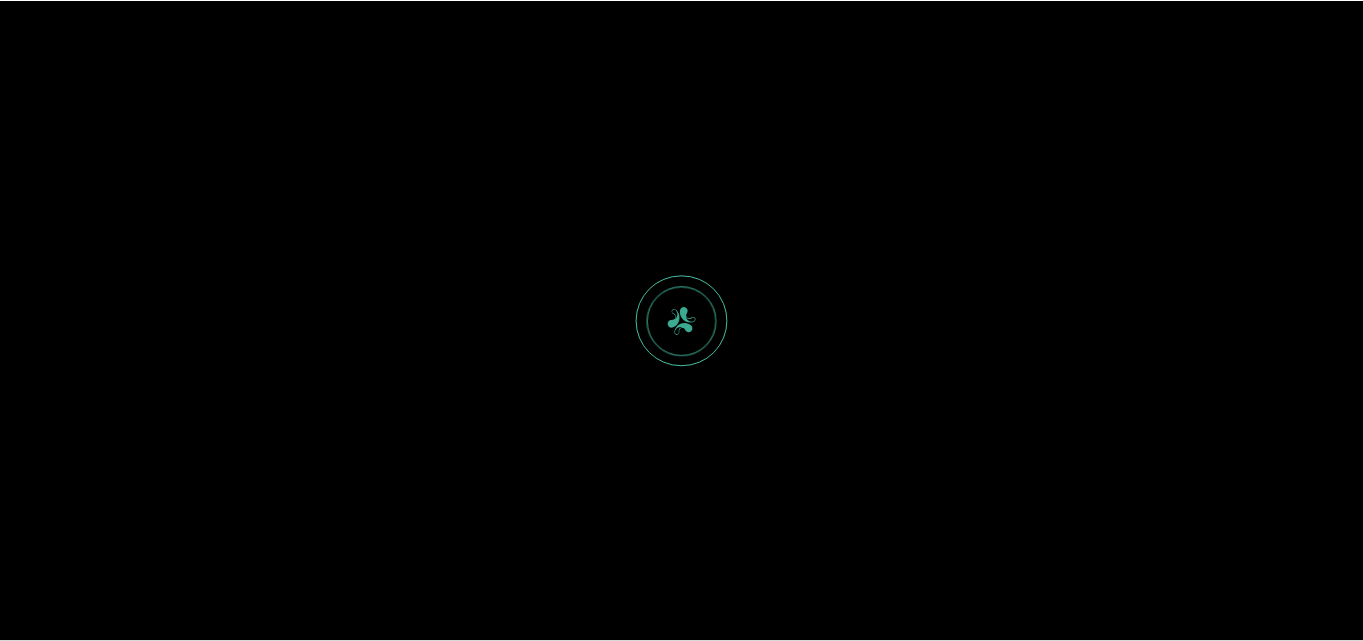 scroll, scrollTop: 0, scrollLeft: 0, axis: both 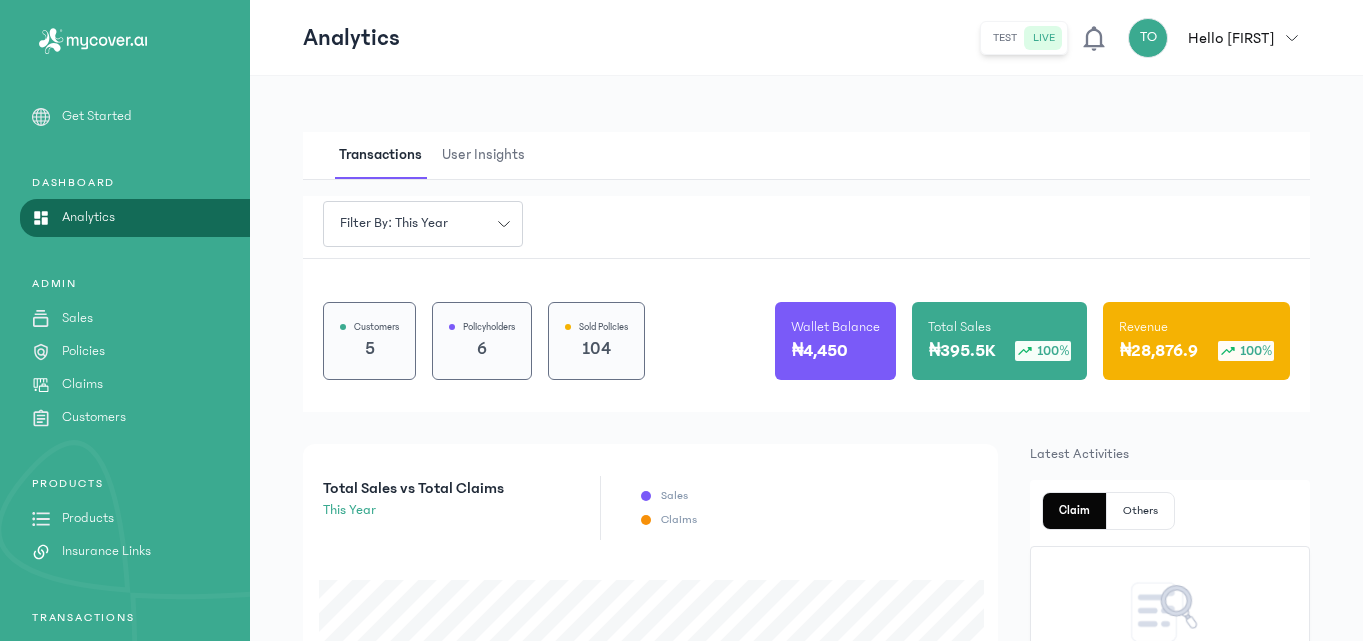 click on "Products" at bounding box center (88, 518) 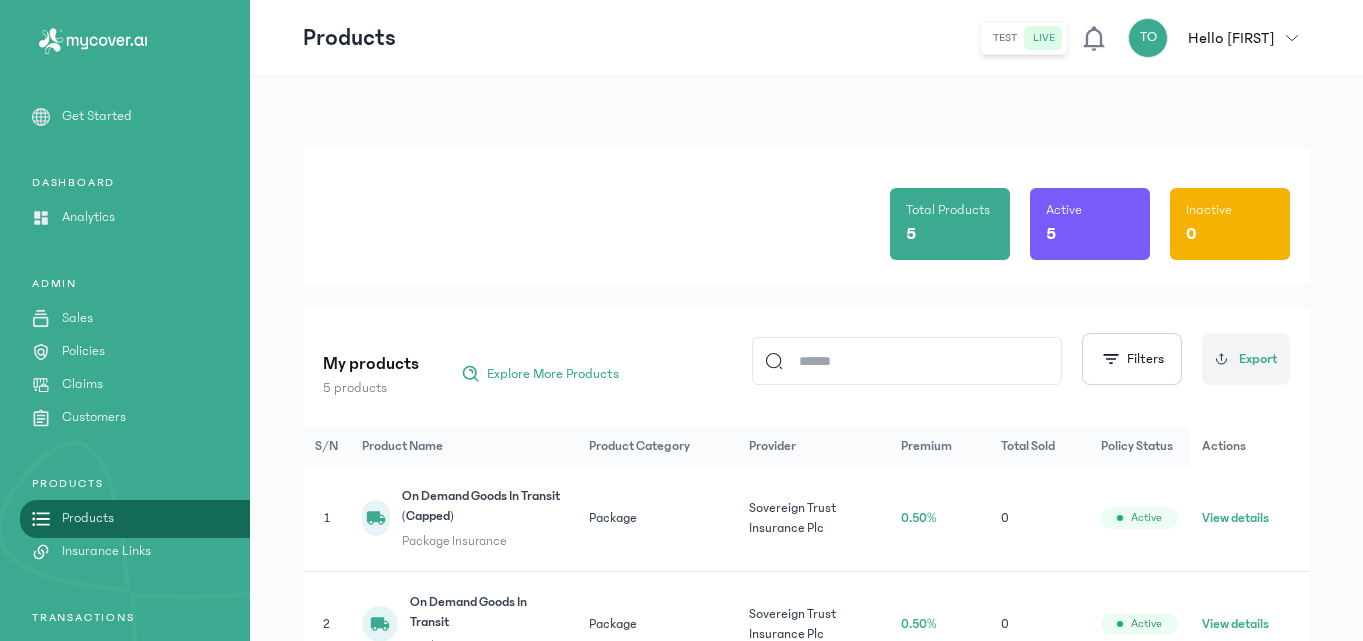click on "Total Products 5 Active 5 Inactive 0" 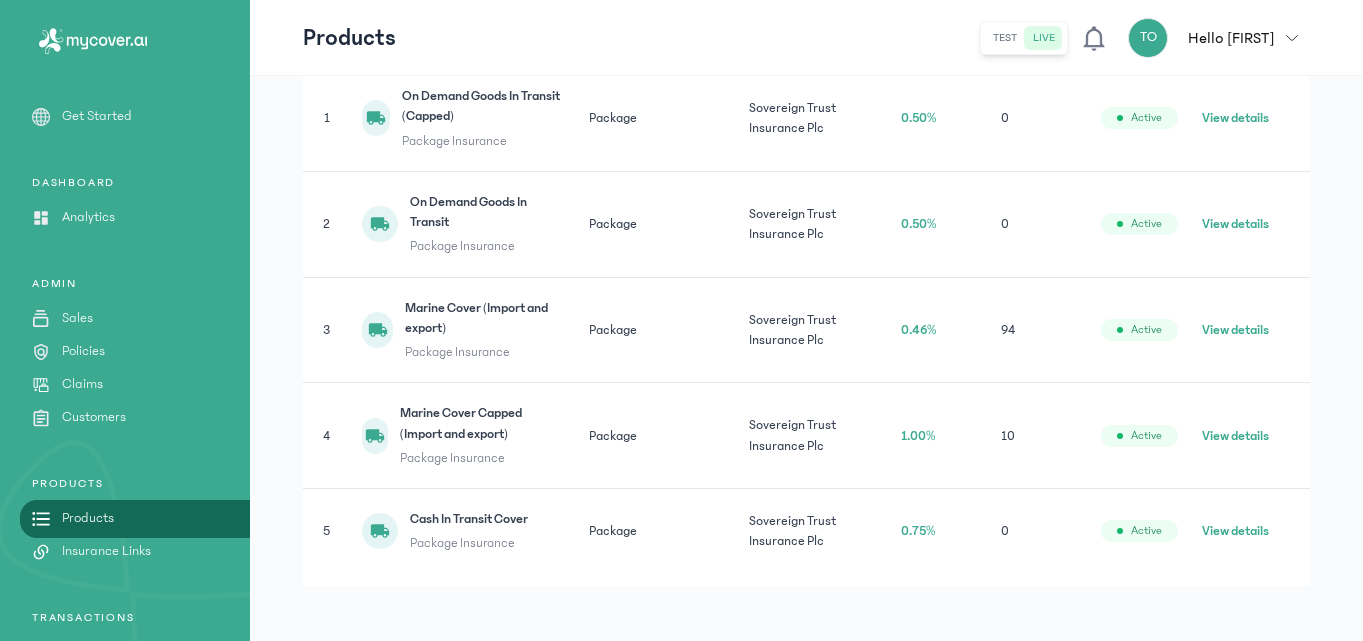 scroll, scrollTop: 409, scrollLeft: 0, axis: vertical 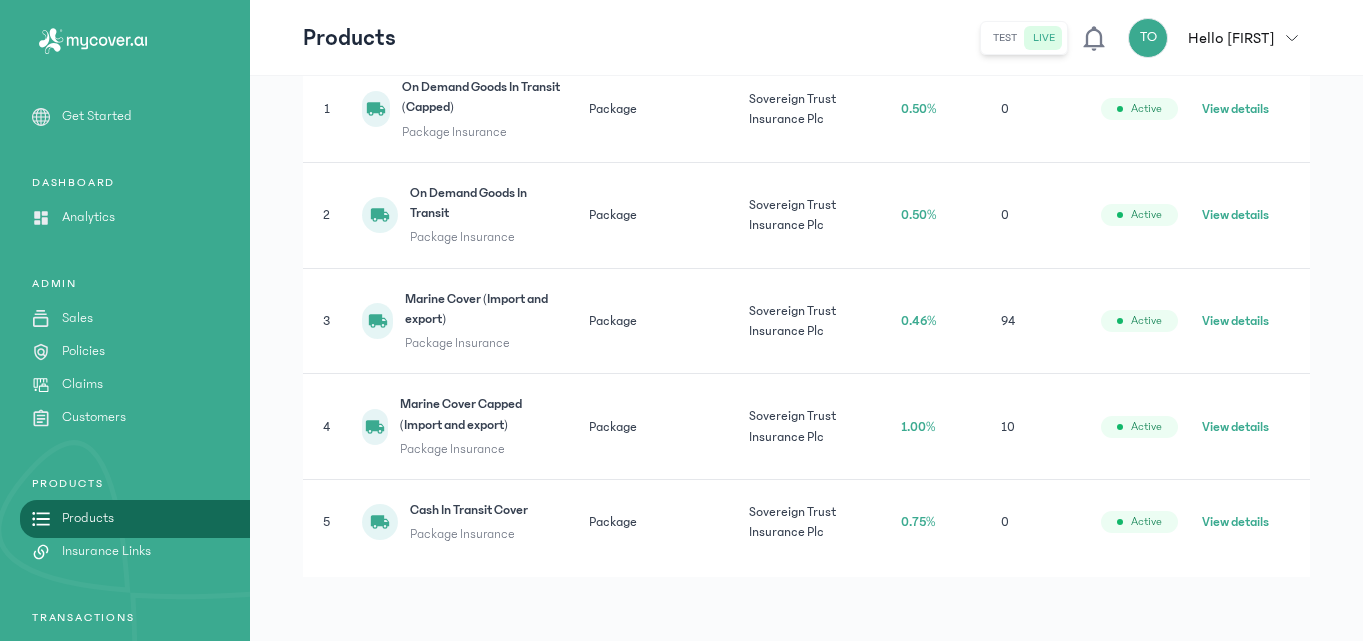 click on "View details" 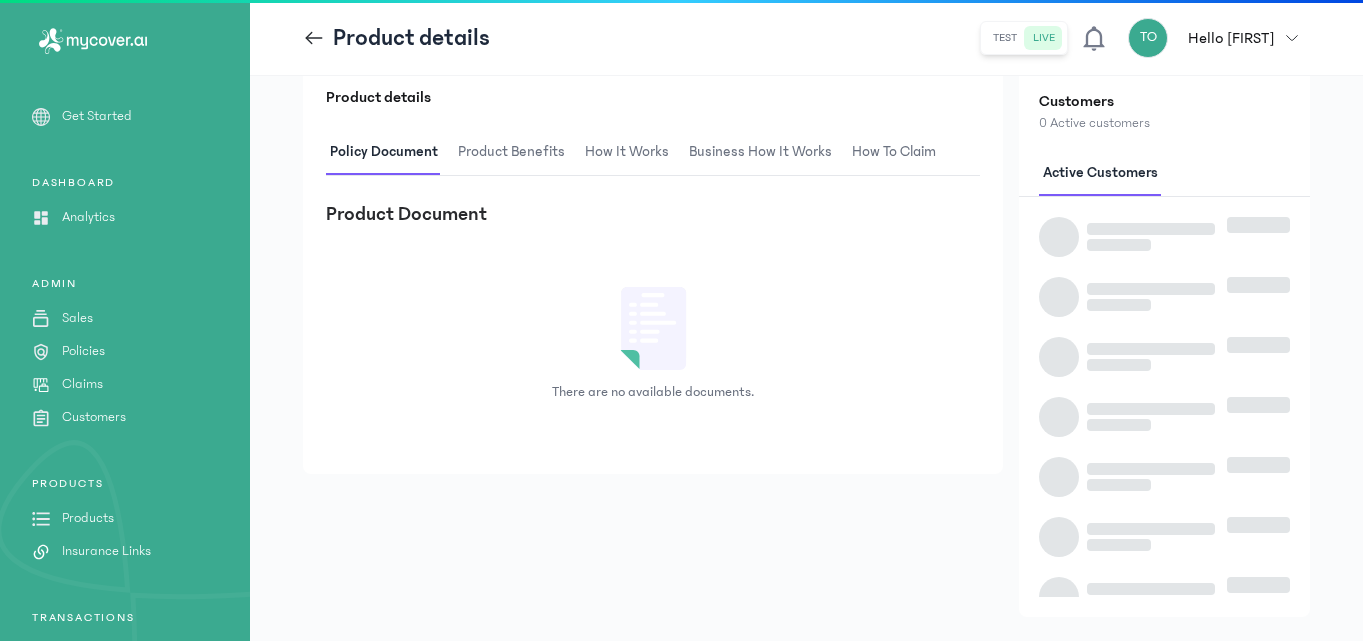 scroll, scrollTop: 0, scrollLeft: 0, axis: both 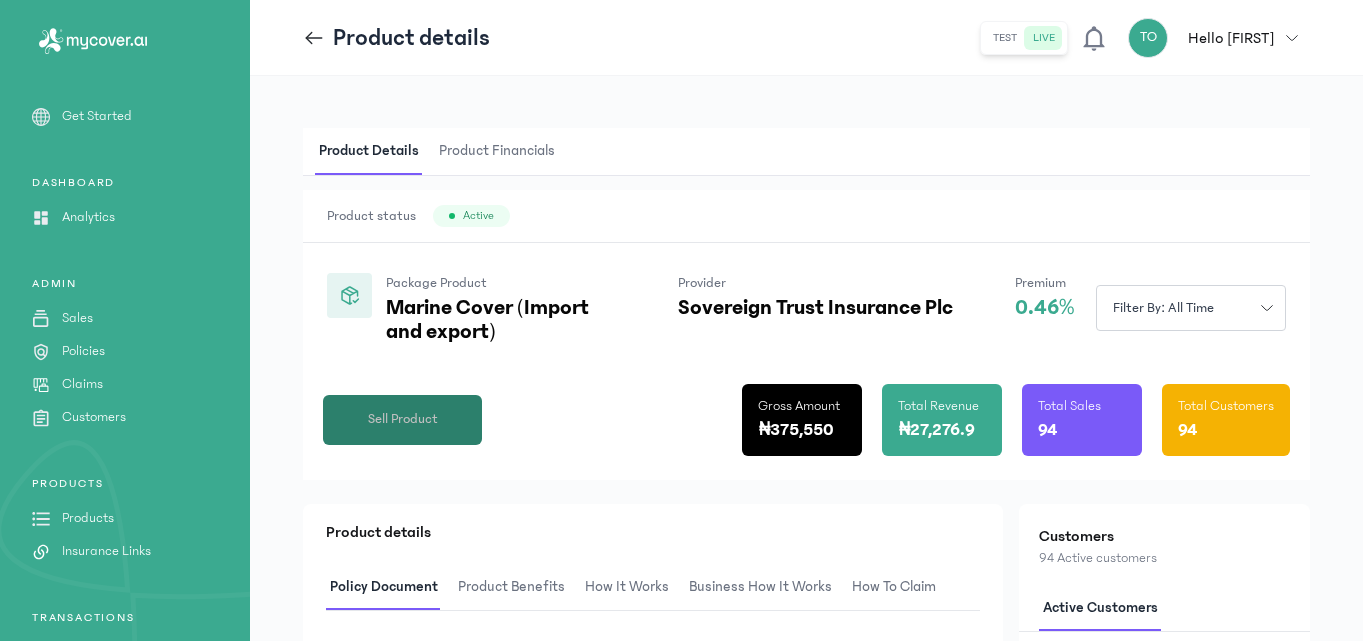 click on "Sell Product" 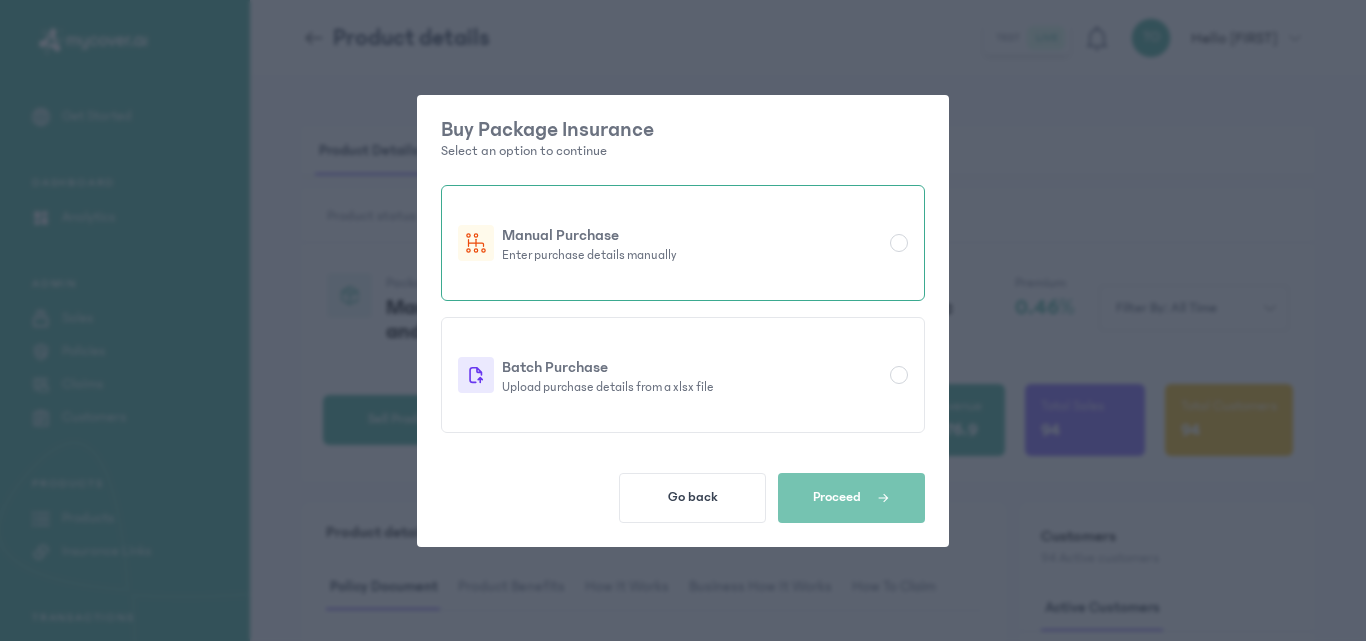 click at bounding box center [899, 243] 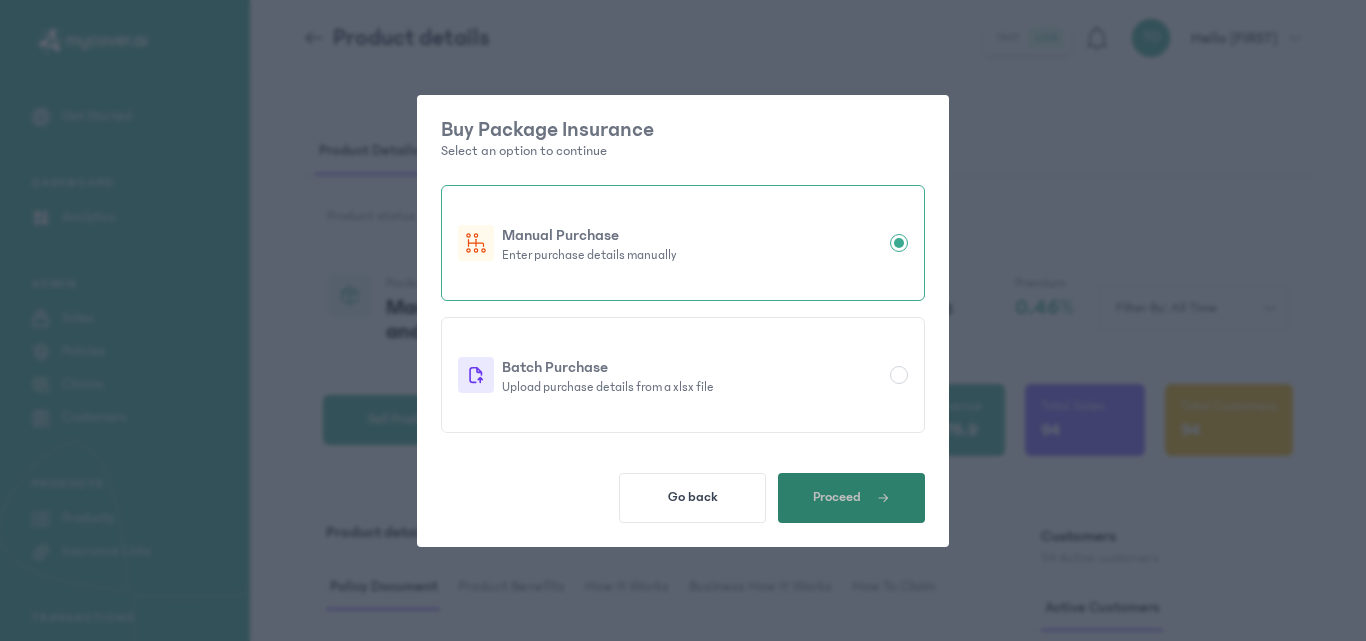 click on "Proceed" at bounding box center (837, 497) 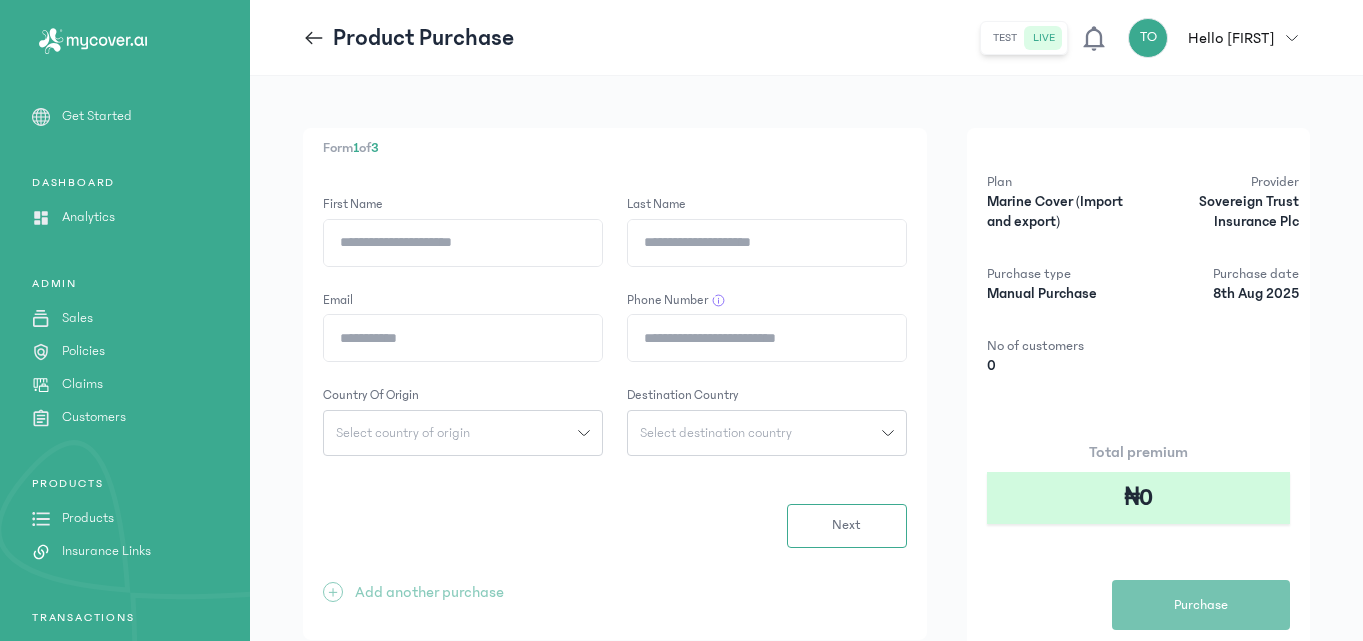 click on "First Name" 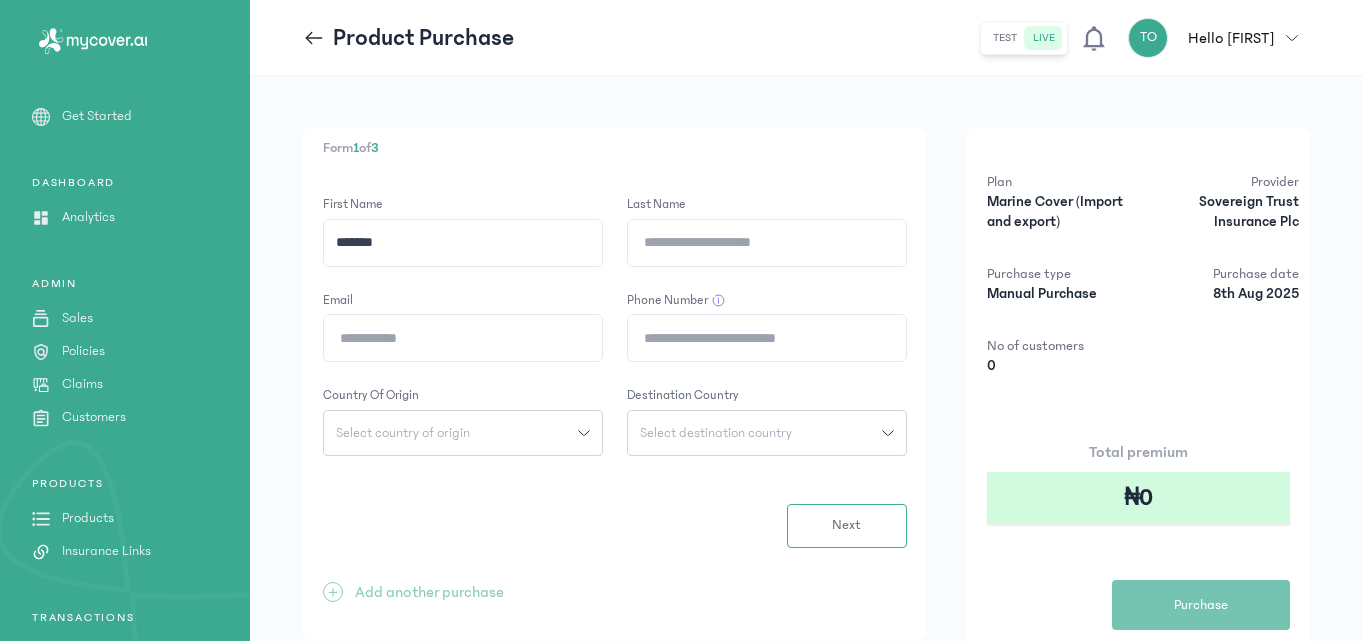type on "******" 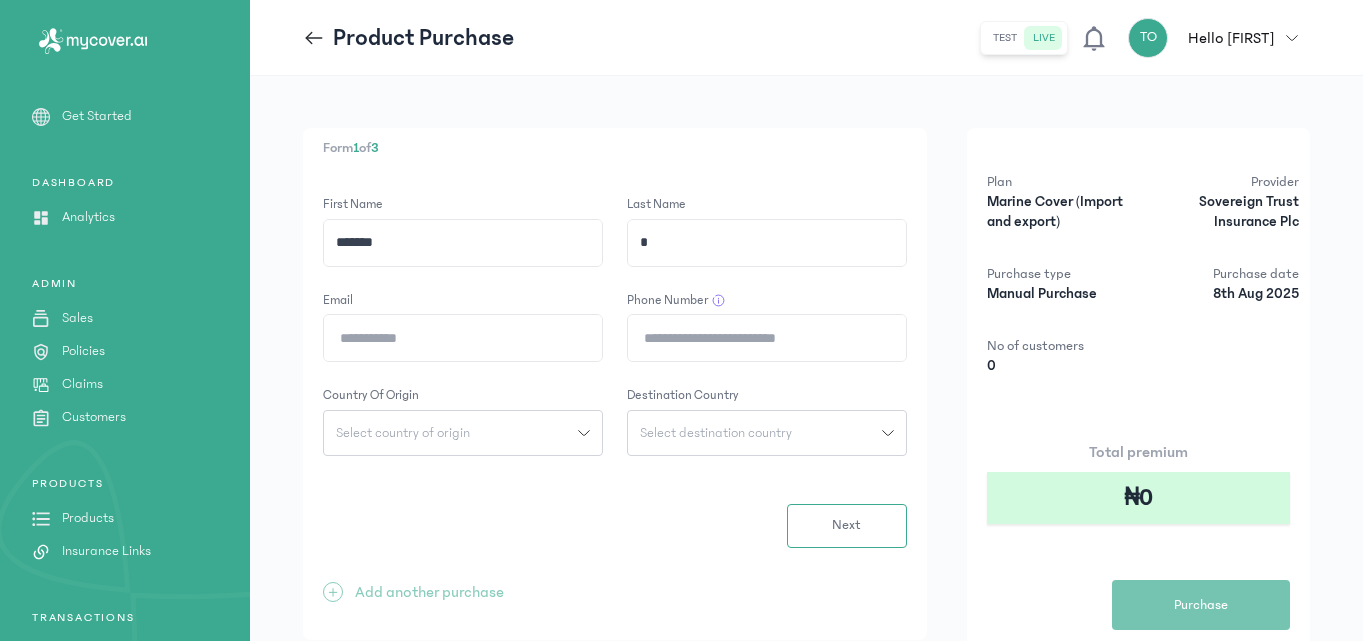 type on "*" 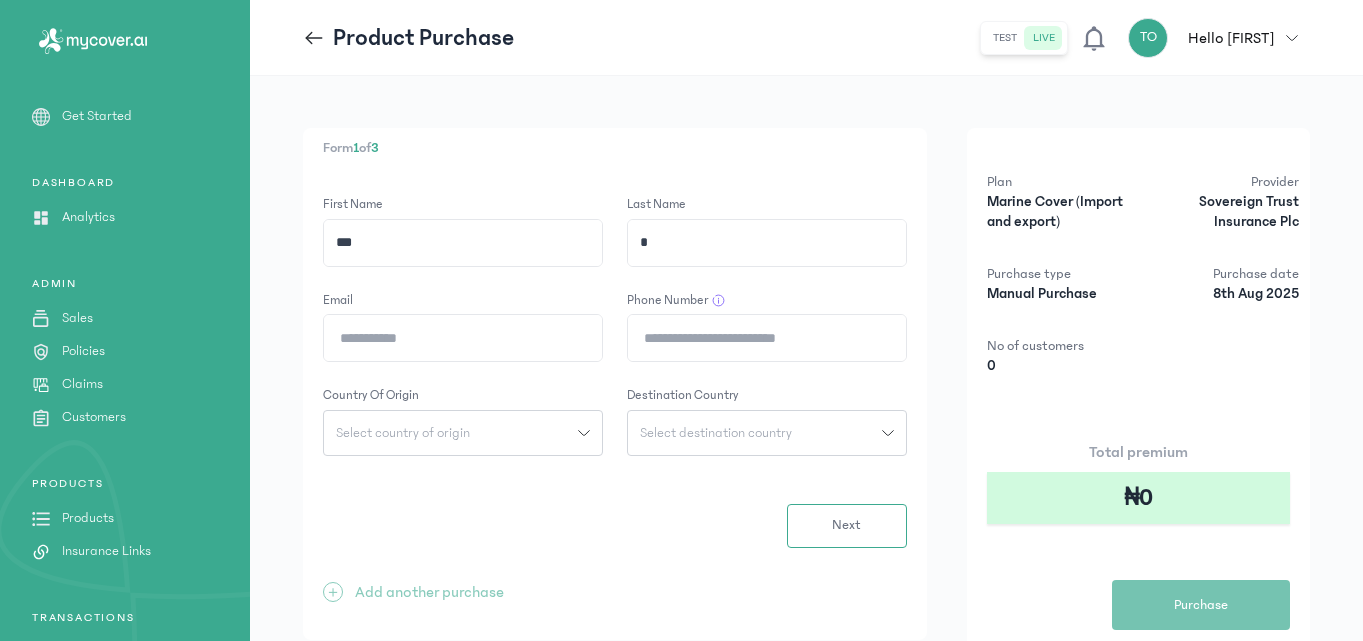 type on "*" 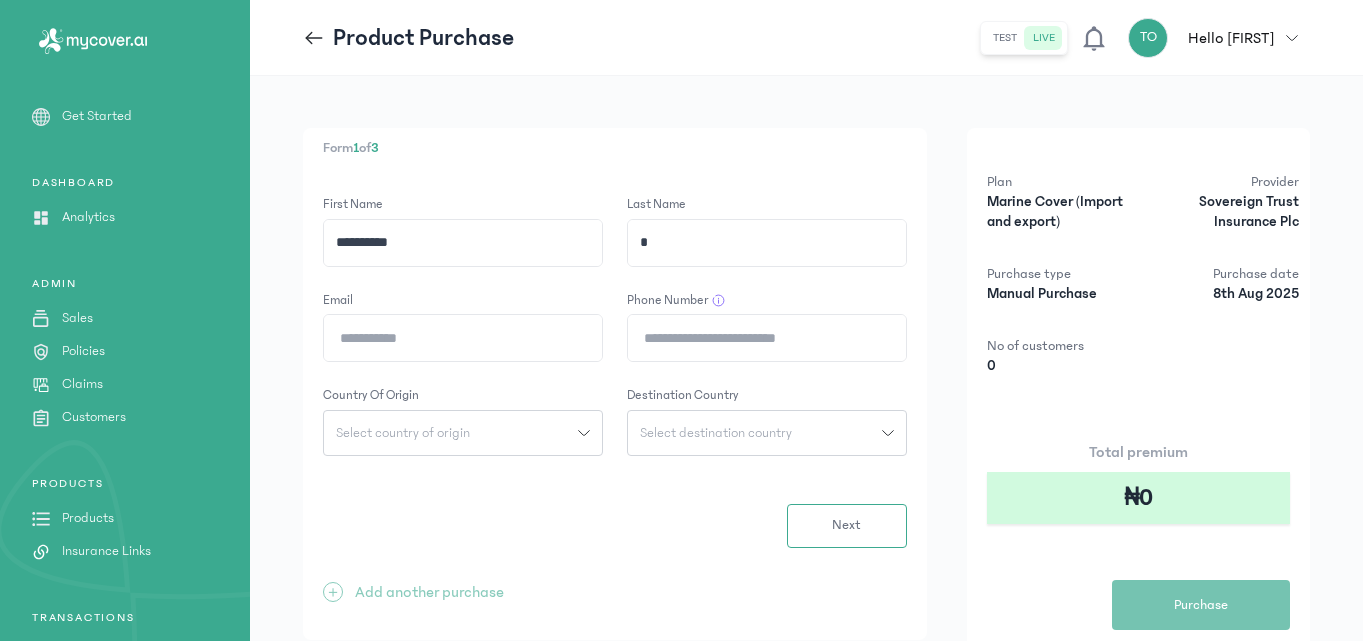 type on "********" 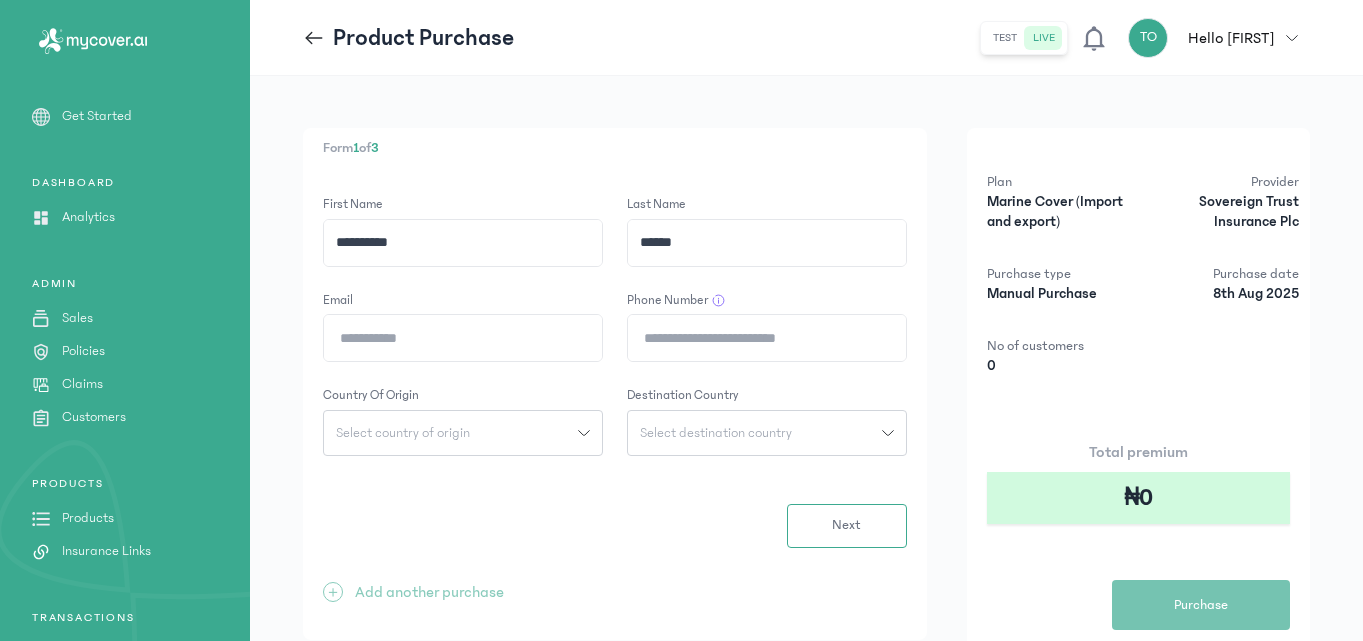 type on "******" 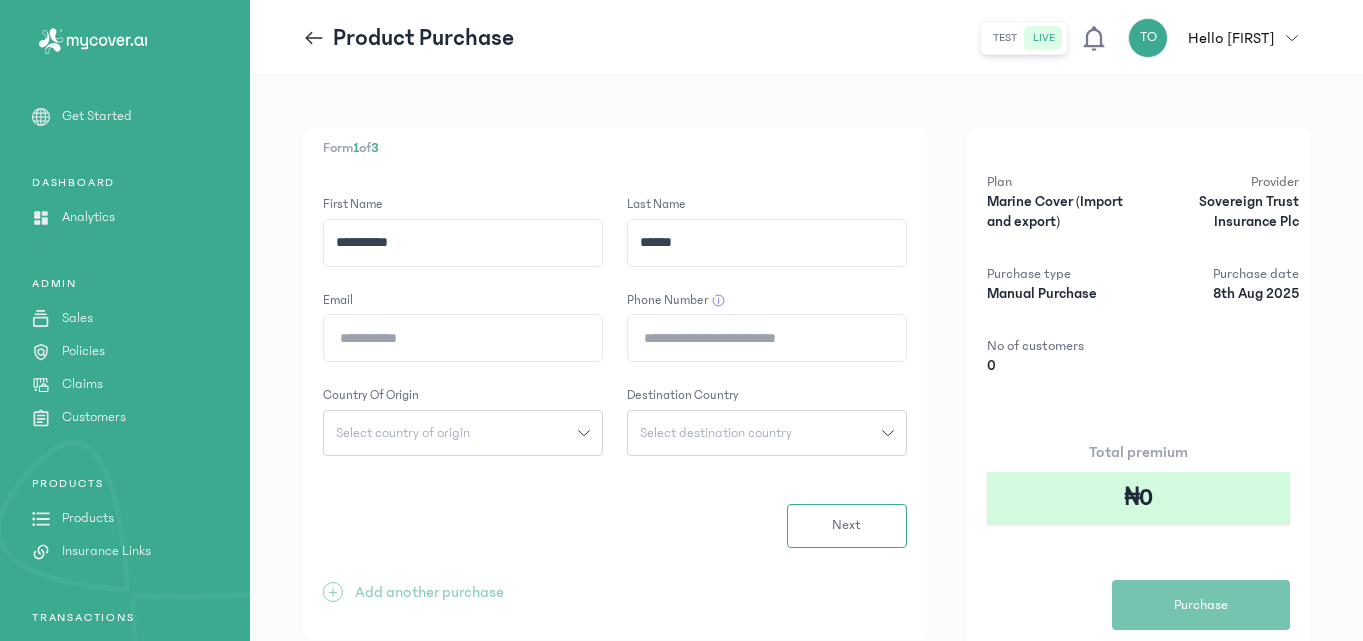 type on "**********" 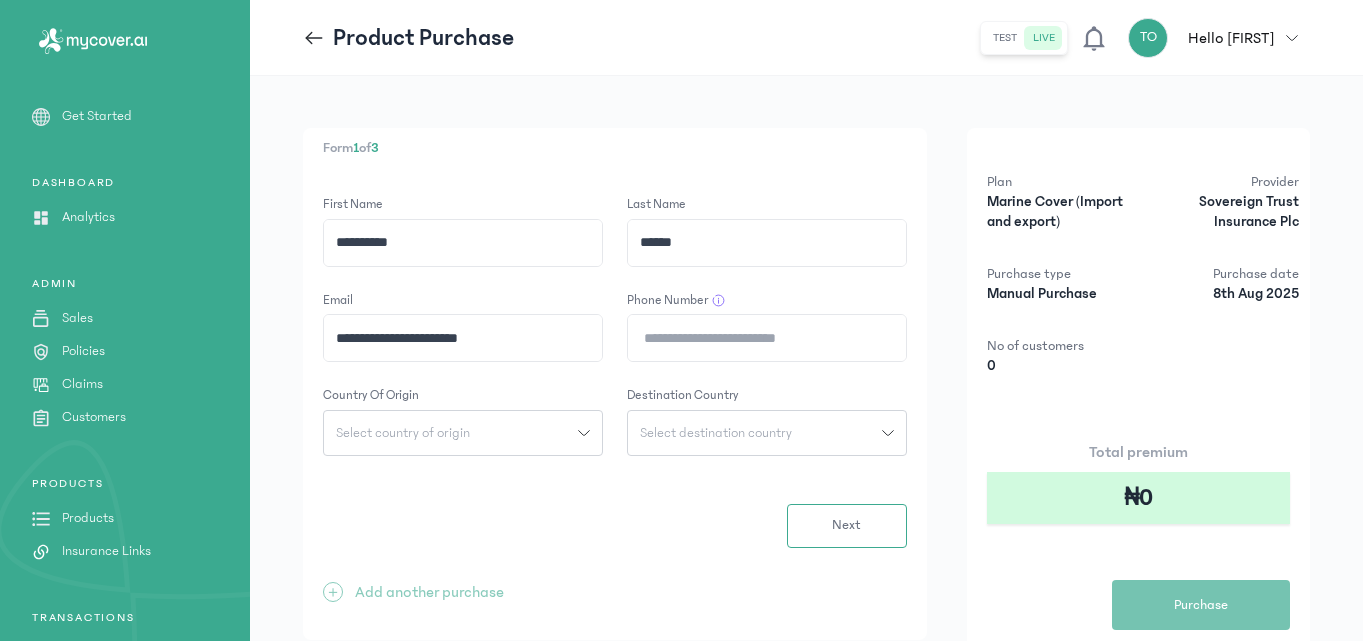 click on "Phone Number" 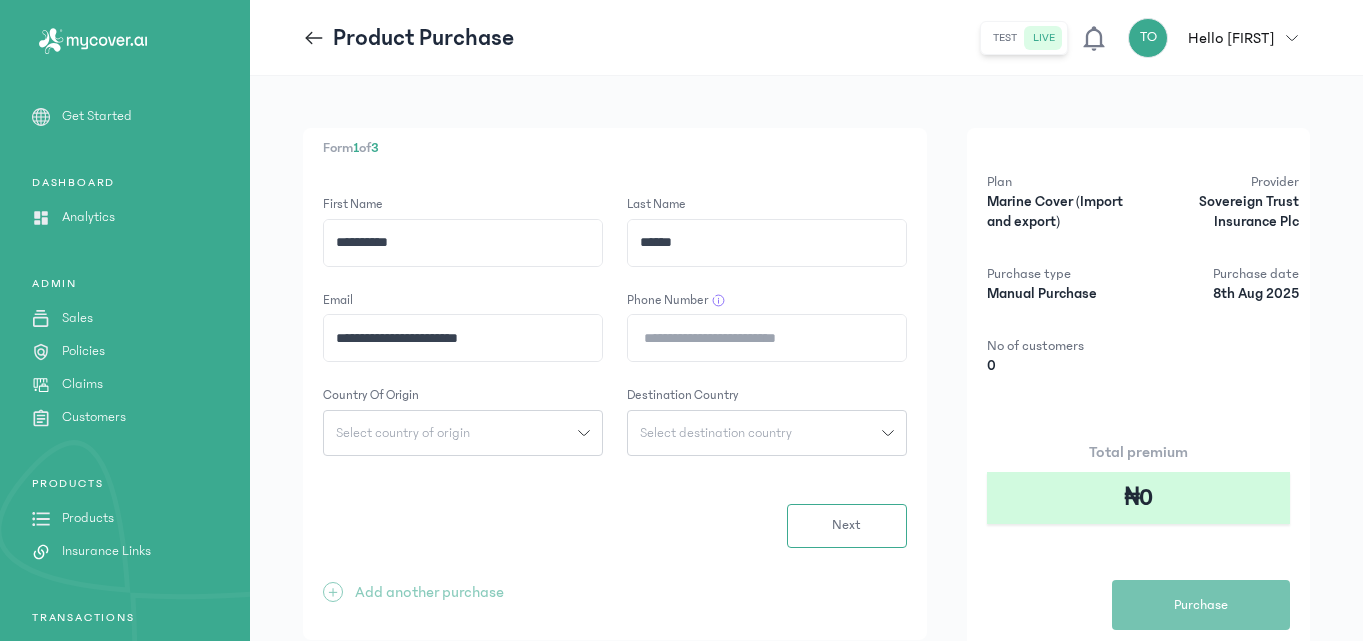 type on "**********" 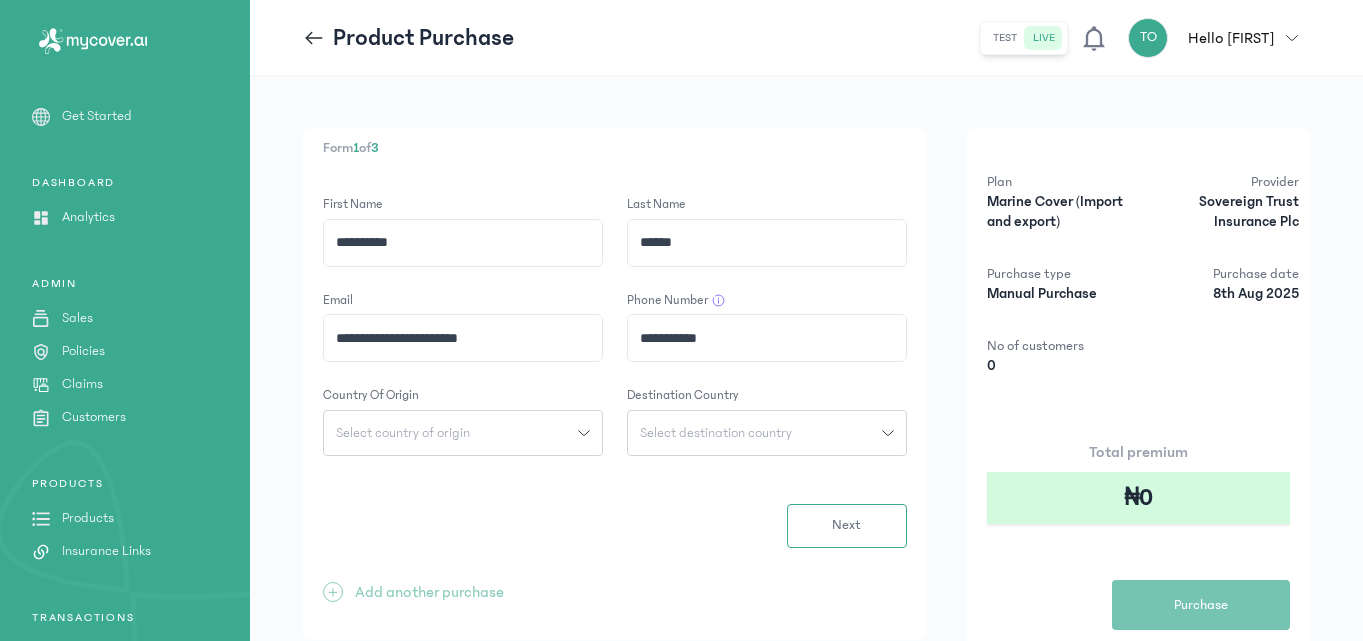 click on "Select country of origin" 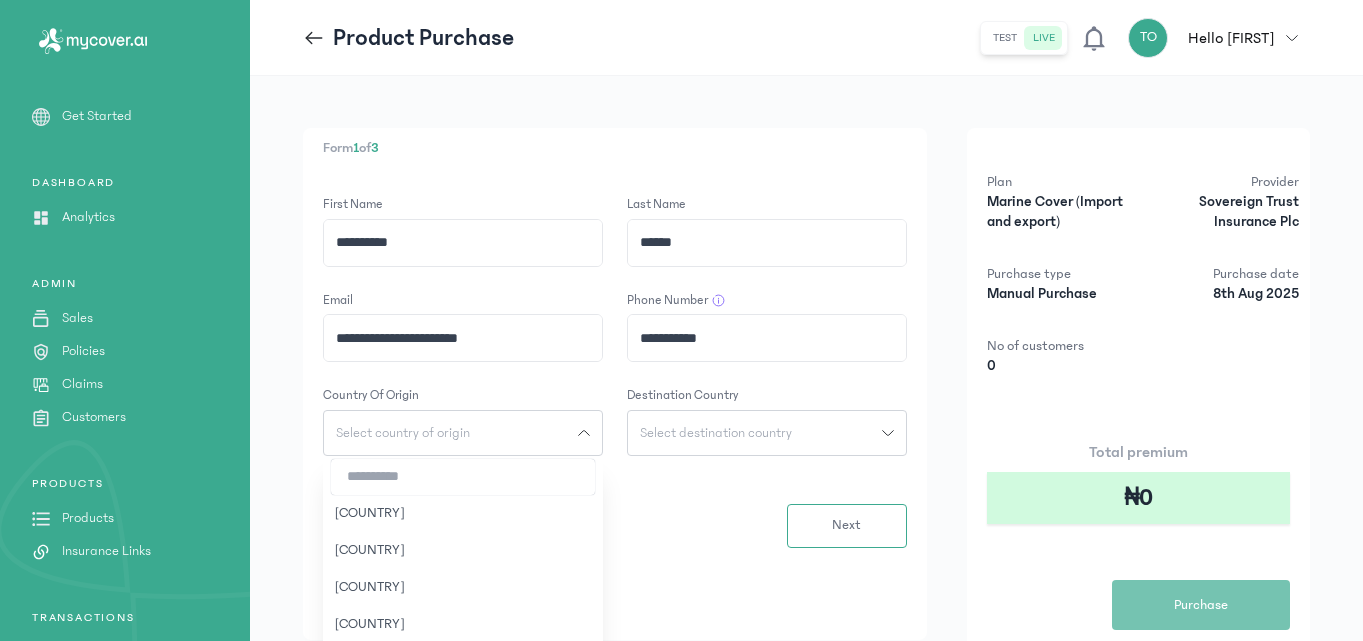 click at bounding box center [463, 477] 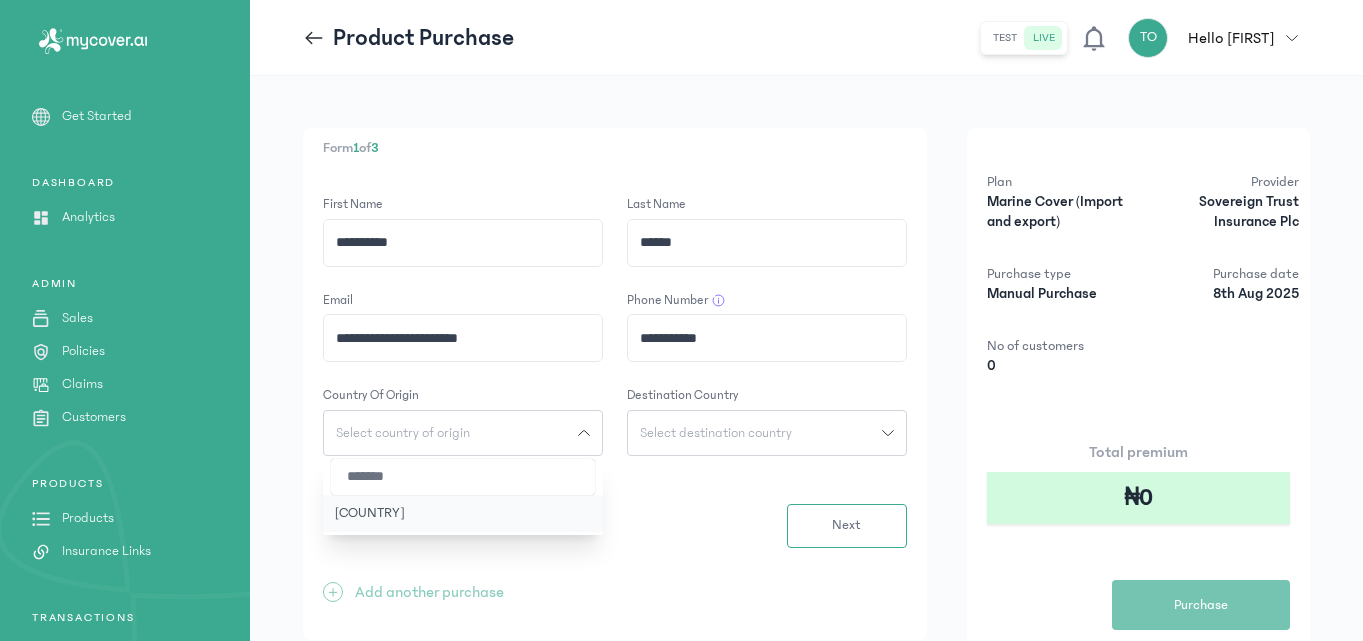 type on "*******" 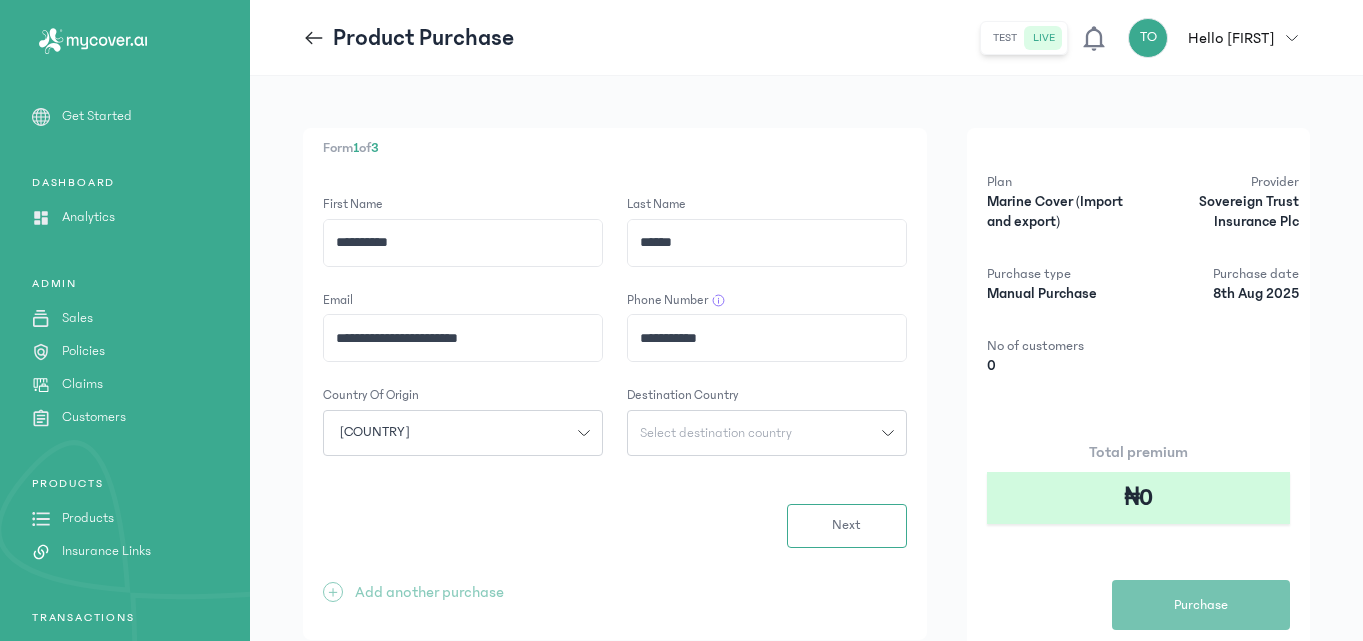 click on "Select destination country" at bounding box center (716, 433) 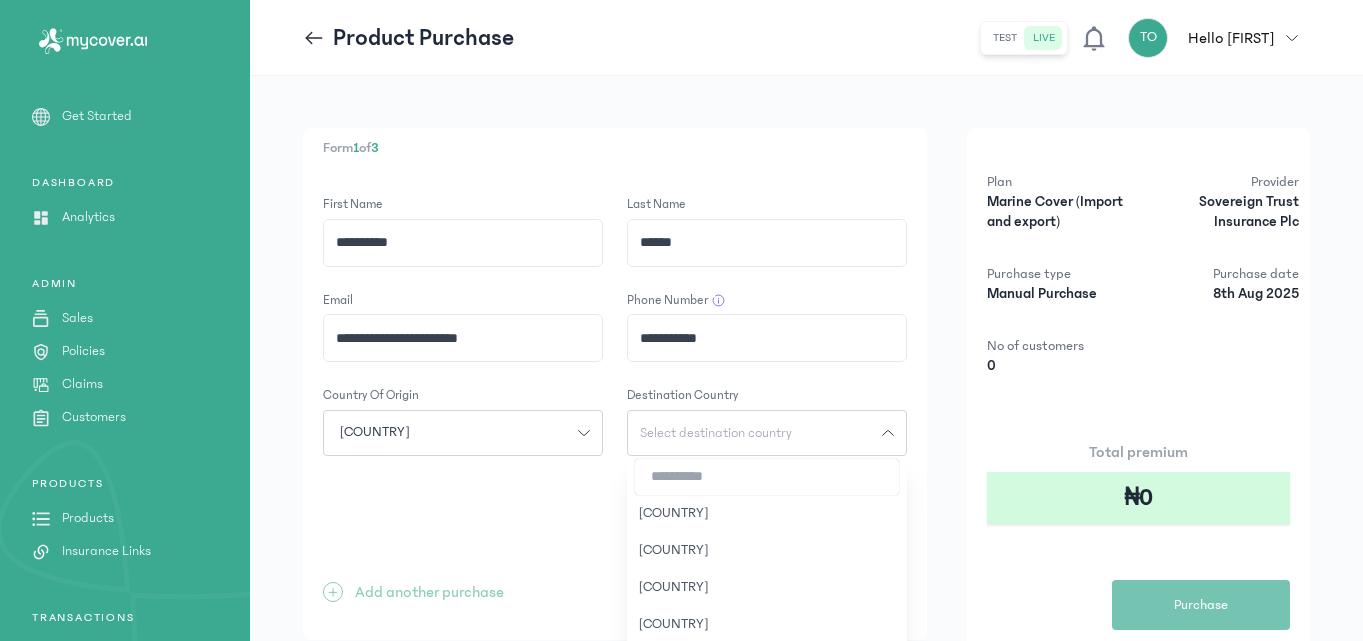 click on "Select destination country" at bounding box center [716, 433] 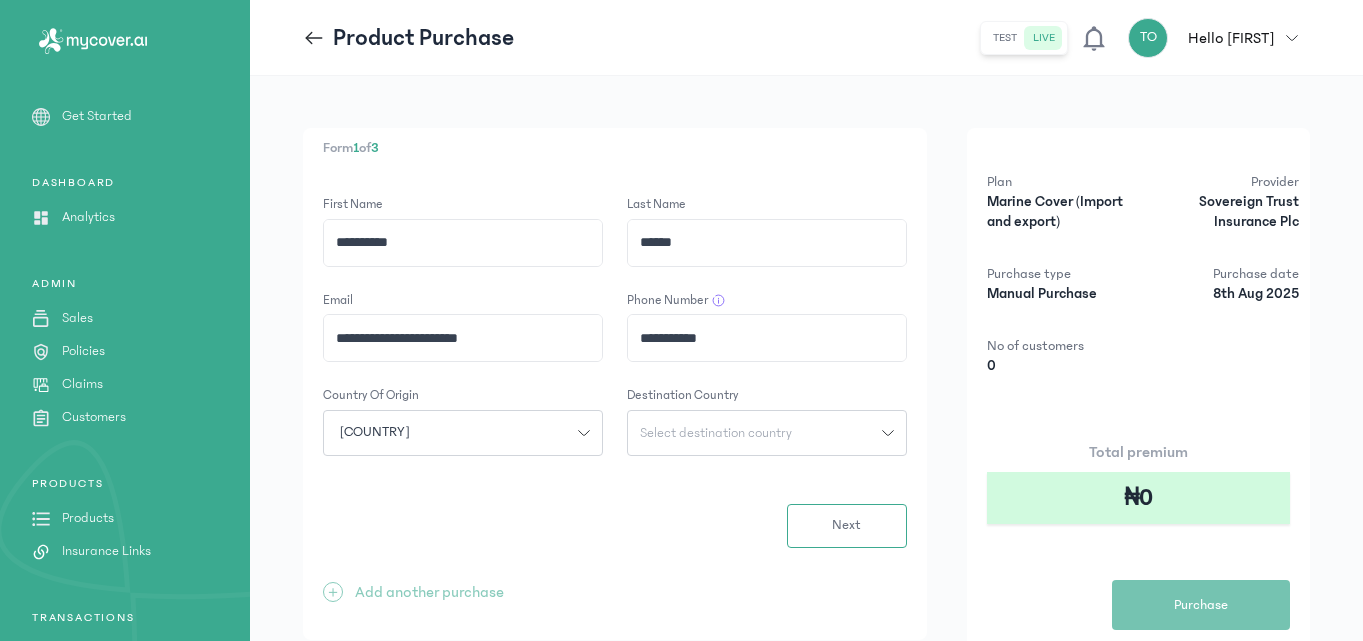 click on "Select destination country" at bounding box center [716, 433] 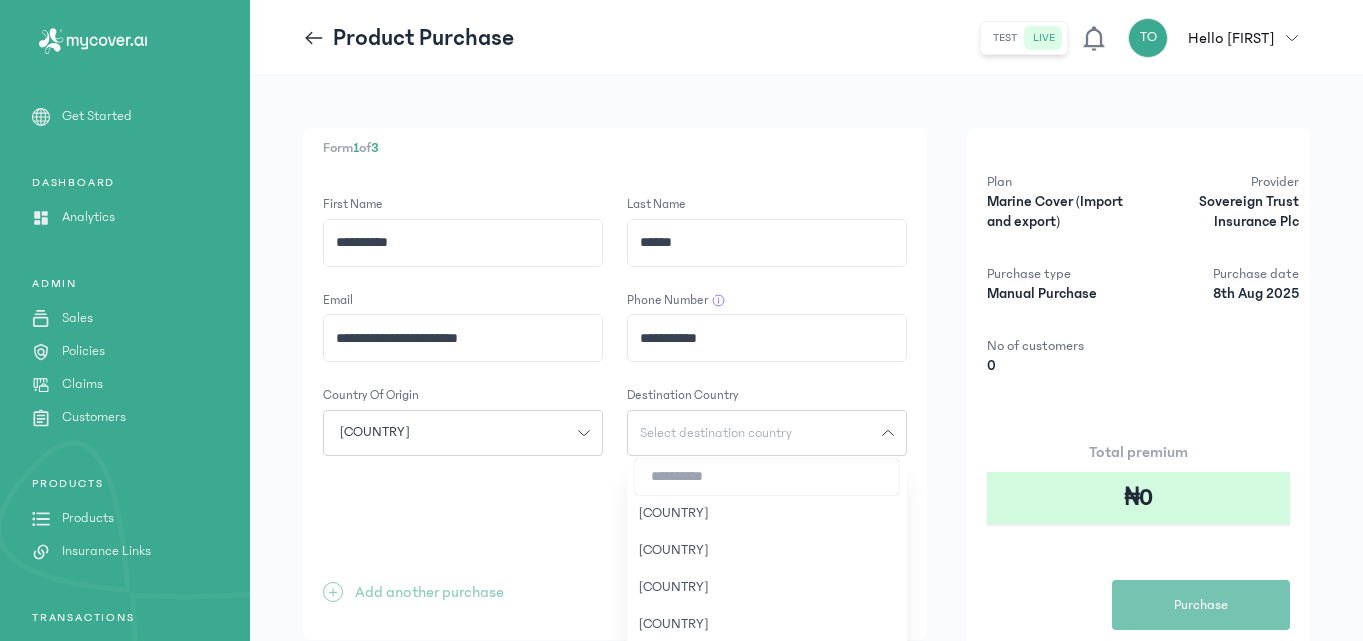 click at bounding box center (767, 477) 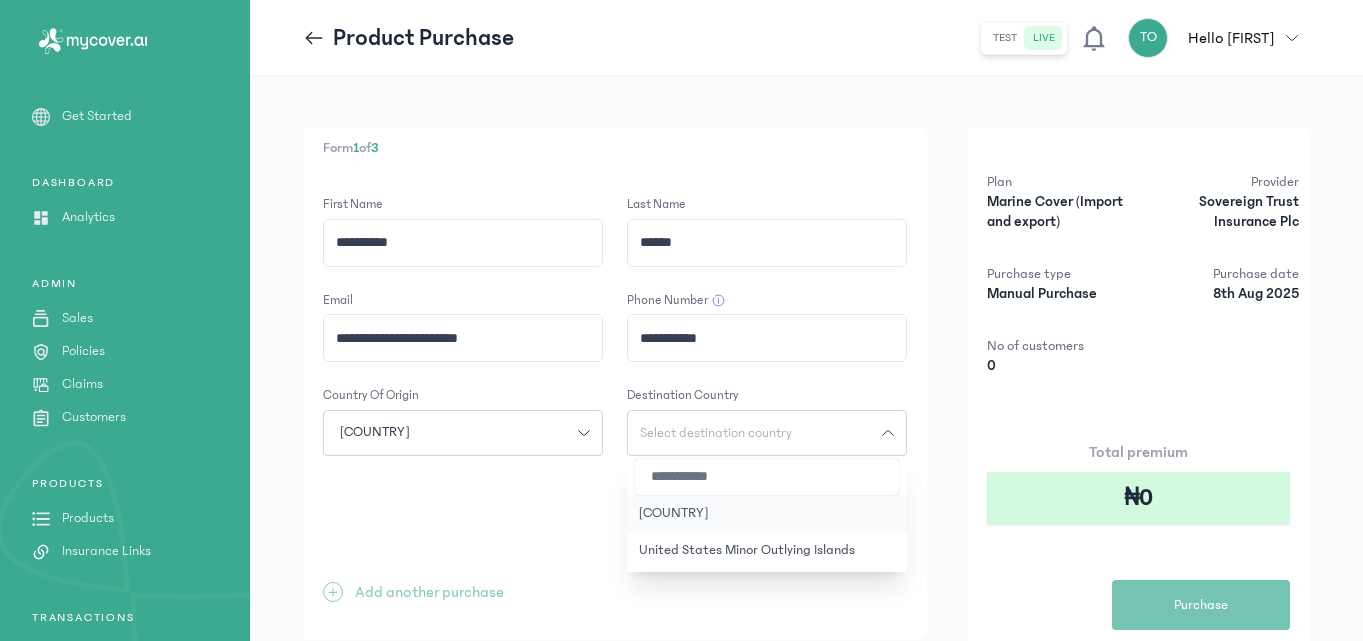 type on "**********" 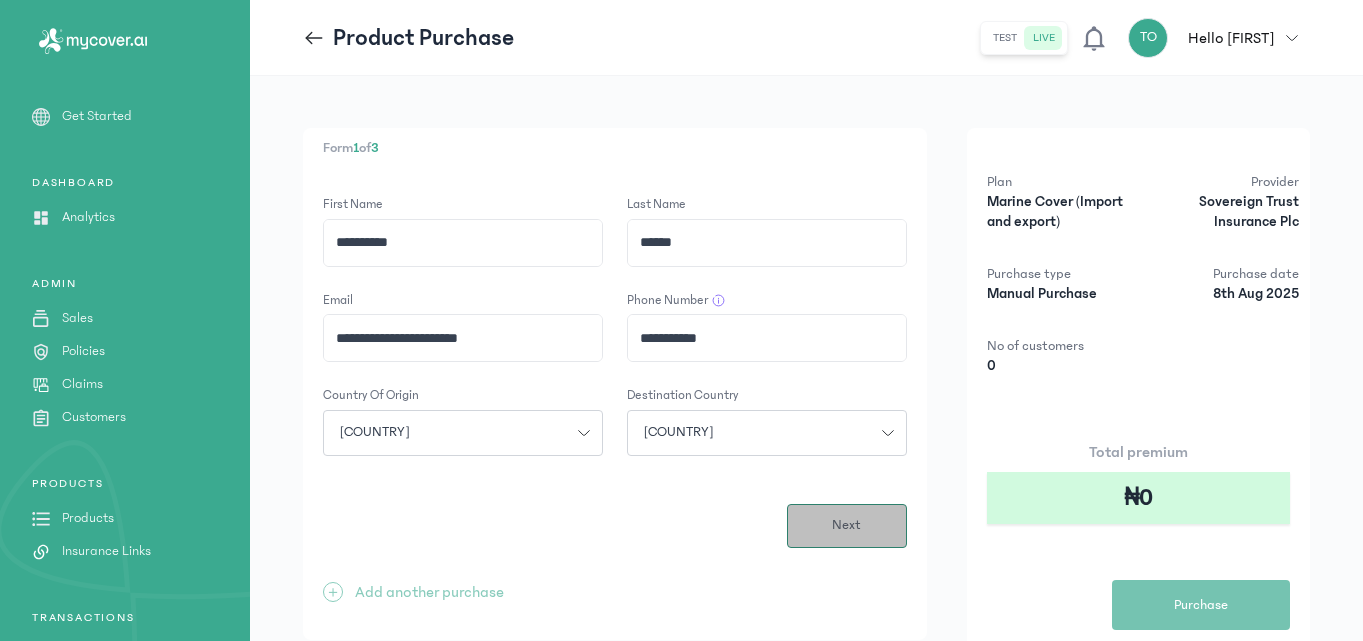 click on "Next" at bounding box center (847, 526) 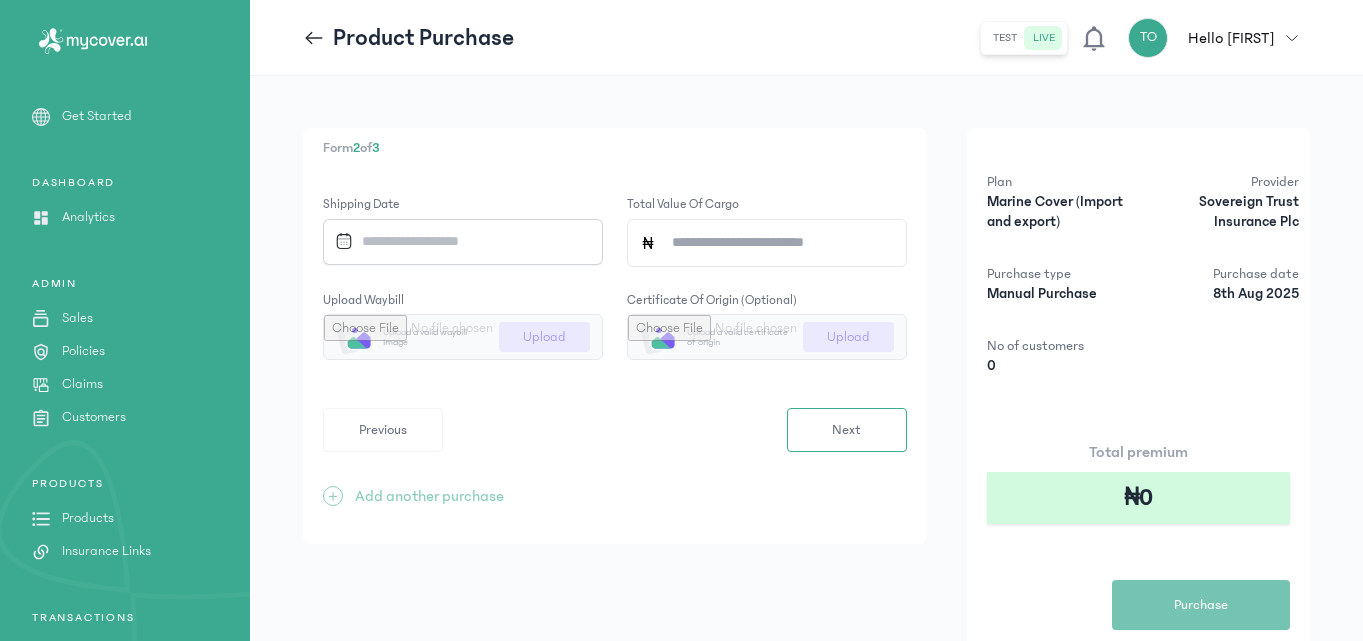 click on "Shipping Date" 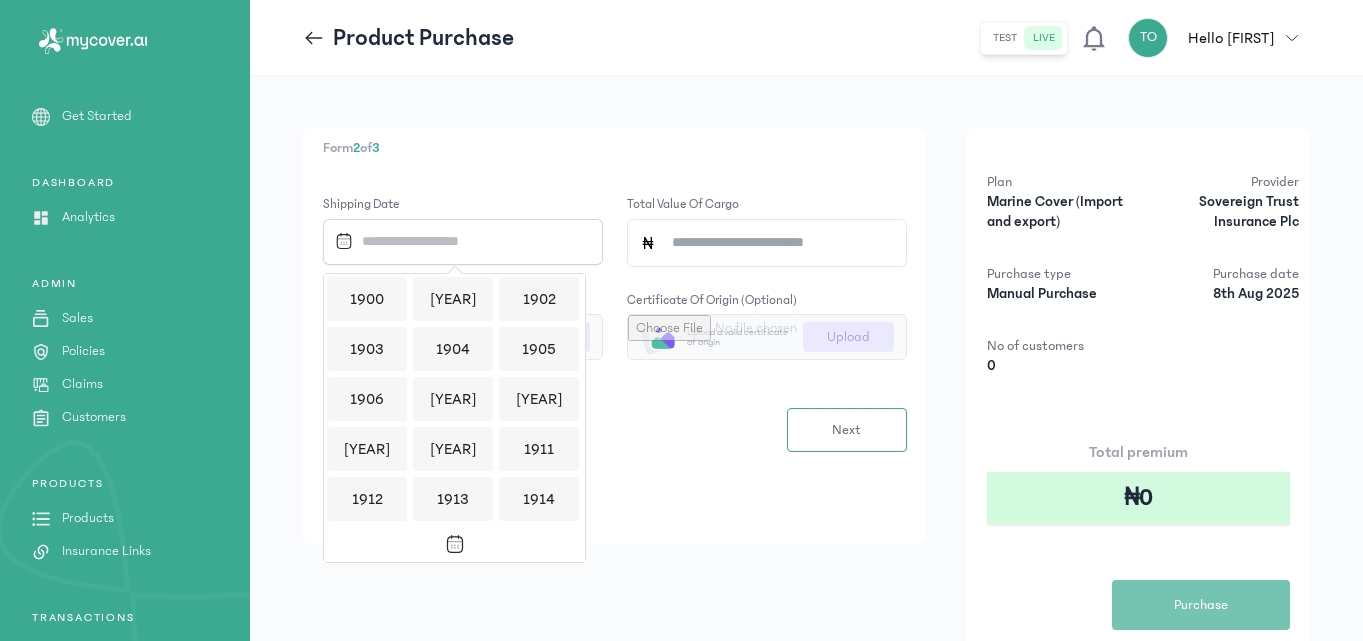 scroll, scrollTop: 1939, scrollLeft: 0, axis: vertical 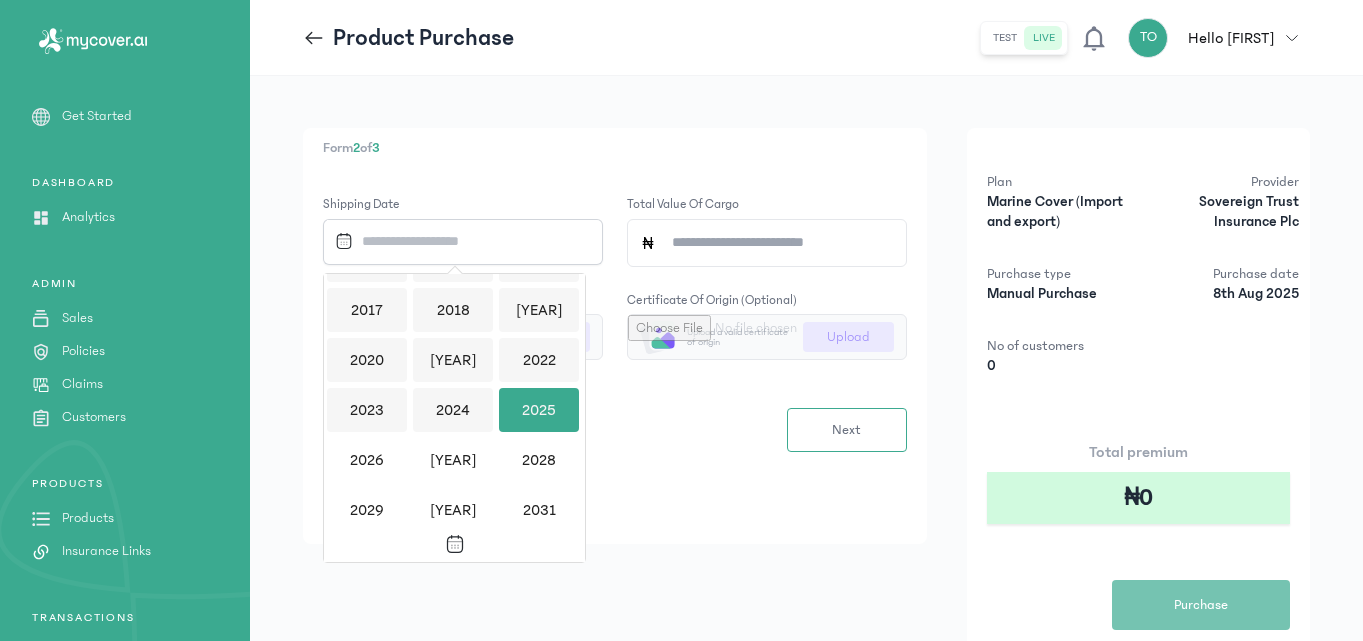 click on "2025" at bounding box center [539, 410] 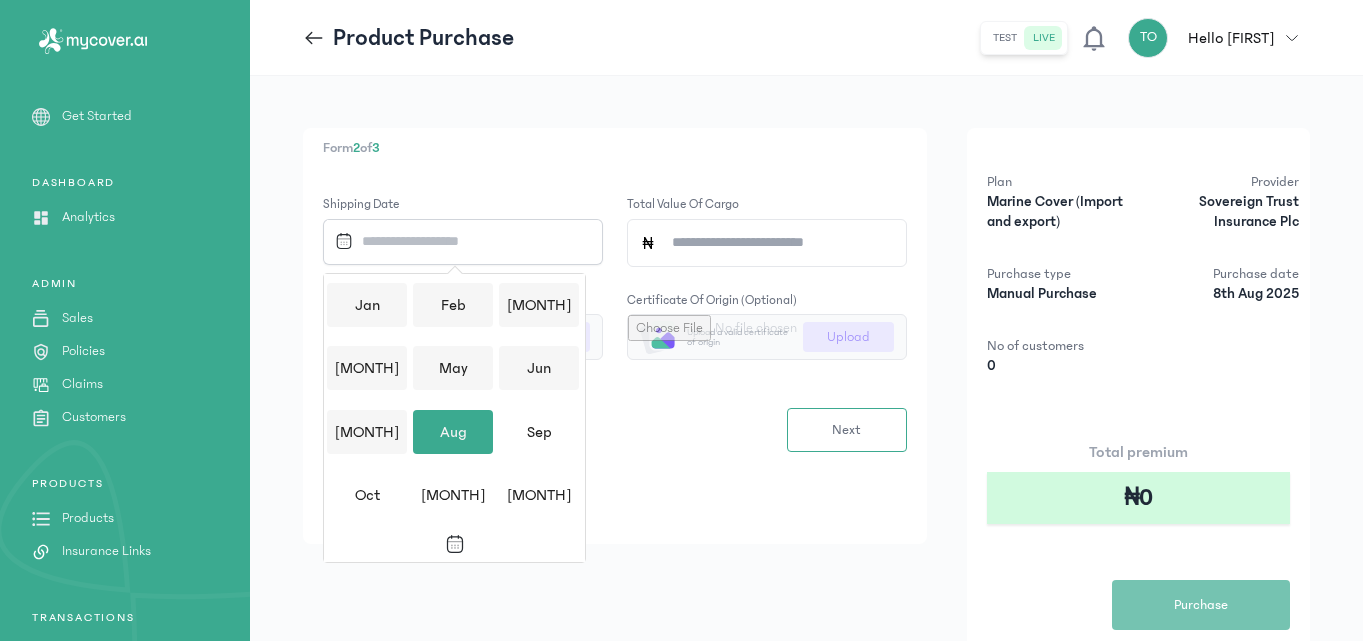 click on "Aug" at bounding box center [453, 432] 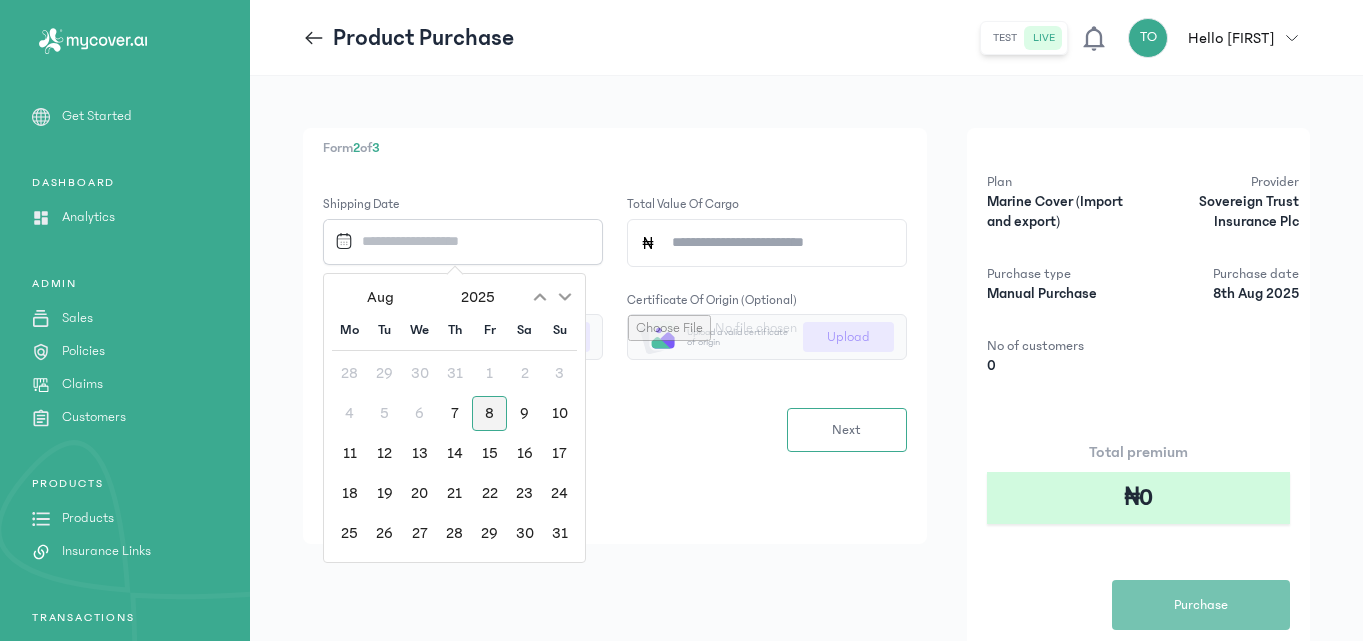 click on "8" at bounding box center (489, 413) 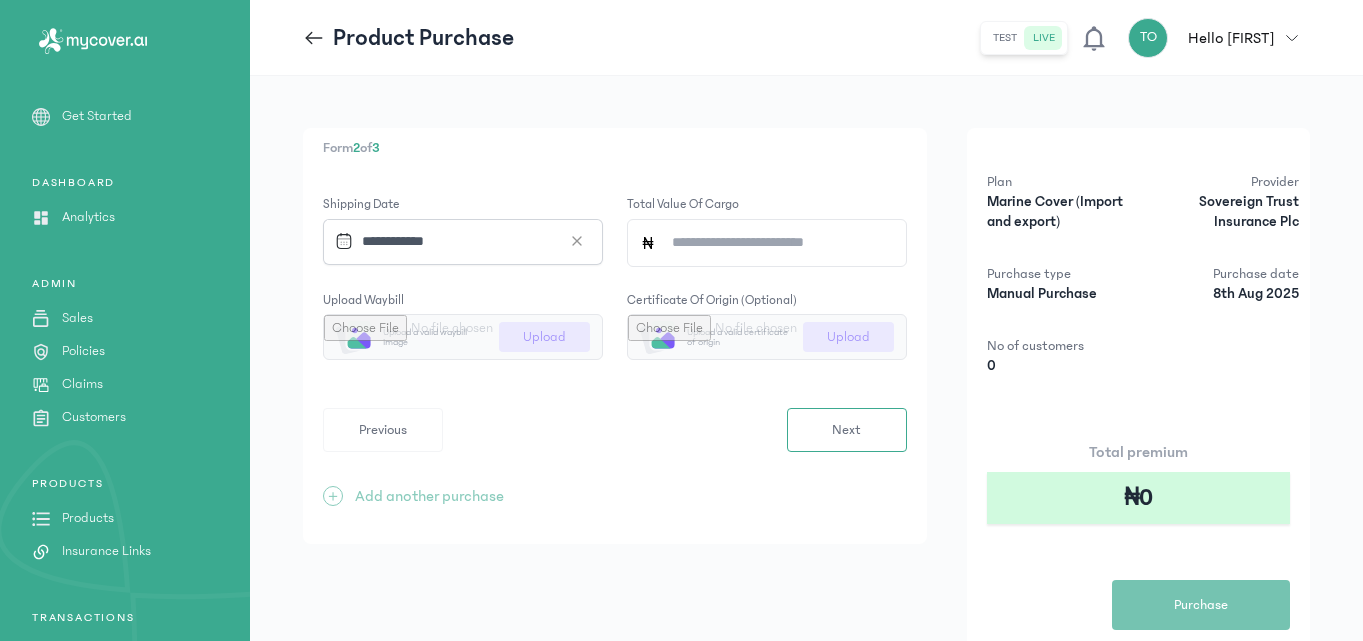 click on "Total value of cargo" 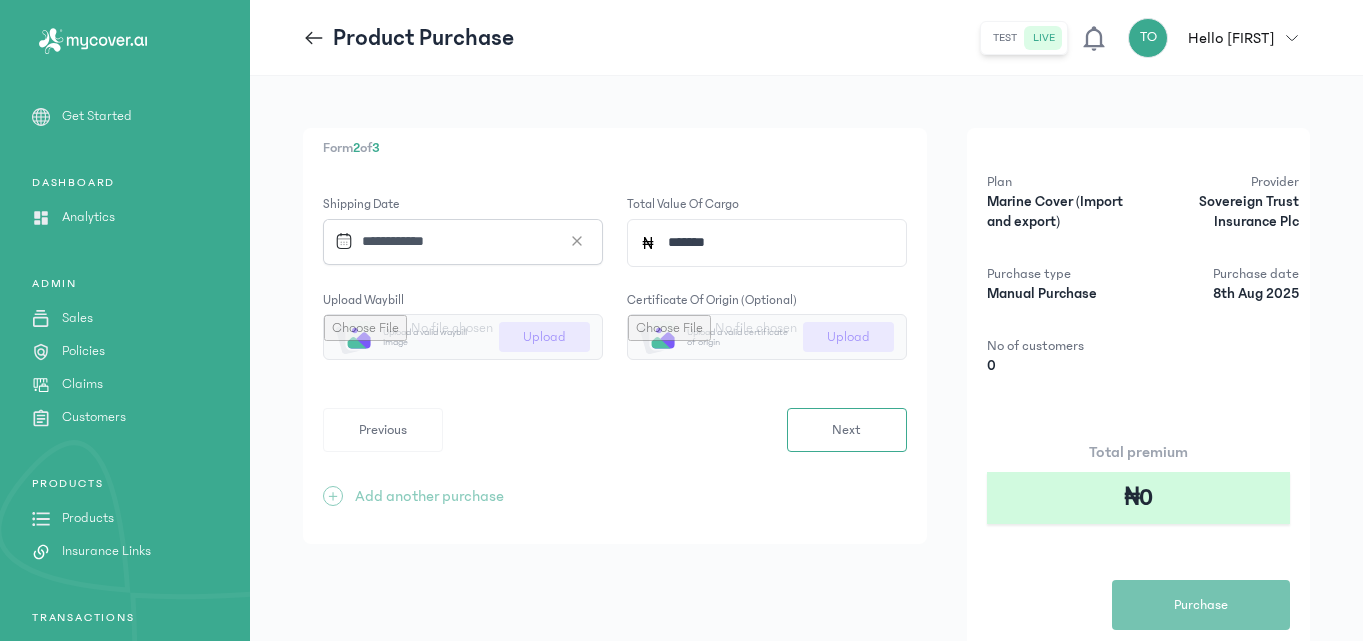 type on "*******" 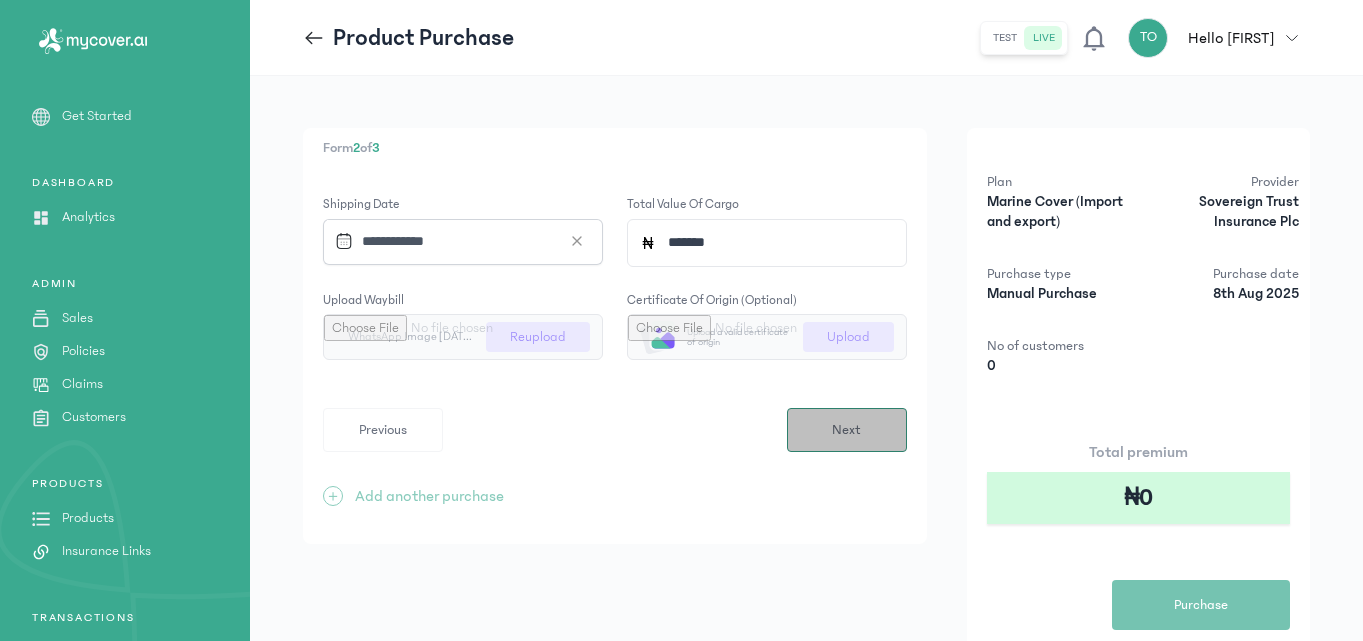 click on "Next" at bounding box center [846, 430] 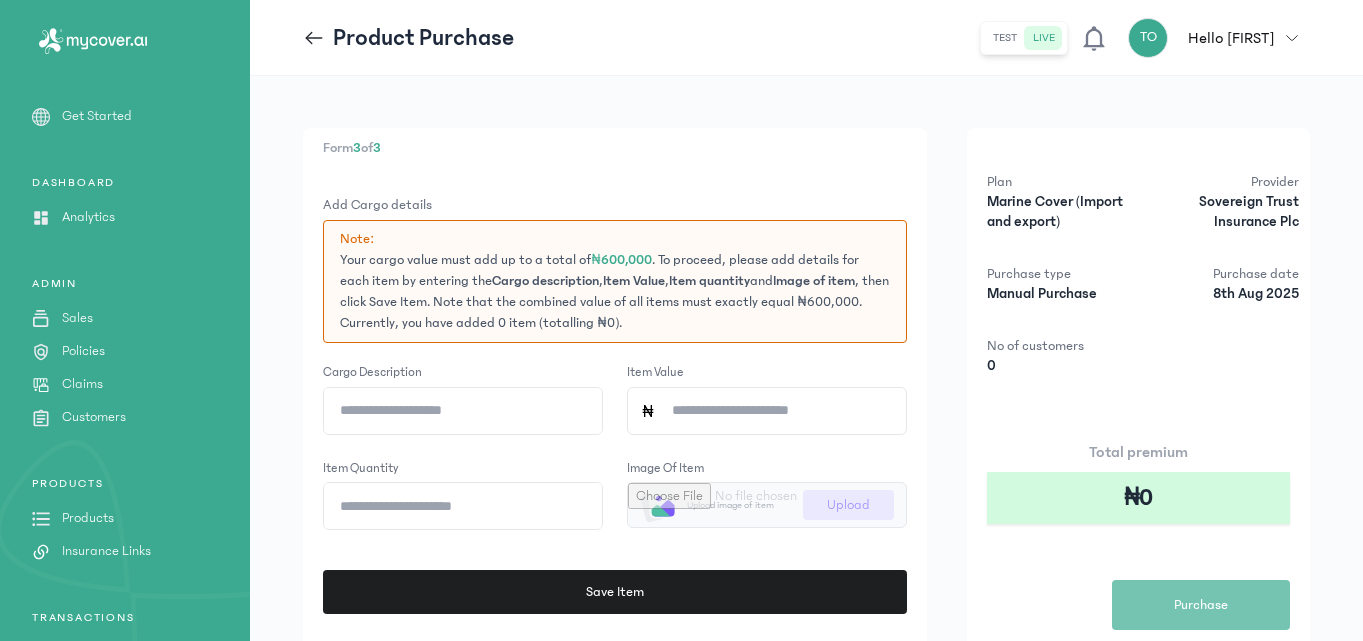 click on "Item Value" 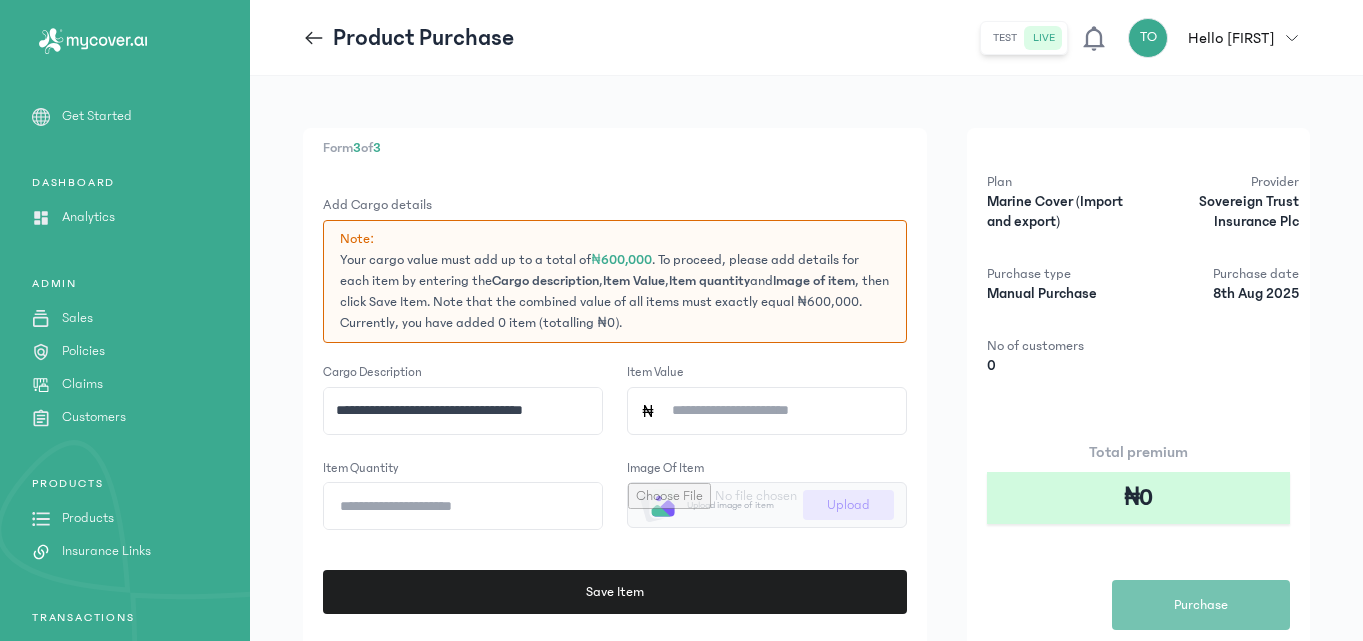 type on "**********" 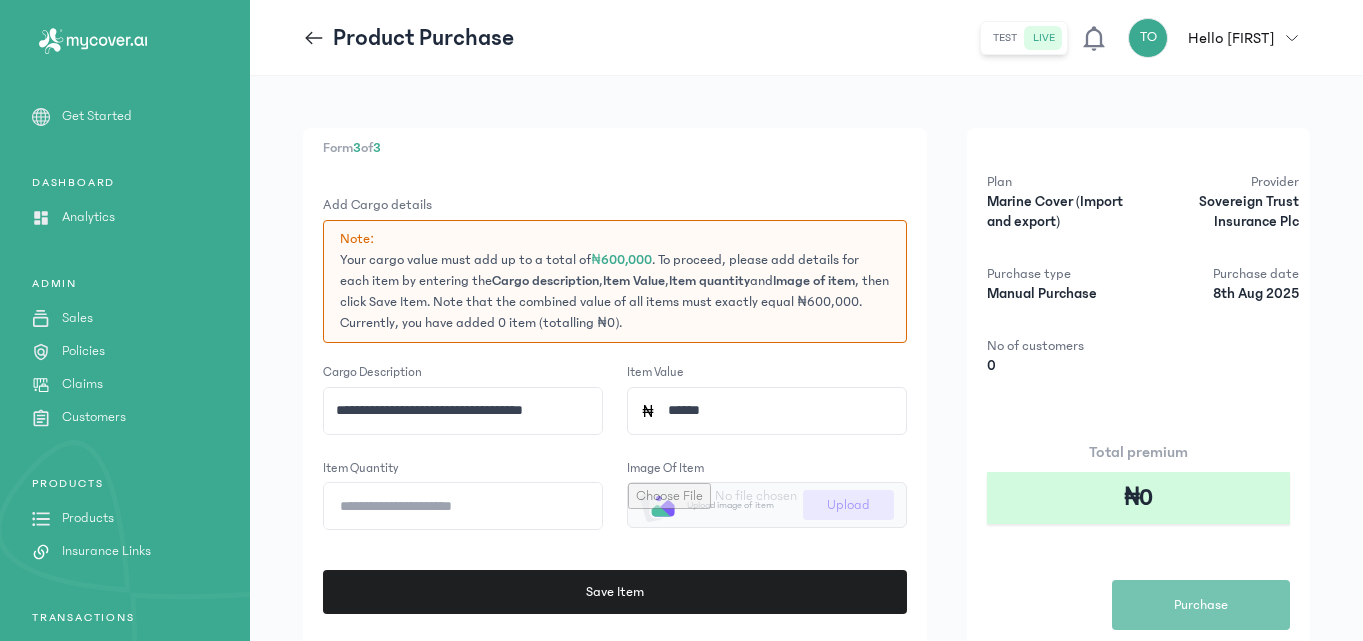 type on "*******" 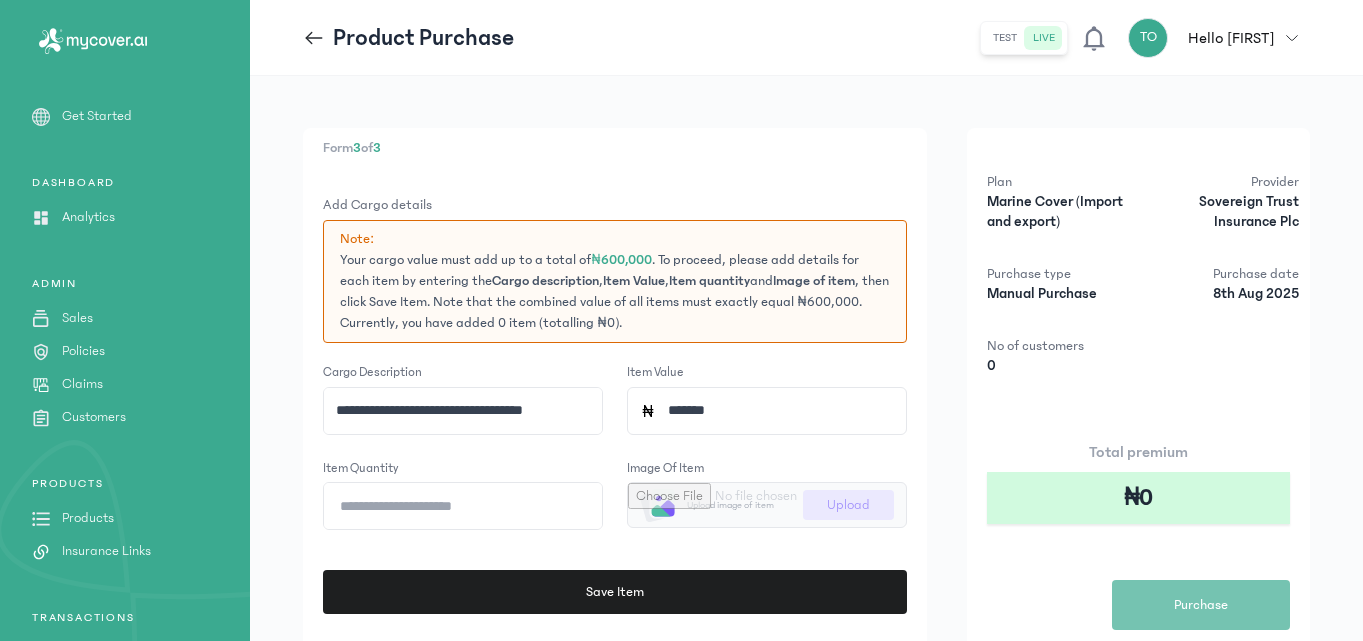 click on "Item quantity" 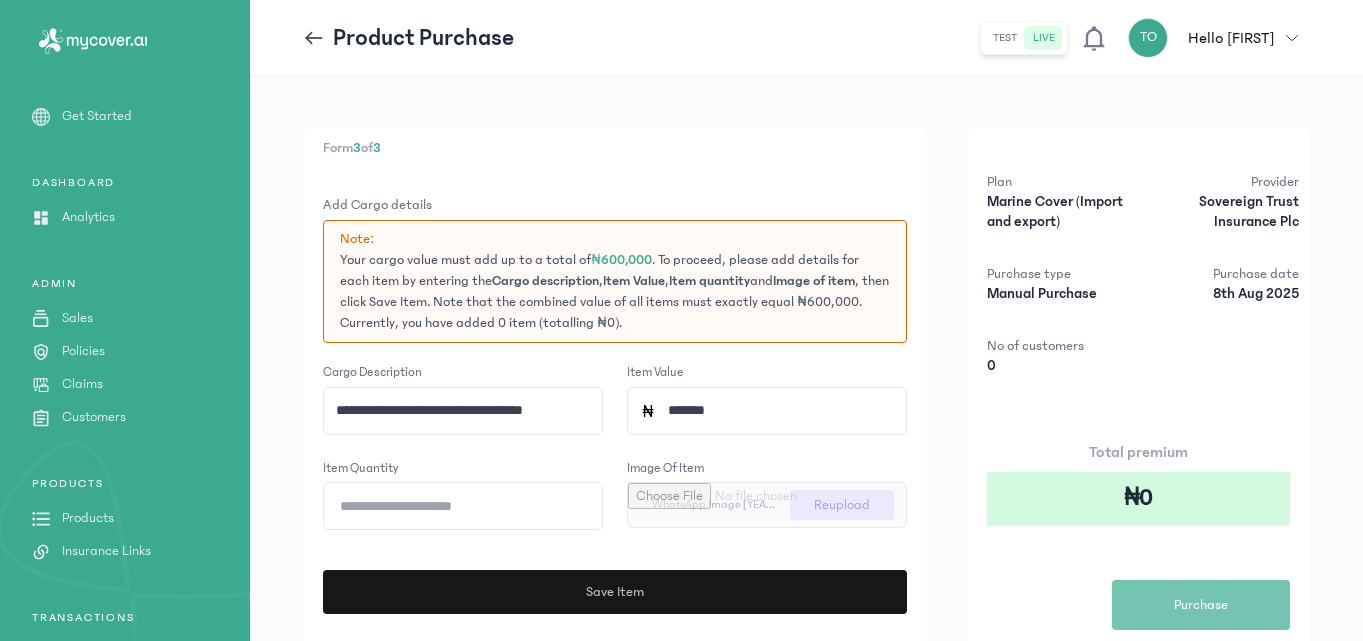 click on "Save Item" at bounding box center [615, 592] 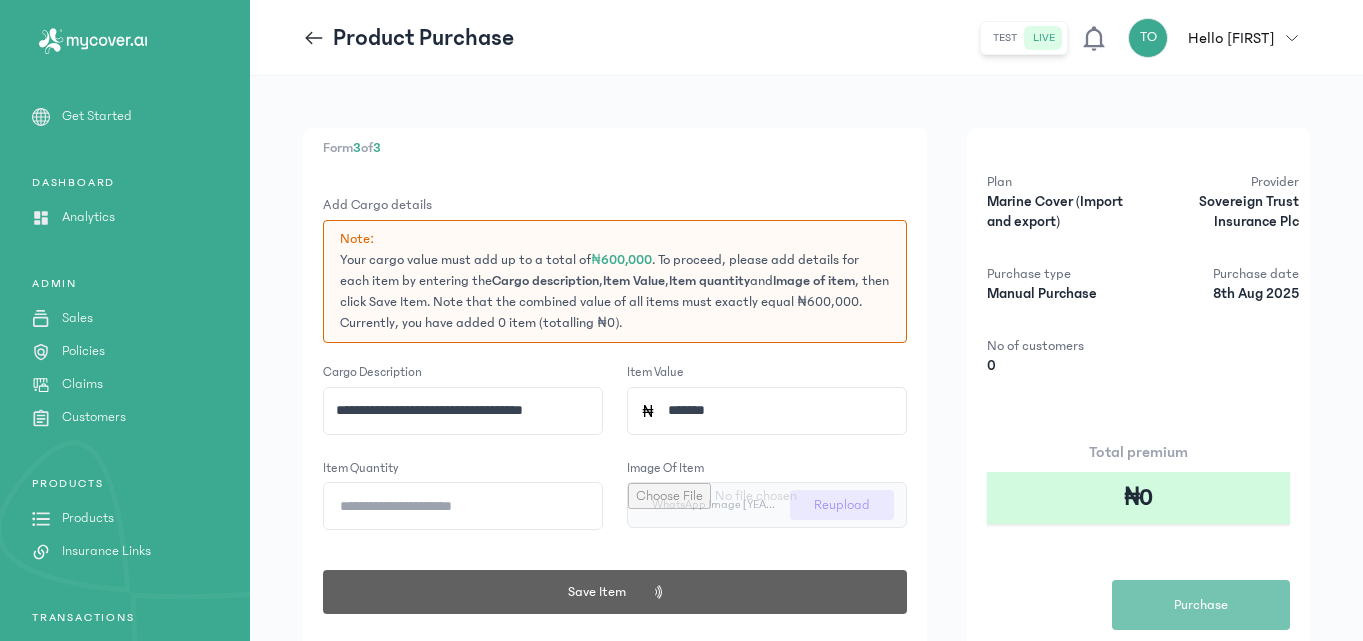 click on "Total premium ₦0  Purchase" at bounding box center (1138, 535) 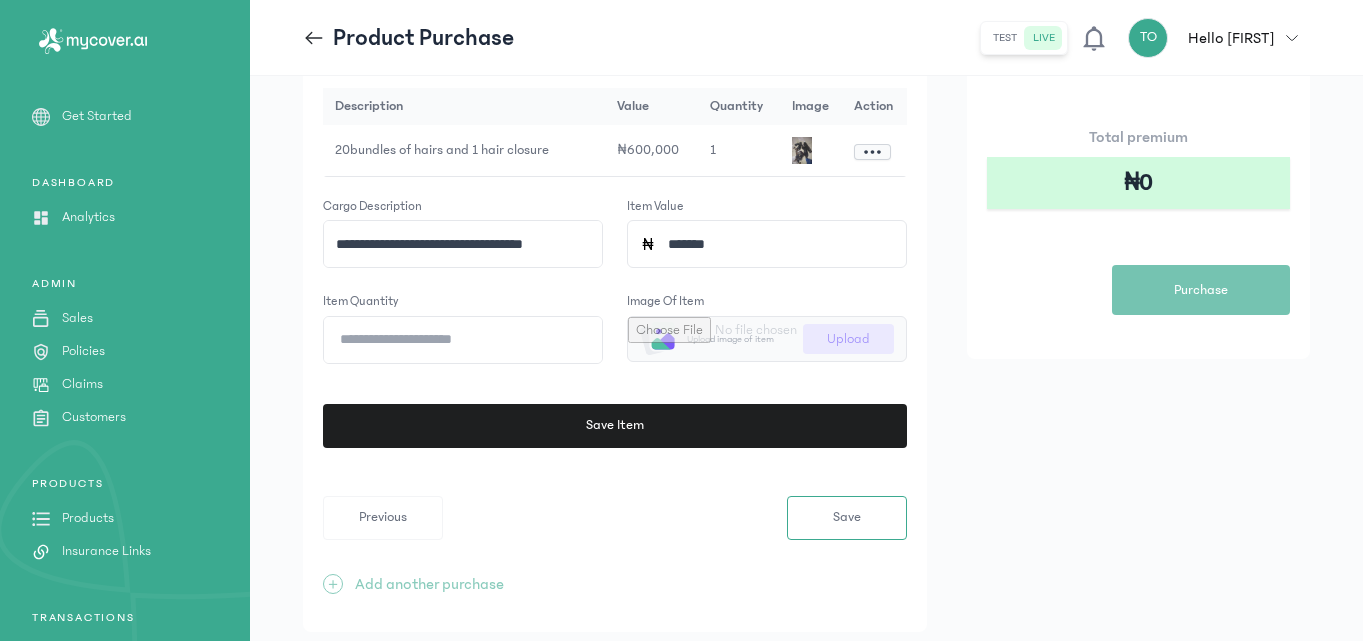 scroll, scrollTop: 320, scrollLeft: 0, axis: vertical 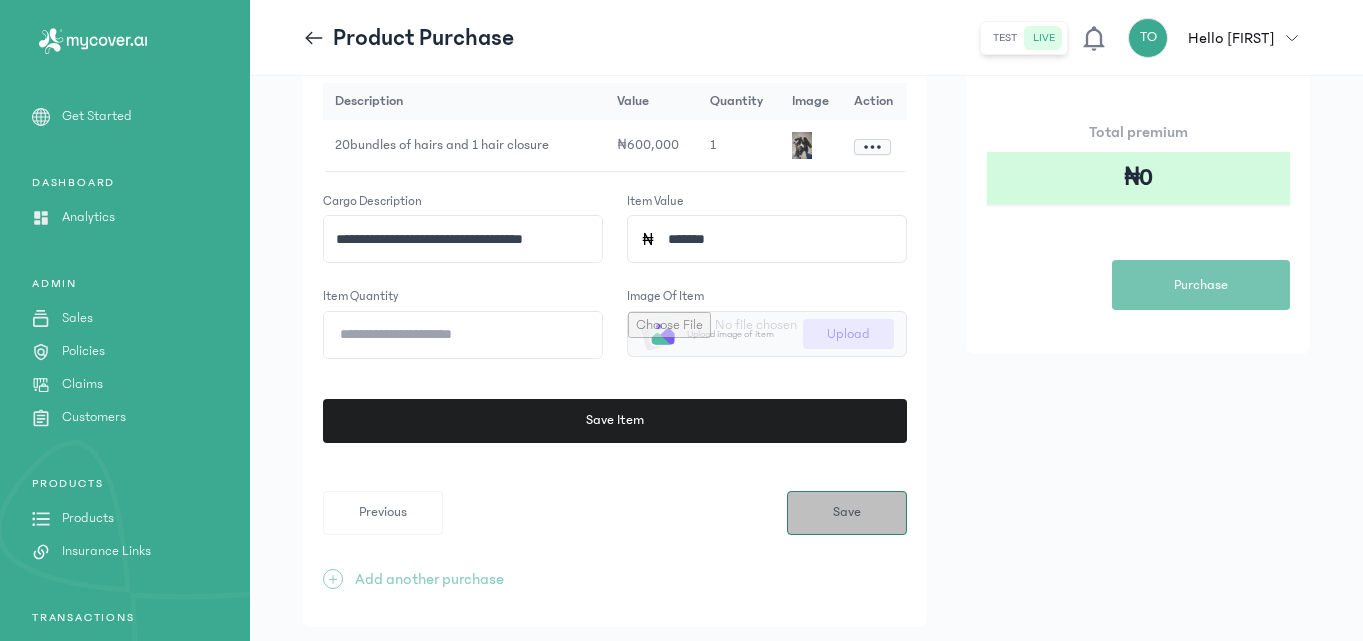 click on "Save" at bounding box center [847, 513] 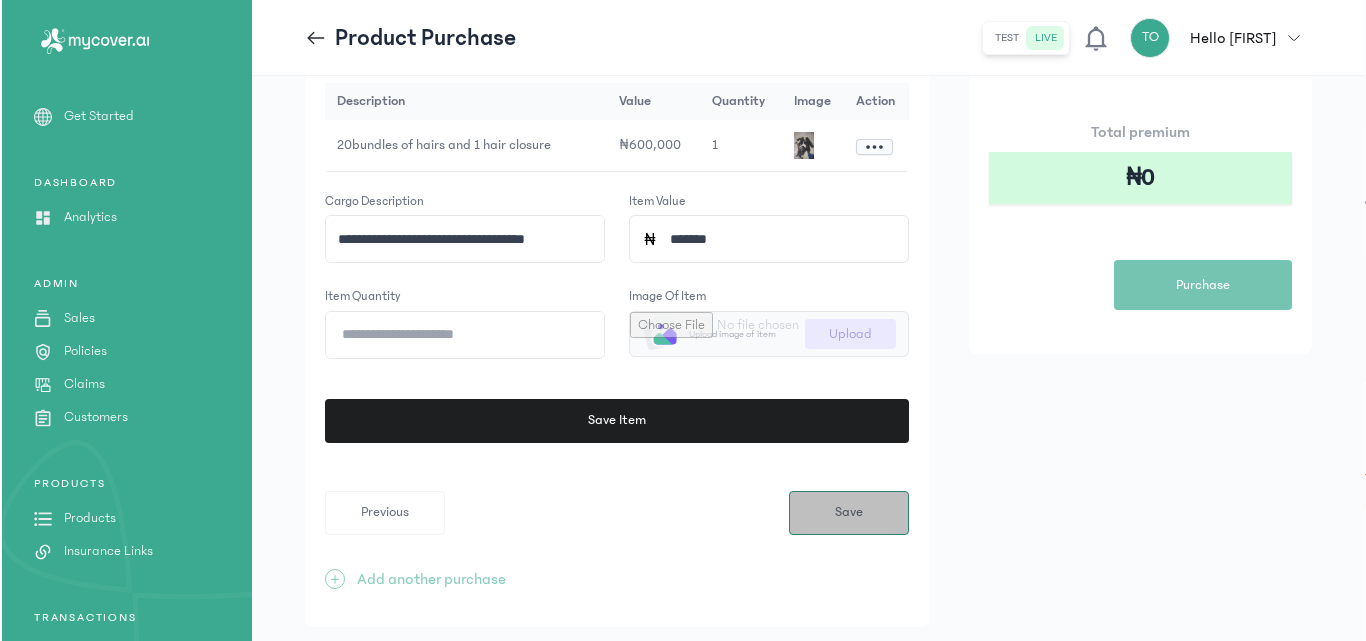 scroll, scrollTop: 0, scrollLeft: 0, axis: both 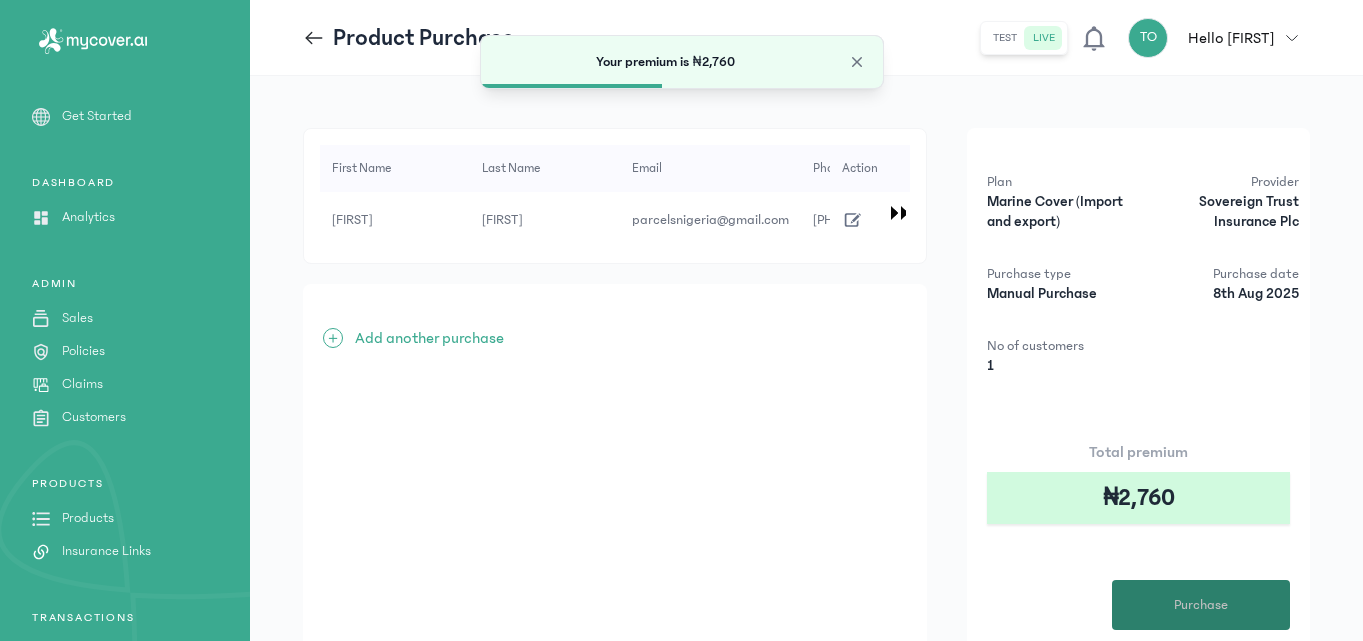 click on "Purchase" at bounding box center [1201, 605] 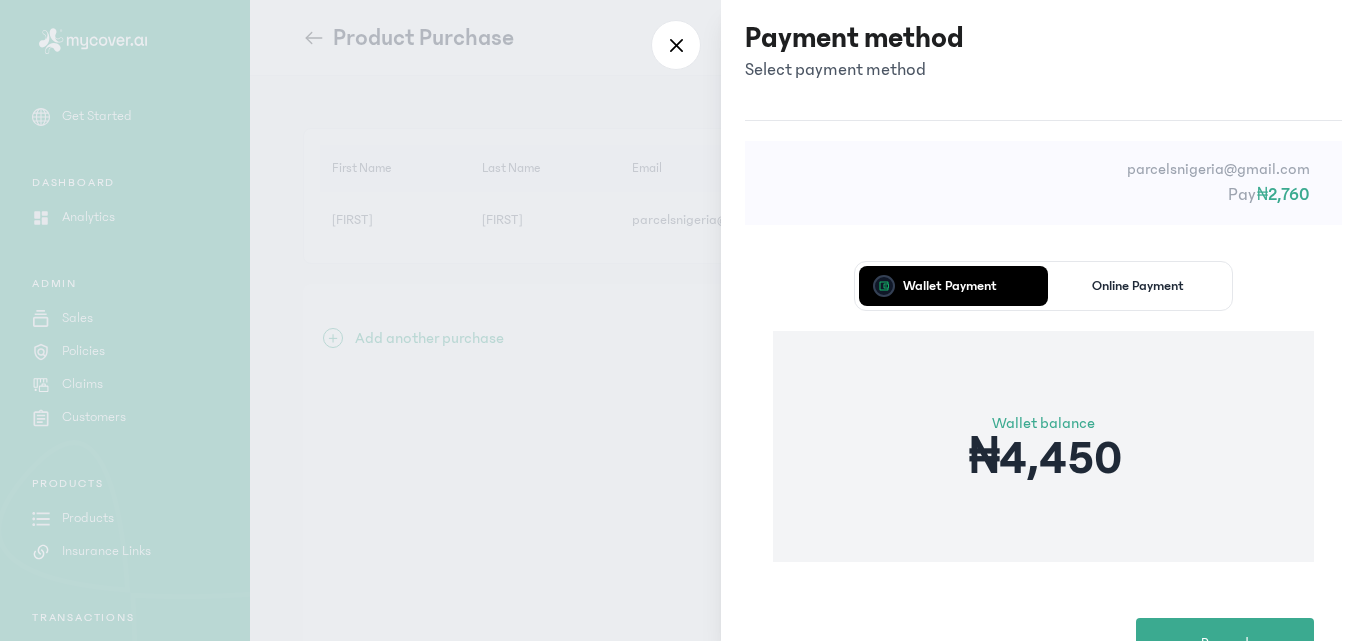 click on "Wallet Payment
Online Payment Wallet balance ₦4,450 Proceed" at bounding box center [1043, 464] 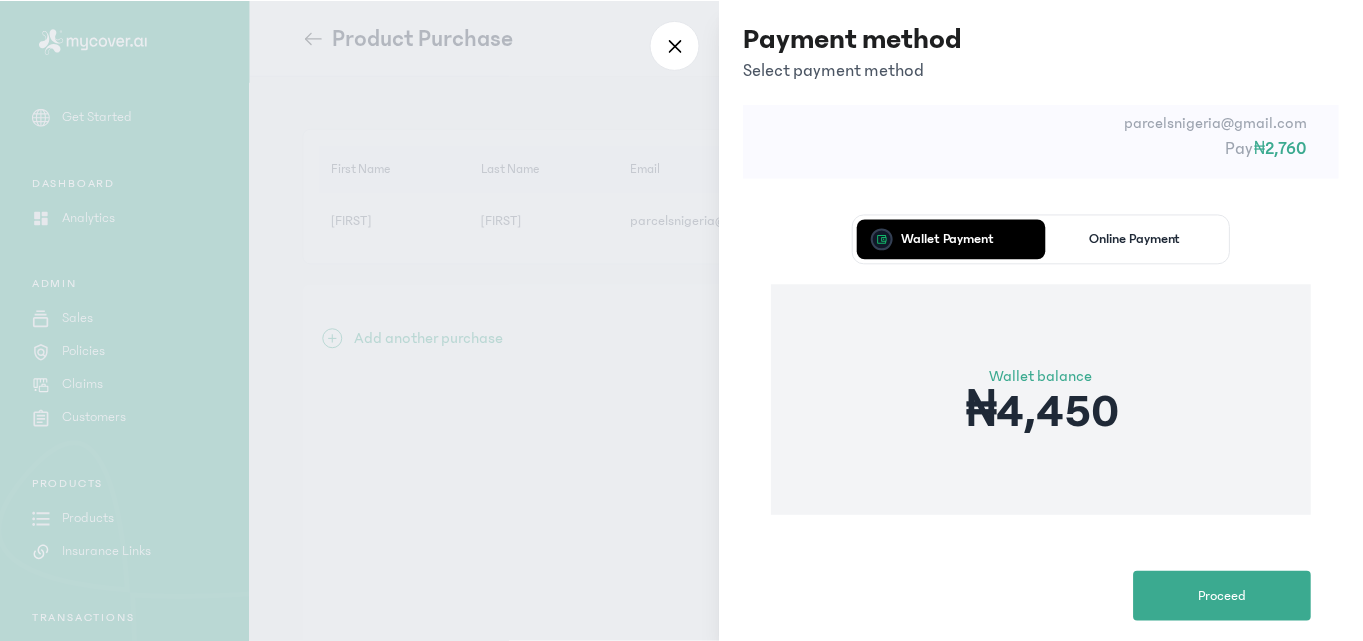scroll, scrollTop: 79, scrollLeft: 0, axis: vertical 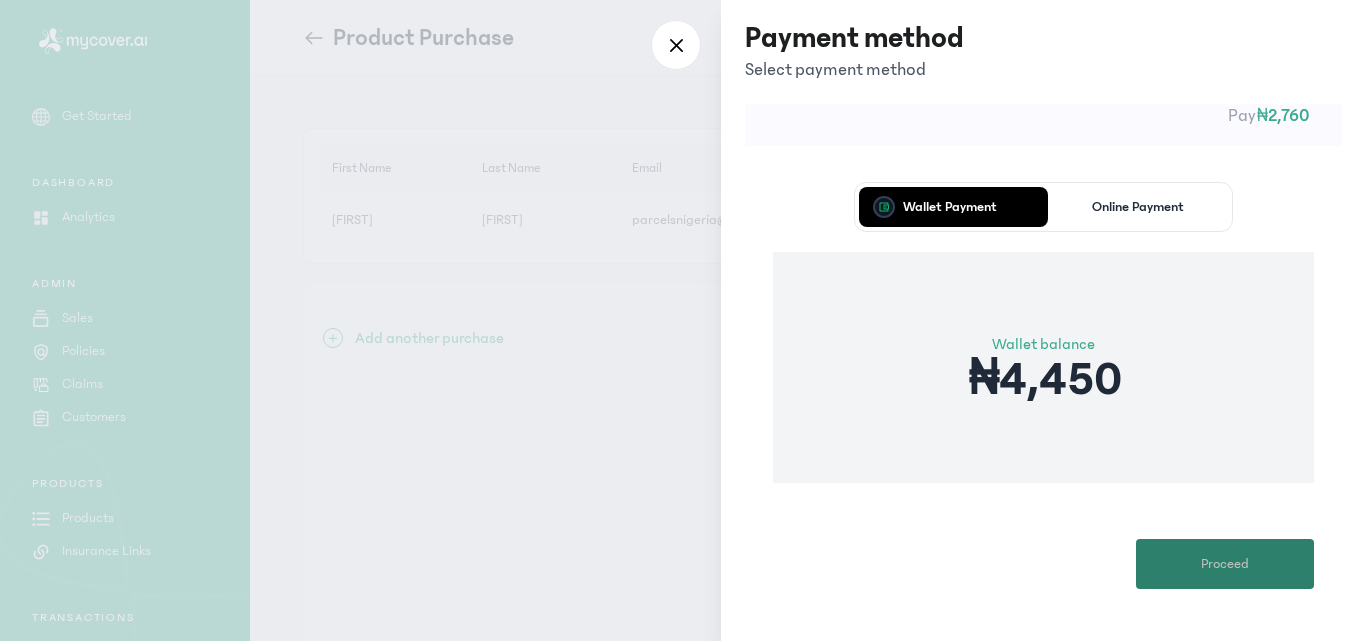 click on "Proceed" at bounding box center [1225, 564] 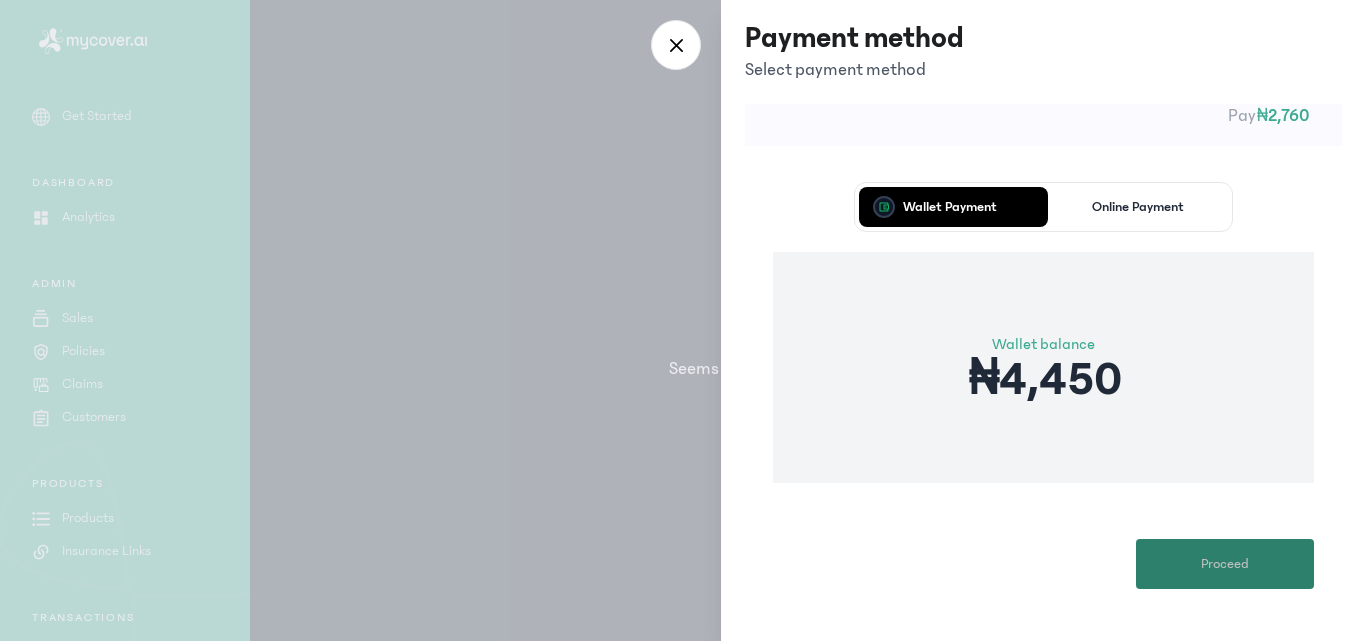 click on "Proceed" at bounding box center [1225, 564] 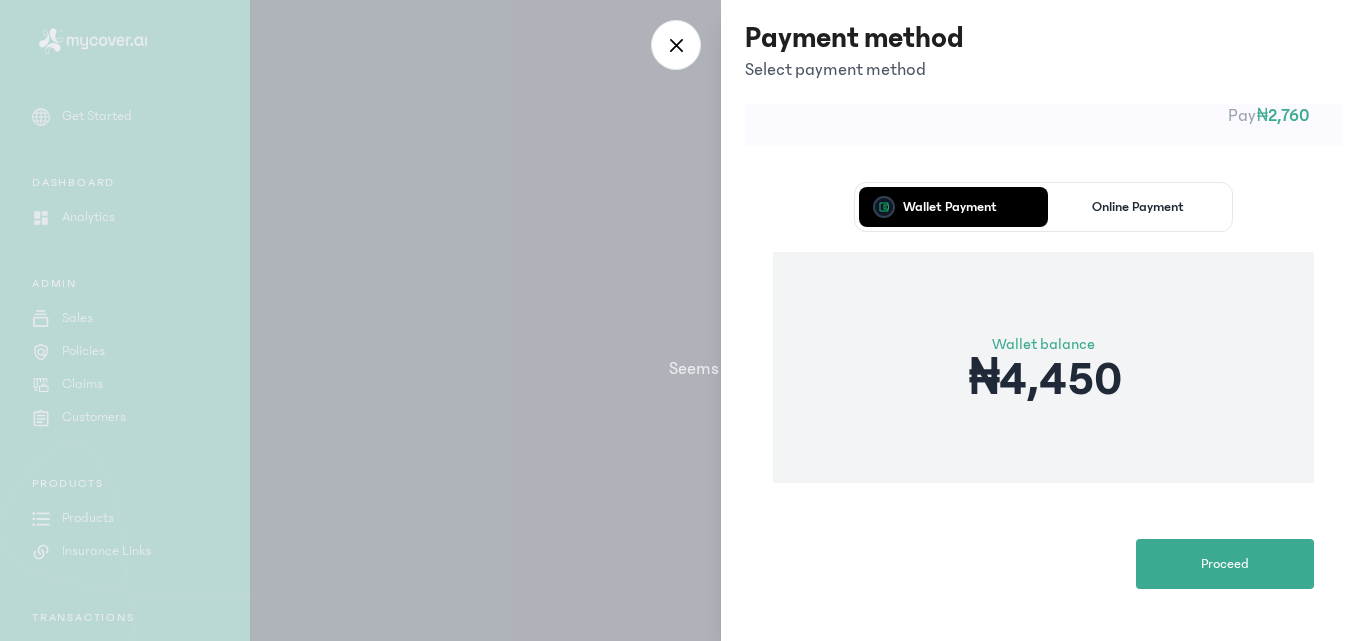 click on "Wallet Payment
Online Payment Wallet balance ₦4,450 Proceed" at bounding box center [1043, 385] 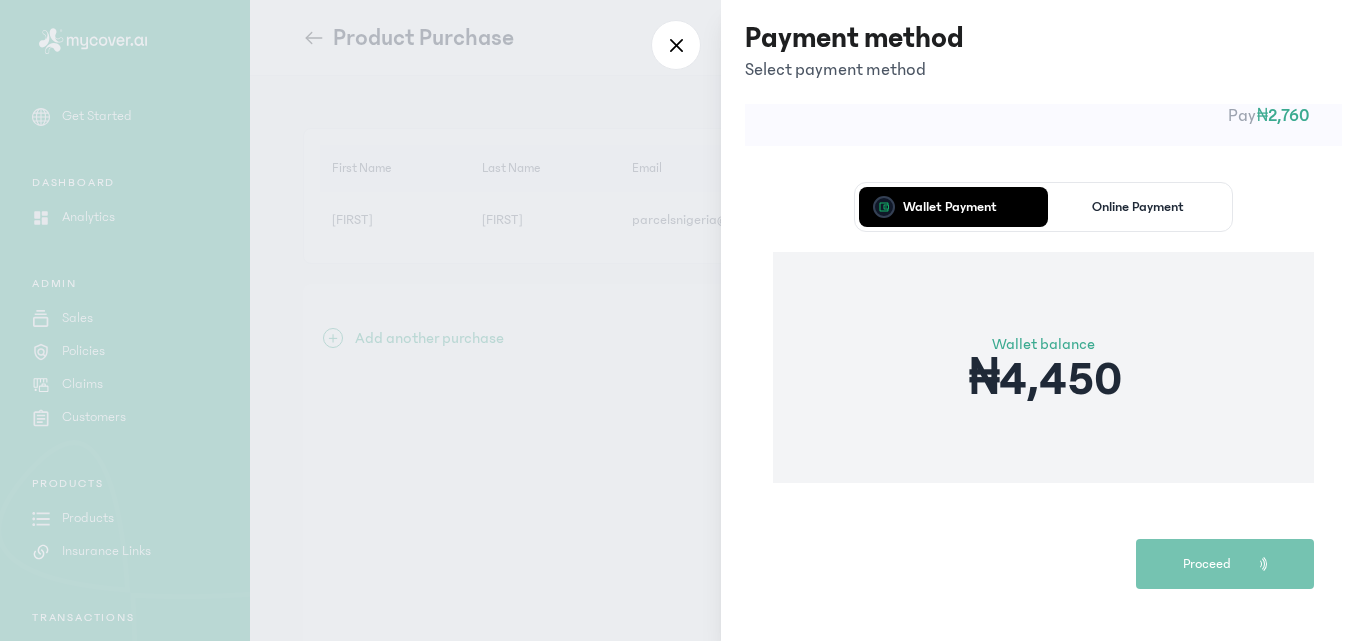 click on "Wallet Payment
Online Payment Wallet balance ₦4,450 Proceed" at bounding box center (1043, 385) 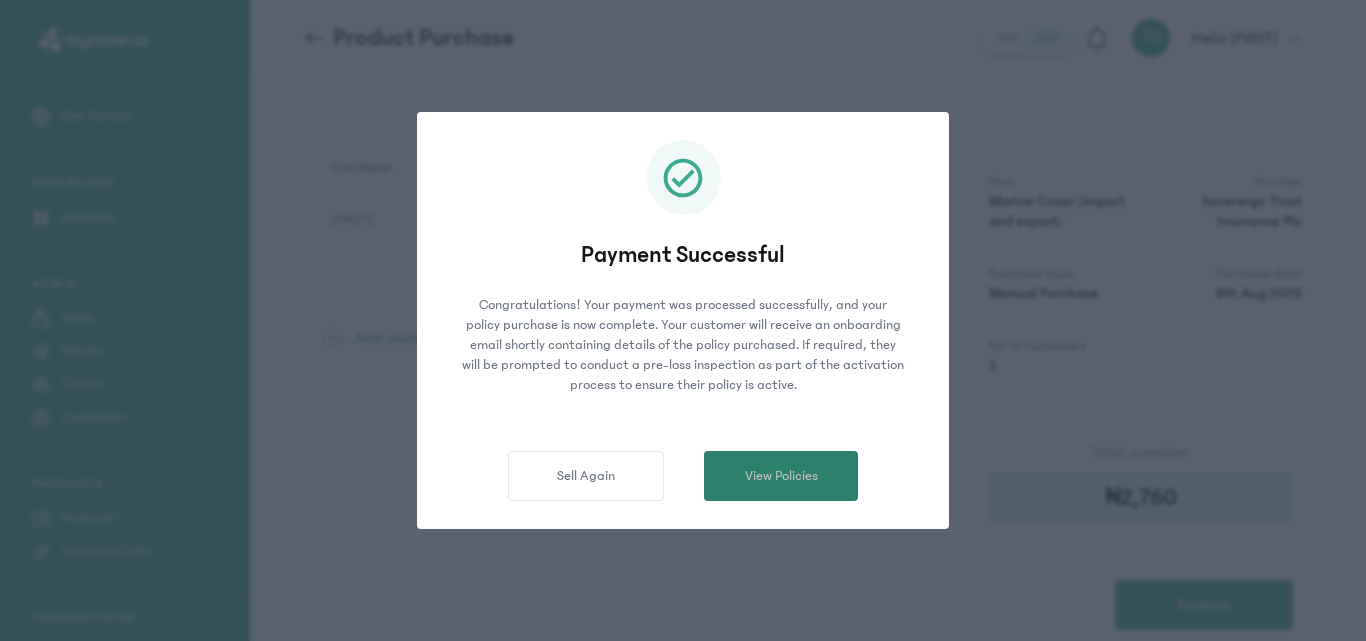 click on "View Policies" at bounding box center (781, 476) 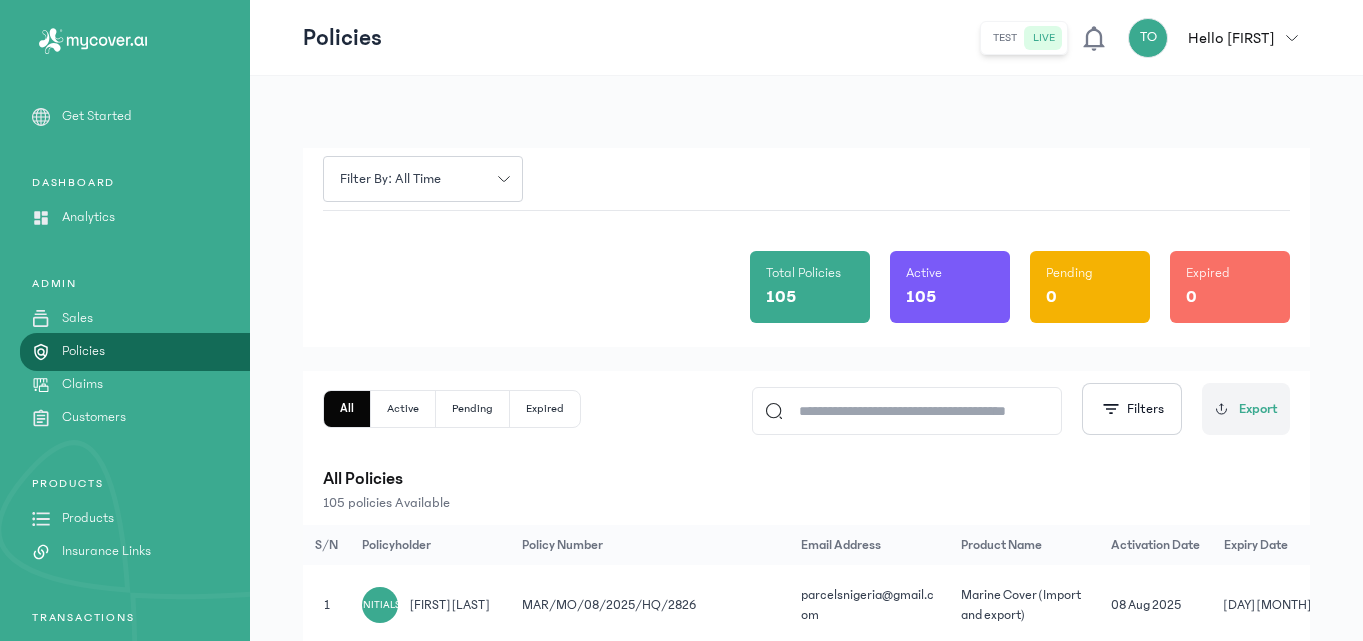 click on "Total Policies 105 Active 105 Pending 0 Expired 0" 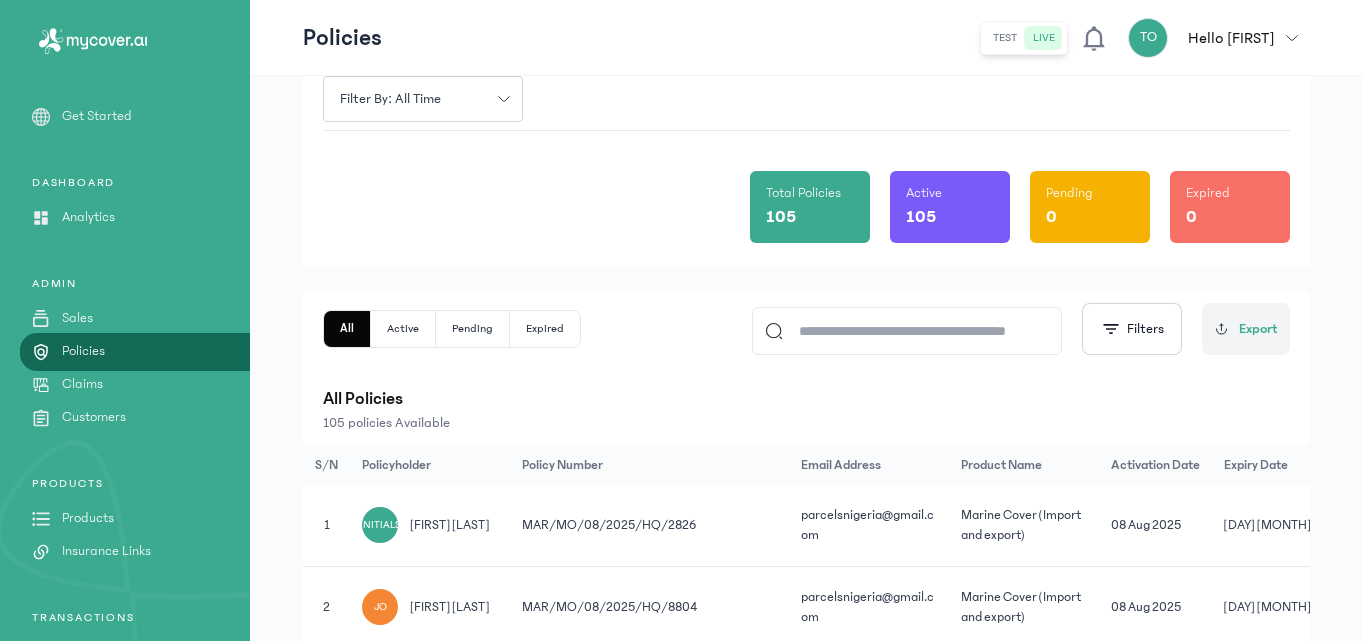scroll, scrollTop: 120, scrollLeft: 0, axis: vertical 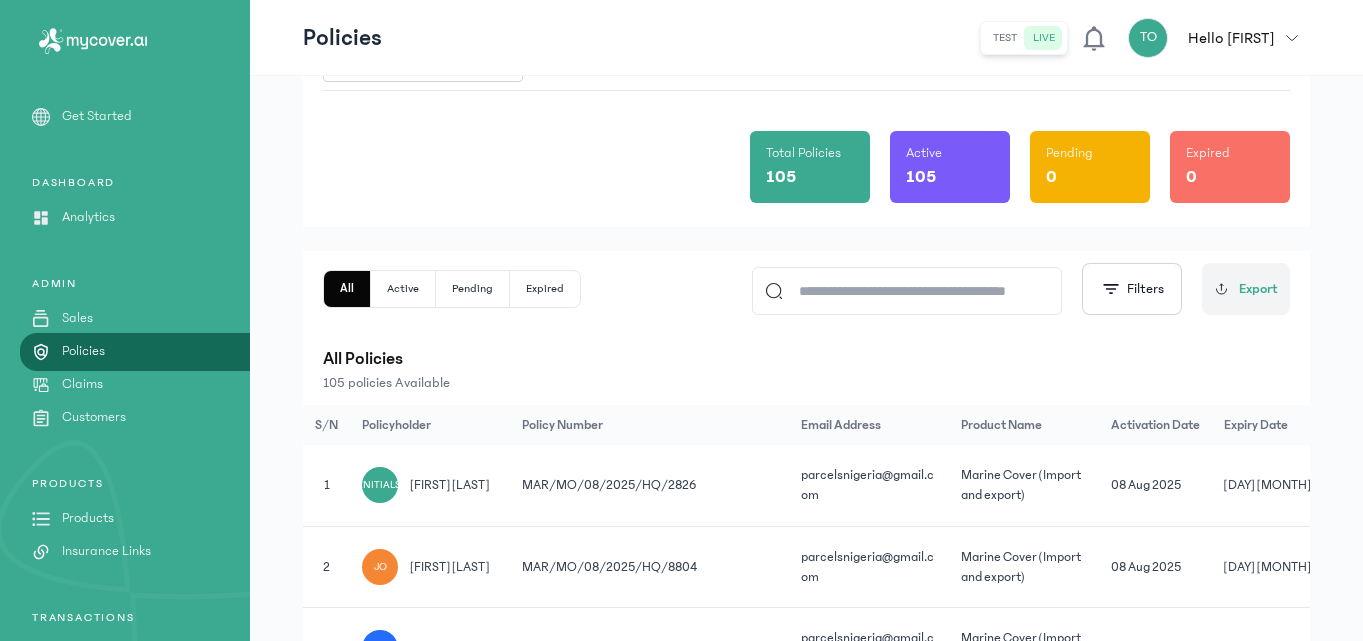 click on "Products" at bounding box center [88, 518] 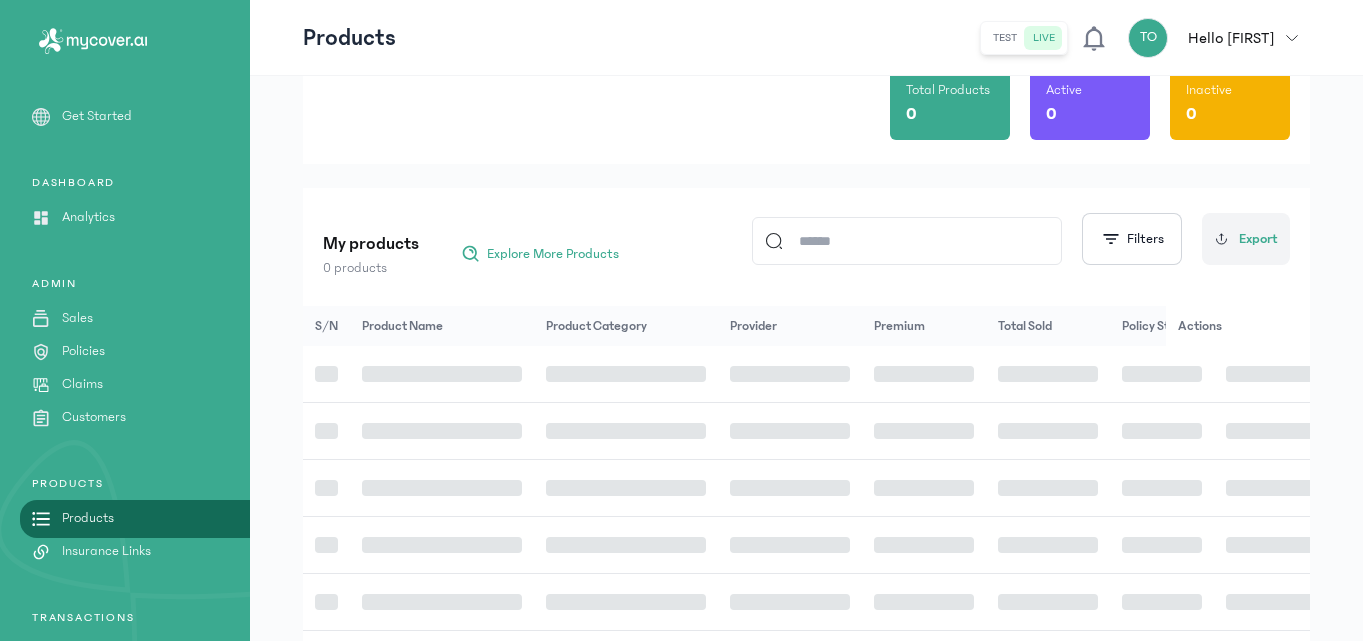 click on "Products" at bounding box center [88, 518] 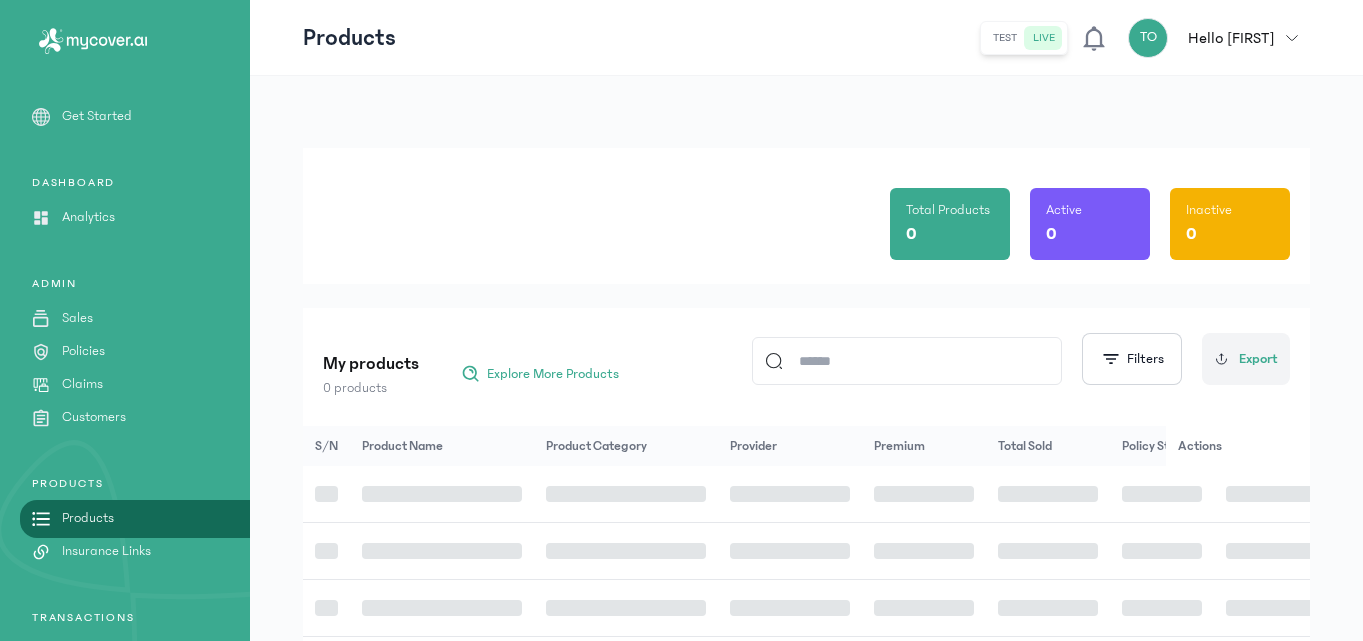 click on "Total Products 0 Active 0 Inactive 0" 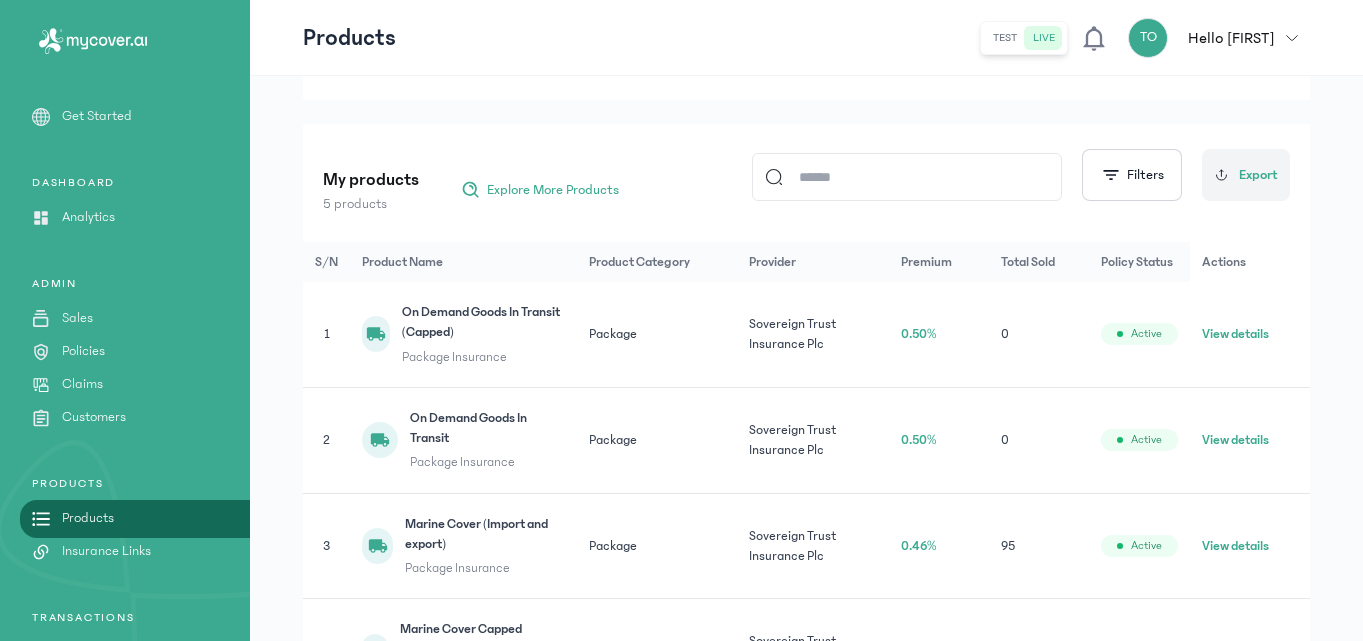 scroll, scrollTop: 0, scrollLeft: 0, axis: both 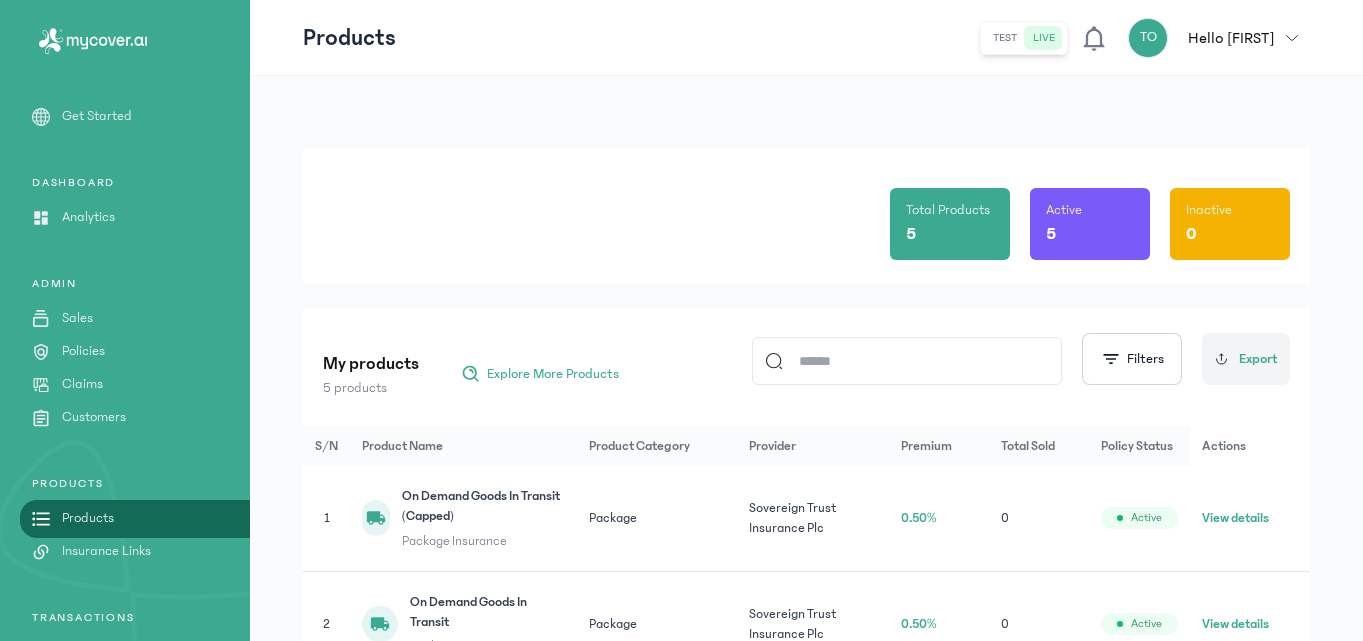 click on "Get Started" at bounding box center [97, 116] 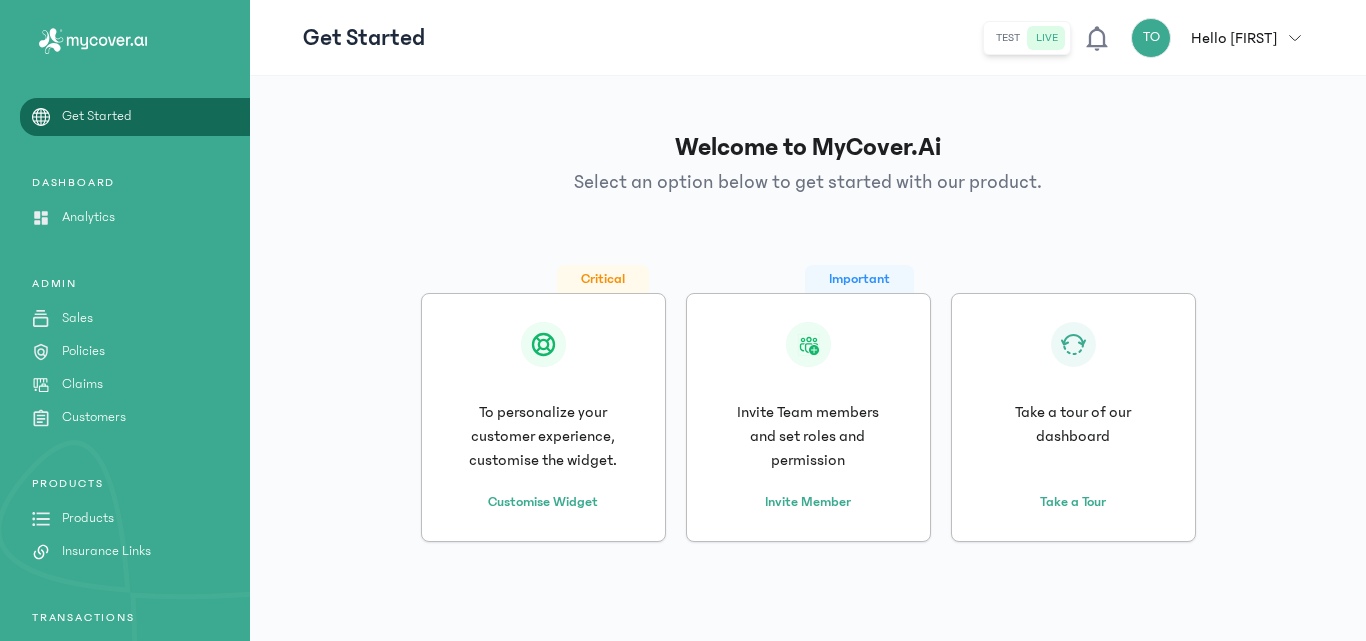 click on "Get Started" at bounding box center [97, 116] 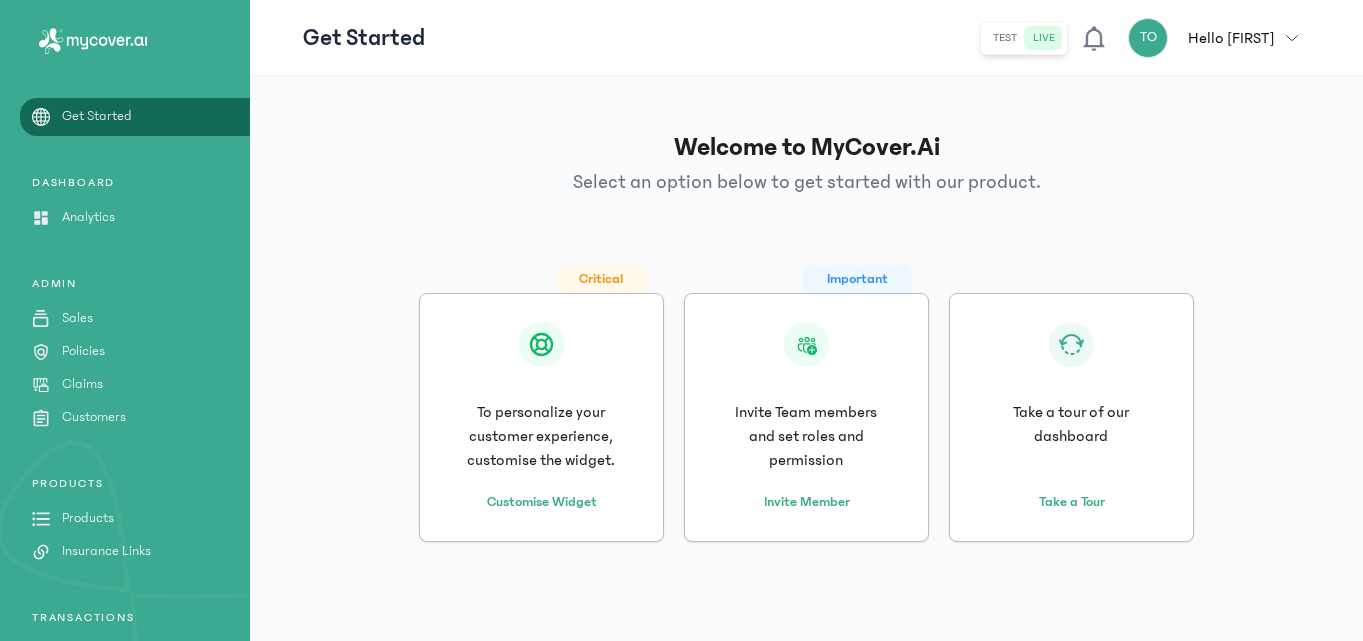 click on "Sales" at bounding box center (77, 318) 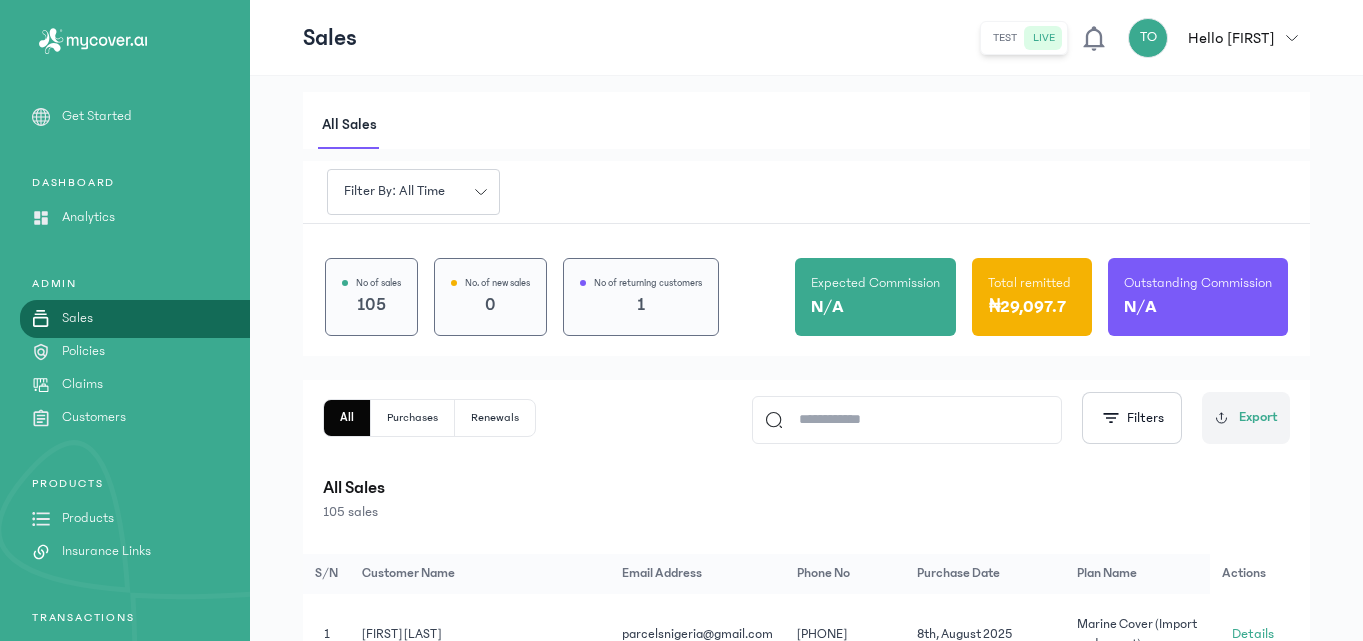click on "S/N Customer Name Email address Phone no Purchase date Plan name Period of cover Amount paid Discount Transaction type Provider Actions 1 Bisola Toluwanimi [EMAIL] [PHONE] 8th, August 2025 Marine Cover (Import and export) 3 Months ₦2,760 0.00 % purchase Sovereign Trust Insurance Plc Details 2 Bisola Toluwanimi [EMAIL] [PHONE] 8th, August 2025 Marine Cover (Import and export) 3 Months ₦9,200 0.00 % purchase Sovereign Trust Insurance Plc Details 3 Bisola Toluwanimi [EMAIL] [PHONE] 8th, August 2025 Marine Cover (Import and export) 3 Months ₦5,060 0.00 % purchase Sovereign Trust Insurance Plc Details 4 Bisola Toluwanimi [EMAIL] [PHONE] 8th, August 2025 3 Months ₦6,900 0.00 %" at bounding box center [806, 824] 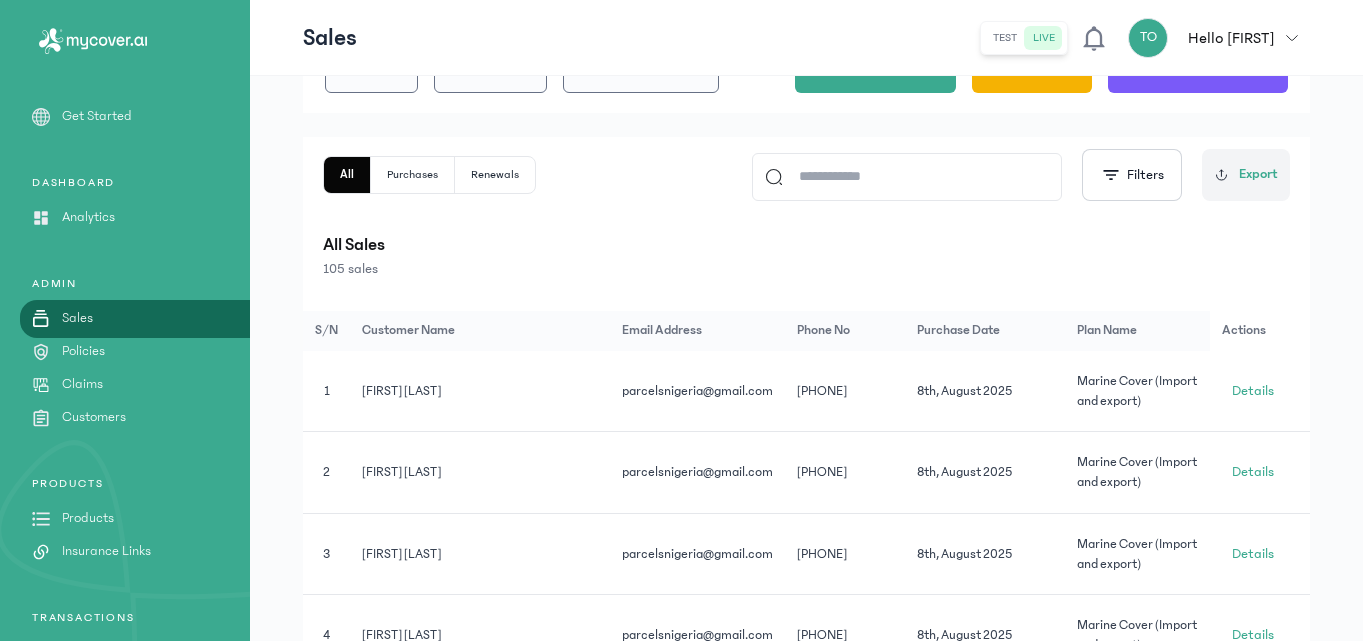 scroll, scrollTop: 240, scrollLeft: 0, axis: vertical 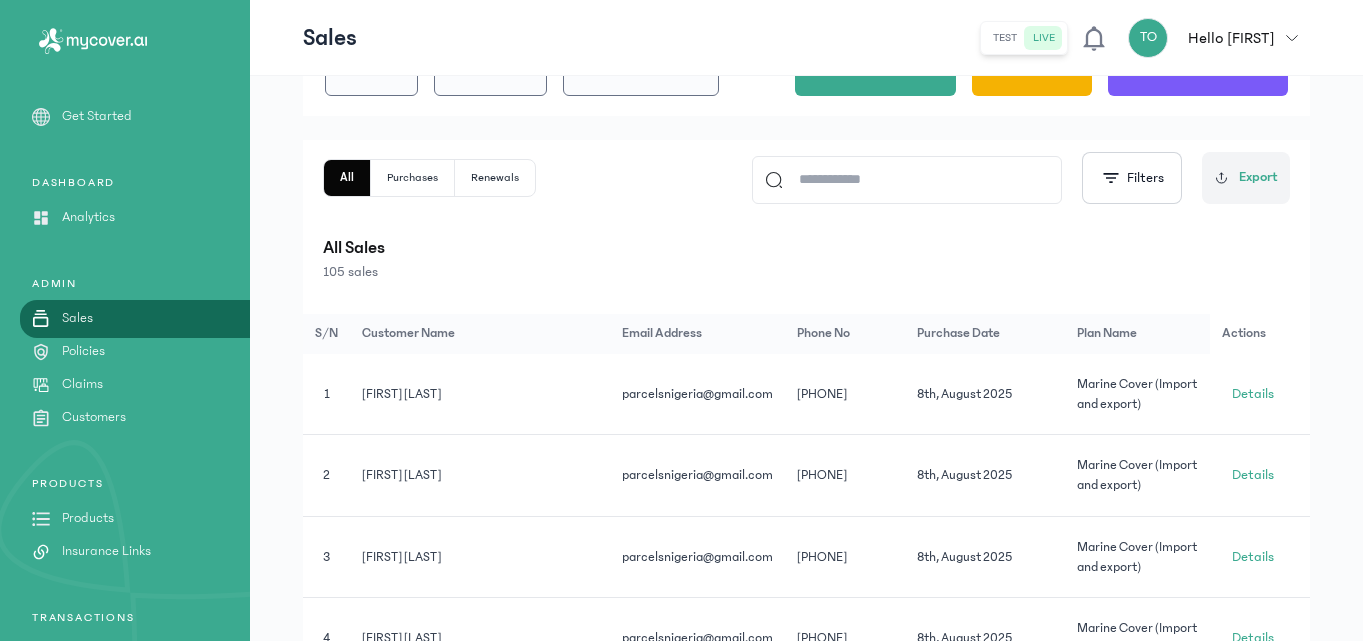 click on "Renewals" 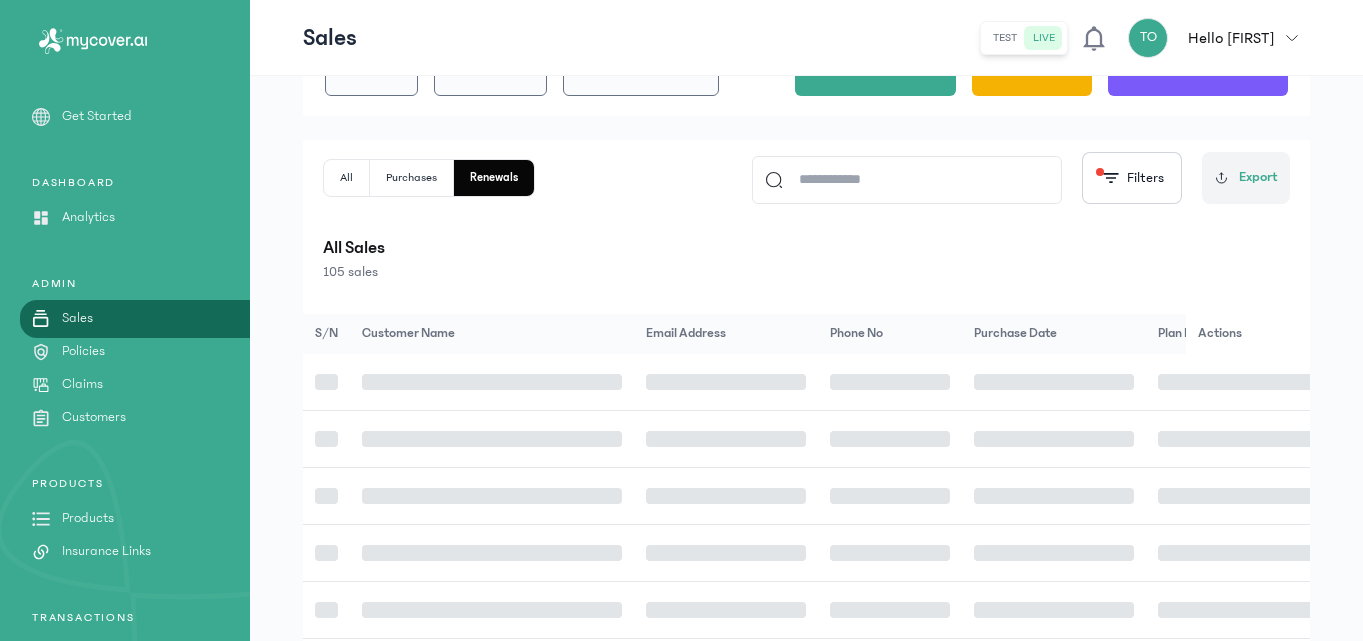 scroll, scrollTop: 169, scrollLeft: 0, axis: vertical 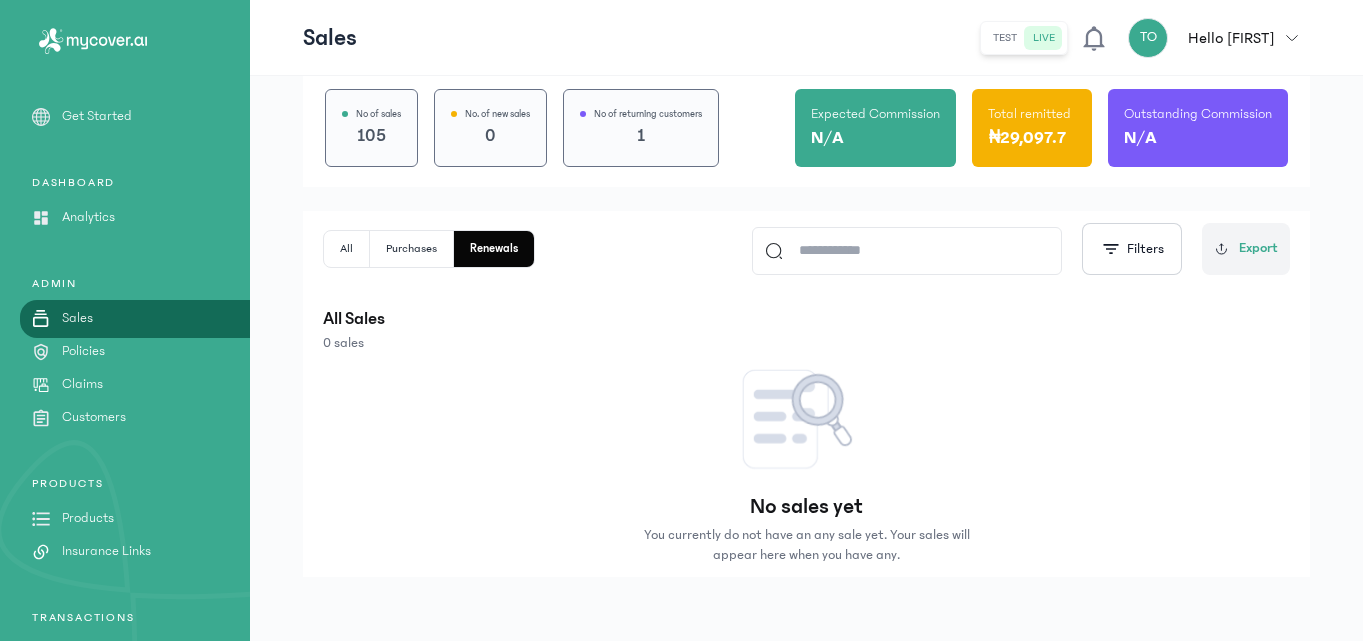 click on "Purchases" 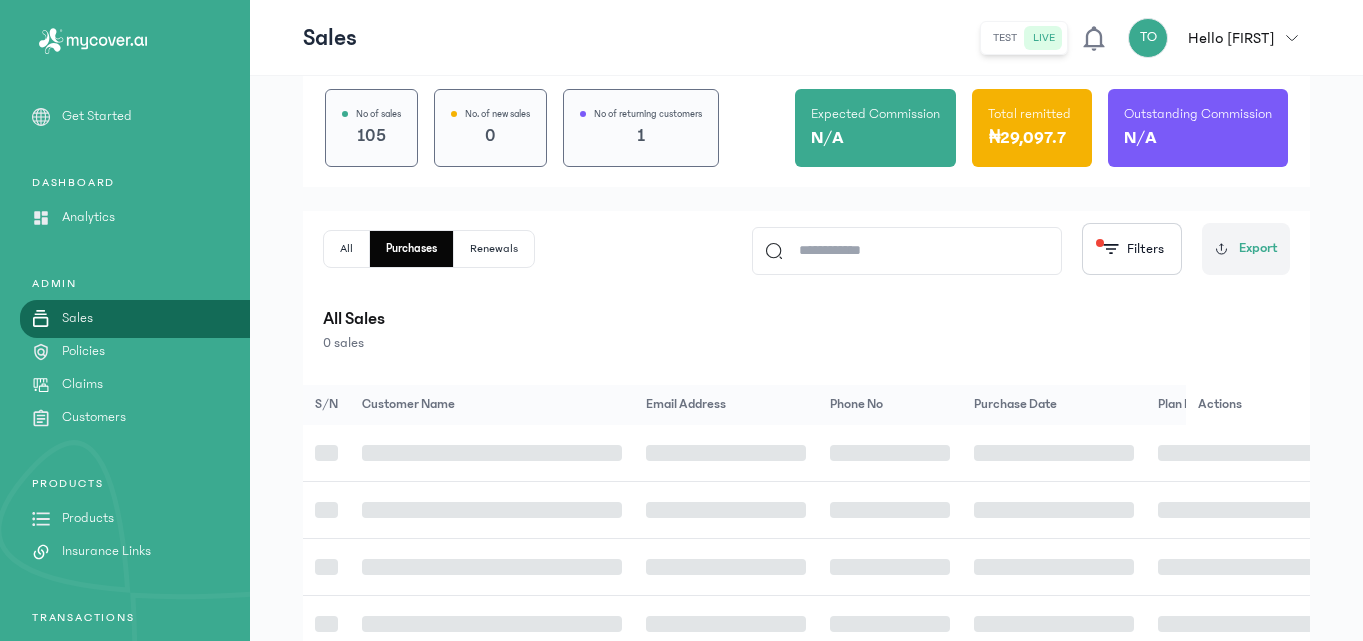 click on "Purchases" 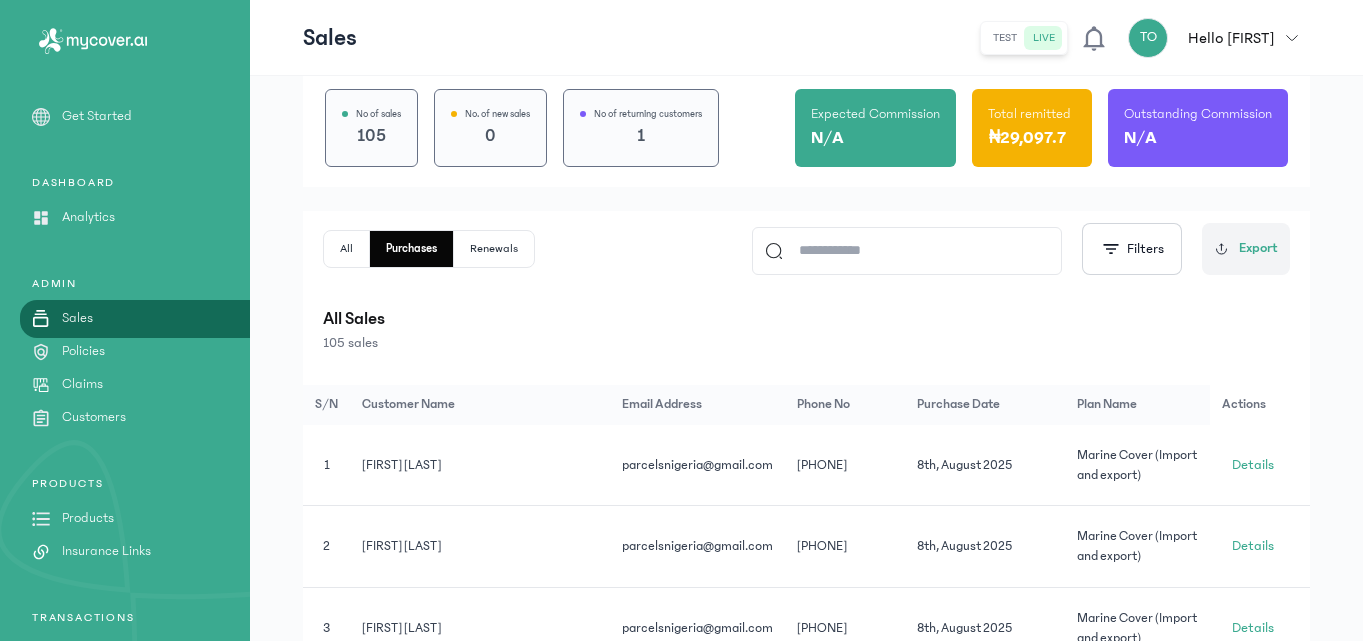 click on "Policies" 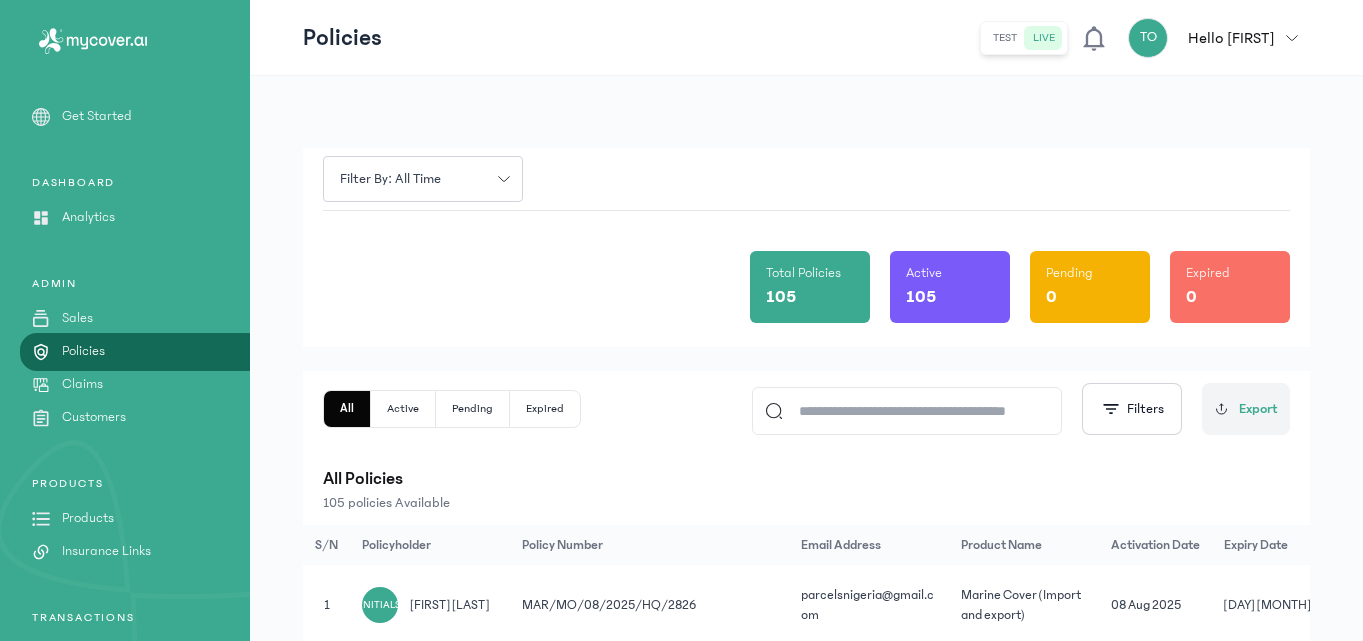 click on "Total Policies 105 Active 105 Pending 0 Expired 0" 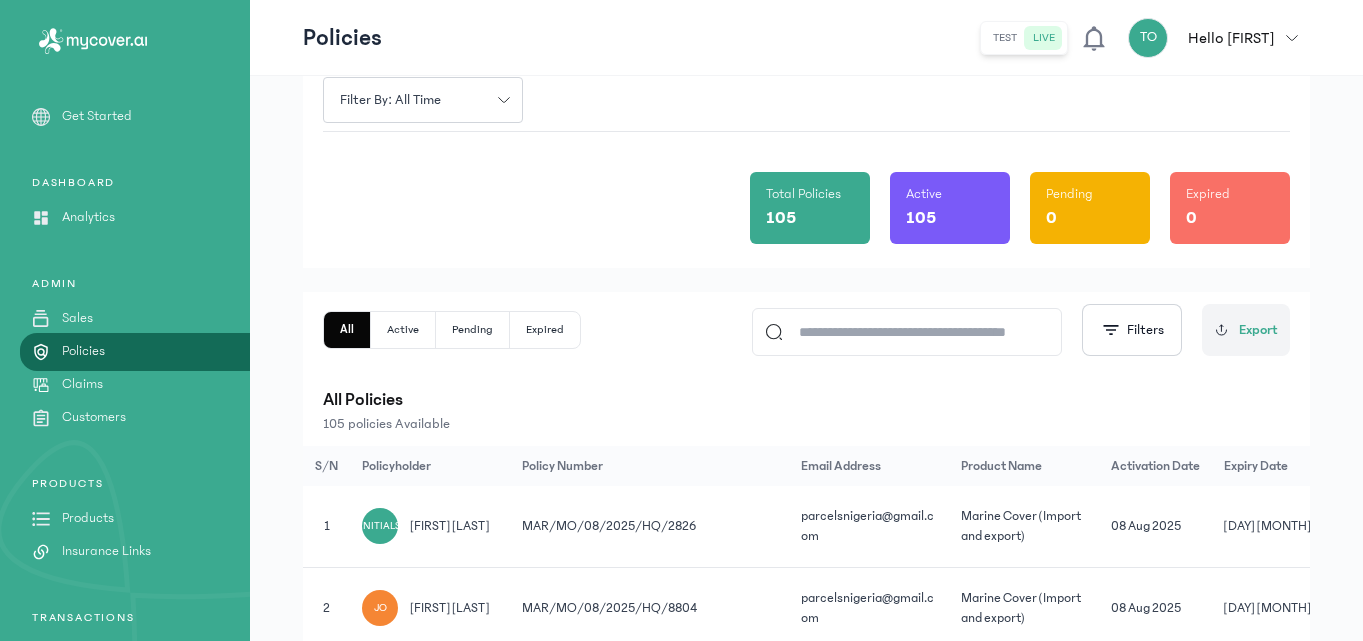 scroll, scrollTop: 80, scrollLeft: 0, axis: vertical 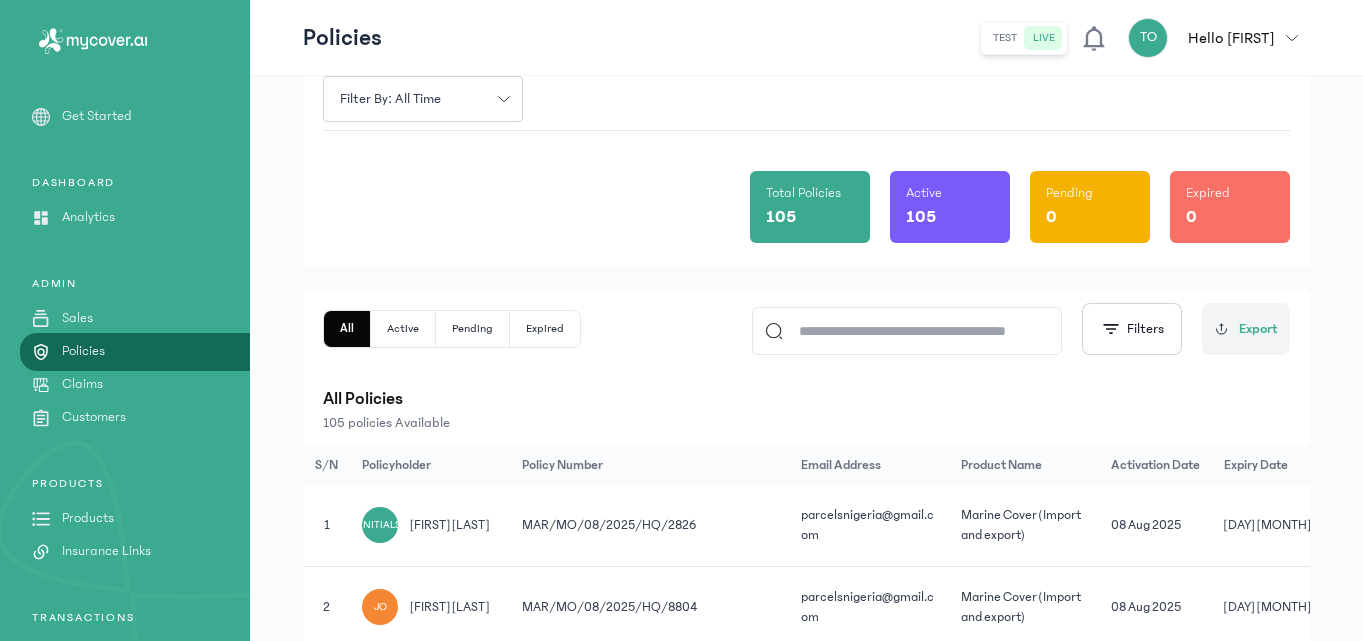 click on "Claims" at bounding box center [82, 384] 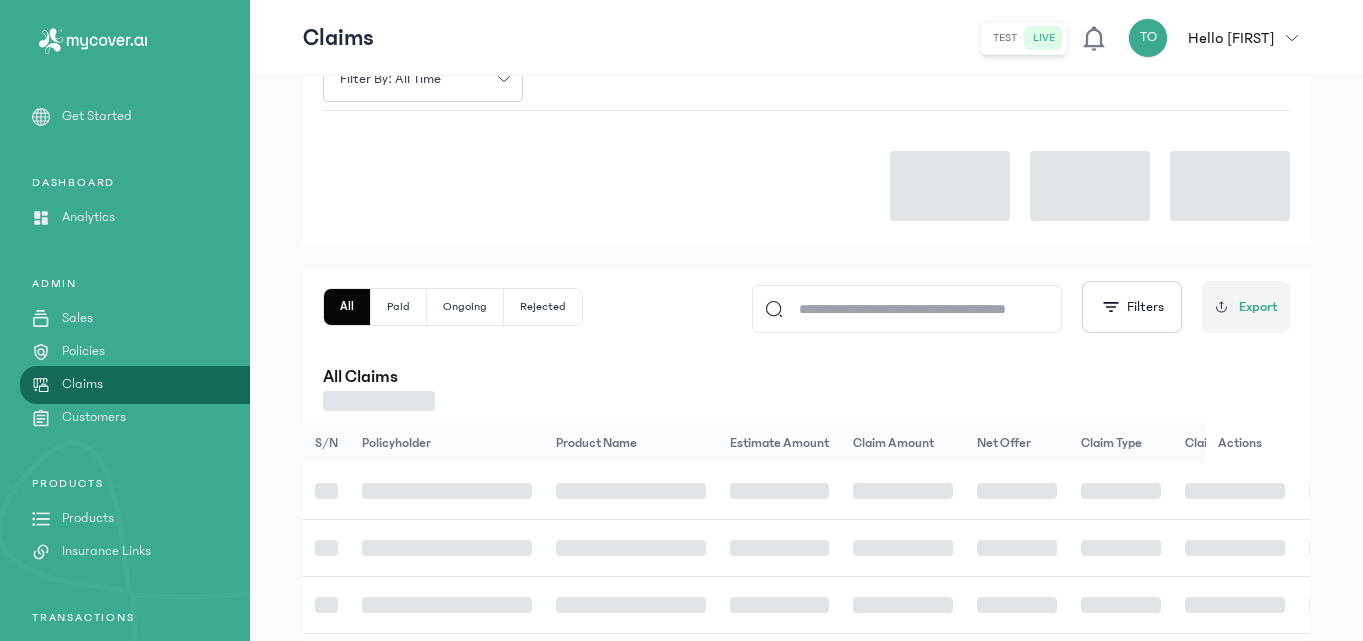 click on "Claims" at bounding box center [82, 384] 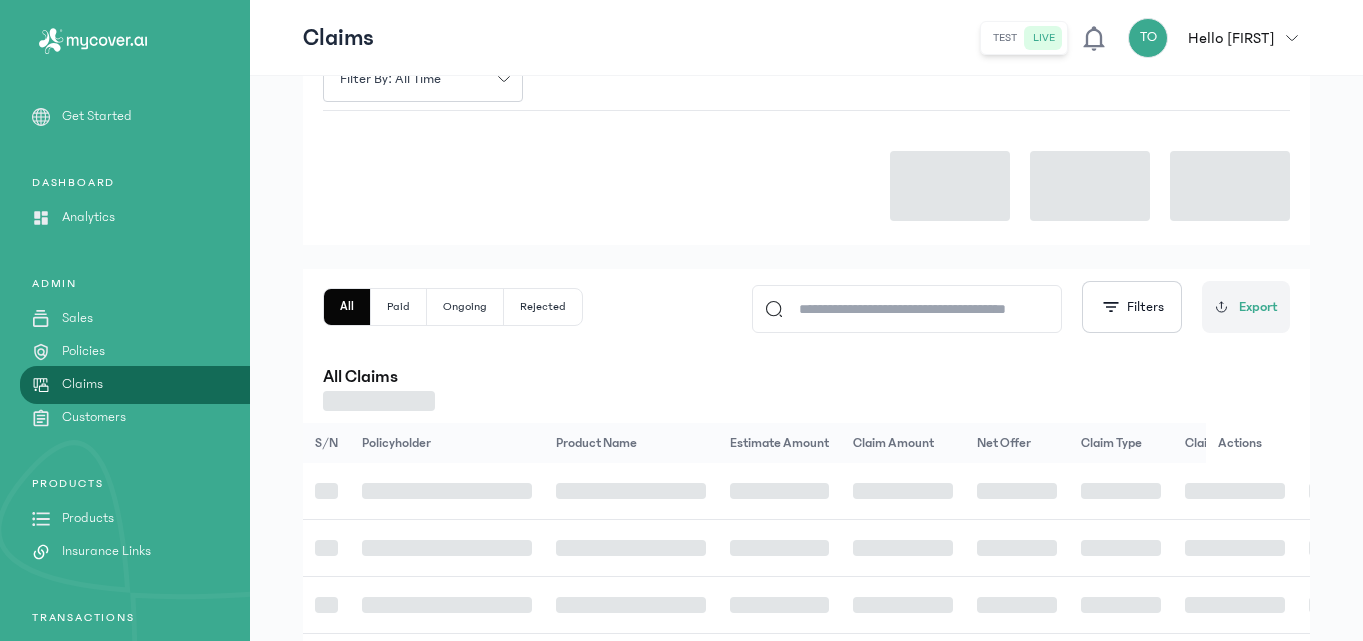 scroll, scrollTop: 0, scrollLeft: 0, axis: both 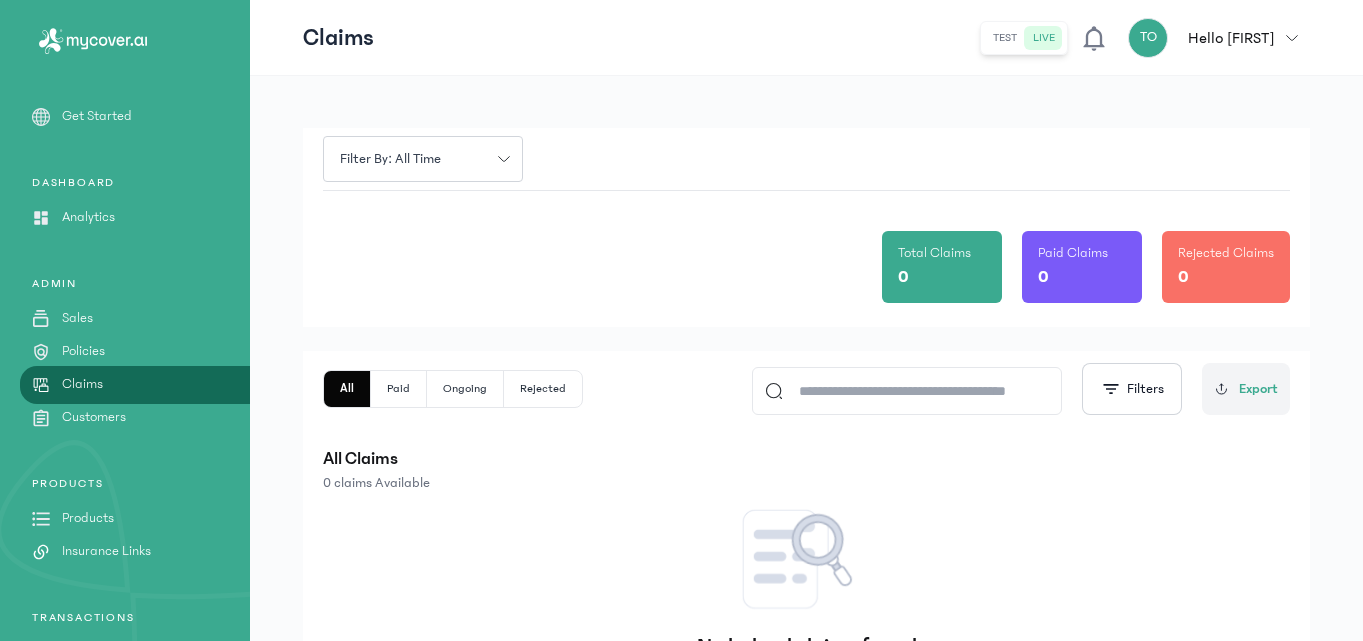 click on "Customers" 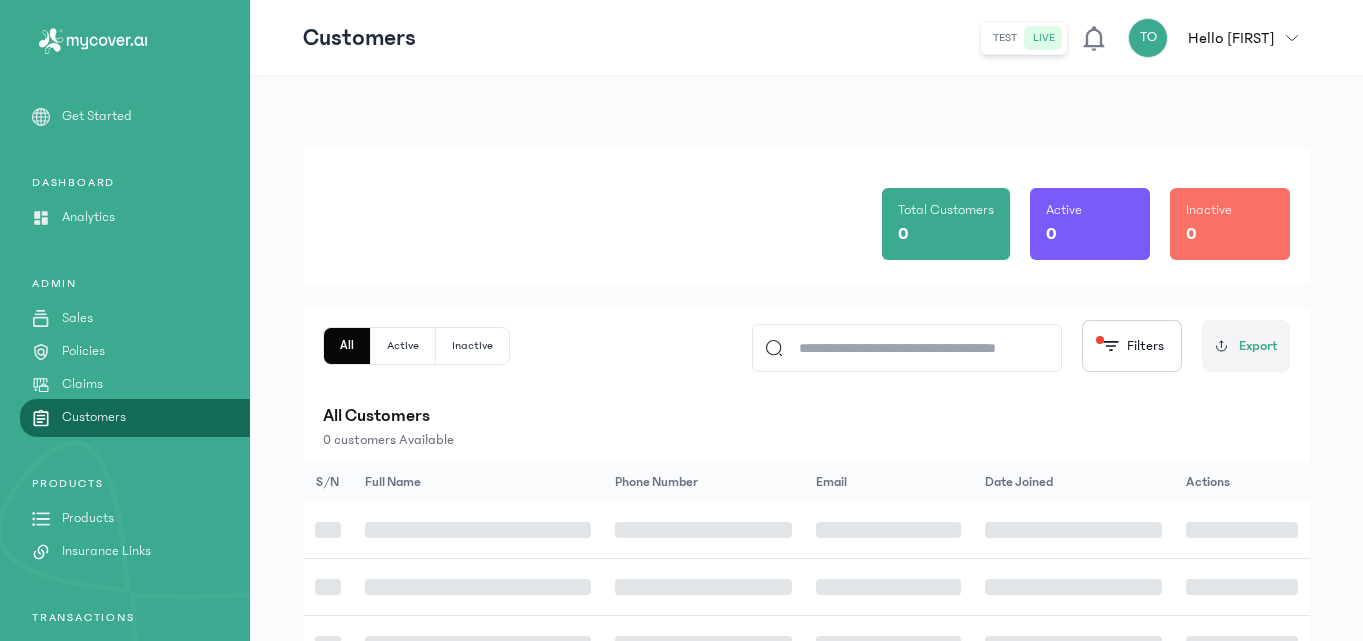 click on "Customers" 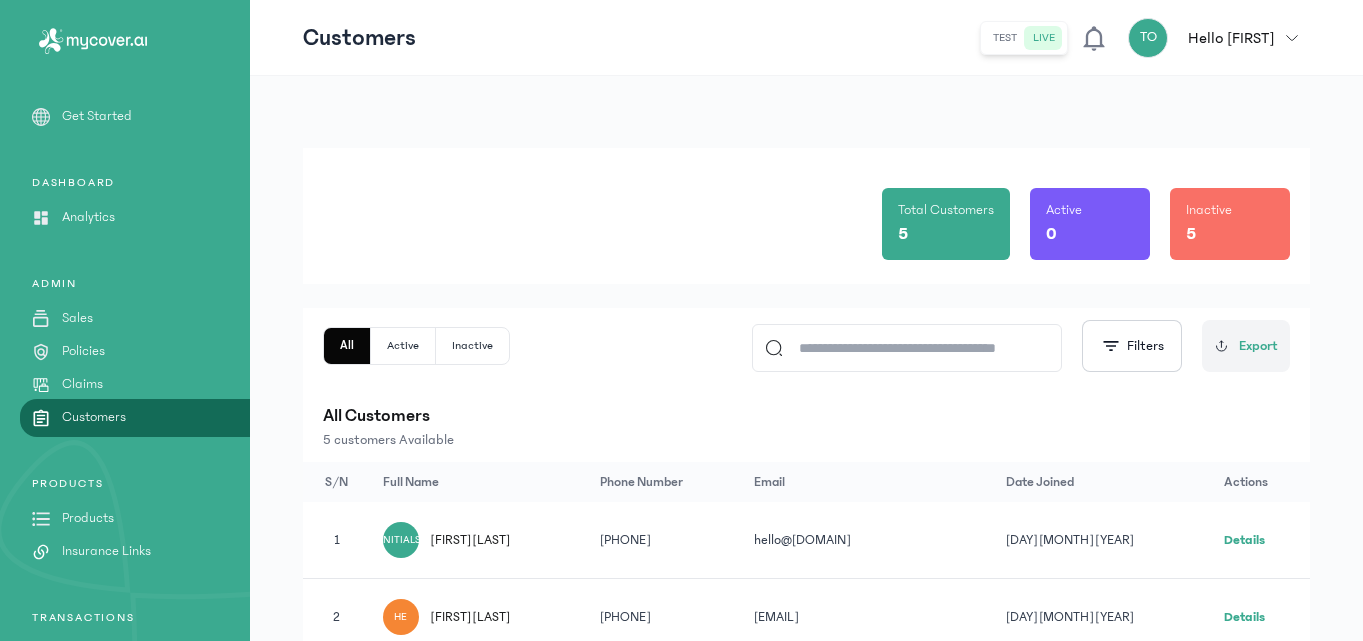 click on "Total Customers 5 Active 0 Inactive 5" 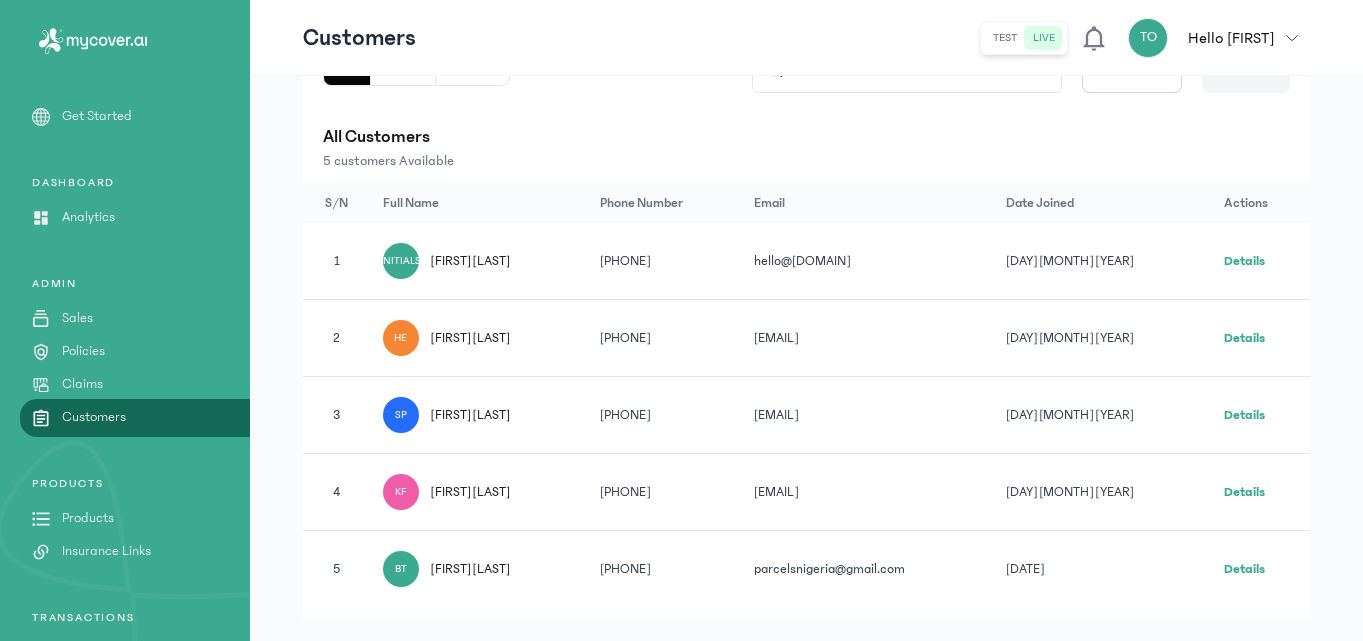 scroll, scrollTop: 280, scrollLeft: 0, axis: vertical 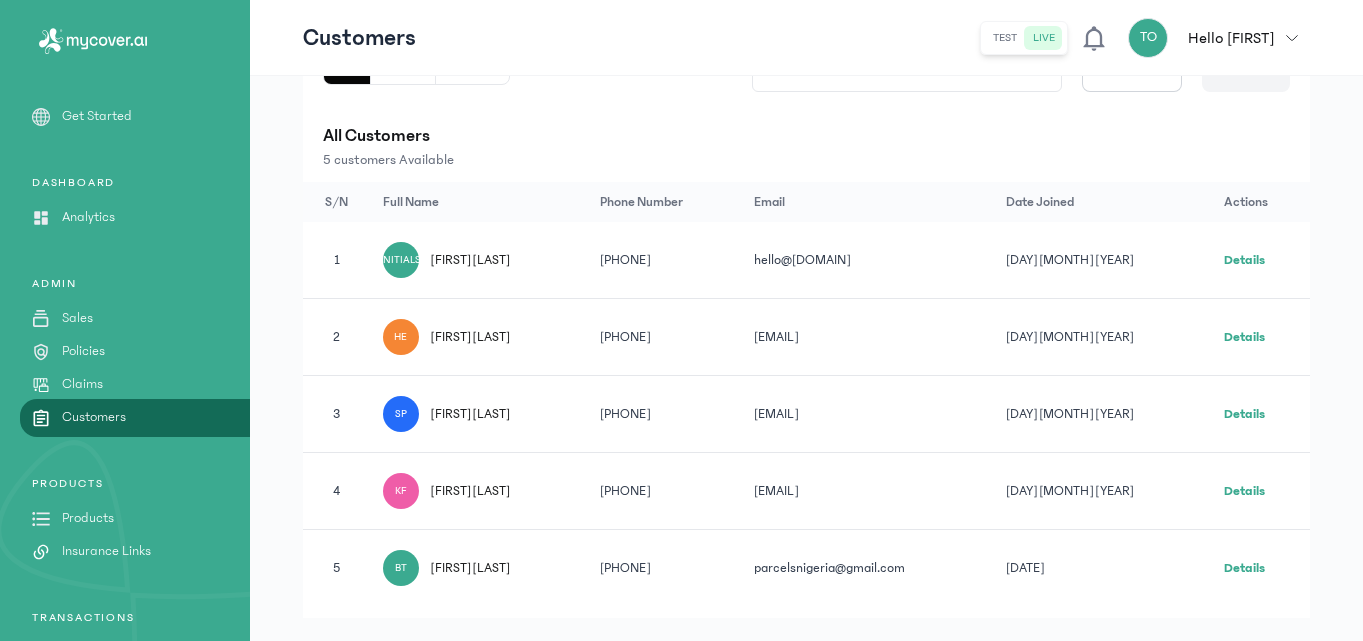 click on "Products" 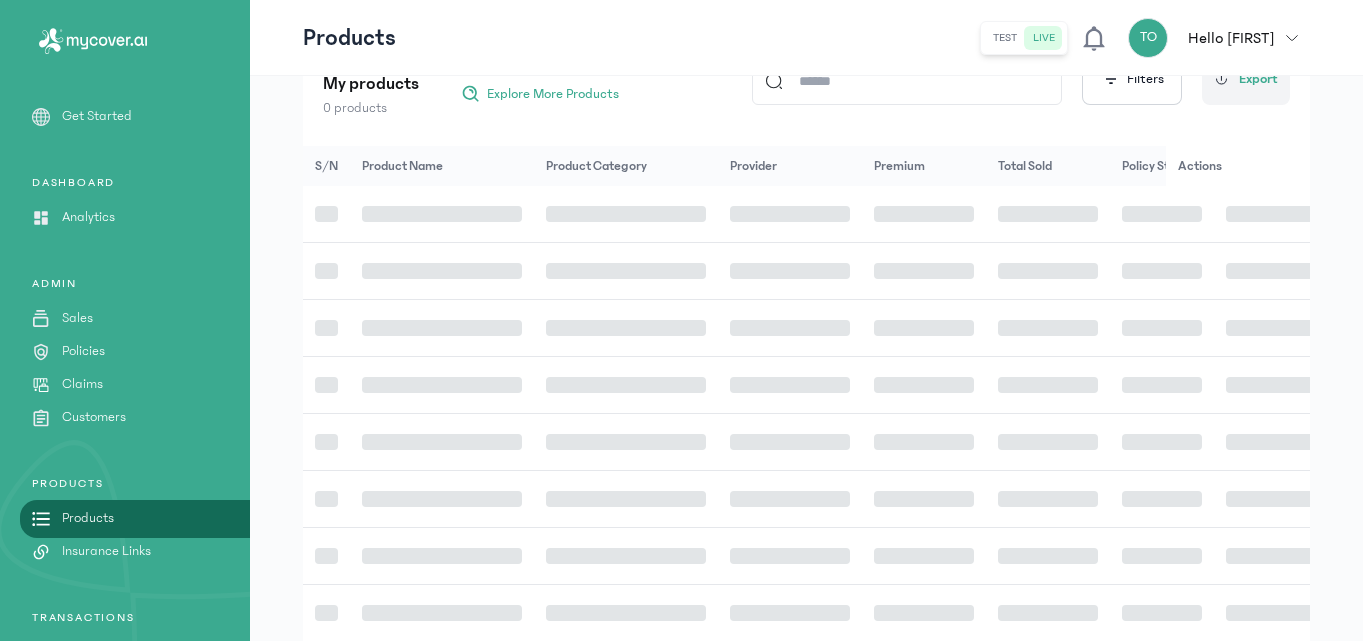 scroll, scrollTop: 0, scrollLeft: 0, axis: both 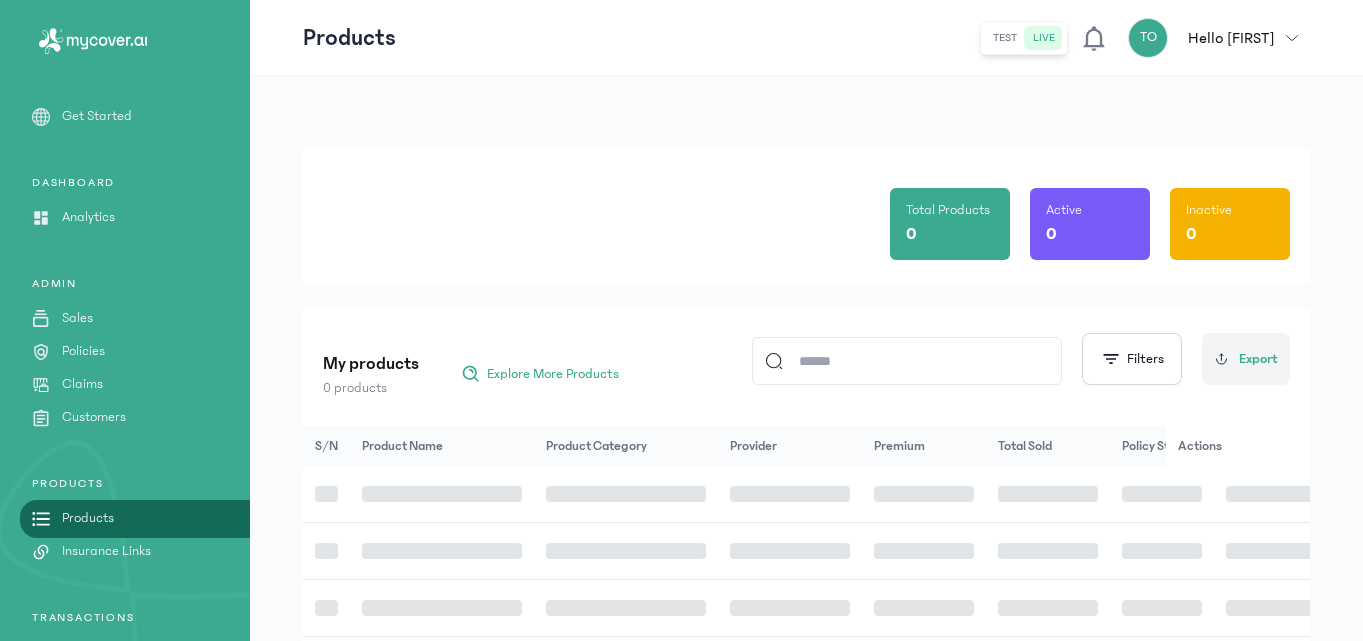 click on "Products" 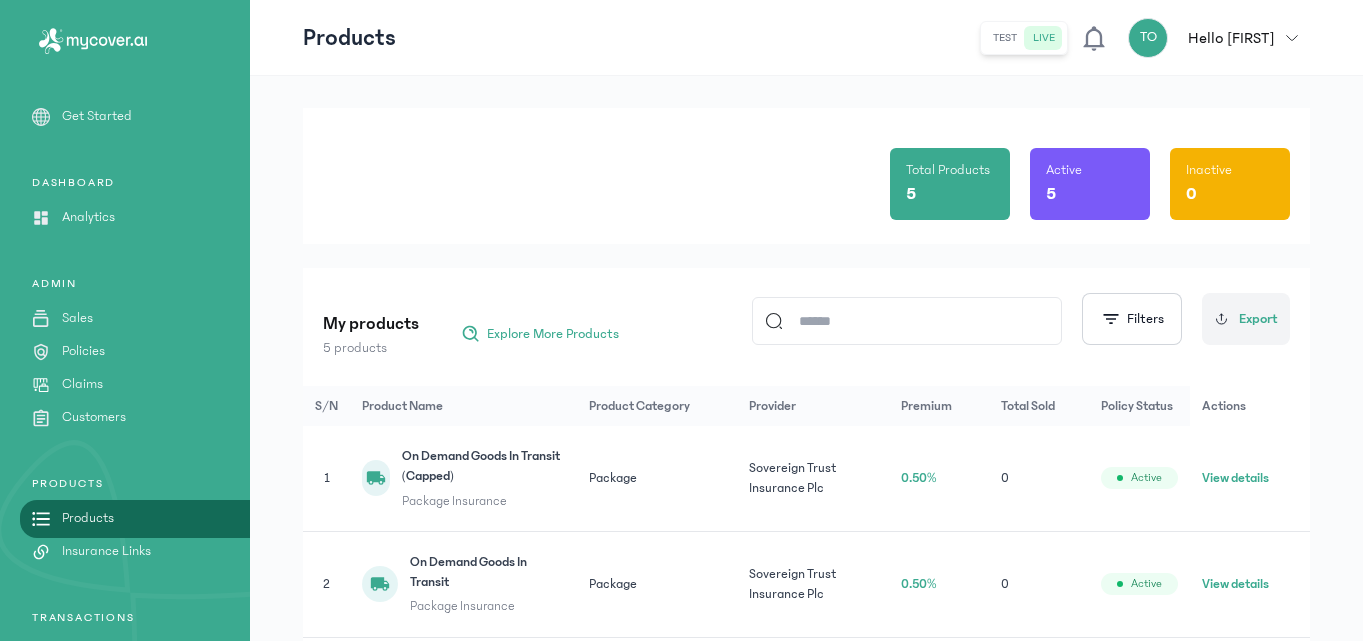 scroll, scrollTop: 80, scrollLeft: 0, axis: vertical 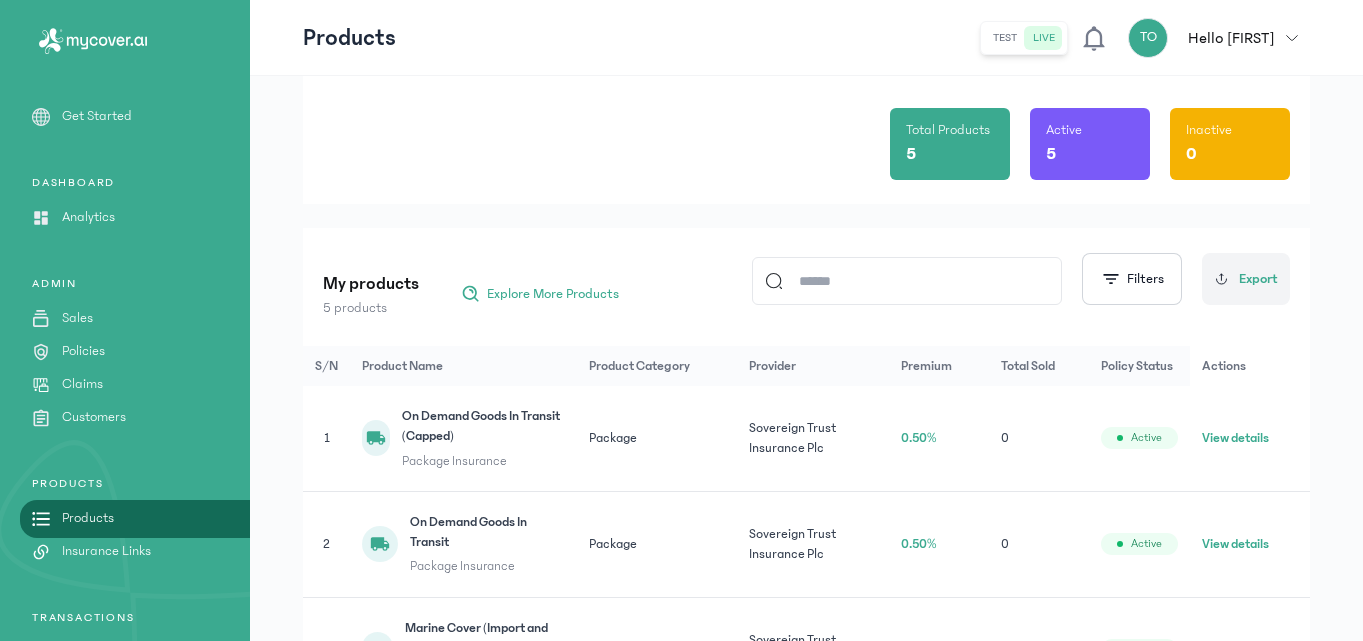 click on "Get Started DASHBOARD
Analytics ADMIN
Sales
Policies
Claims
Customers PRODUCTS
Products
Insurance Links TRANSACTIONS
Wallet
Transaction History ACCOUNT
Settings
API Documentation" at bounding box center [125, 482] 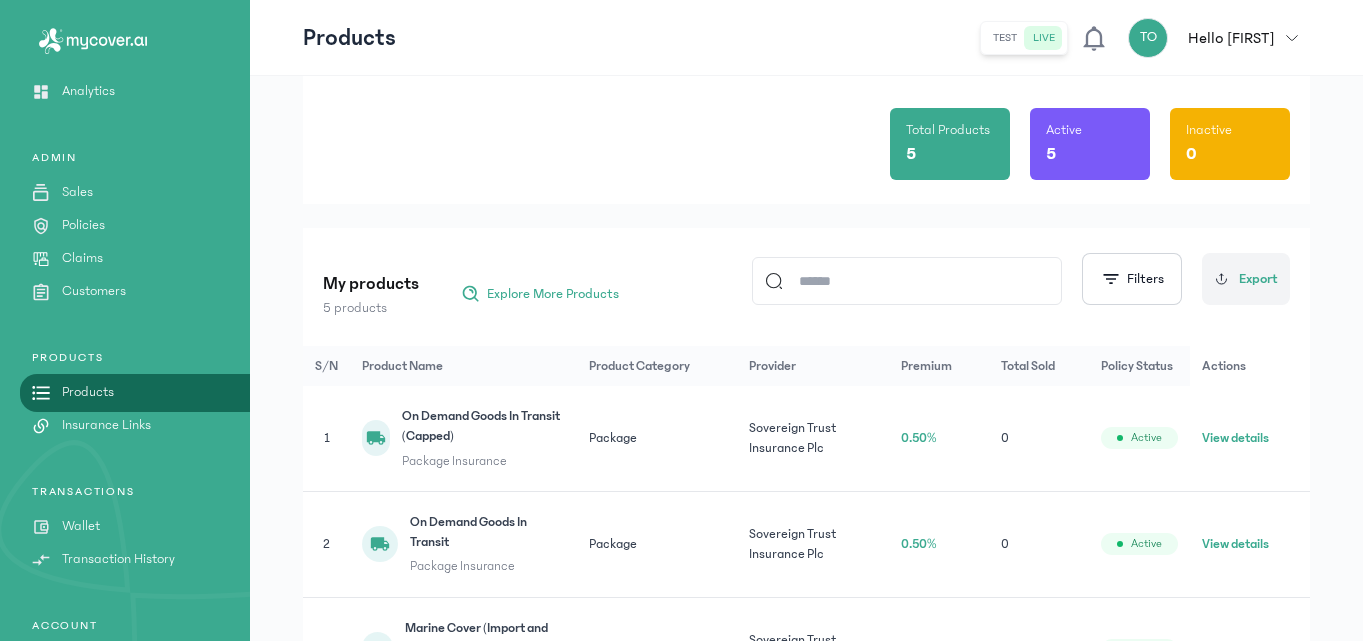 scroll, scrollTop: 160, scrollLeft: 0, axis: vertical 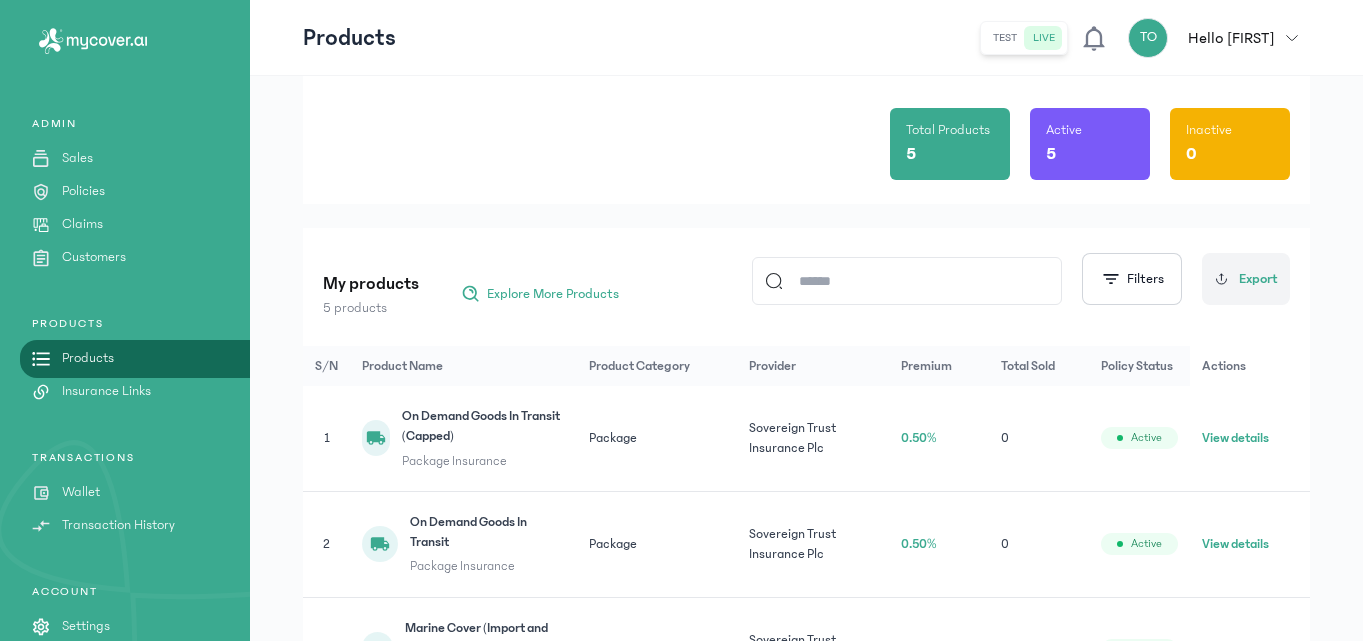 click on "Wallet" at bounding box center (81, 492) 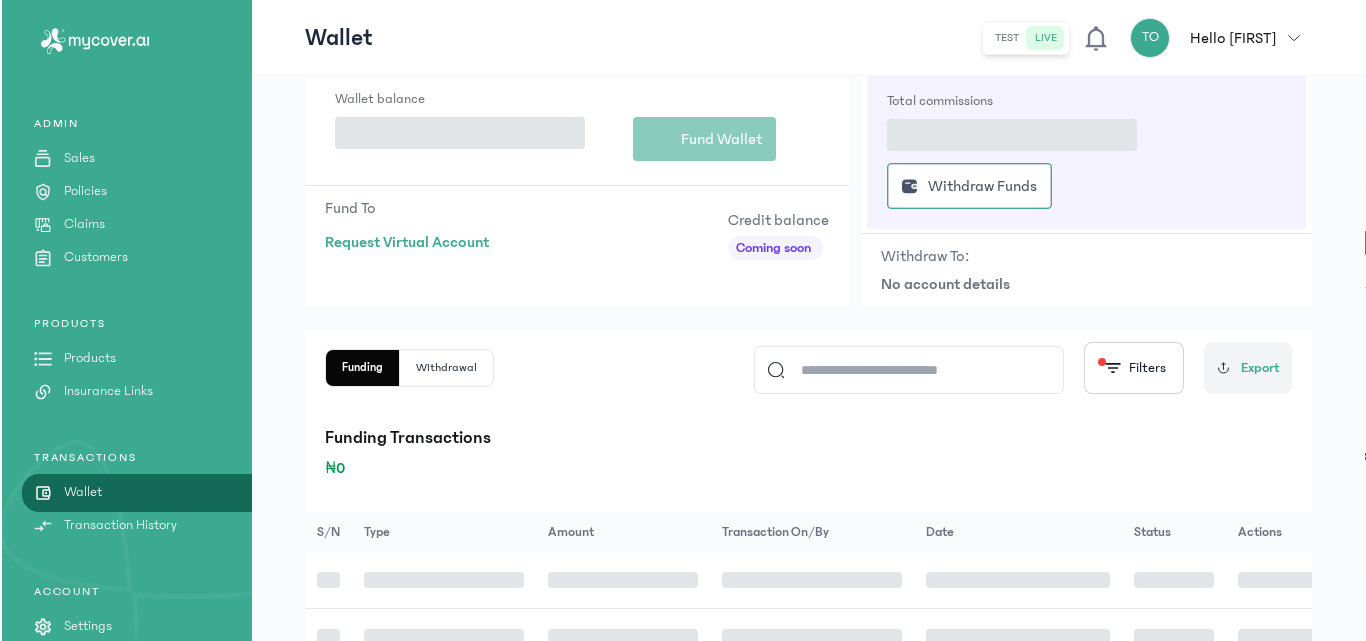 scroll, scrollTop: 0, scrollLeft: 0, axis: both 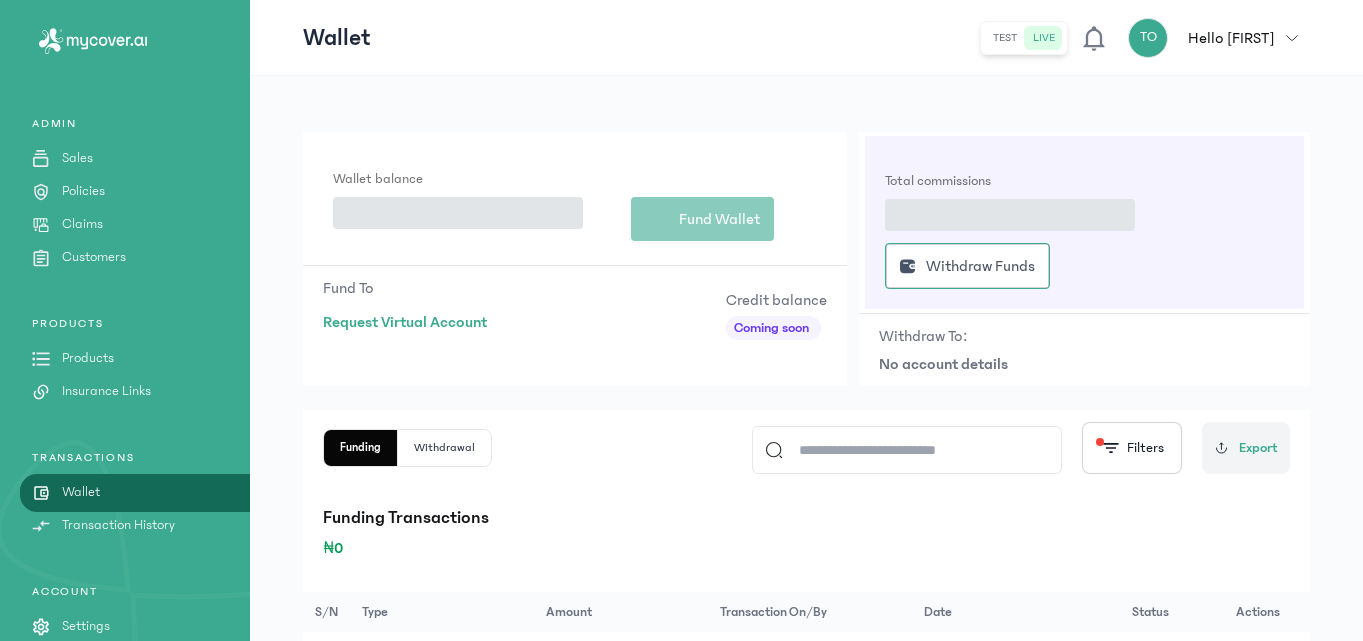 click on "Wallet" at bounding box center (81, 492) 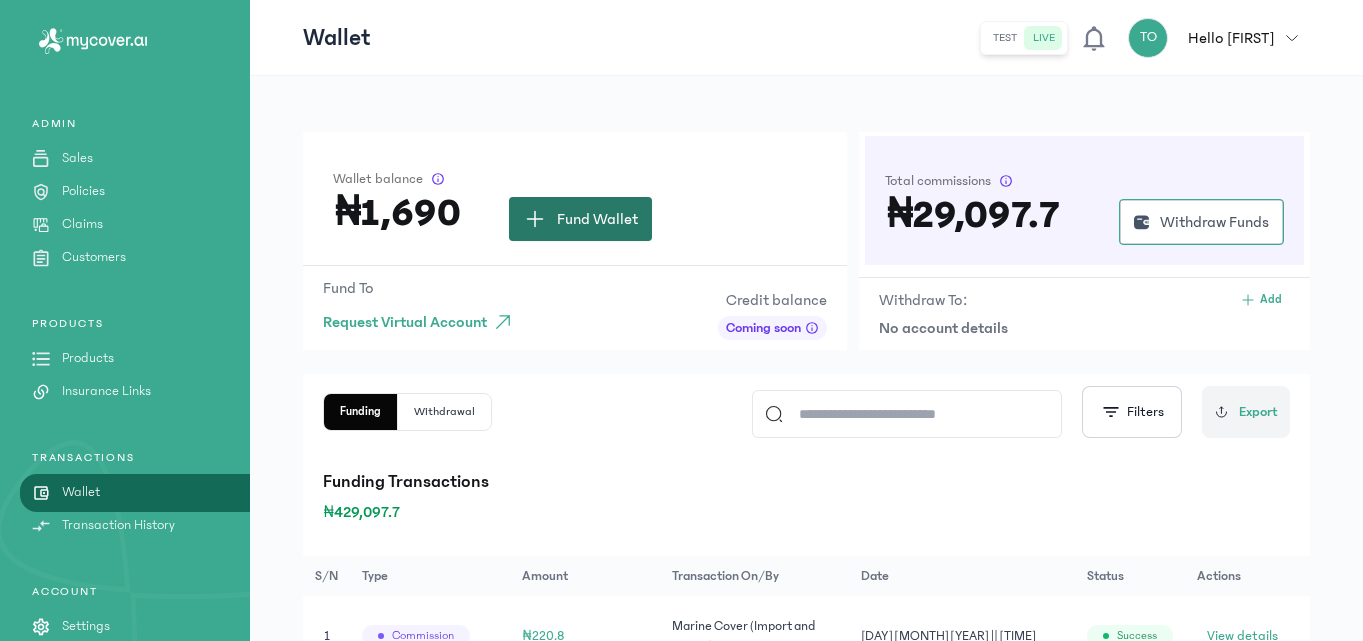 click on "Fund Wallet" 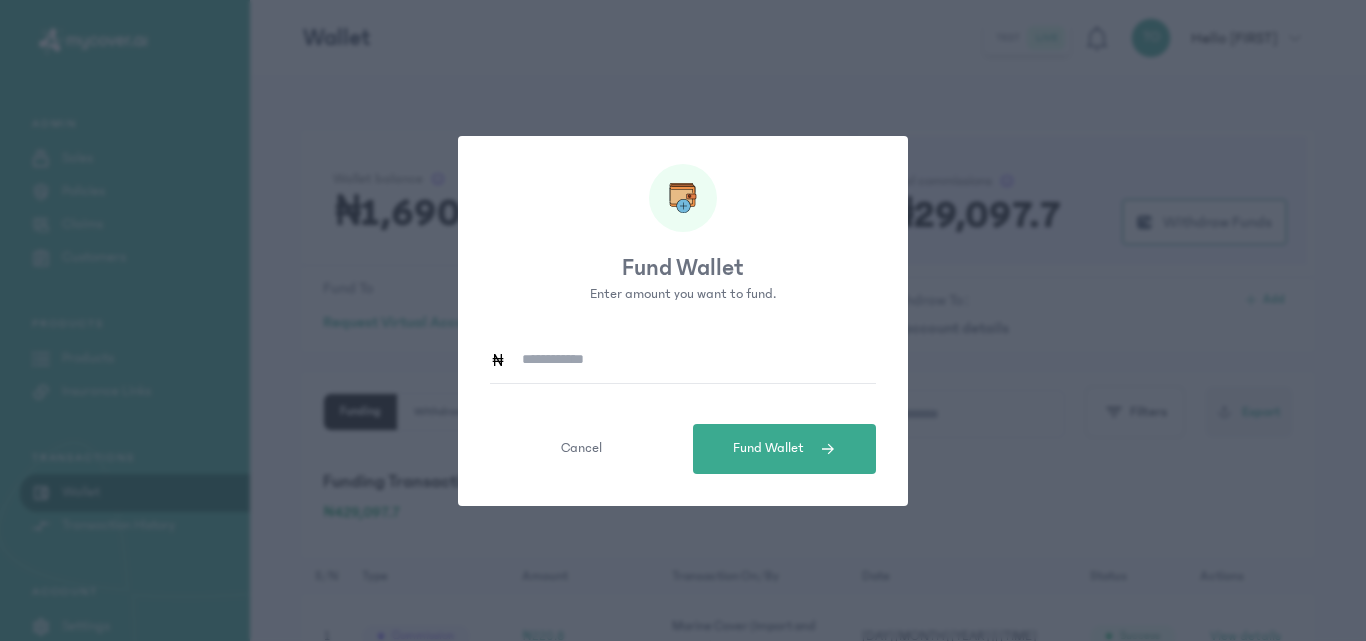 click 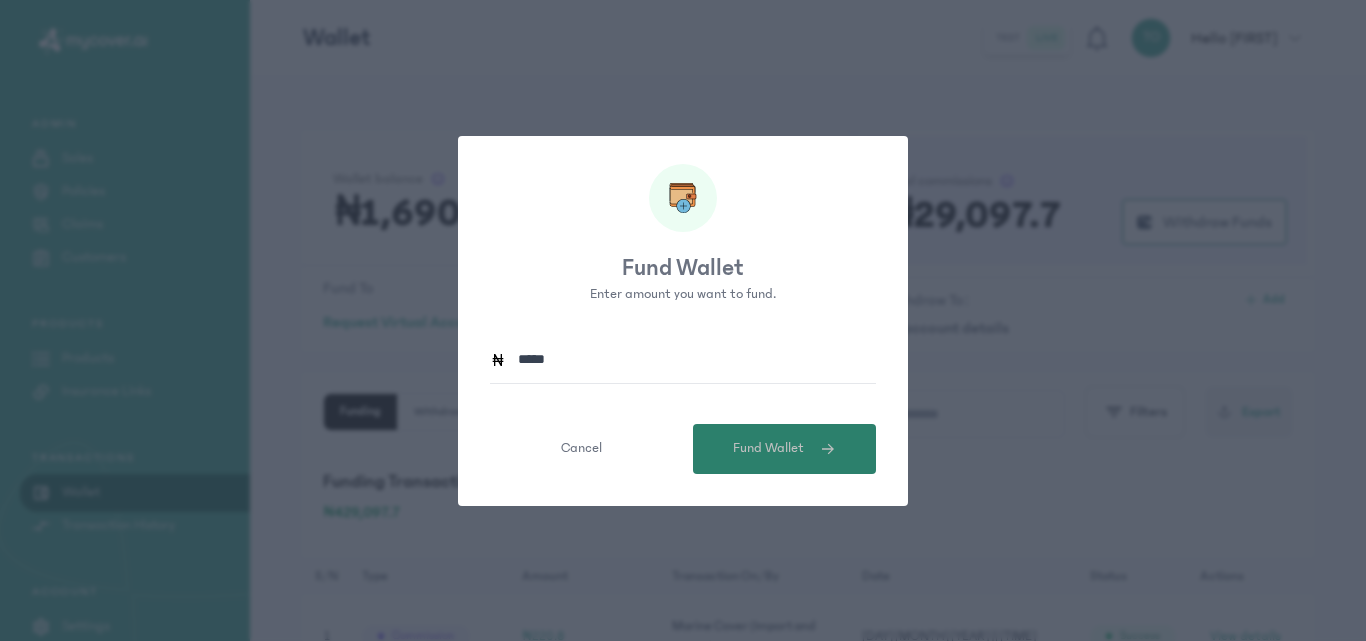 type on "******" 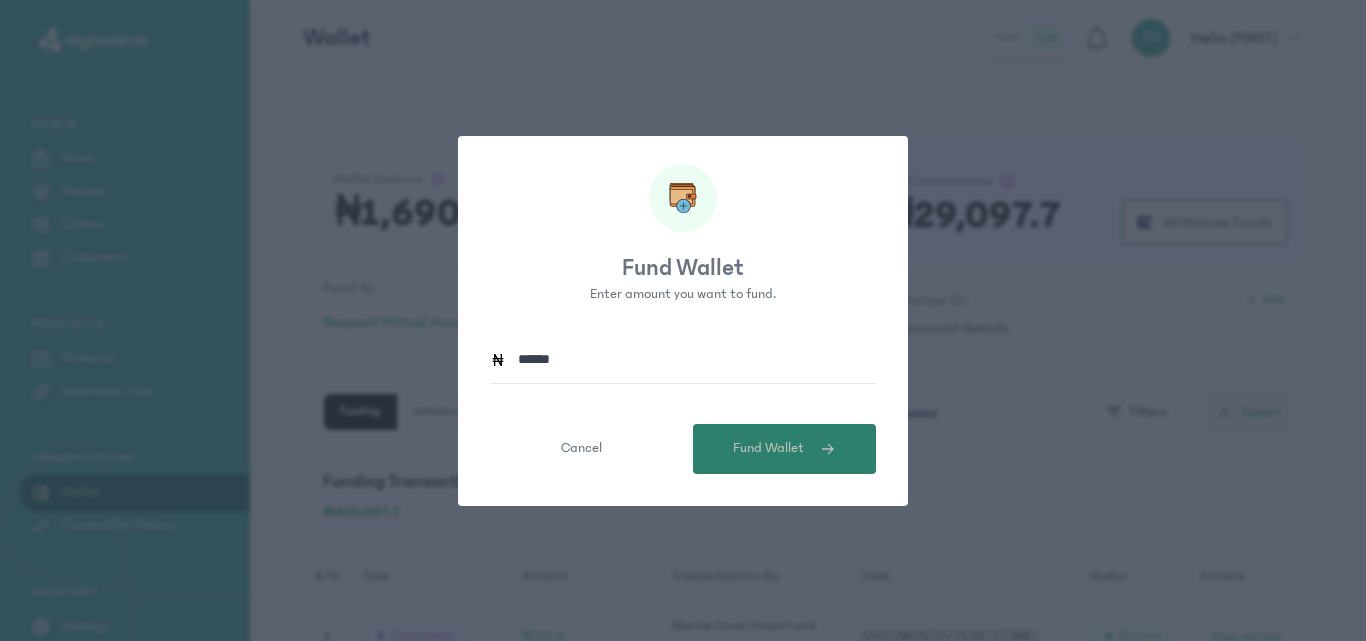 click on "Fund Wallet" at bounding box center (784, 449) 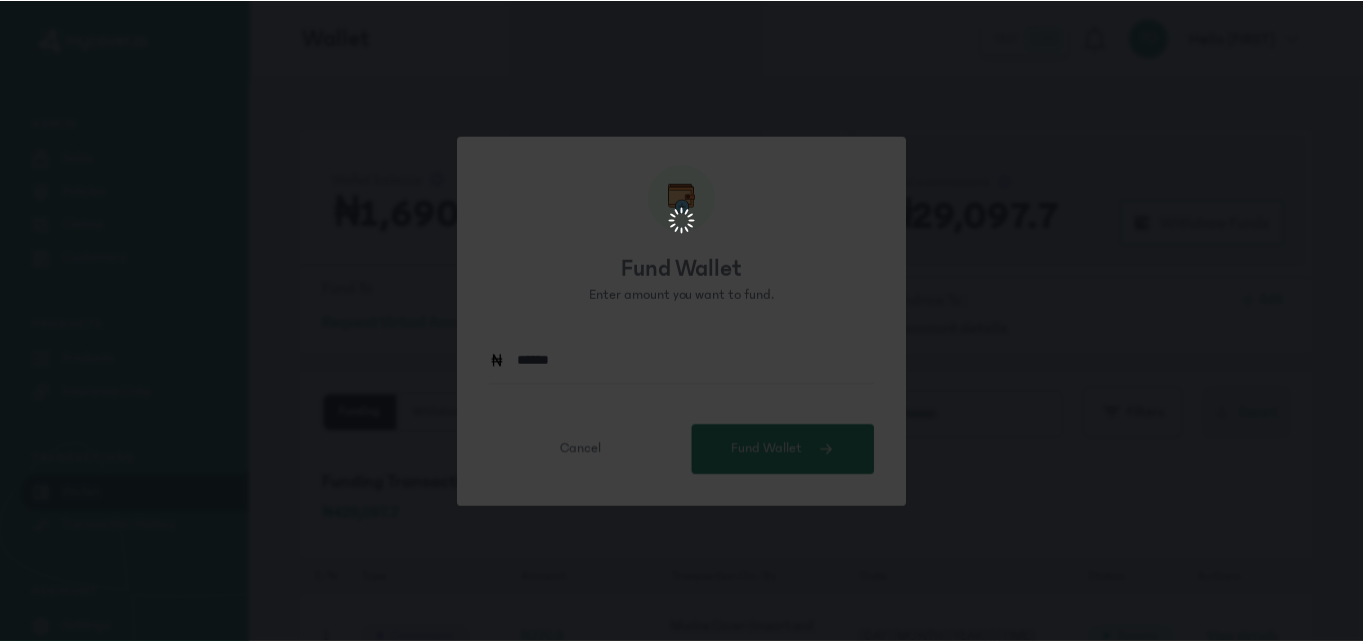 scroll, scrollTop: 0, scrollLeft: 0, axis: both 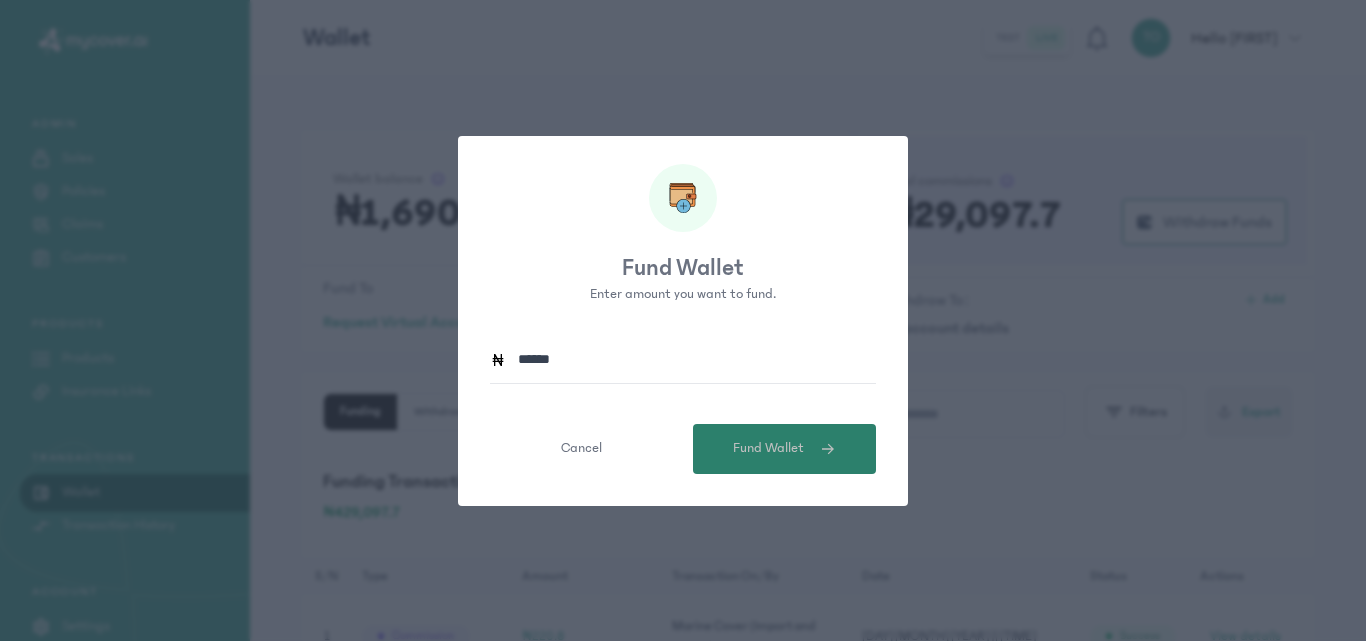 click on "Fund Wallet" at bounding box center (784, 449) 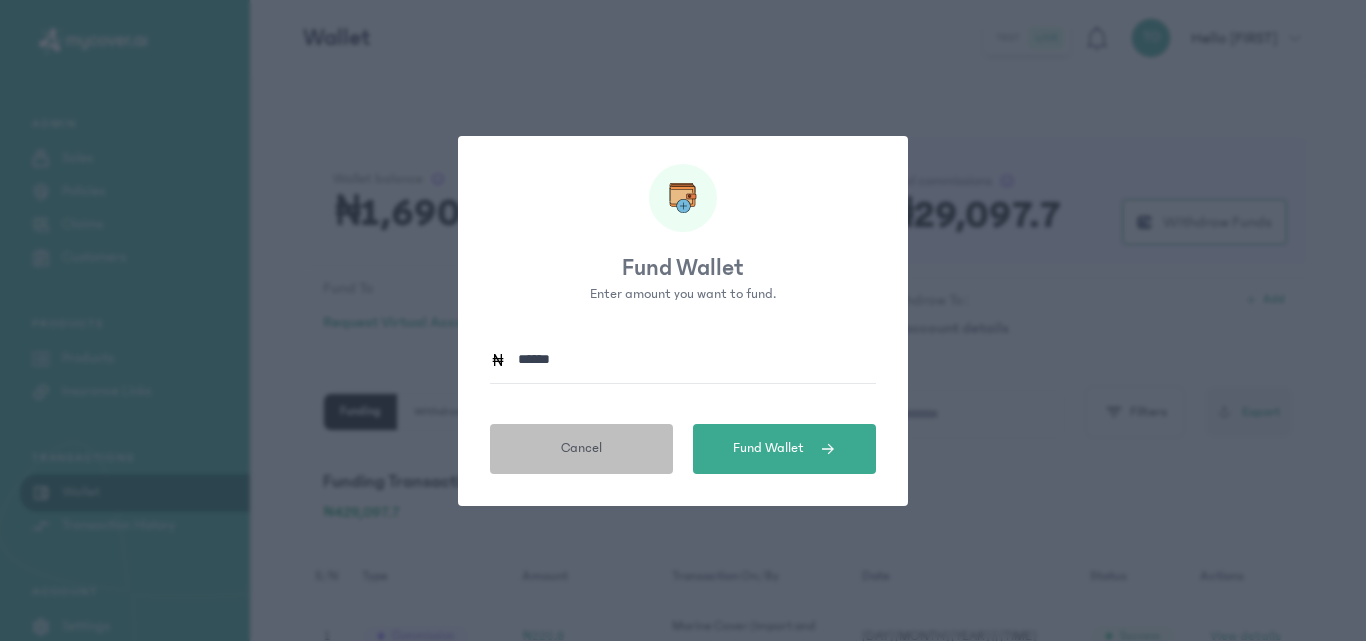 click on "Cancel" at bounding box center (581, 449) 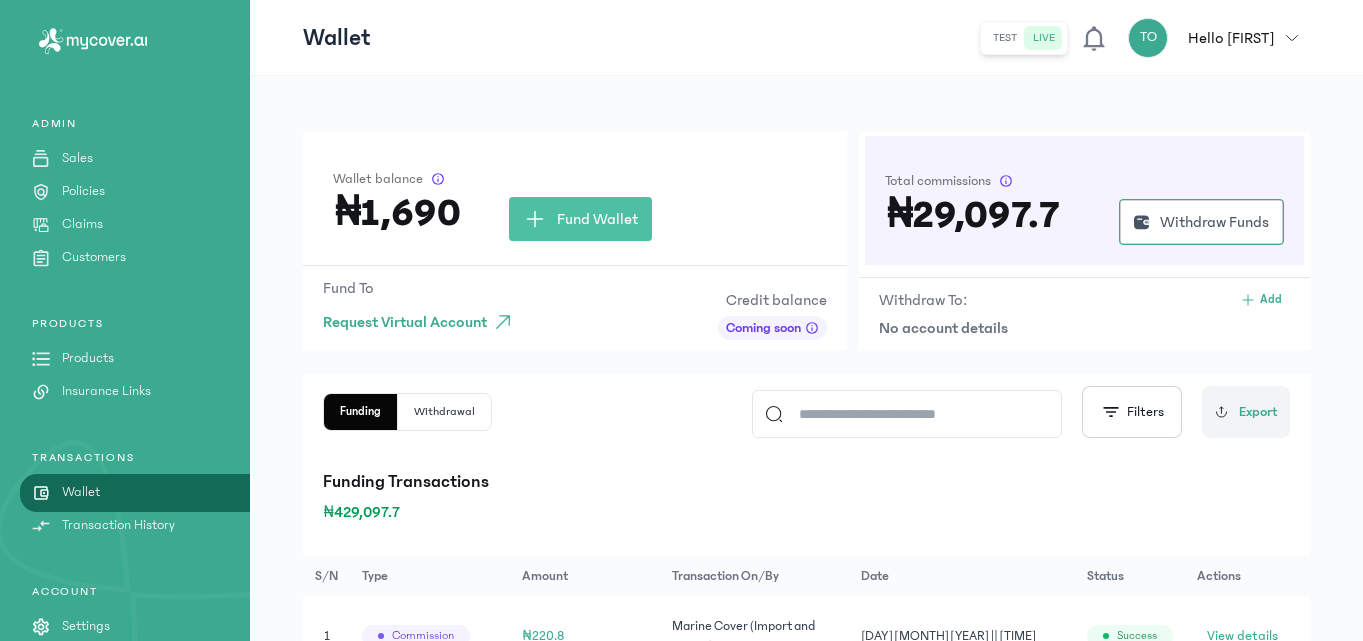 click on "Insurance Links" at bounding box center [106, 391] 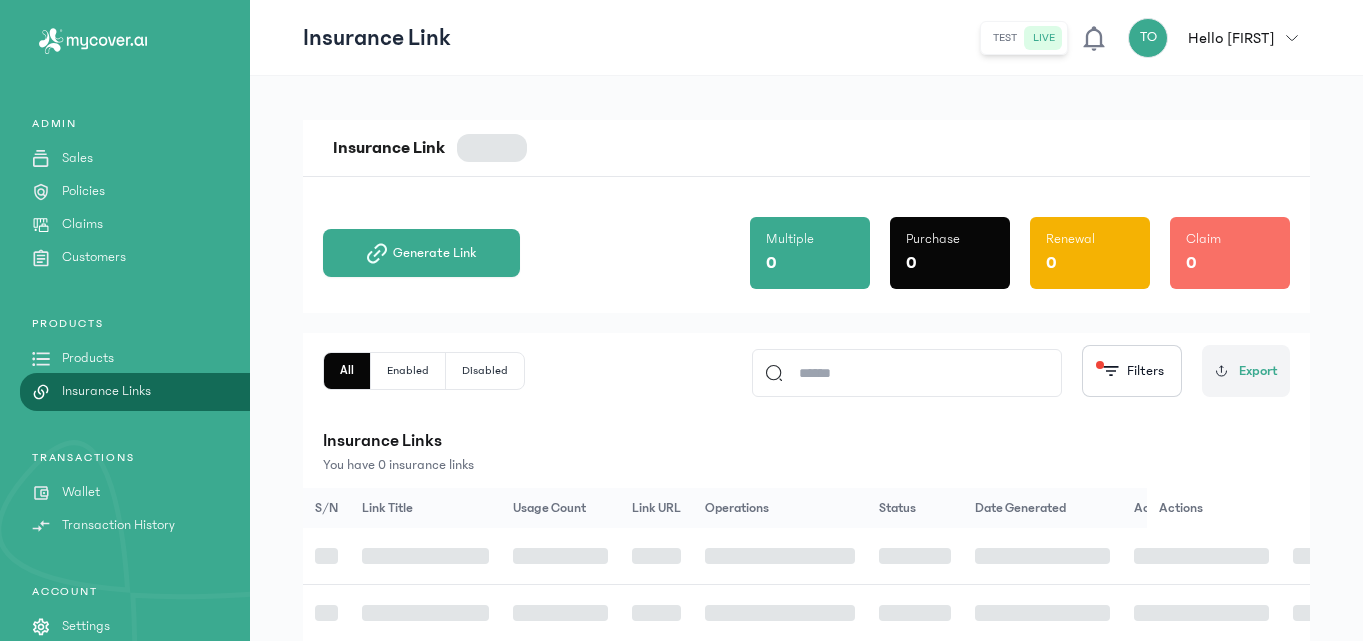 click on "Insurance Links" at bounding box center [106, 391] 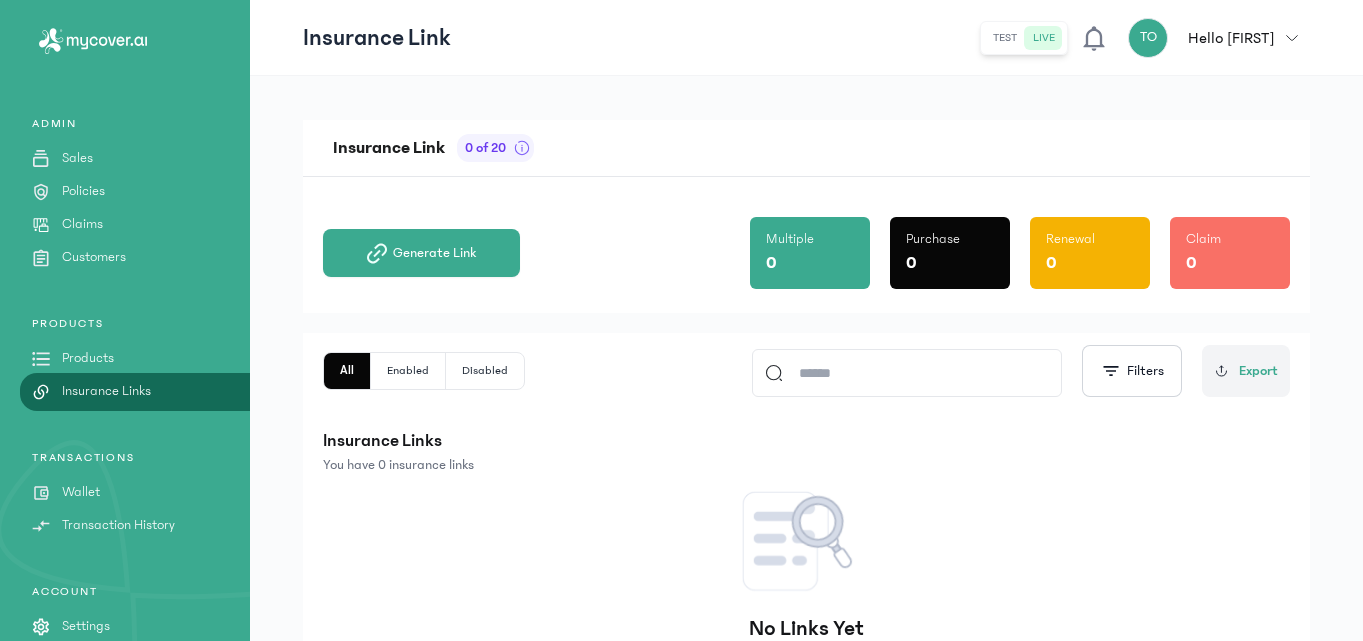 click on "Wallet" 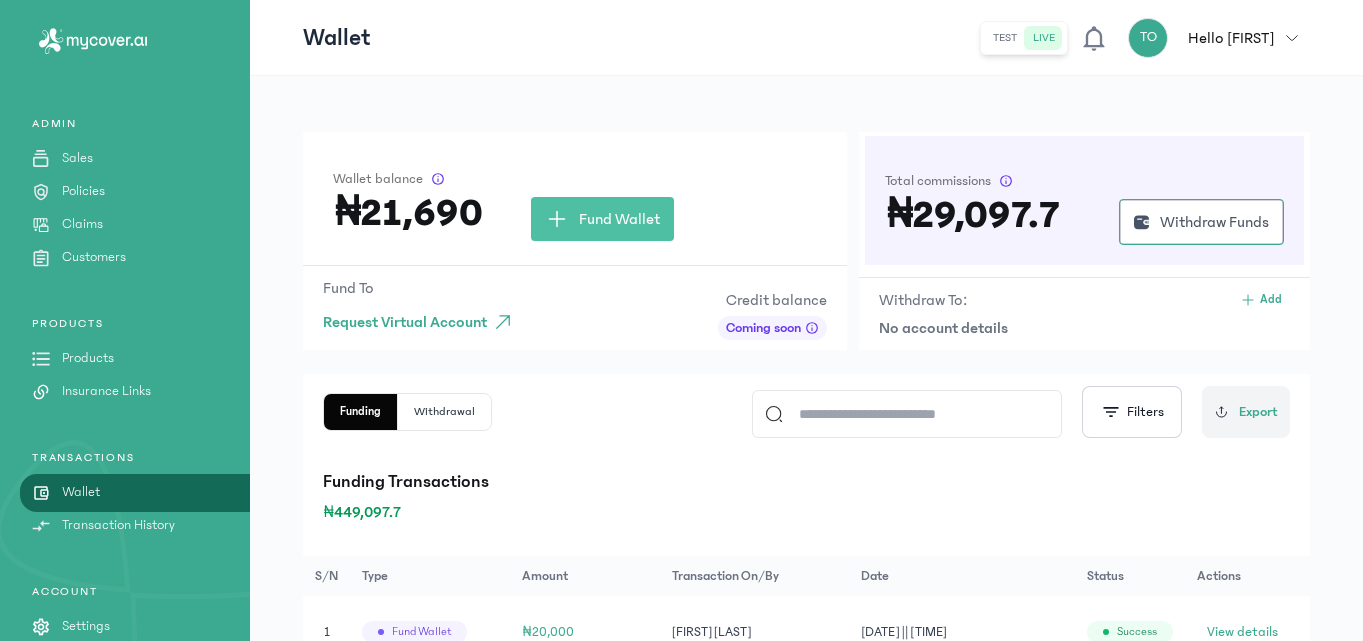 click on "Products" at bounding box center [88, 358] 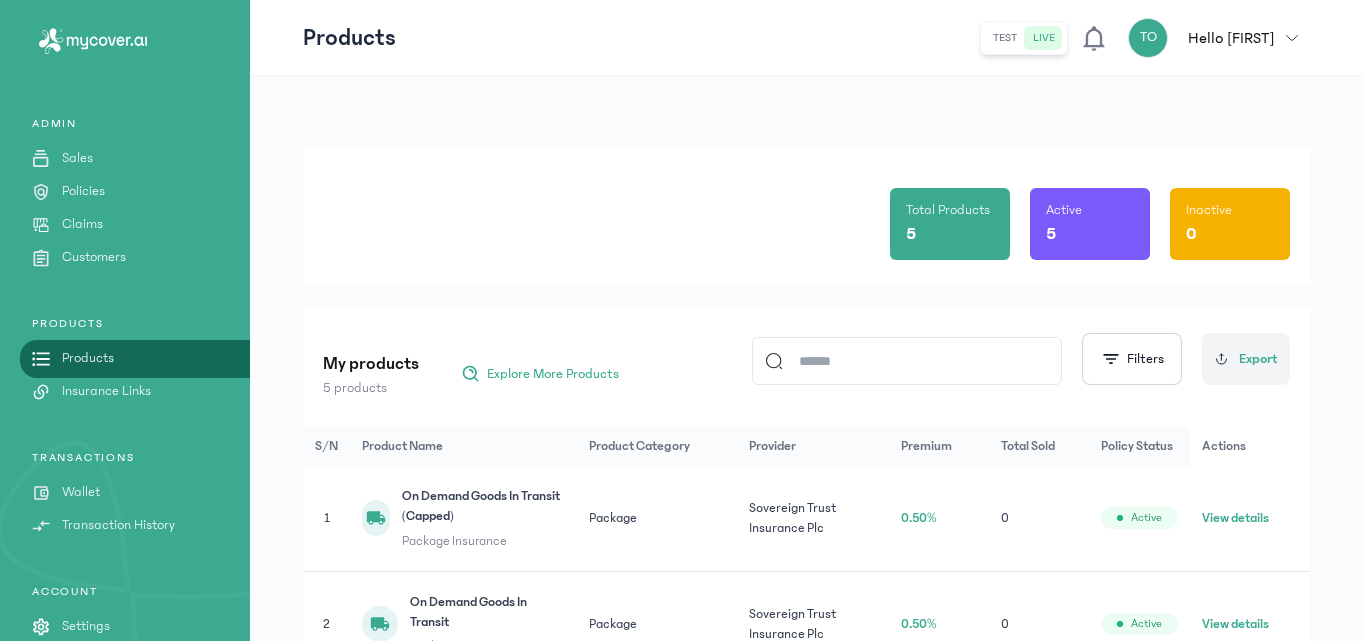 click on "Policies" at bounding box center [83, 191] 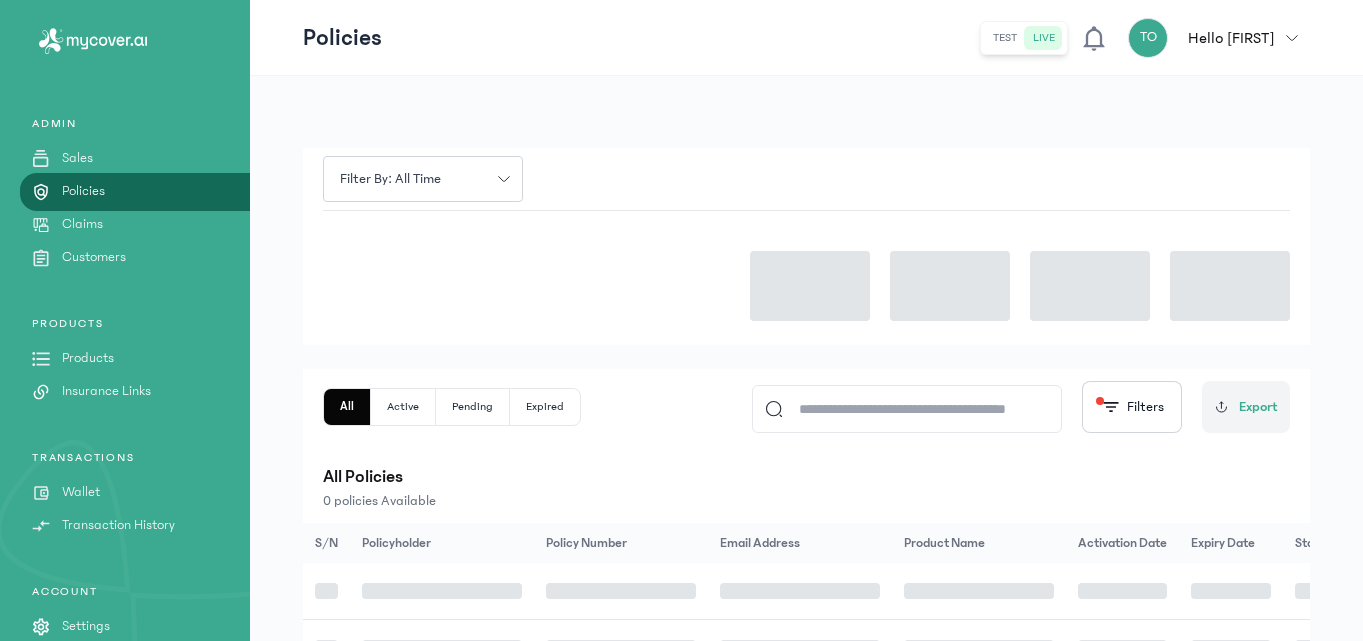 click on "Policies" at bounding box center [83, 191] 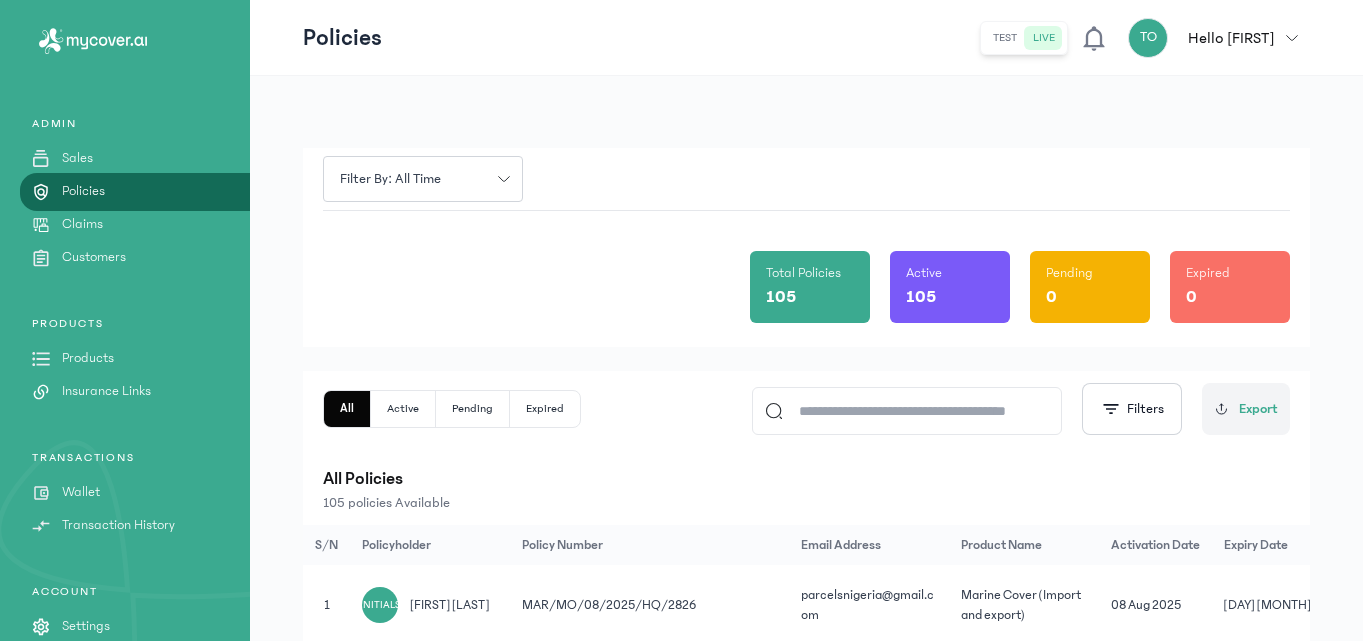 click on "Total Policies 105 Active 105 Pending 0 Expired 0" 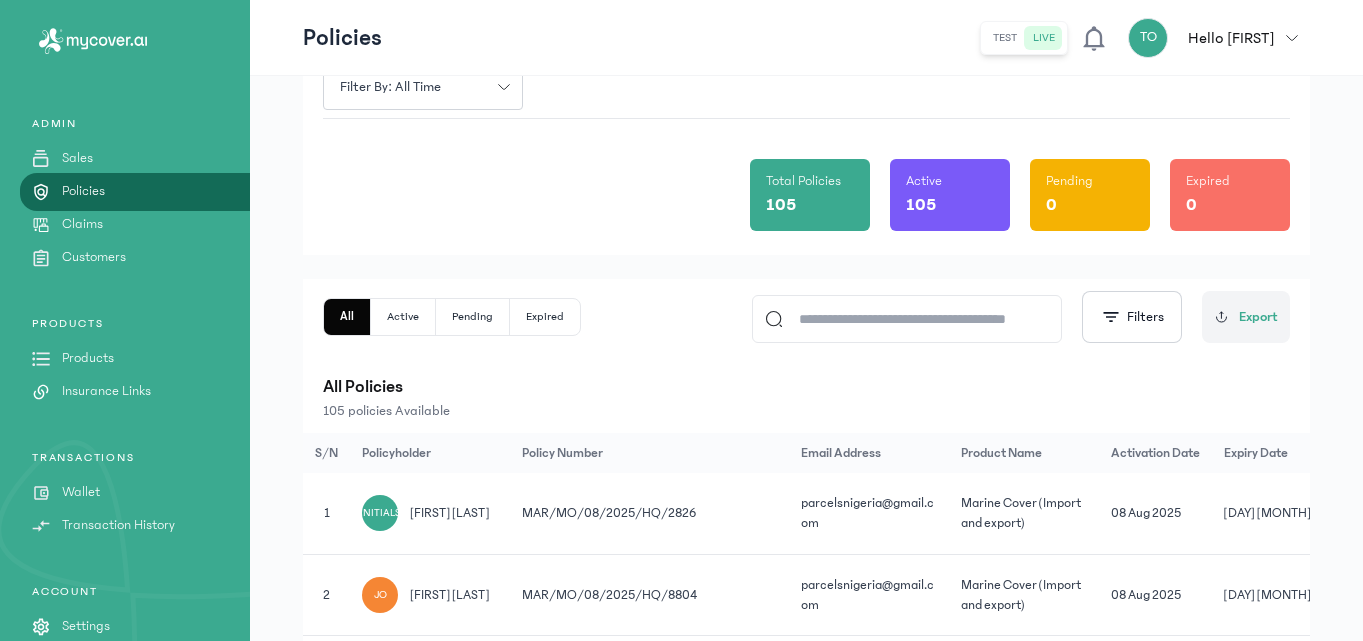 scroll, scrollTop: 40, scrollLeft: 0, axis: vertical 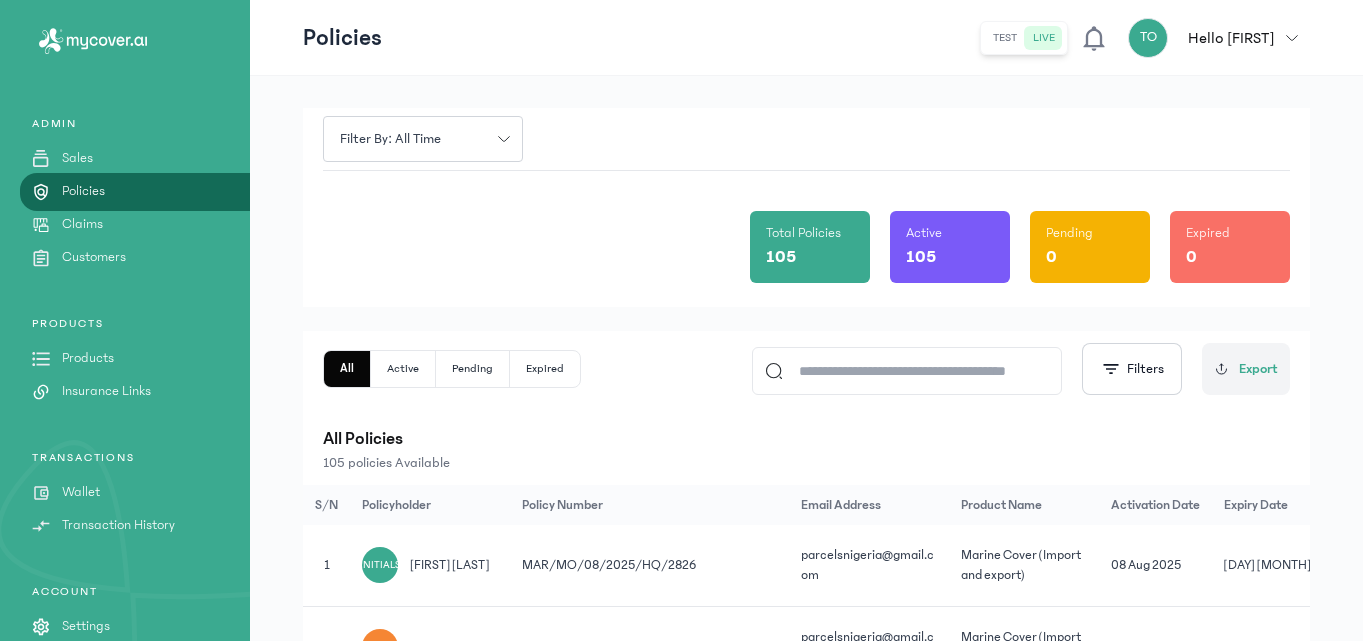 click on "Products" at bounding box center [88, 358] 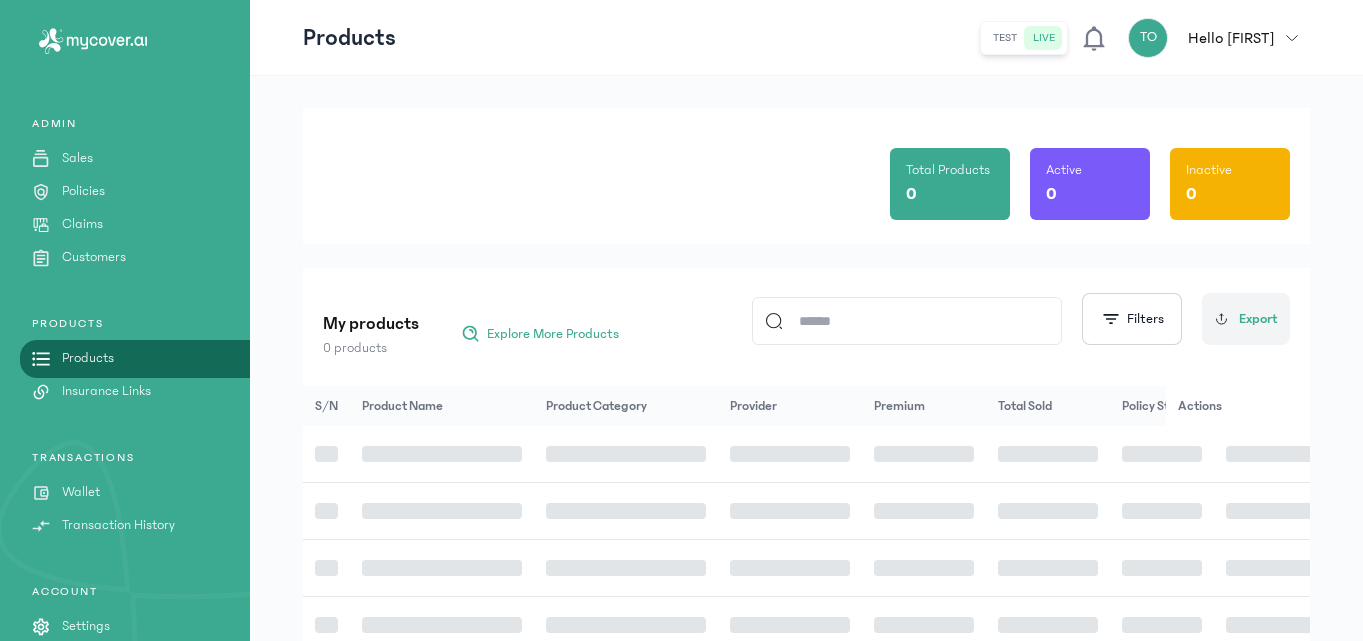 scroll, scrollTop: 0, scrollLeft: 0, axis: both 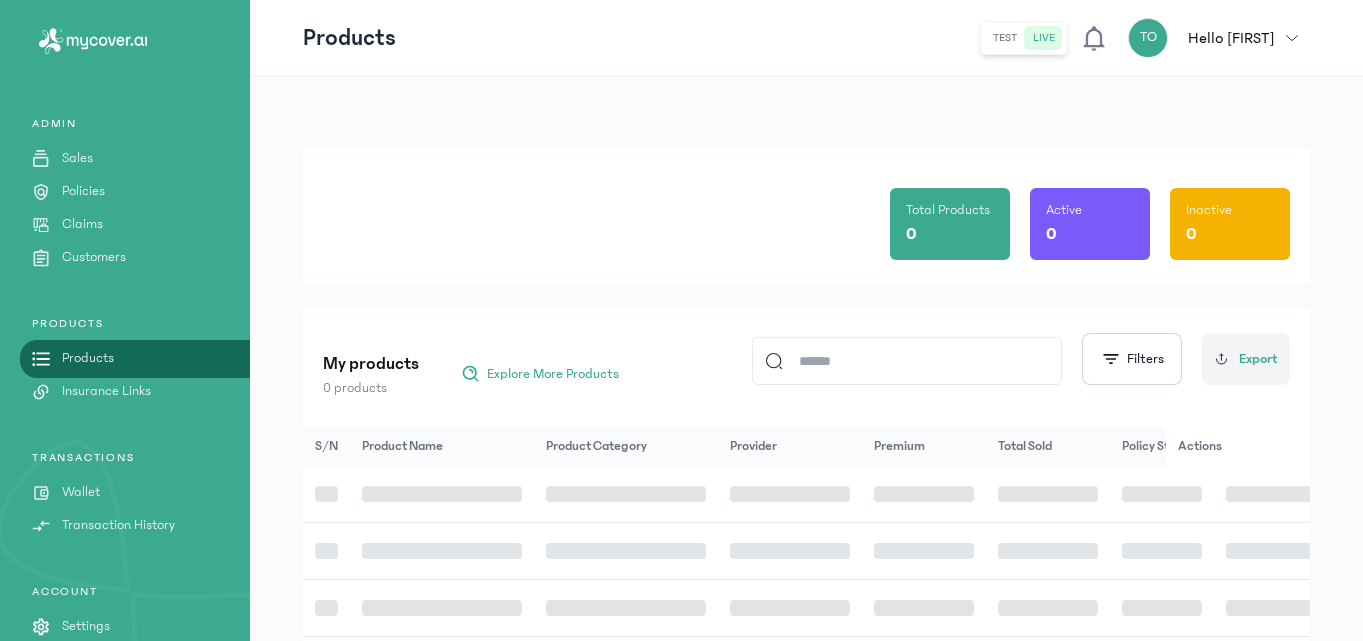 click on "Products" at bounding box center (88, 358) 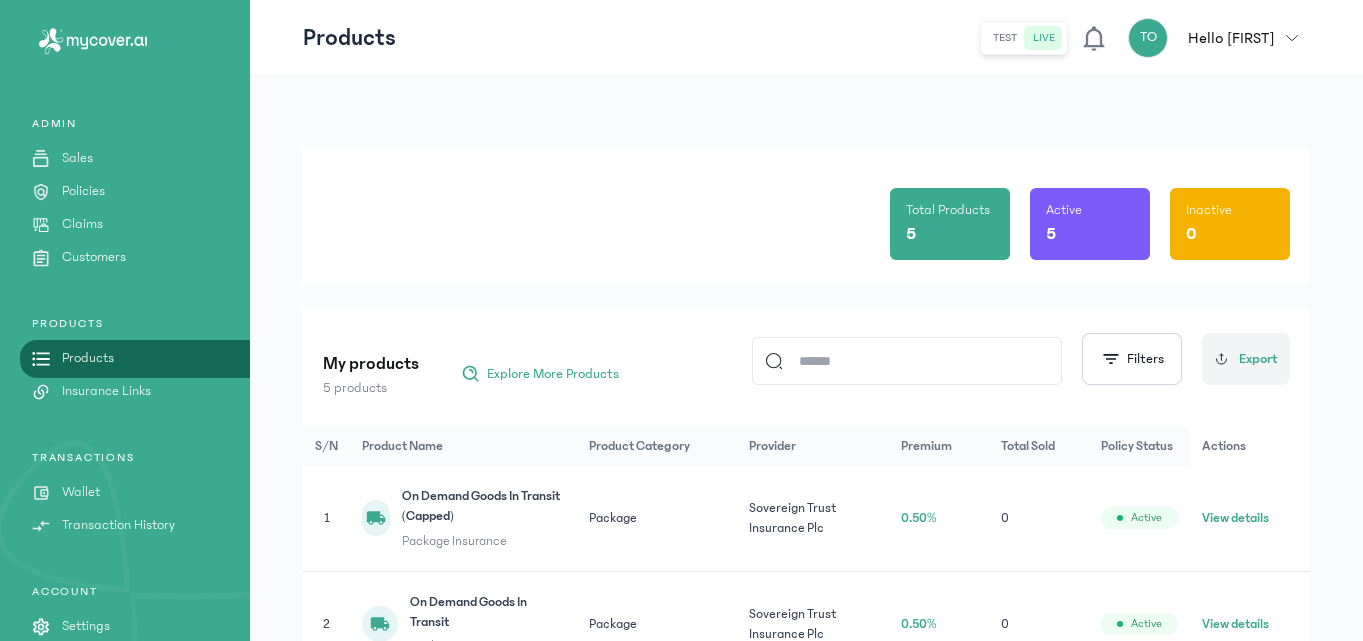 click on "Total Products 5 Active 5 Inactive 0" 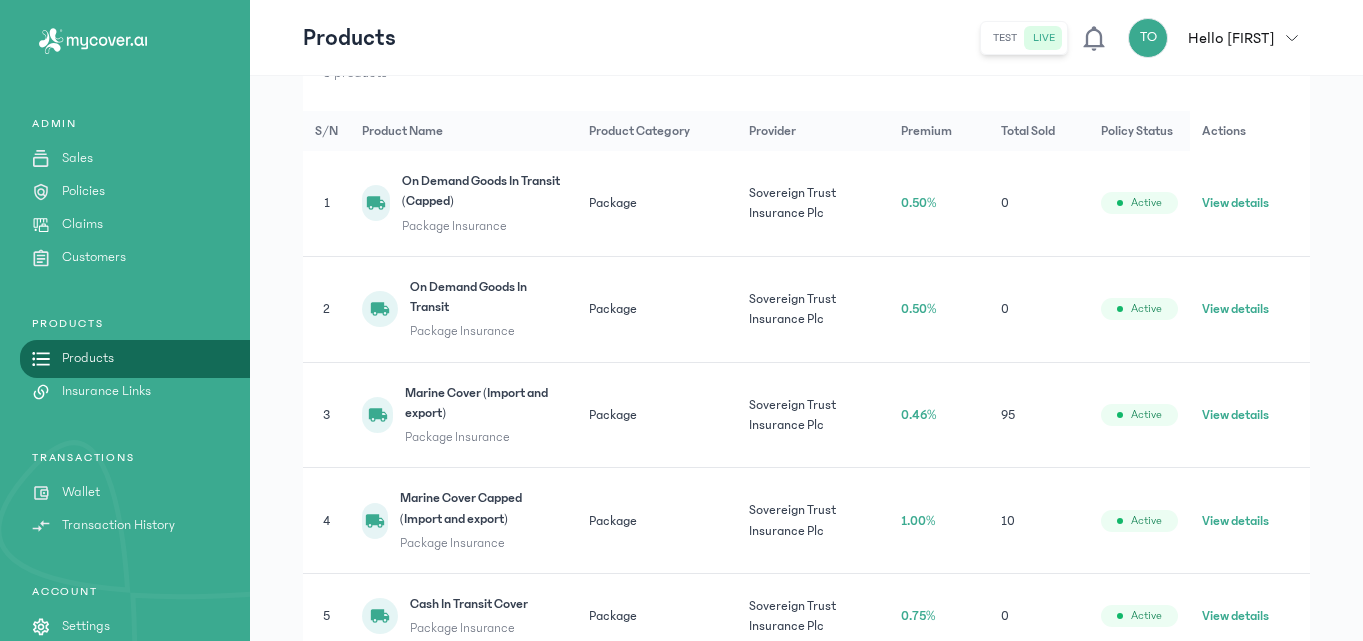 scroll, scrollTop: 320, scrollLeft: 0, axis: vertical 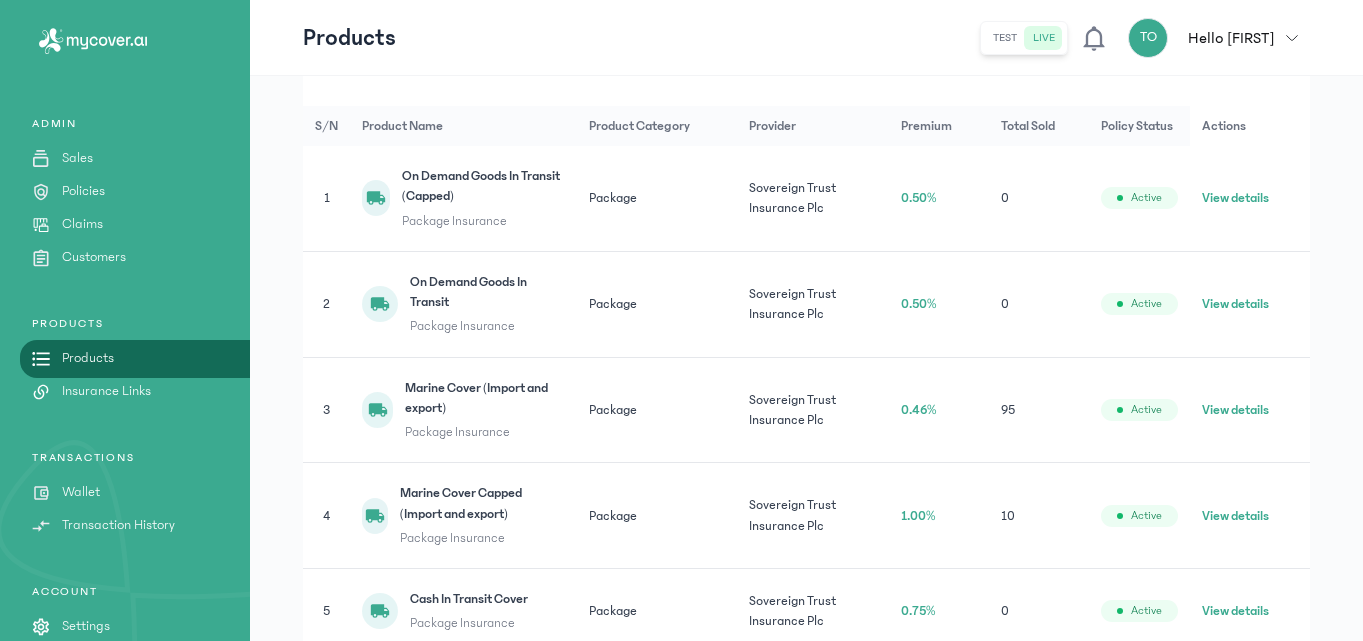 click on "View details" 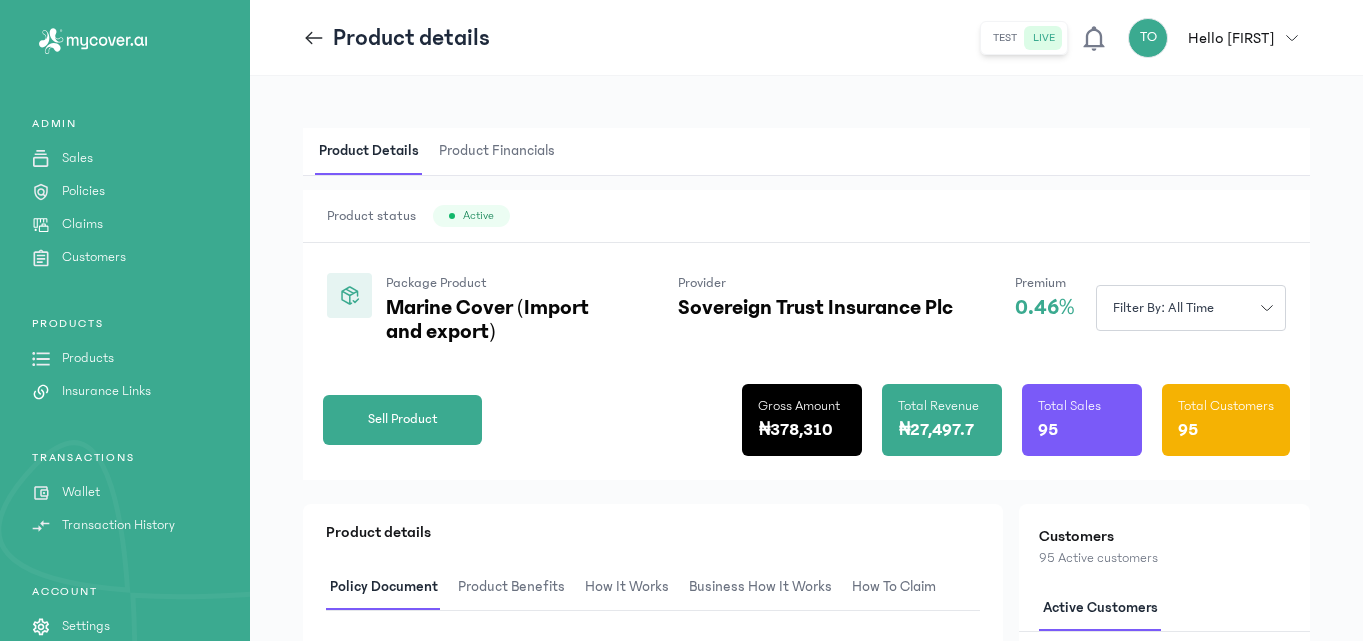 click on "Product Details Product Financials Product status Active
Package Product Marine Cover (Import and export) Provider Sovereign Trust Insurance Plc Premium 0.46% Filter by: all time
Sell Product  Gross Amount ₦378,310 Total Revenue ₦27,497.7 Total Sales 95 Total Customers 95 Product details Policy Document Product Benefits How It Works Business How It Works How to claim  Product Document
There are no available documents. Customers 95 Active customers  Active customers BT Bisola  Toluwanimi [PHONE]  view profile  BT Bisola  Toluwanimi [PHONE]  view profile  BT Bisola  Toluwanimi [PHONE]  view profile  BT Bisola  Toluwanimi [PHONE]  view profile  BT Bisola  Toluwanimi [PHONE]  view profile  BT Bisola  Toluwanimi [PHONE]  view profile  BT Bisola  Toluwanimi [PHONE]  view profile  BT Bisola  Toluwanimi [PHONE]  view profile  BT Bisola  Toluwanimi [PHONE]  view profile  BT Bisola  Toluwanimi [PHONE]  view profile  BT [PHONE] BT BT" at bounding box center (806, 596) 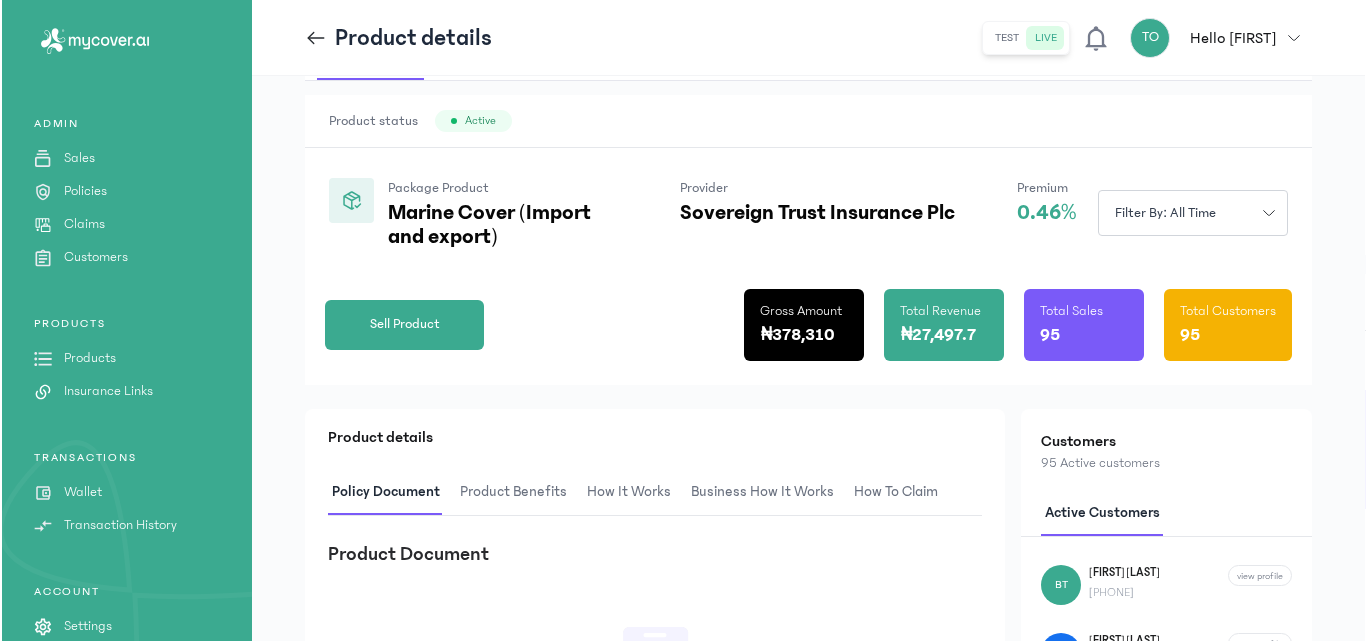 scroll, scrollTop: 120, scrollLeft: 0, axis: vertical 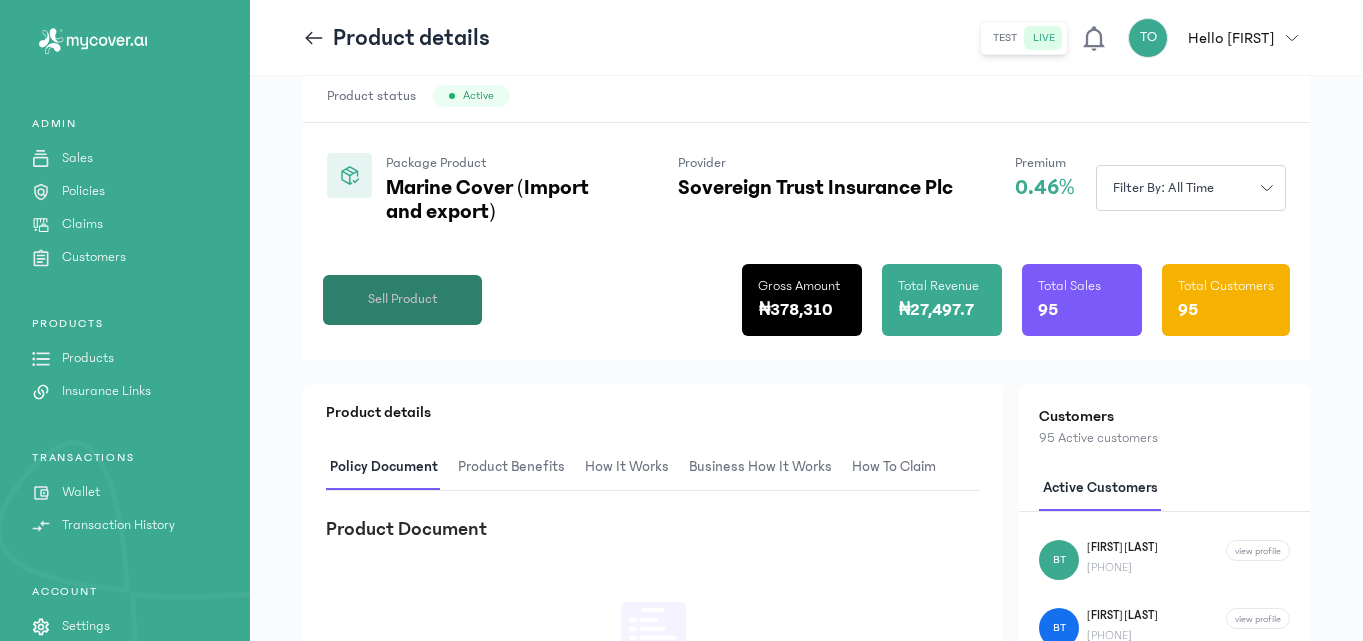 click on "Sell Product" 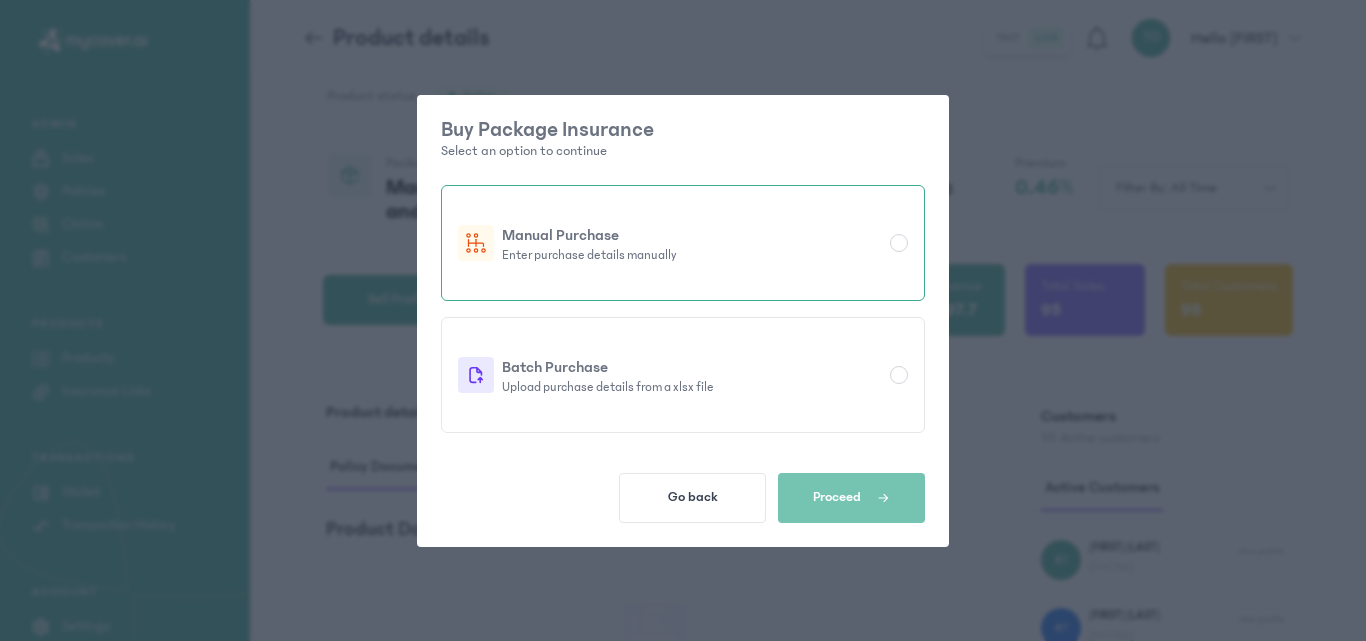 click on "Manual Purchase Enter purchase details manually" at bounding box center (683, 243) 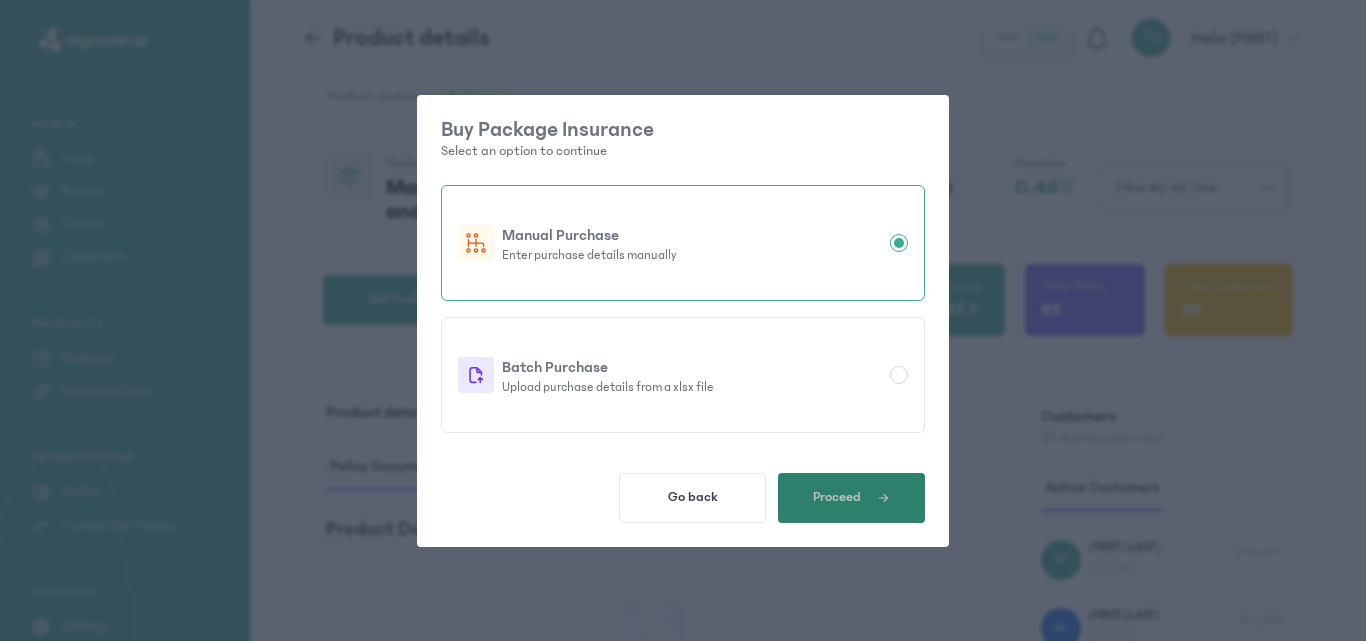 click at bounding box center (875, 498) 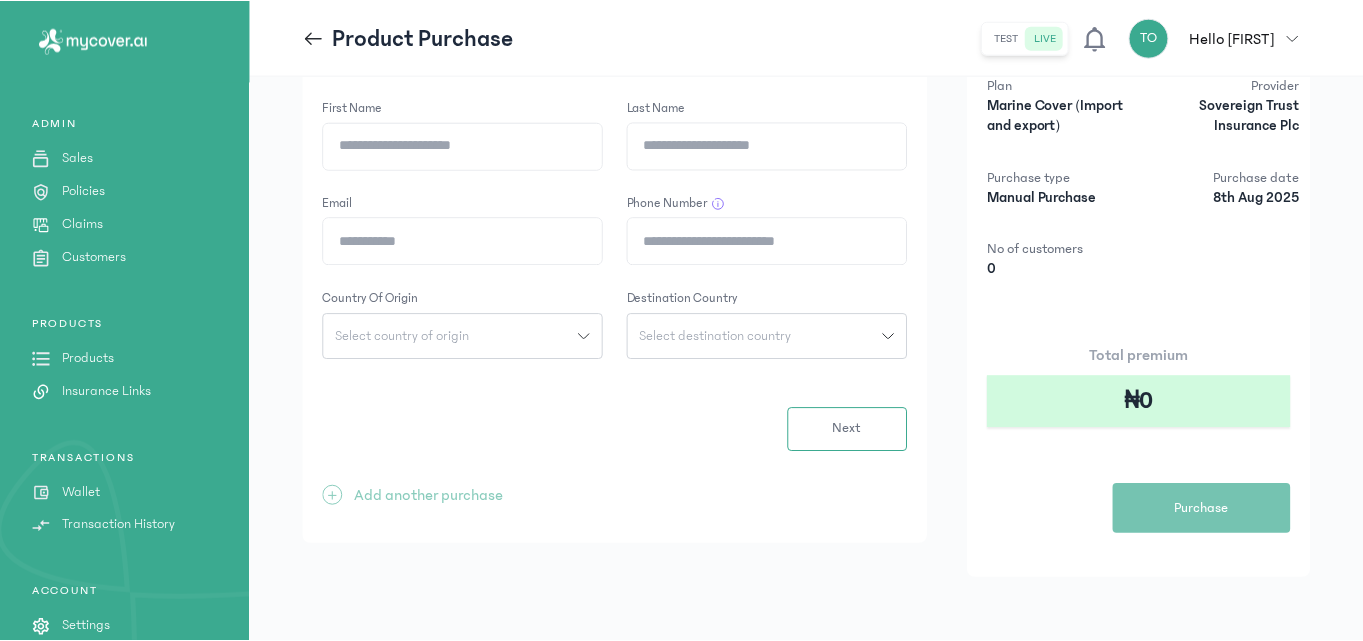 scroll, scrollTop: 0, scrollLeft: 0, axis: both 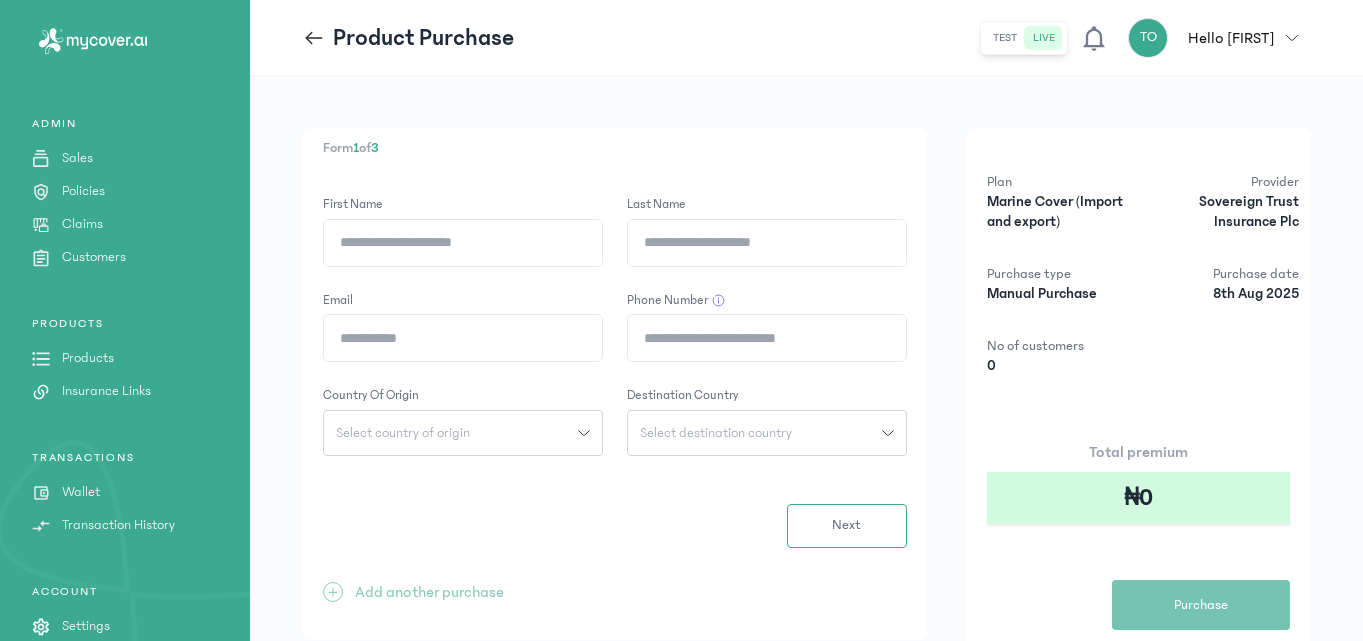 click on "First Name" 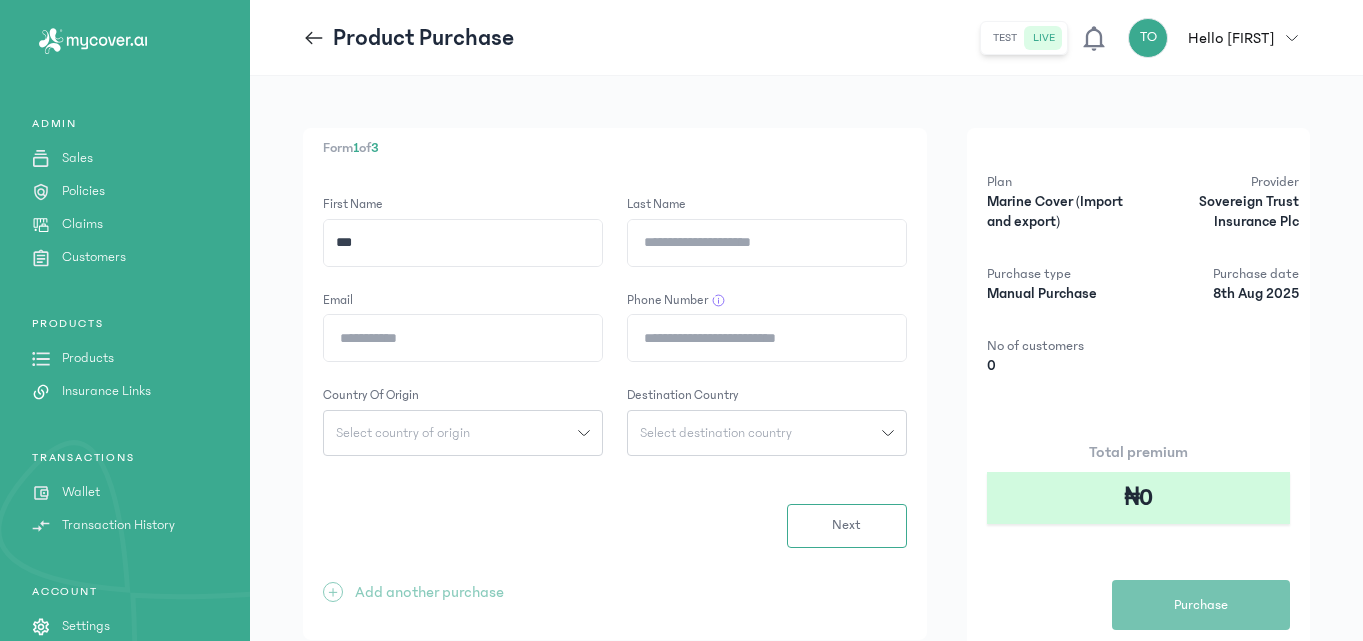 type on "**********" 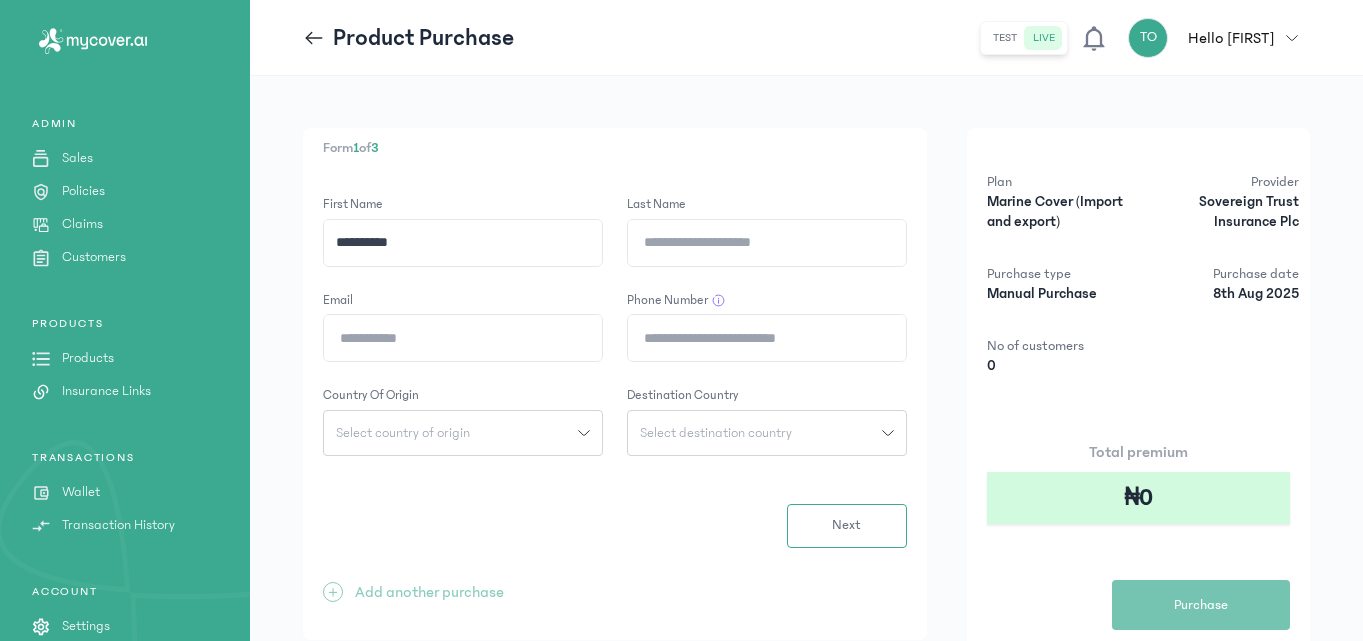 click on "Last Name" 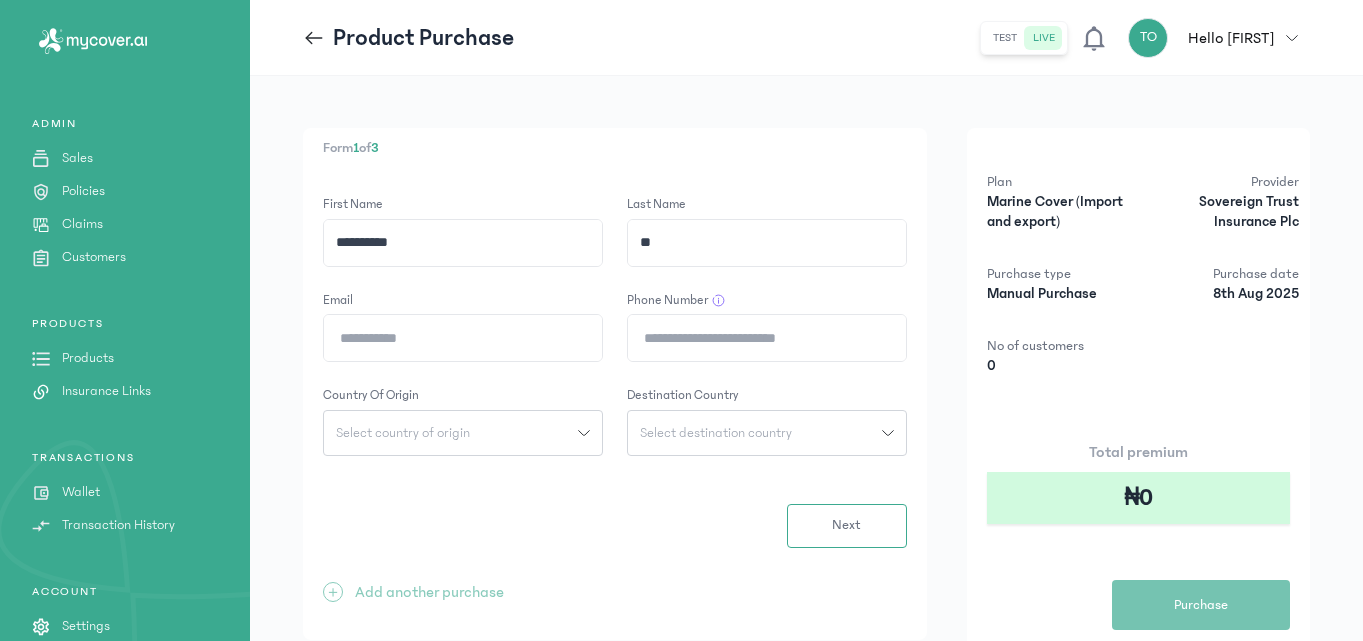 type on "**" 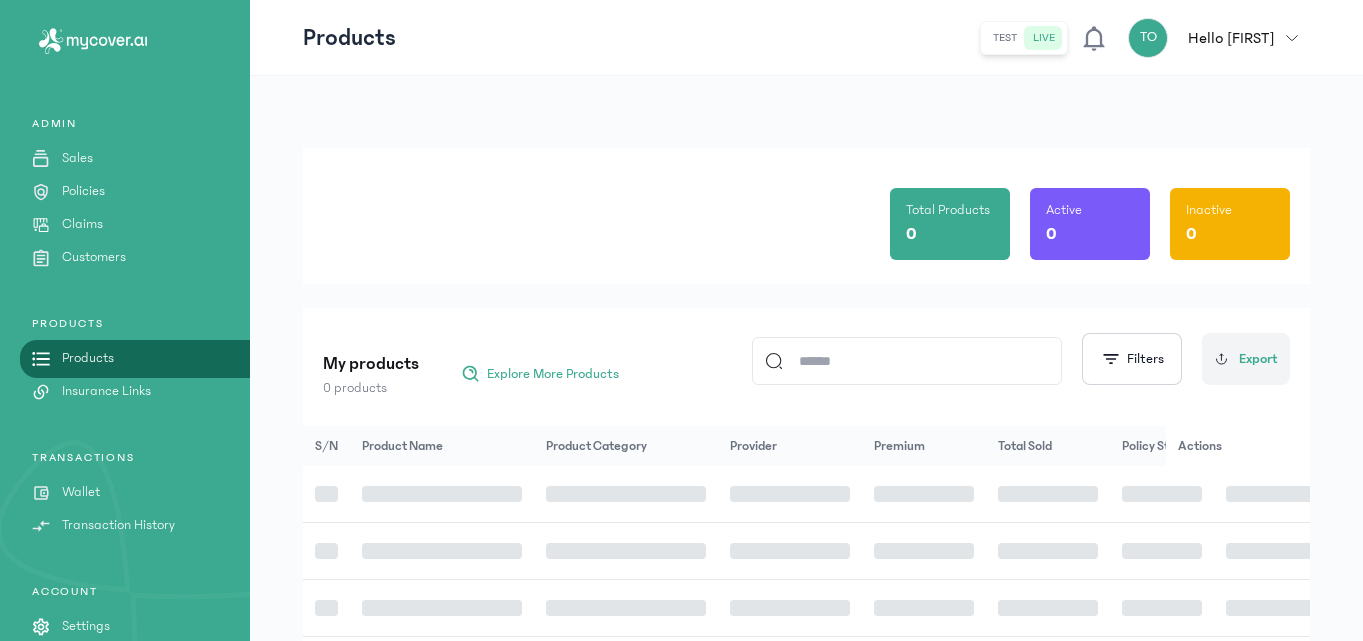 click on "Total Products 0 Active 0 Inactive 0 My products 0 products  Explore More Products
Filters
Export S/N Product Name Product Category Provider Premium Total Sold Policy Status Actions" 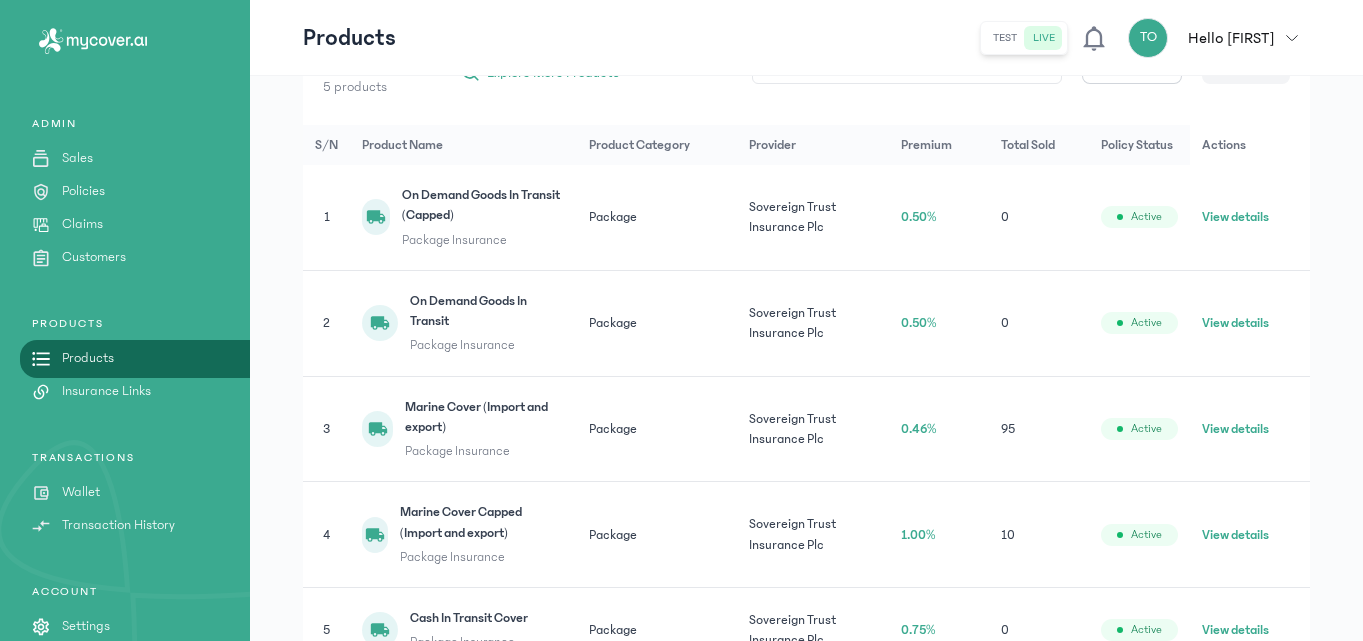 scroll, scrollTop: 320, scrollLeft: 0, axis: vertical 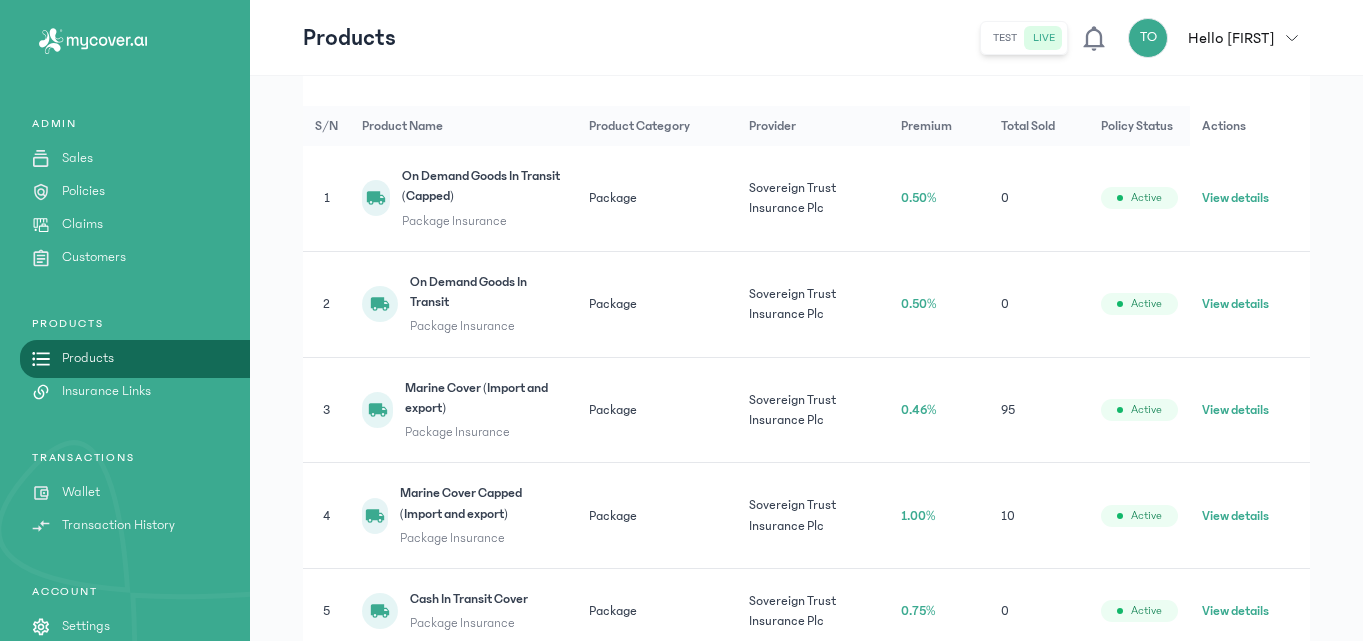 click on "View details" 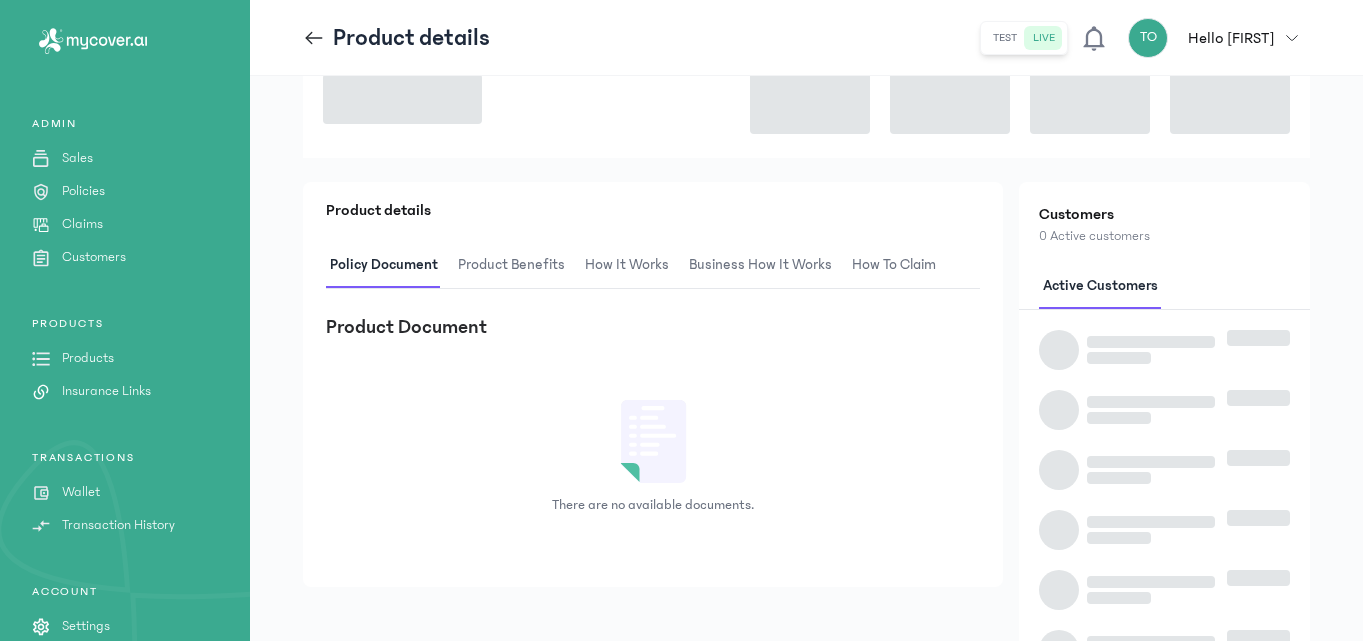 scroll, scrollTop: 0, scrollLeft: 0, axis: both 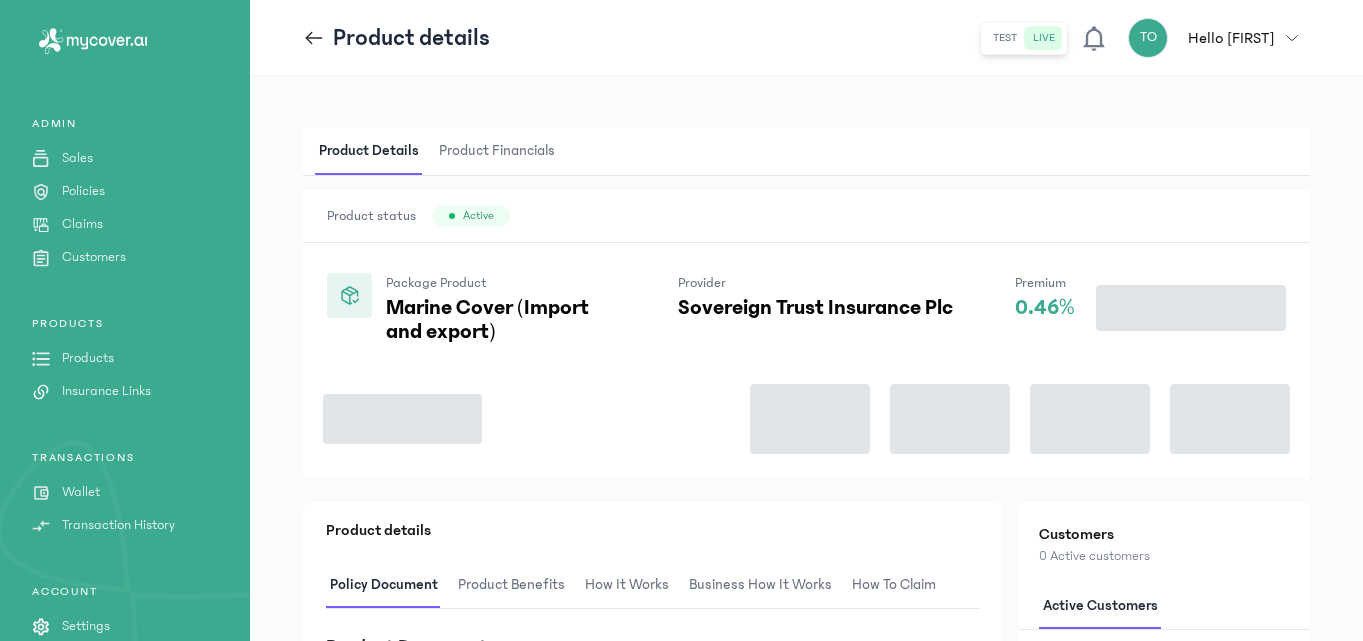 click on "Product status Active" at bounding box center (806, 216) 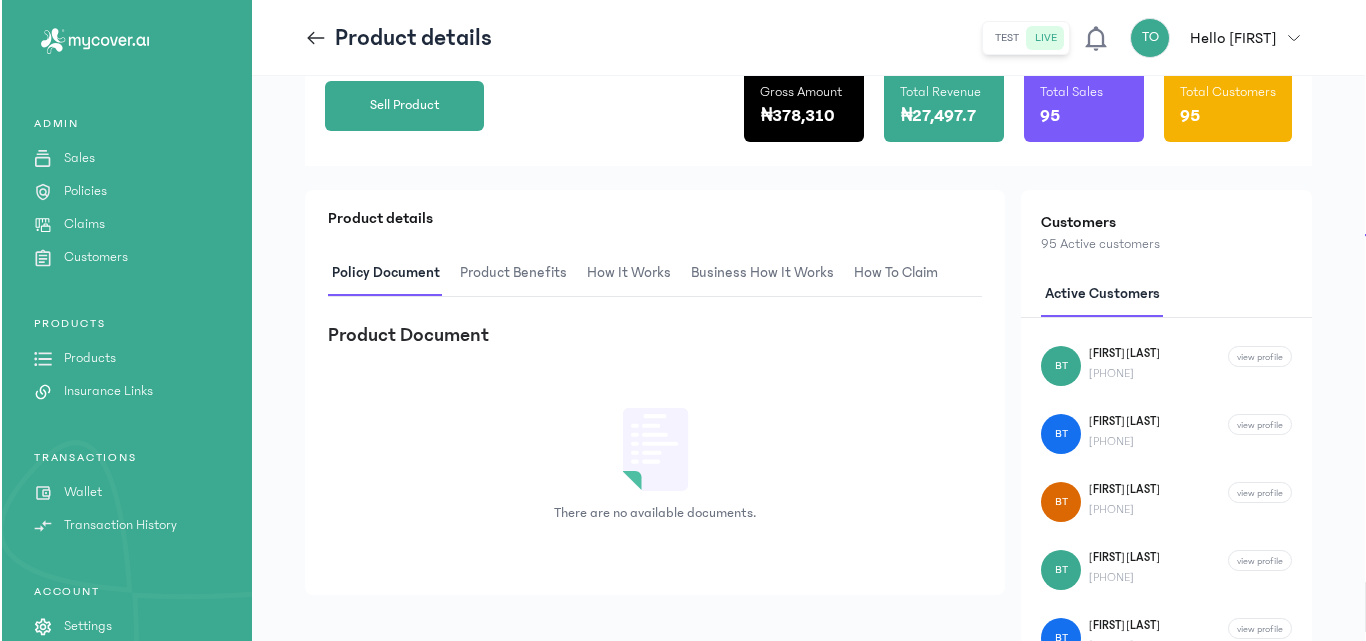 scroll, scrollTop: 320, scrollLeft: 0, axis: vertical 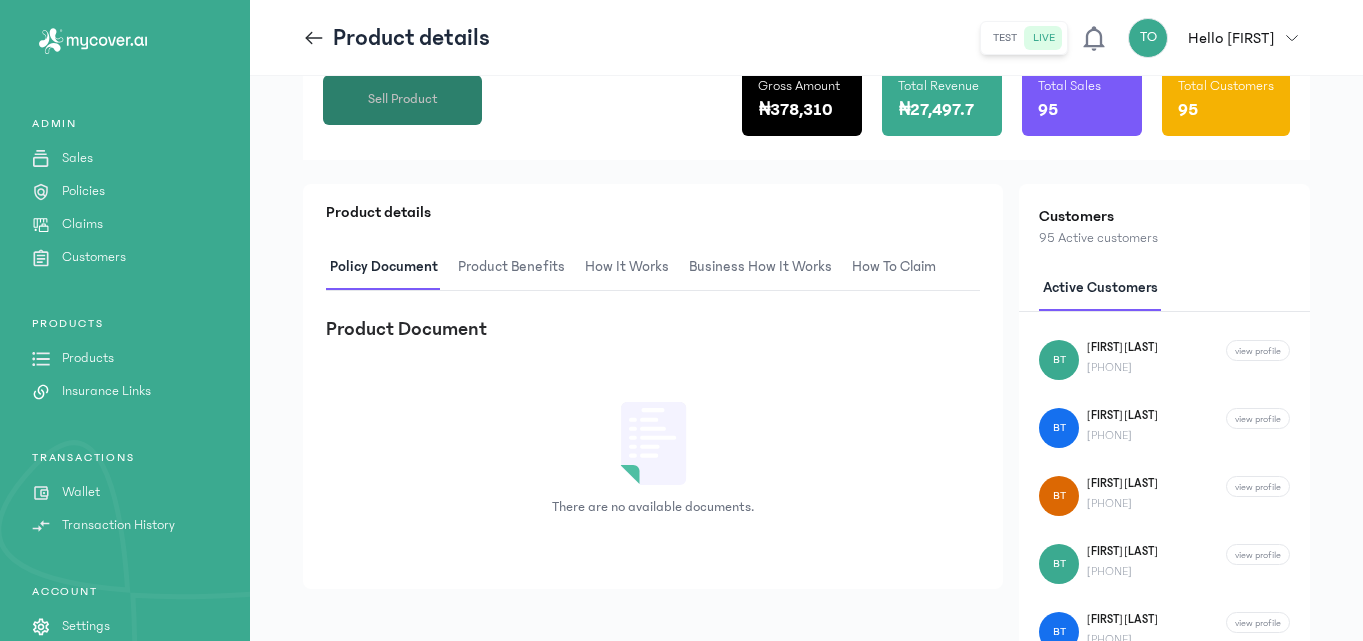 click on "Sell Product" at bounding box center (403, 99) 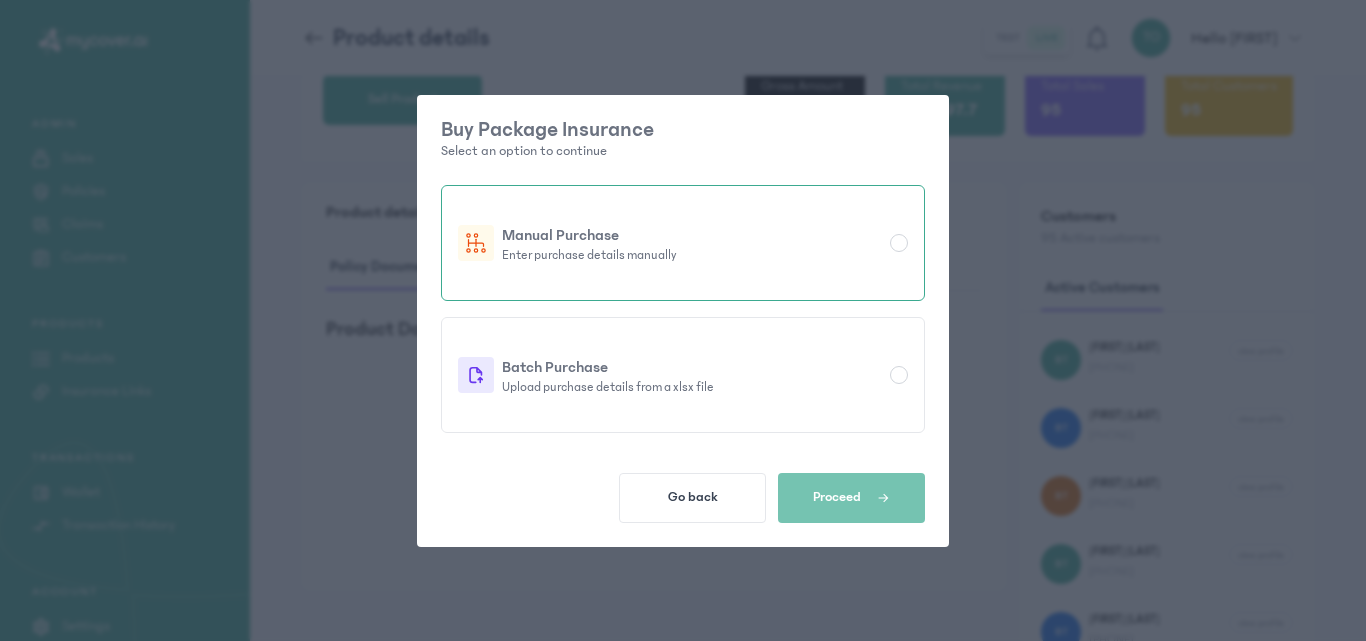 click at bounding box center [899, 243] 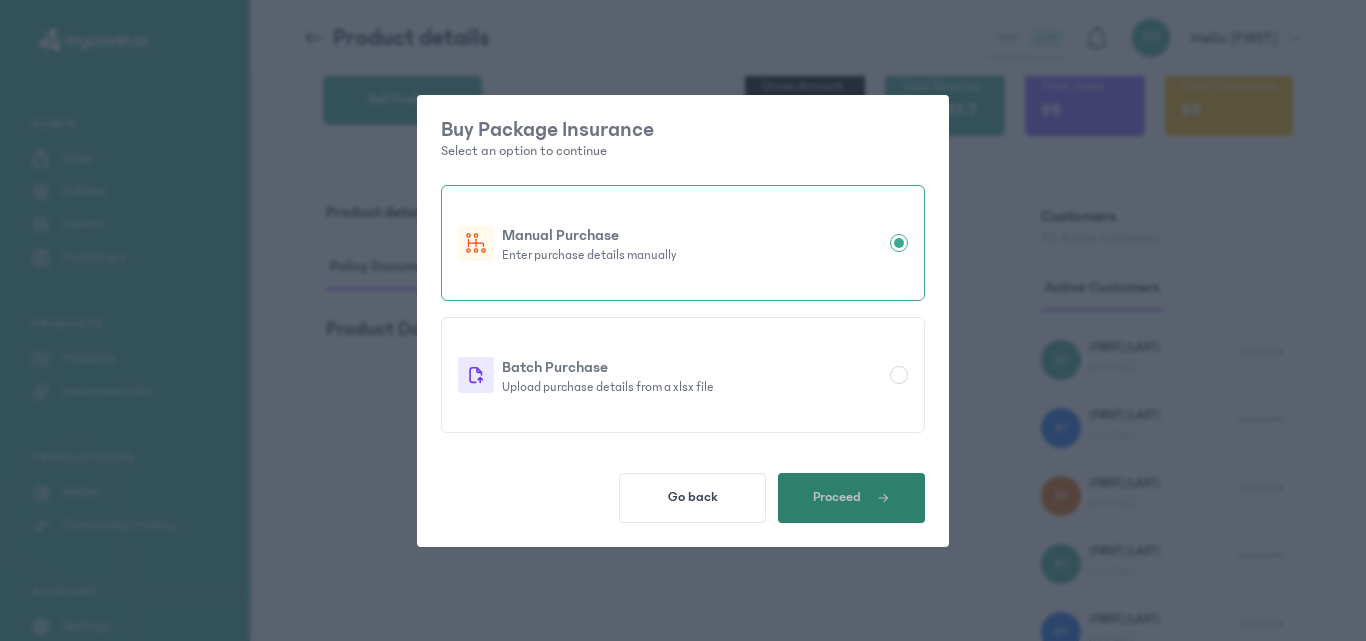 click at bounding box center (875, 498) 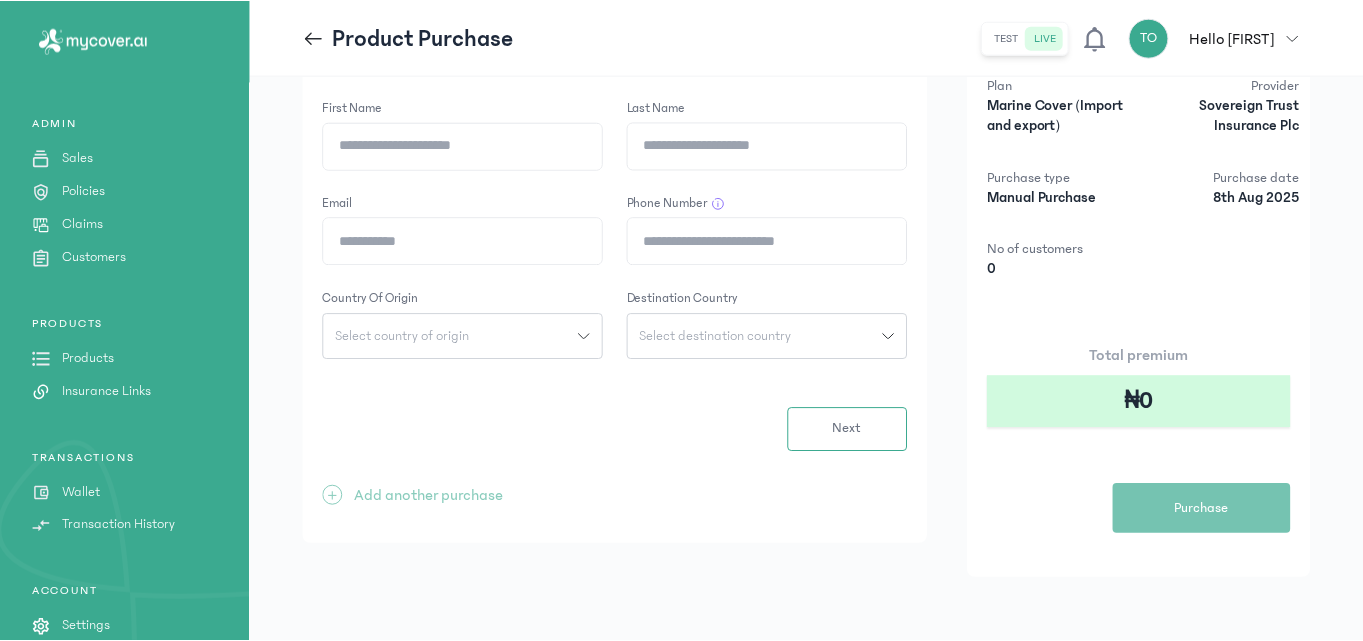 scroll, scrollTop: 0, scrollLeft: 0, axis: both 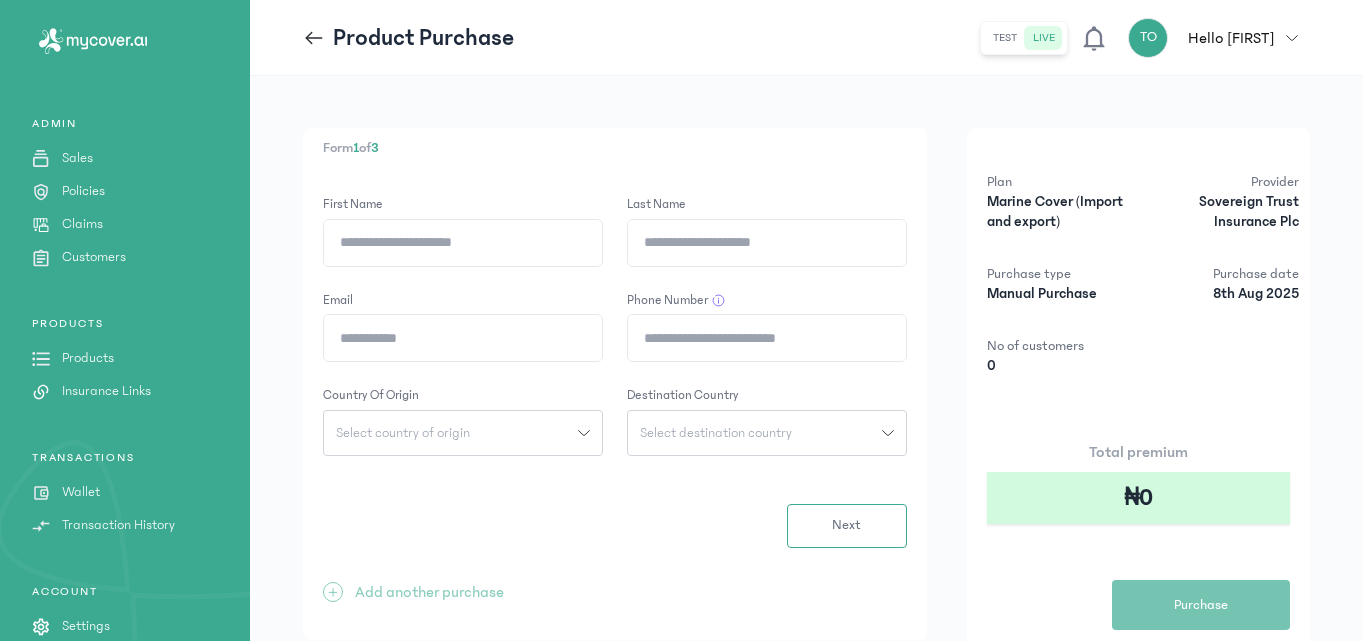 click on "First Name" 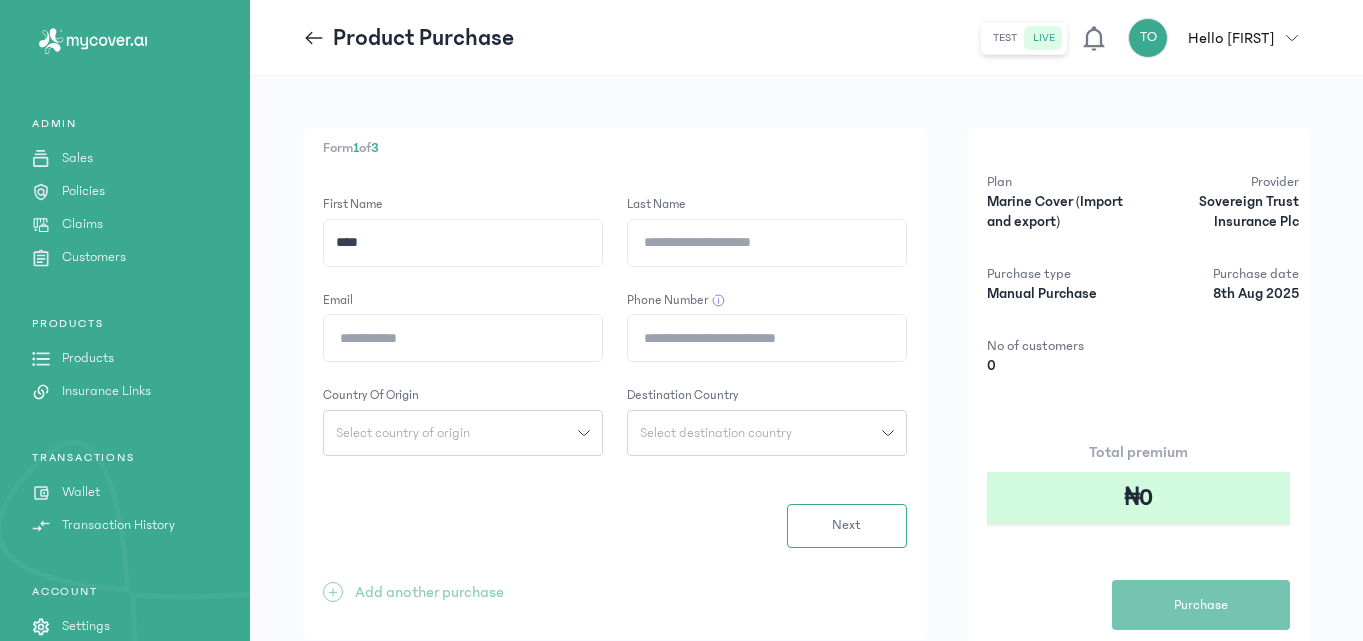 type on "****" 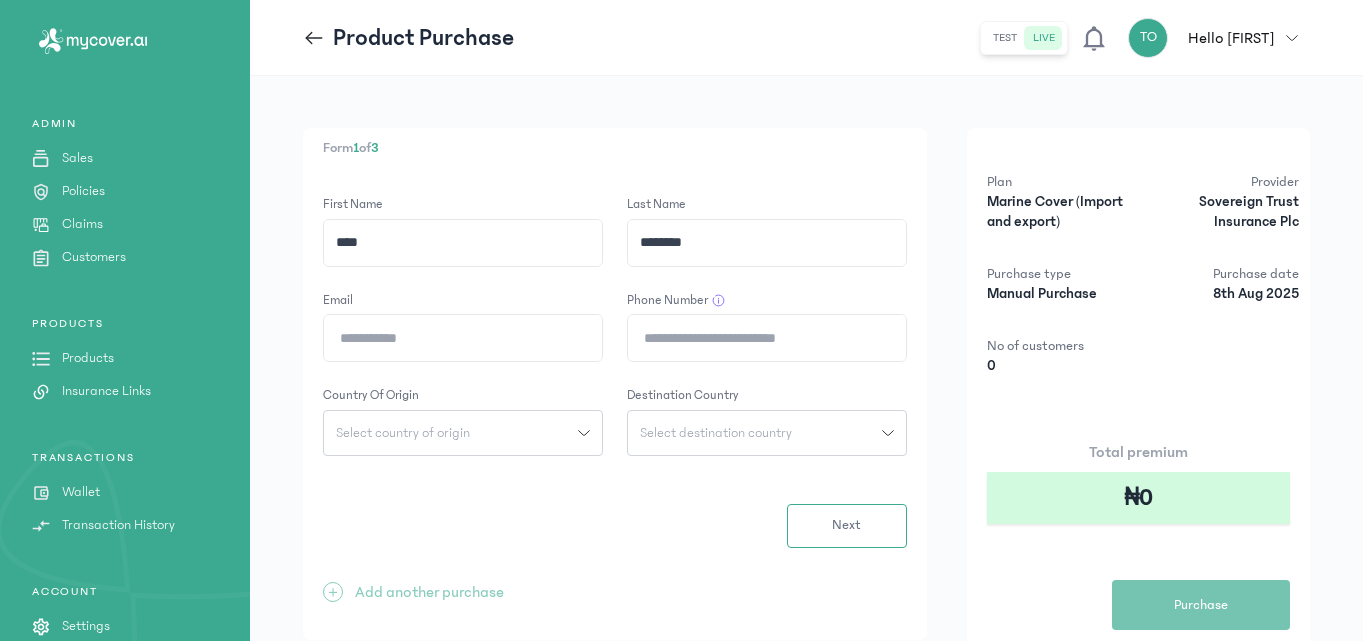 type on "********" 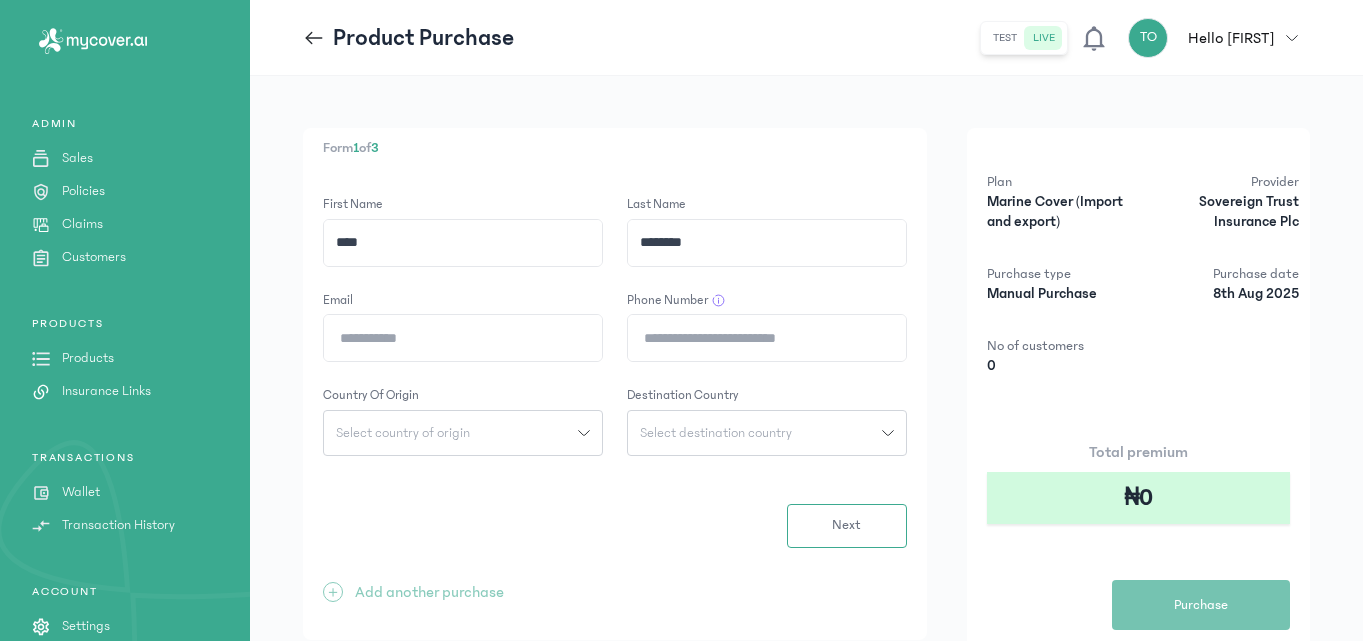 type on "**********" 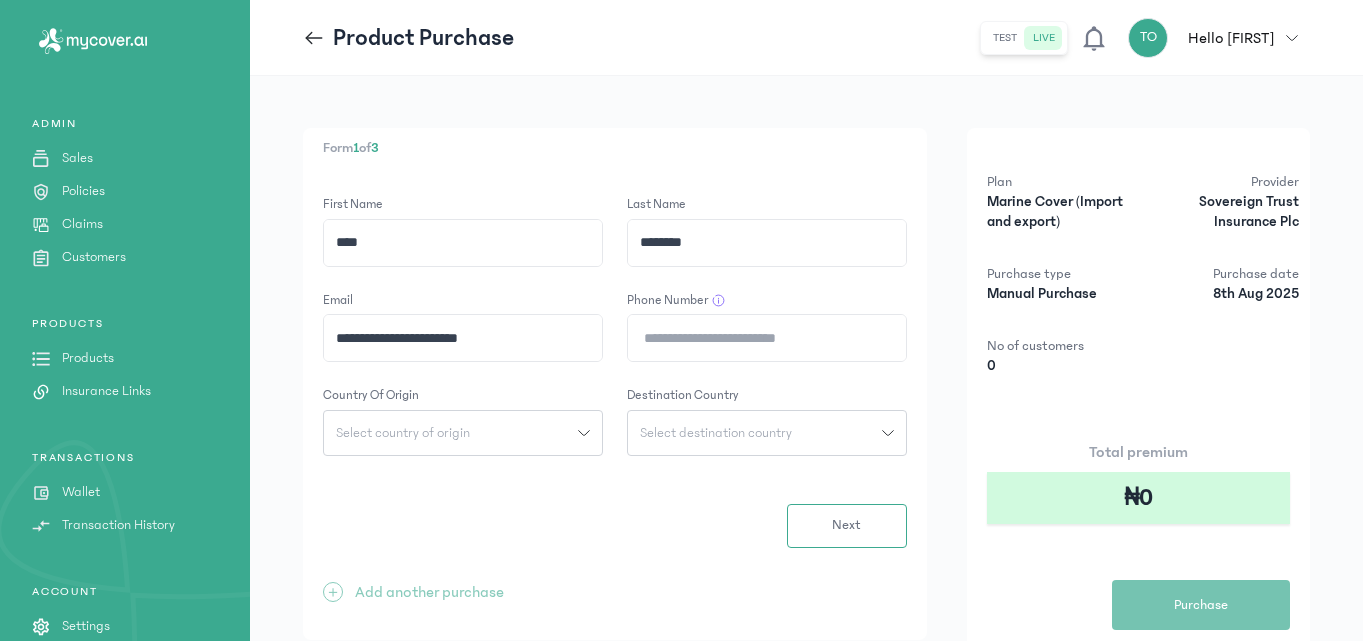 click on "Phone Number" 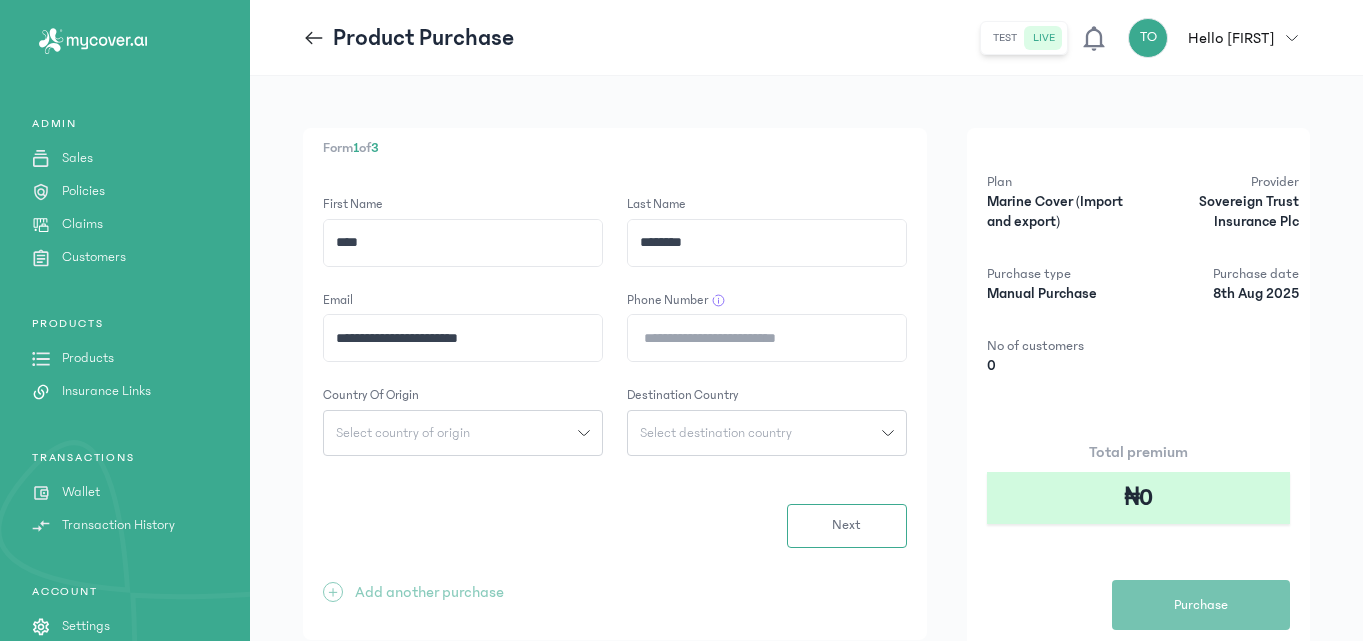 type on "**********" 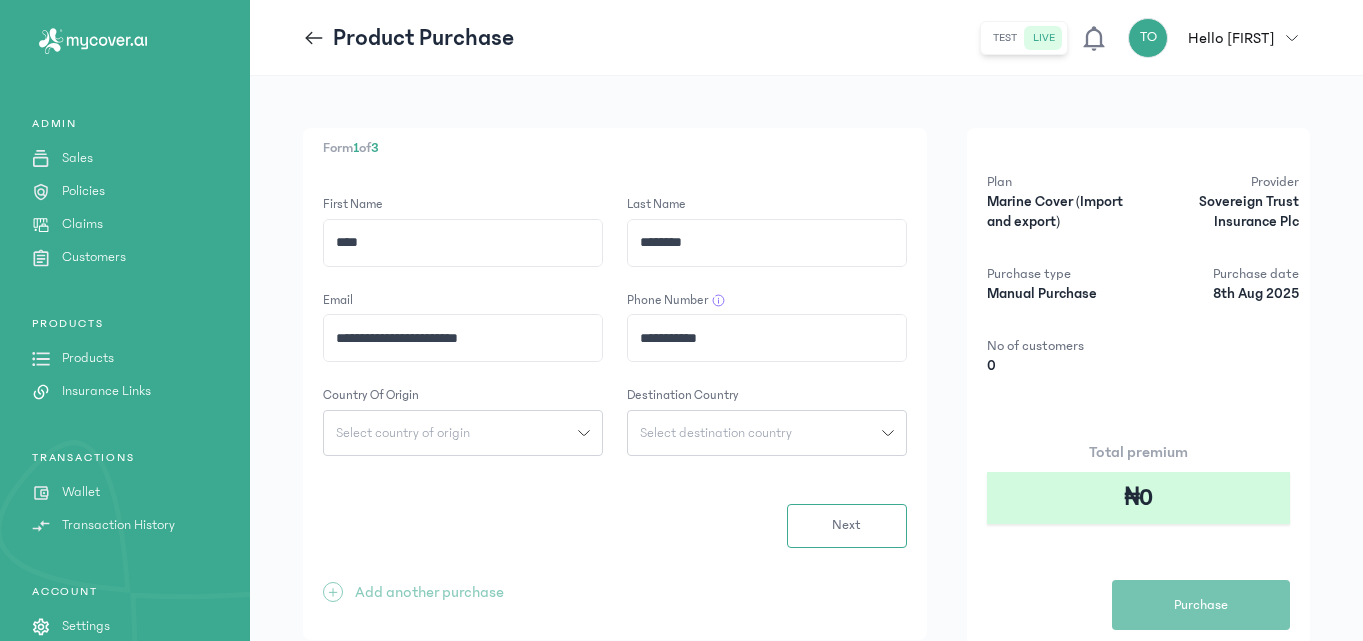 click on "Select country of origin" at bounding box center [451, 433] 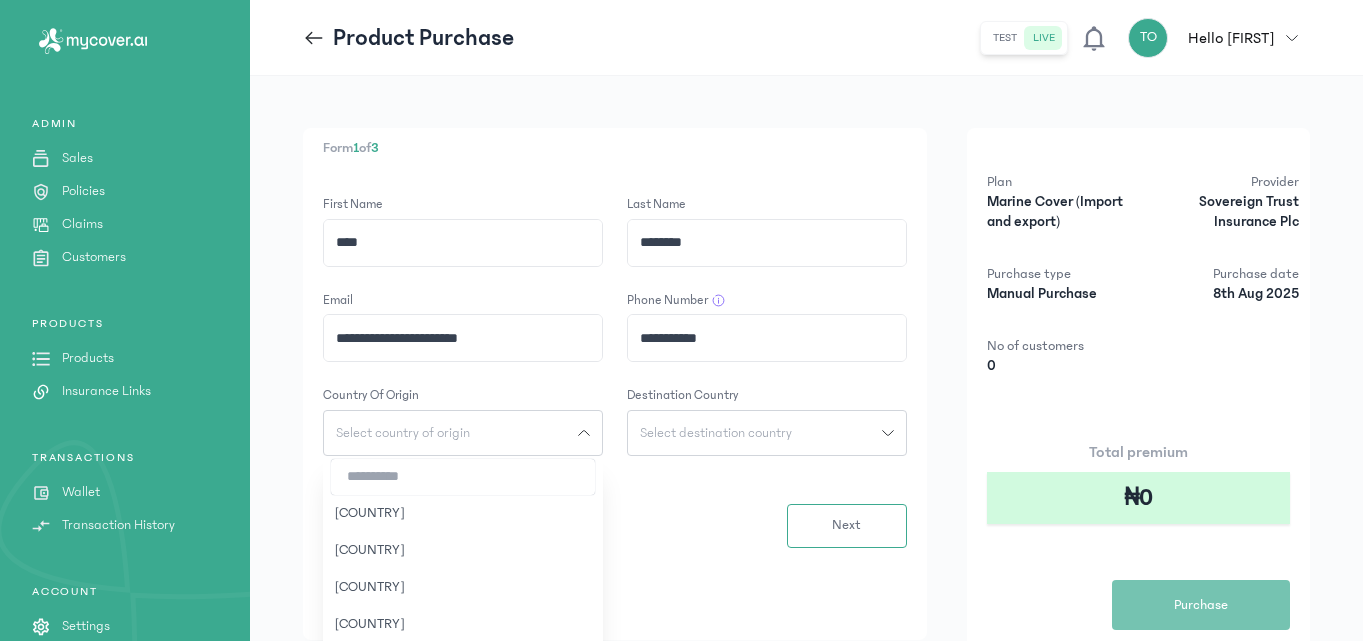 click at bounding box center [463, 477] 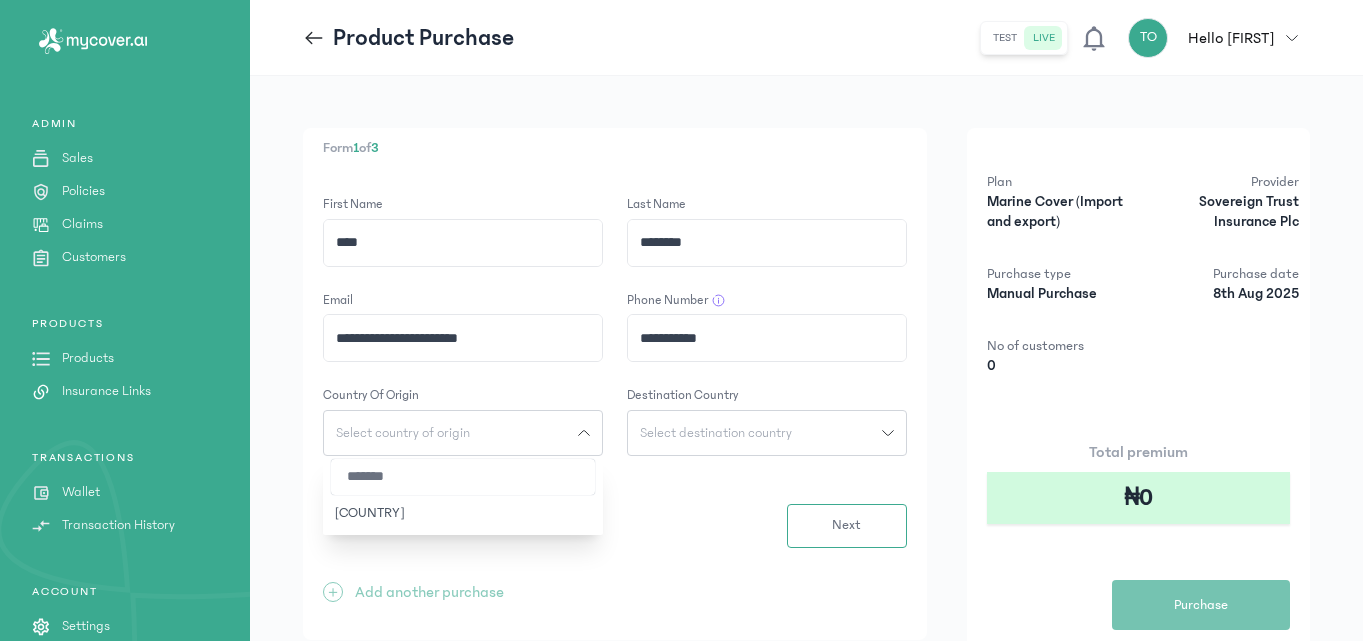 type on "*******" 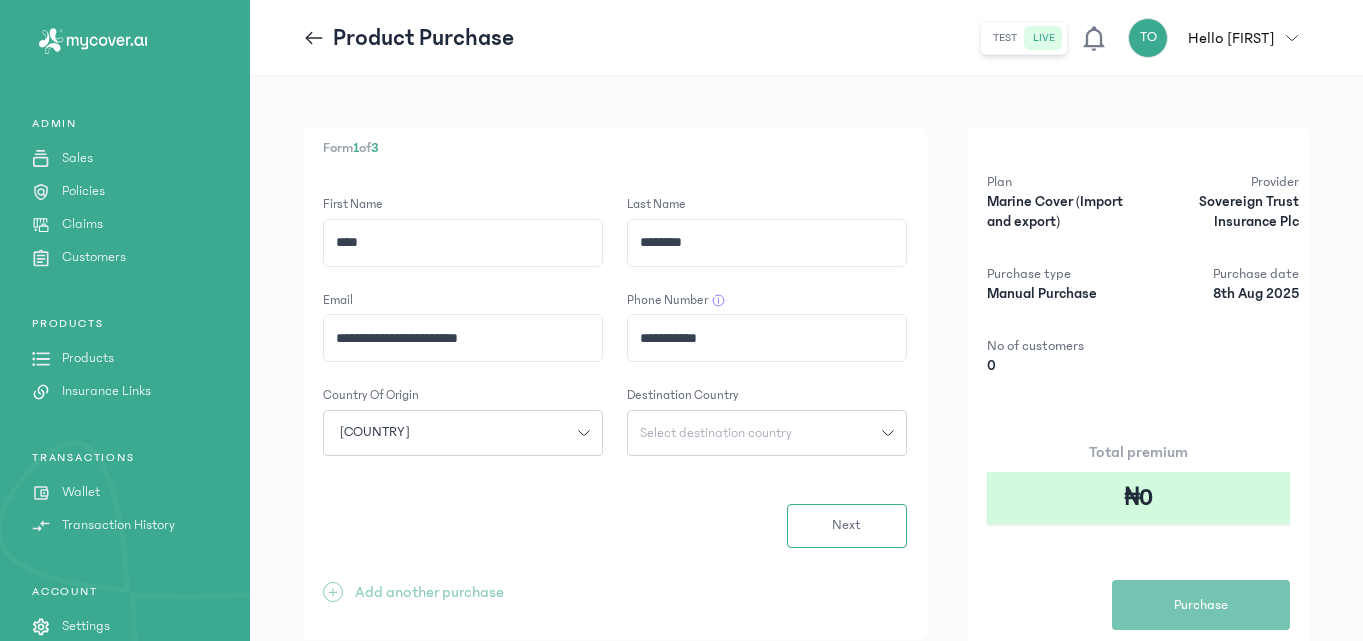 click on "Select destination country" 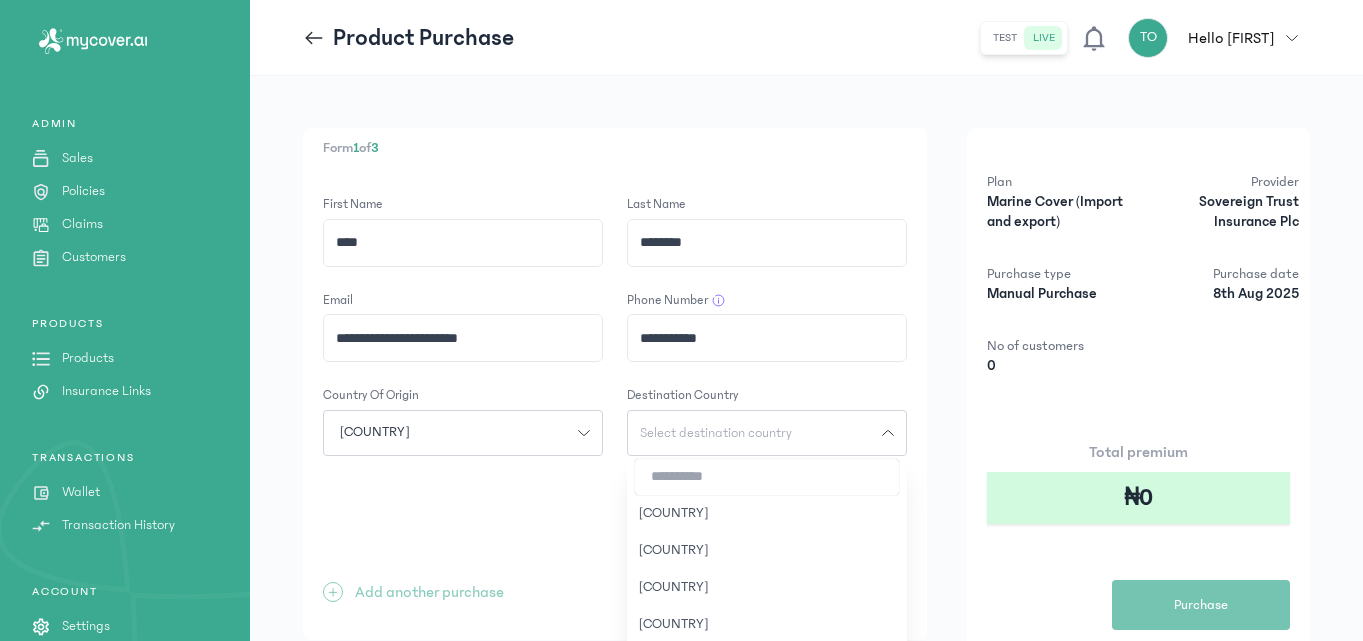 click at bounding box center (767, 477) 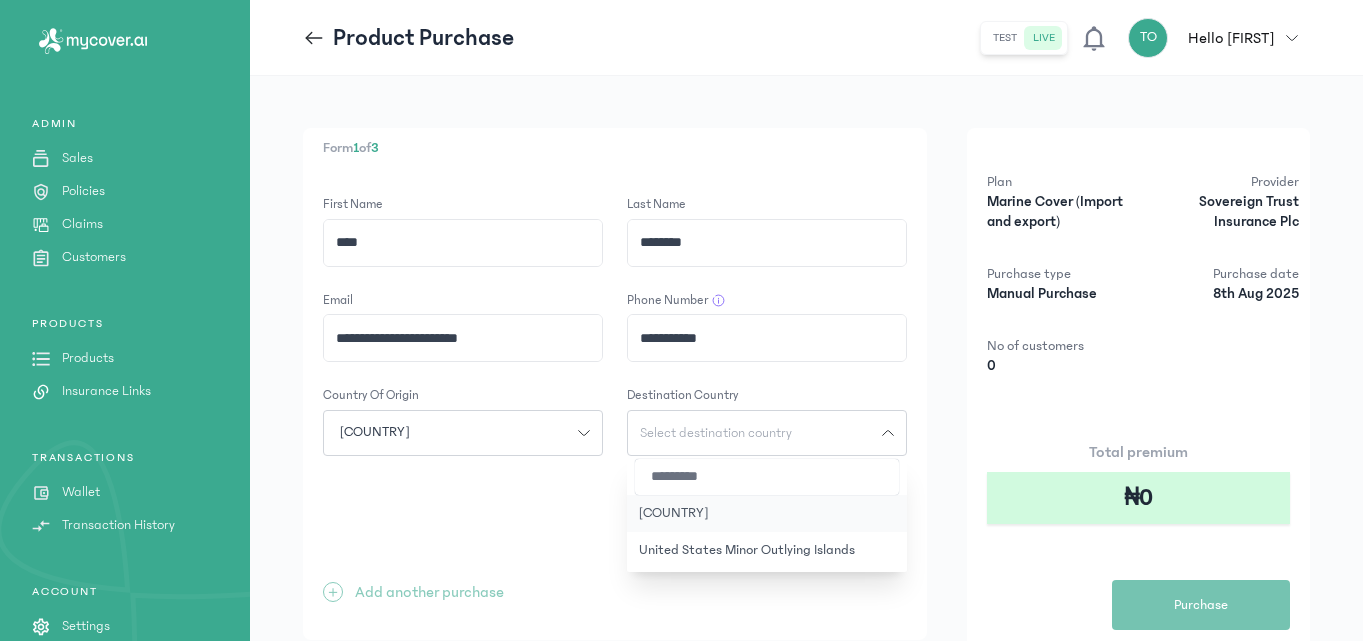 type on "*********" 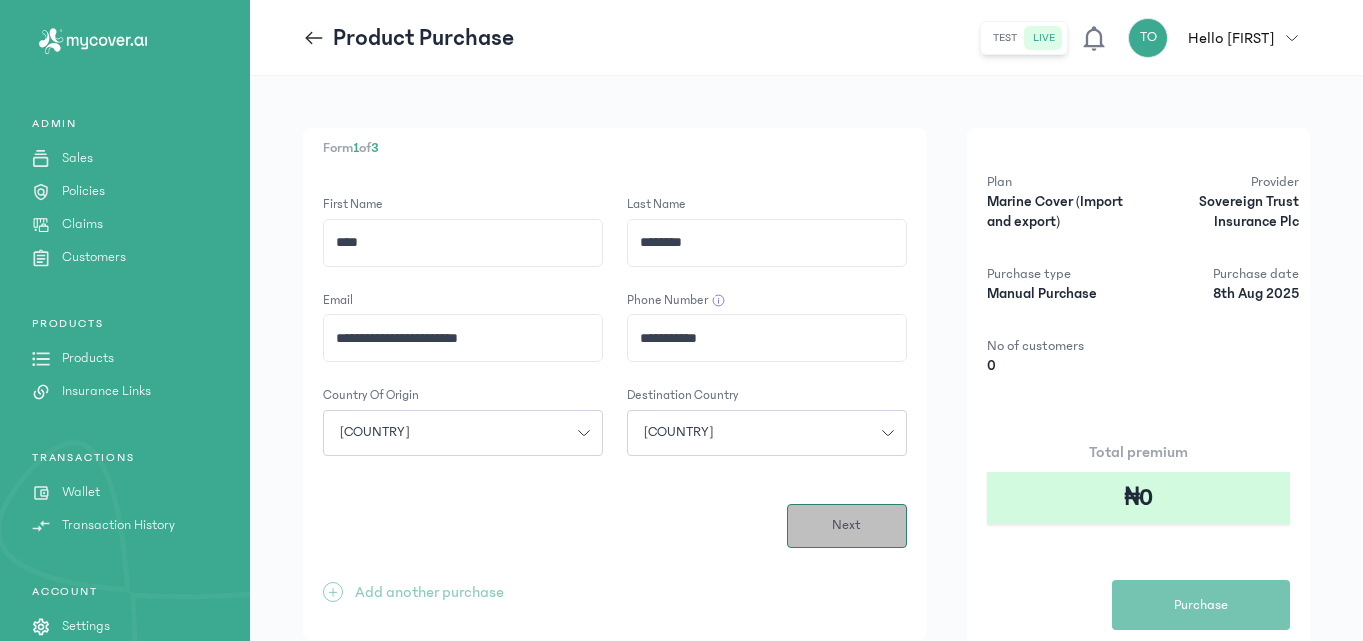 click on "Next" at bounding box center (846, 525) 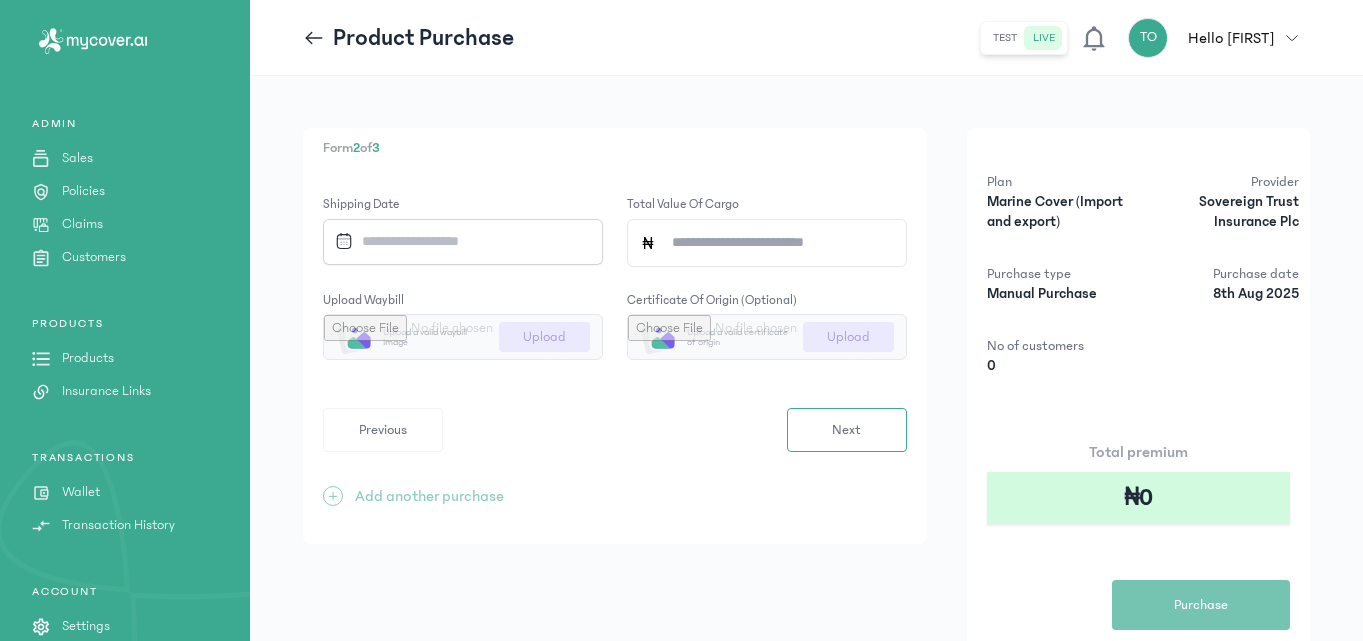 click at bounding box center (456, 241) 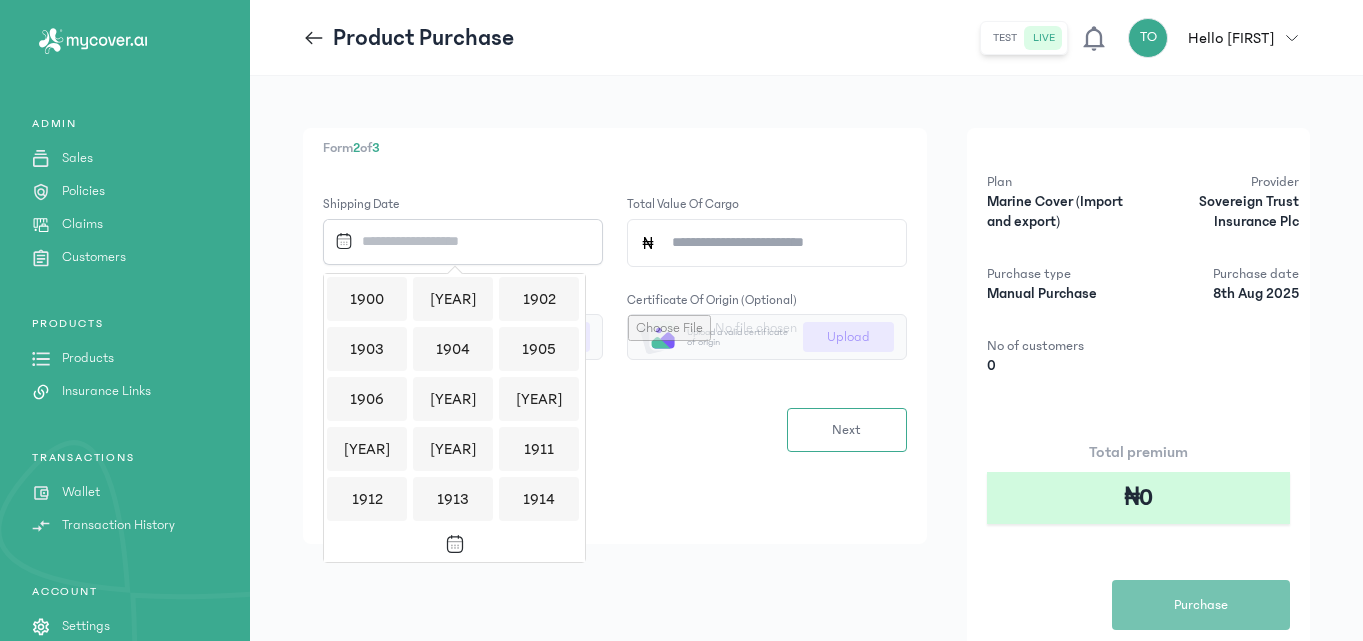 scroll, scrollTop: 1939, scrollLeft: 0, axis: vertical 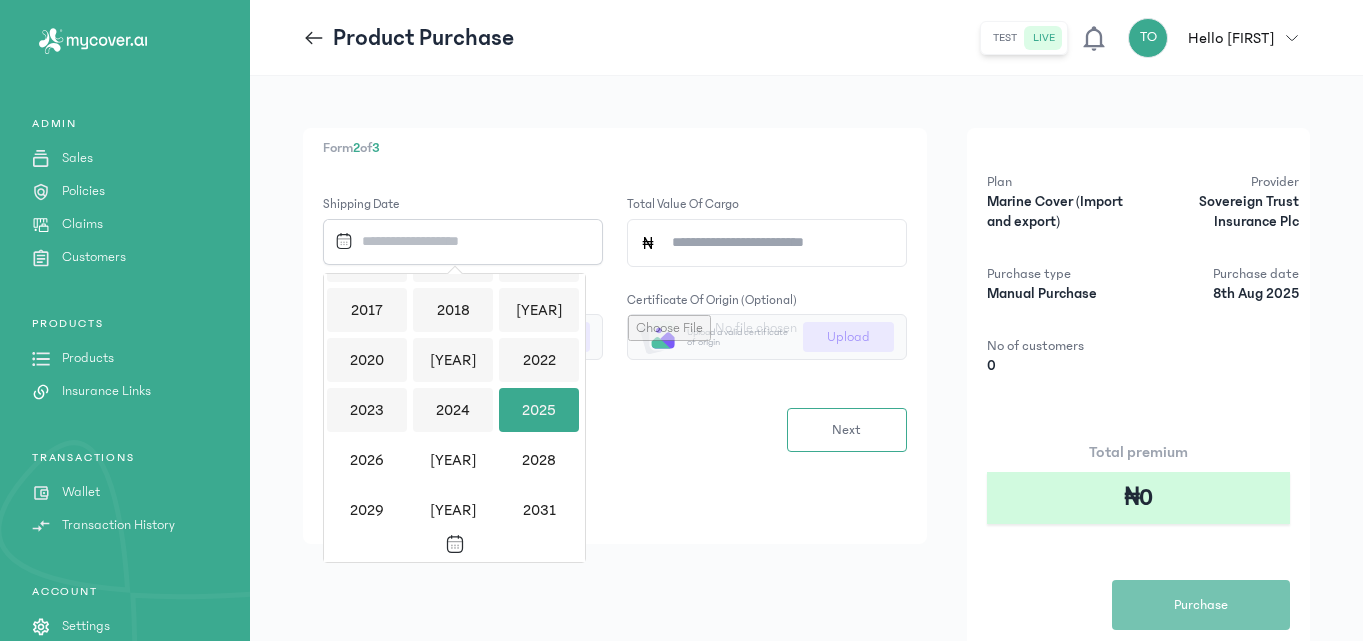 click on "2025" at bounding box center (539, 410) 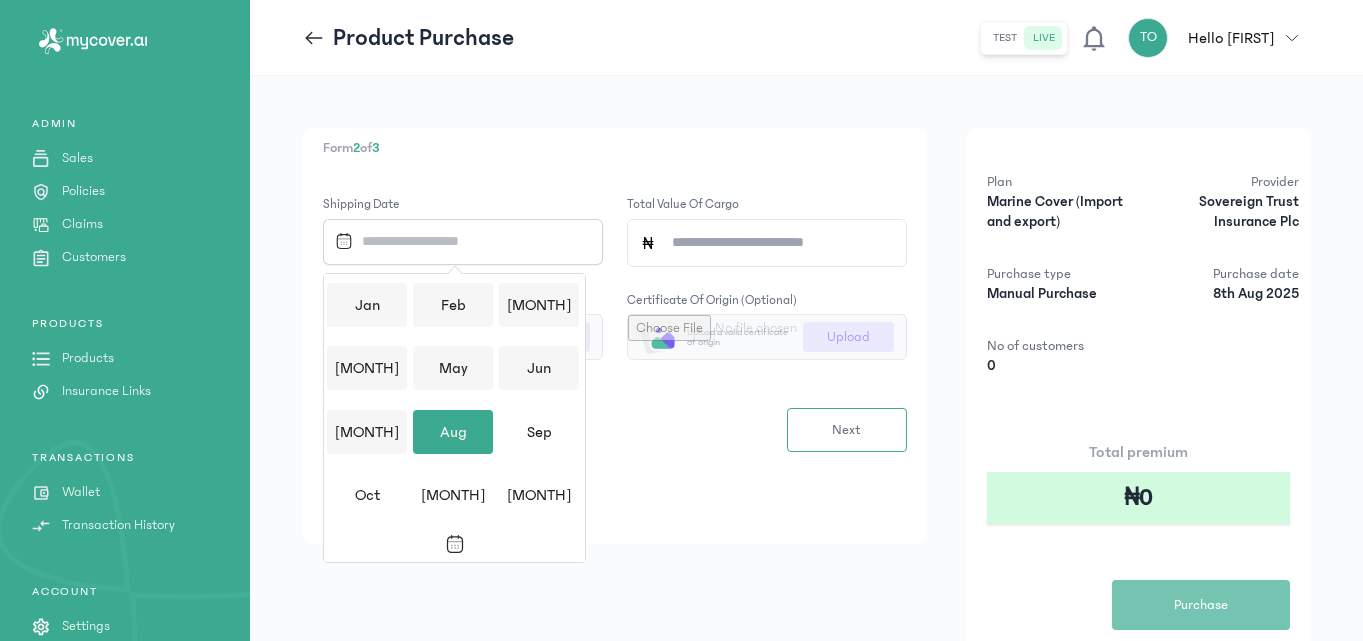 click on "2025" at bounding box center [539, 388] 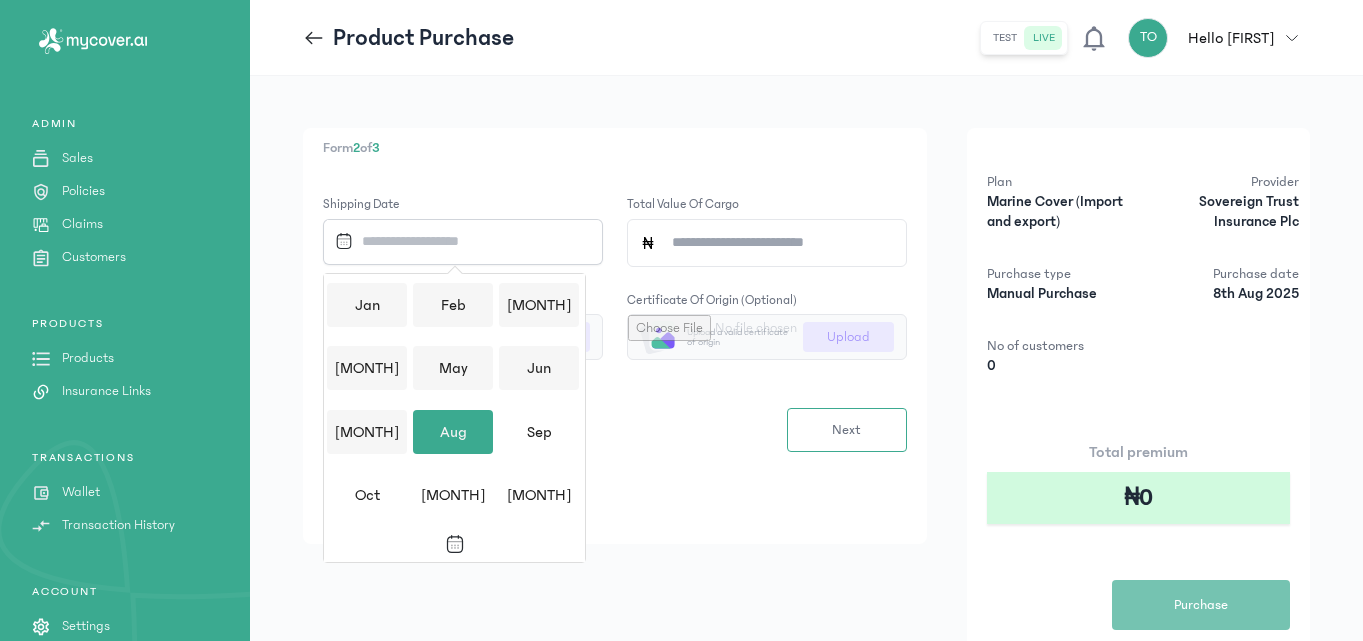 click on "Aug" at bounding box center [453, 432] 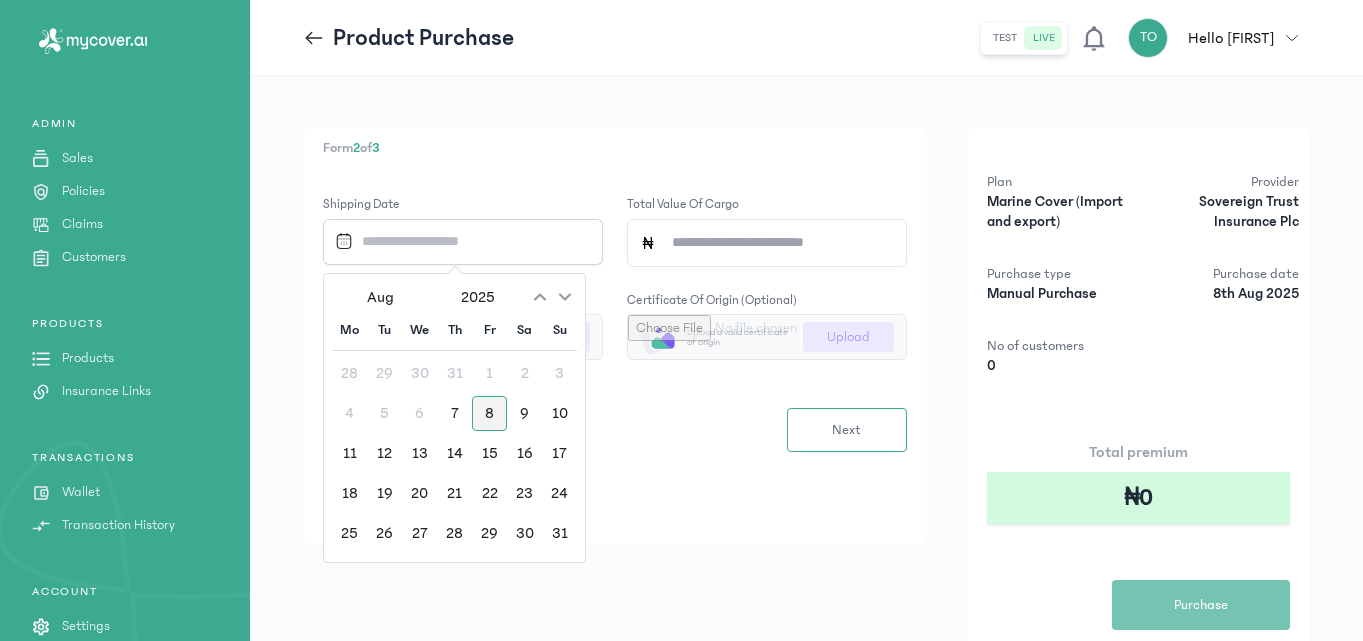 click on "8" at bounding box center [489, 413] 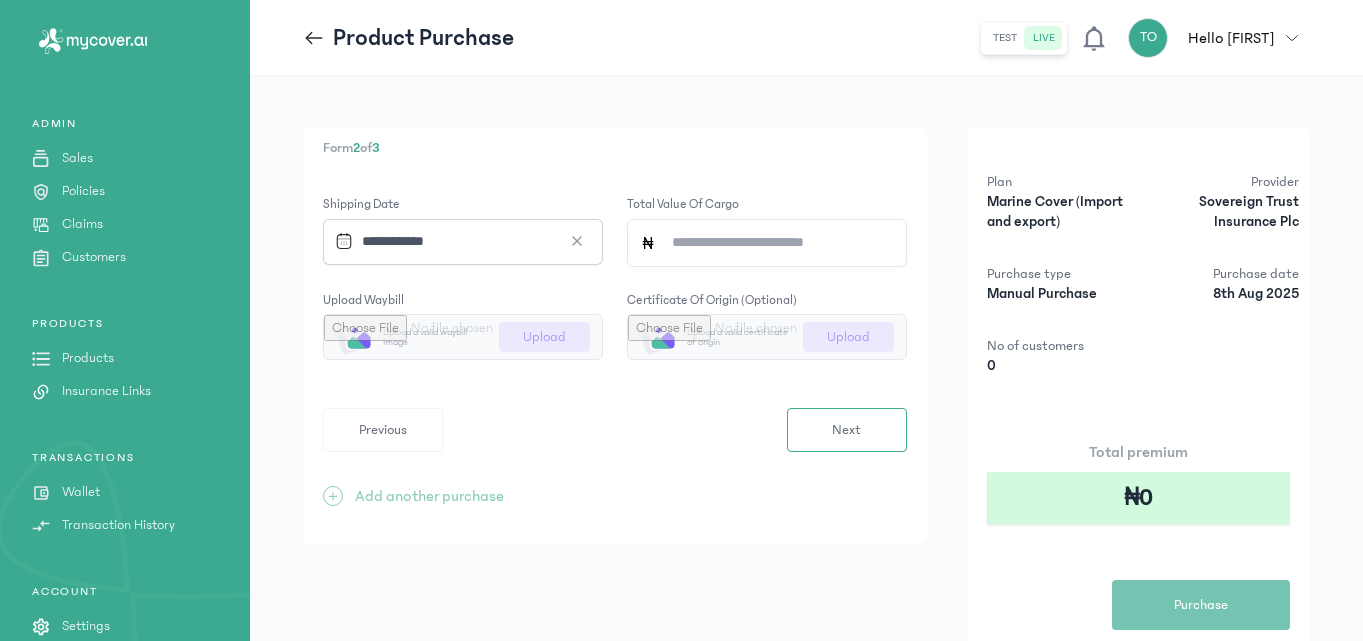 click on "Total value of cargo" 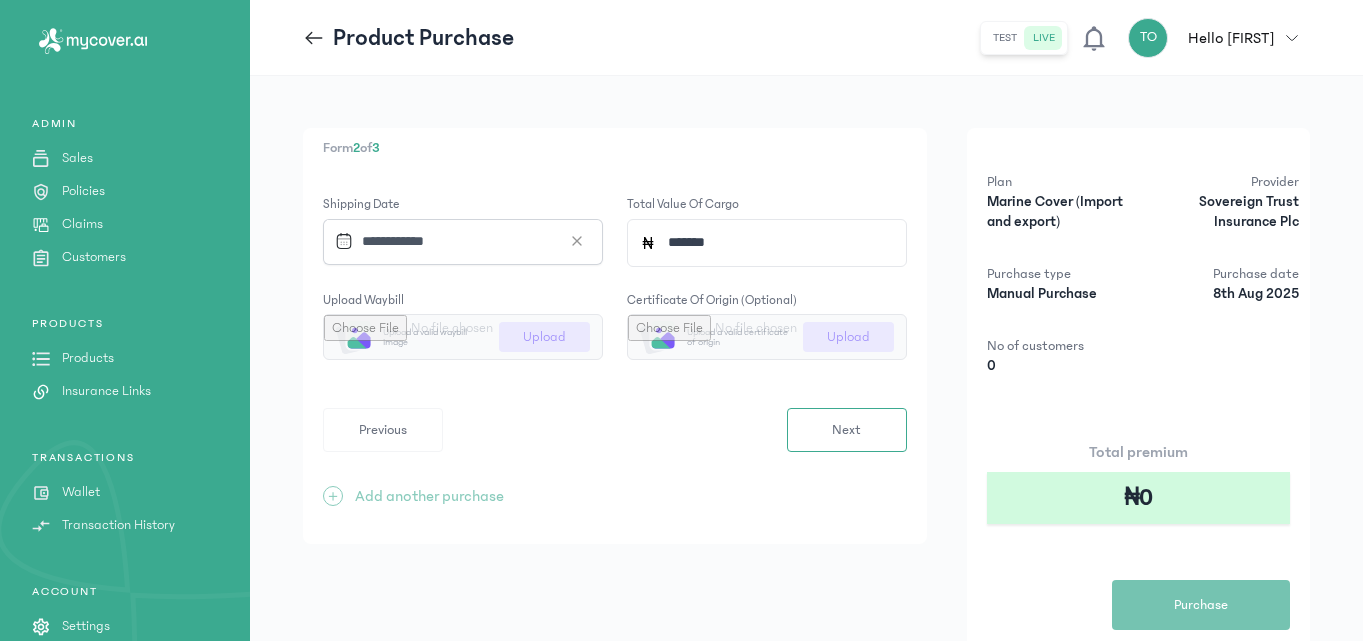 type on "*******" 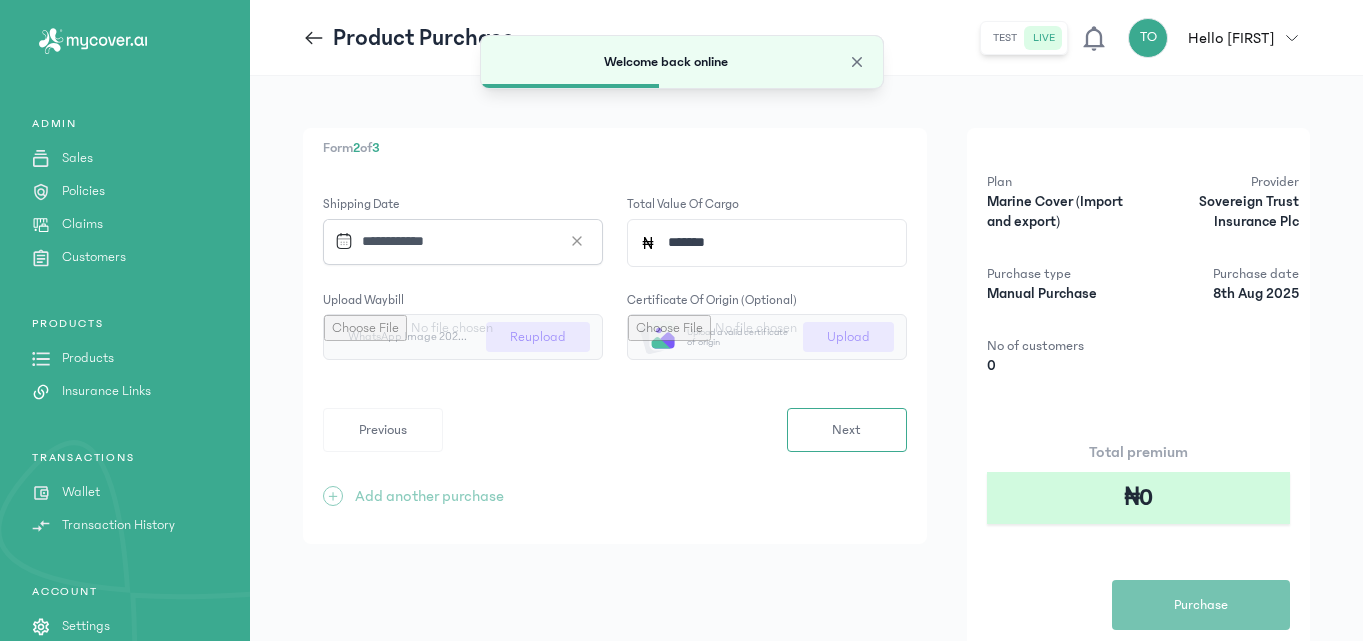 click on "Form 2 of 3 Shipping Date
Total value of cargo ******* Upload waybill WhatsApp Image 2025-08-08 at 14.06.58.jpeg Reupload Certificate of origin (optional)
Upload a valid certificate of origin Upload Previous Next + Add another purchase" at bounding box center [615, 336] 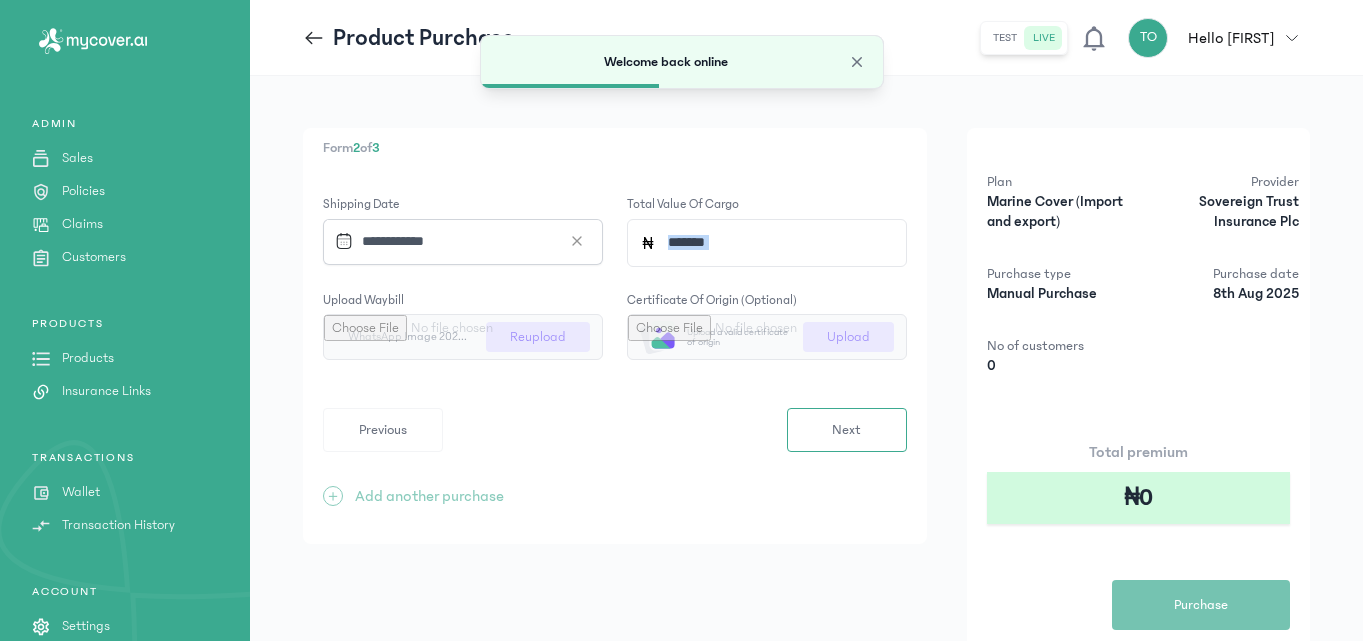 click on "Form 2 of 3 Shipping Date
Total value of cargo ******* Upload waybill WhatsApp Image 2025-08-08 at 14.06.58.jpeg Reupload Certificate of origin (optional)
Upload a valid certificate of origin Upload Previous Next + Add another purchase" at bounding box center [615, 336] 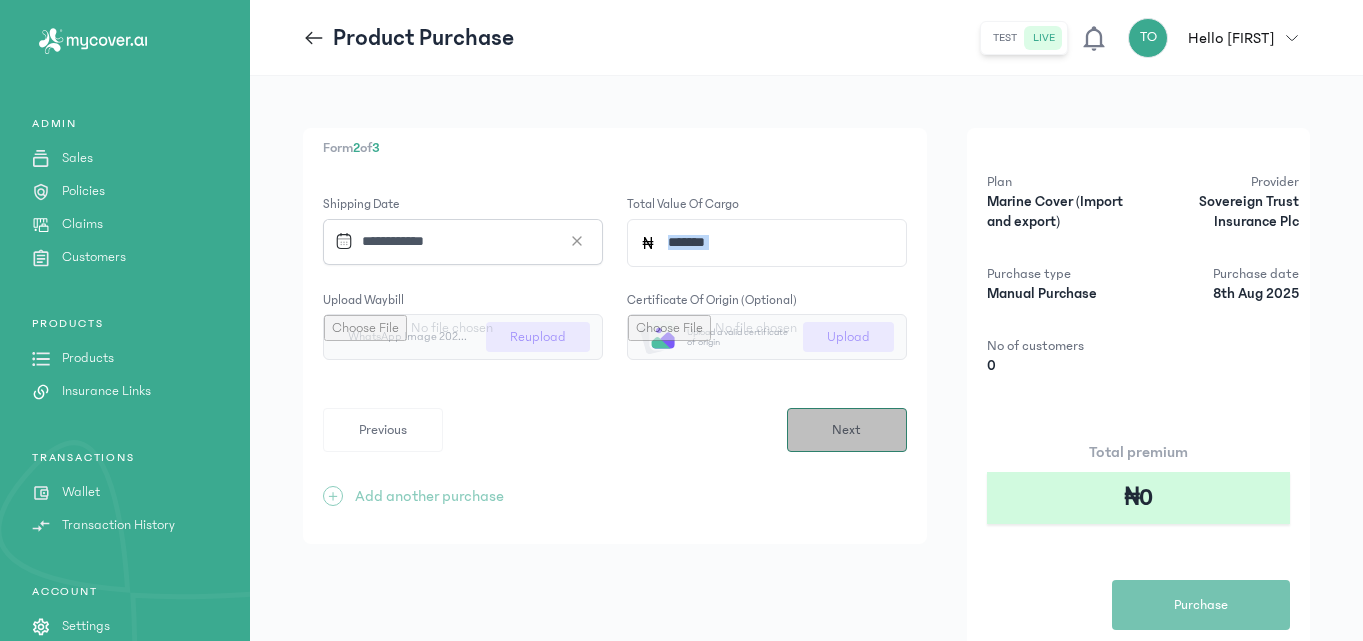click on "Next" at bounding box center [847, 430] 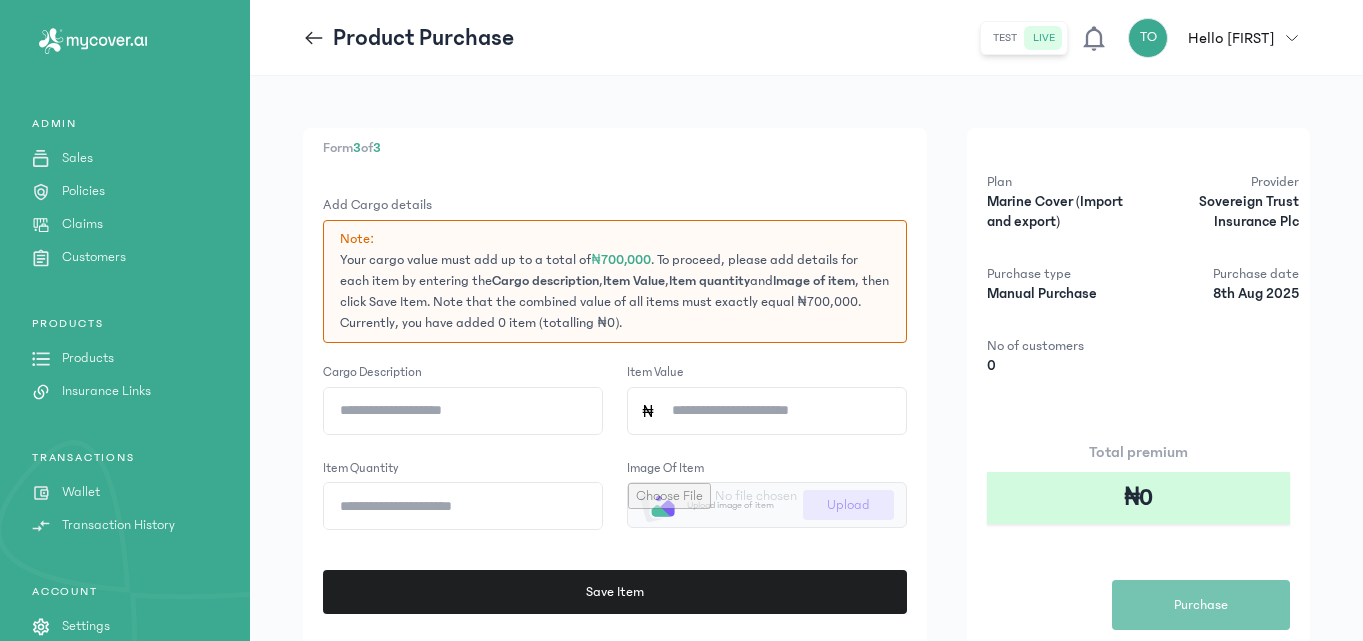 click on "Form 3 of 3 Add Cargo details Note: Your cargo value must add up to a total of ₦700,000 . To proceed, please add details for each item by entering the Cargo description , Item Value , Item quantity and Image of item , then click Save Item. Note that the combined value of all items must exactly equal ₦700,000. Currently, you have added 0 item (totalling ₦0). Cargo description Item Value Item quantity Image of item
Upload image of item Upload Save Item Previous Save + Add another purchase" at bounding box center (615, 463) 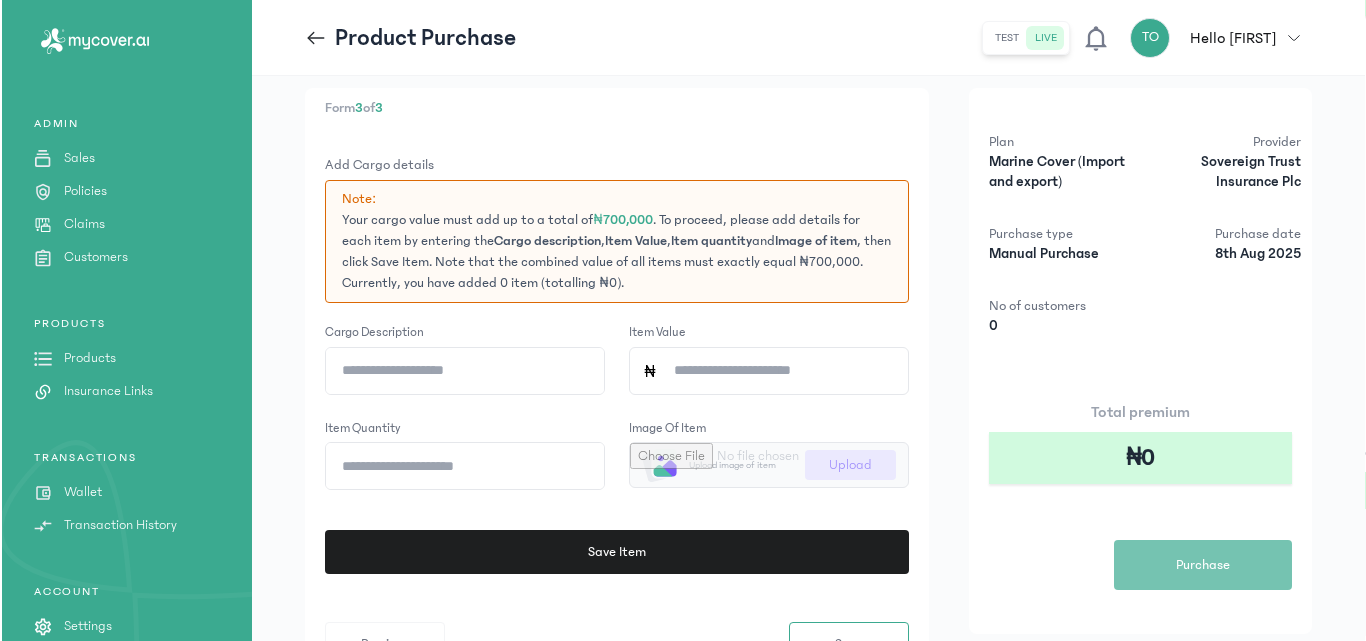 scroll, scrollTop: 0, scrollLeft: 0, axis: both 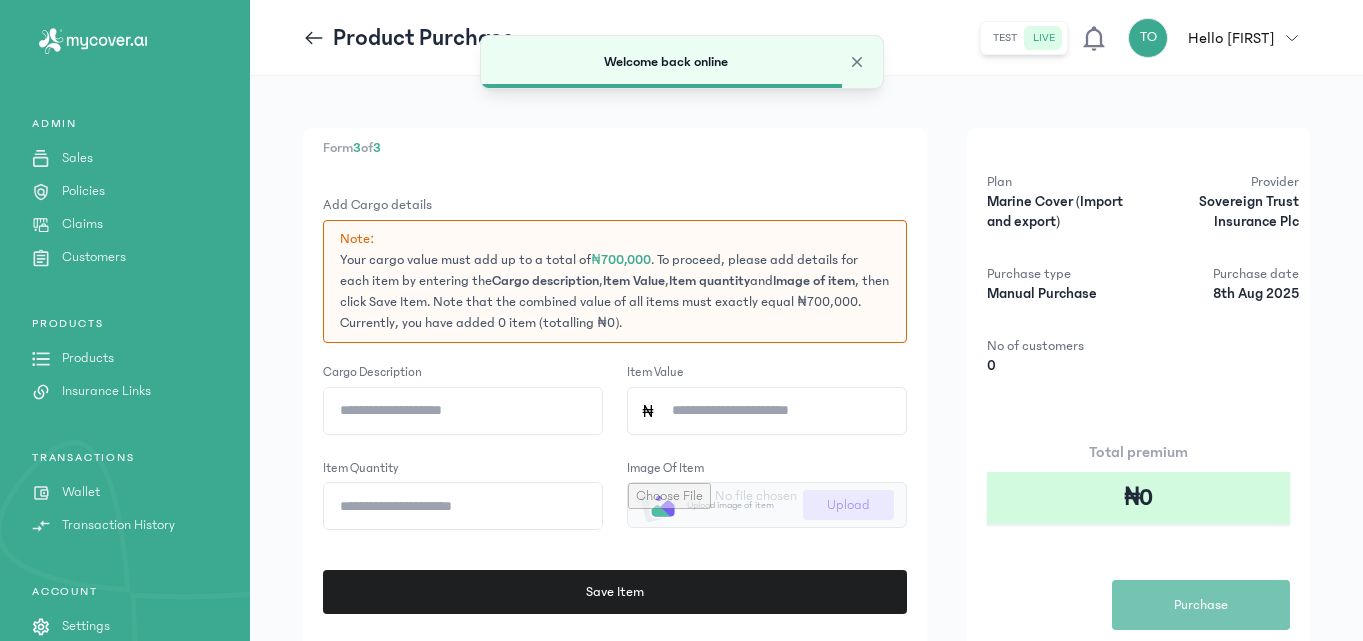 click on "Welcome back online" at bounding box center [682, 62] 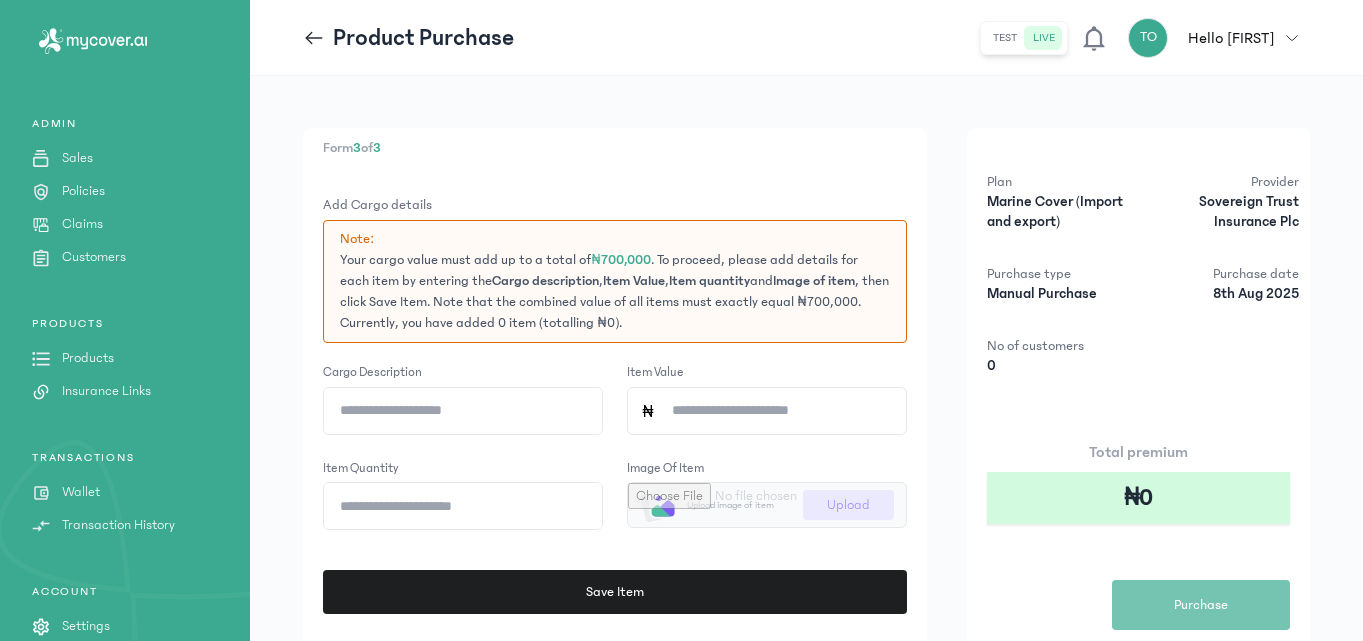 click on "Cargo description" 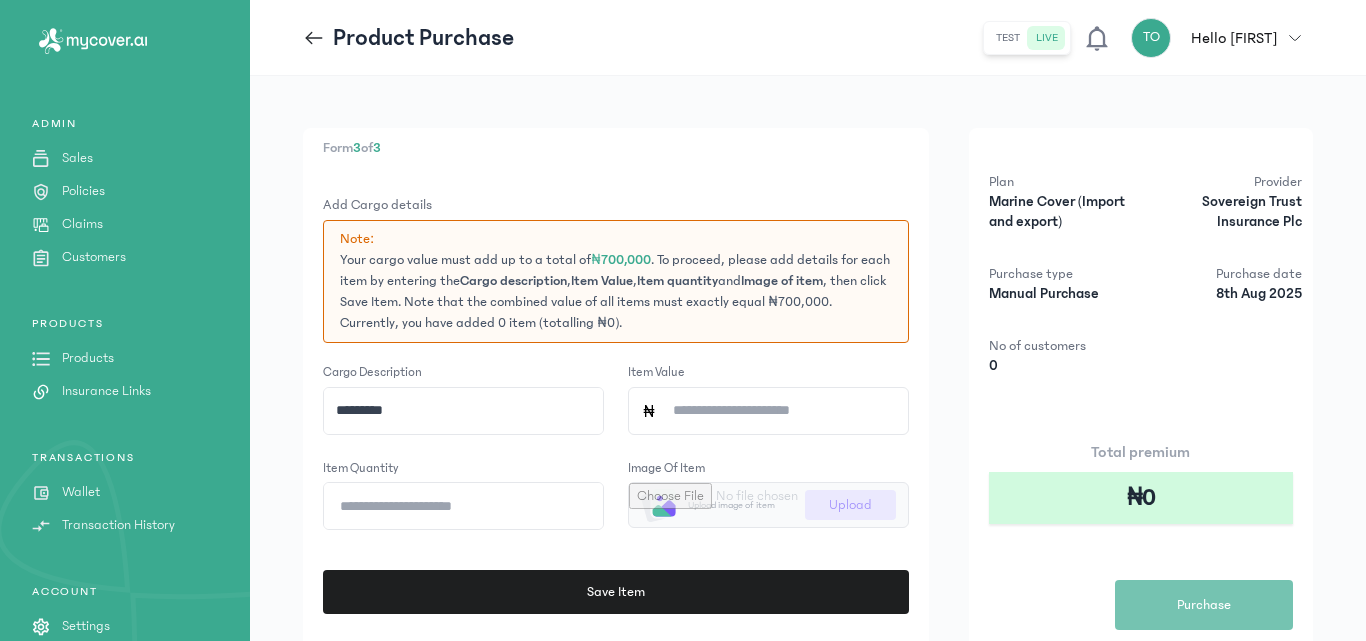scroll, scrollTop: 0, scrollLeft: 58, axis: horizontal 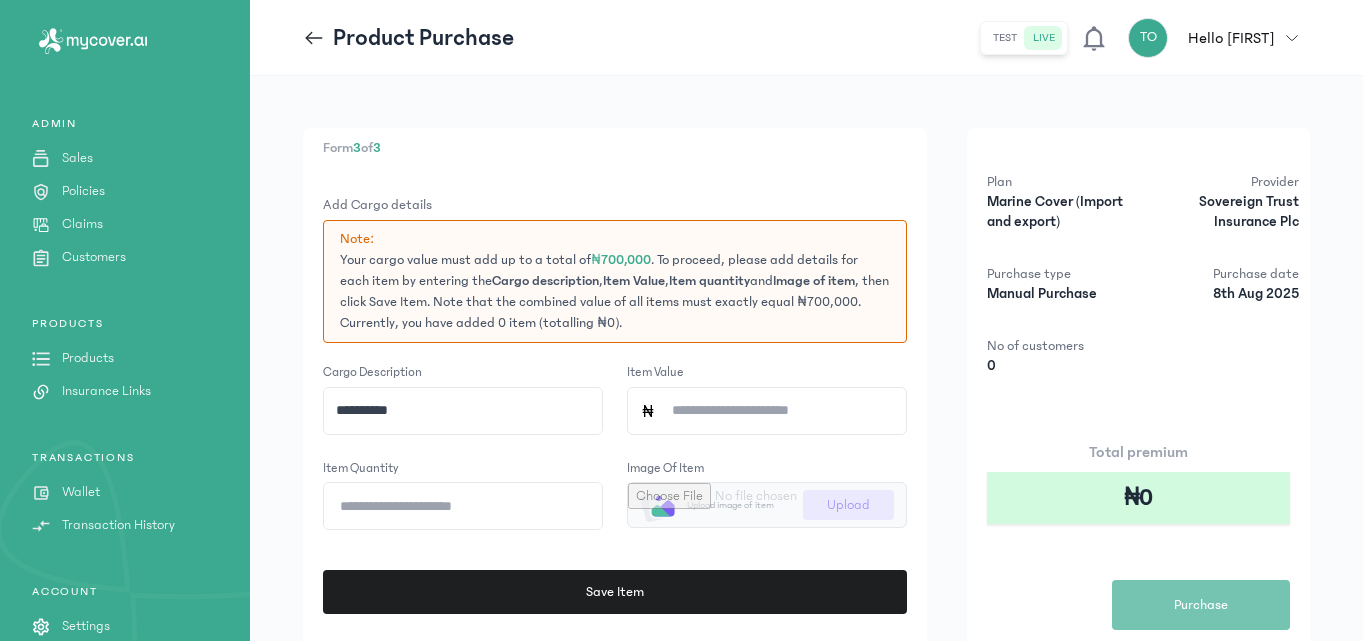 click on "**********" at bounding box center [615, 463] 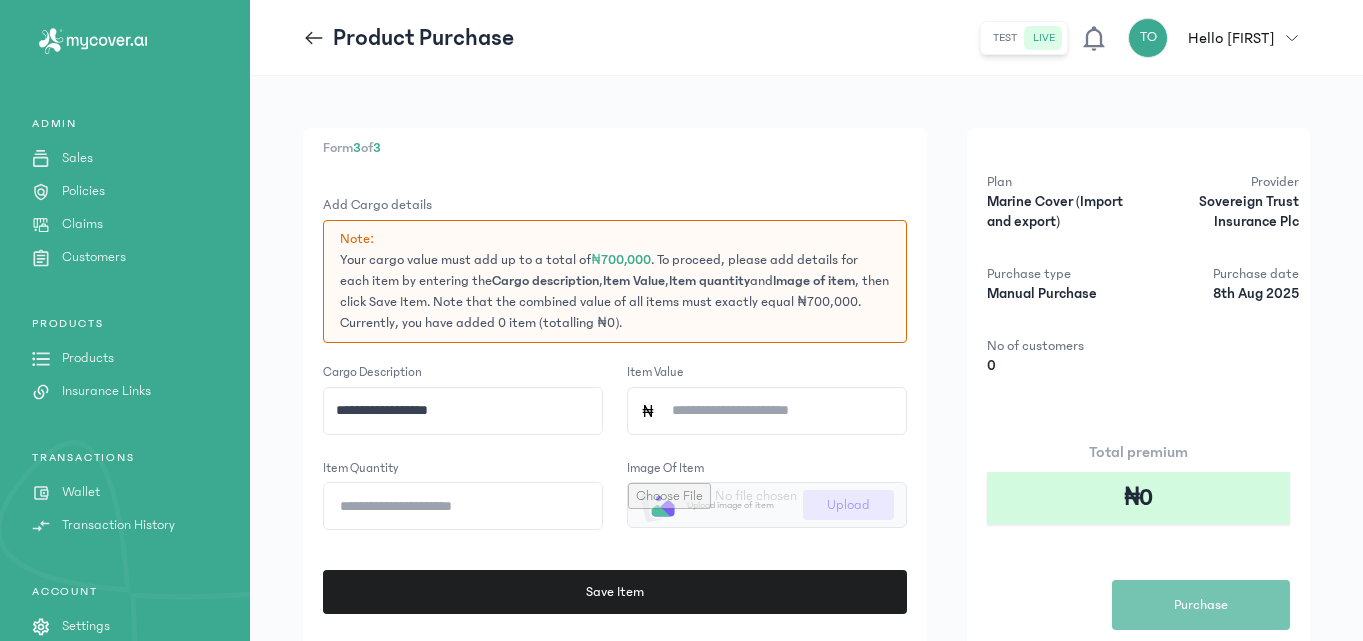 type on "**********" 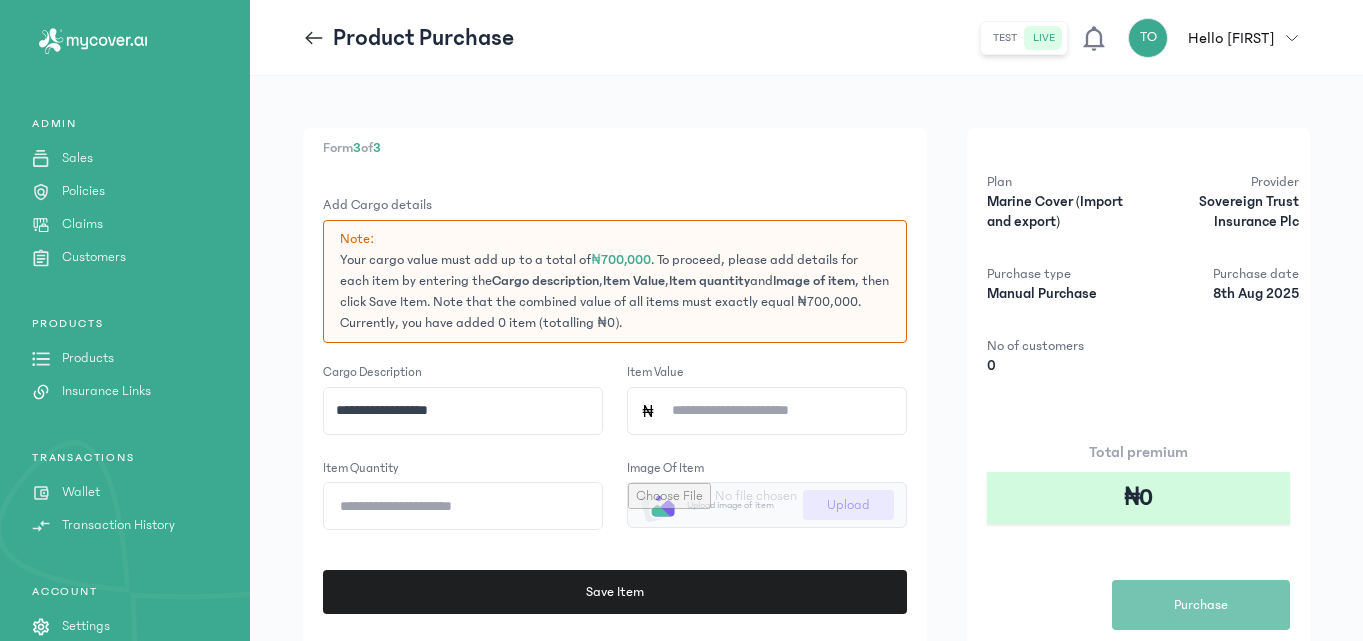 type on "*" 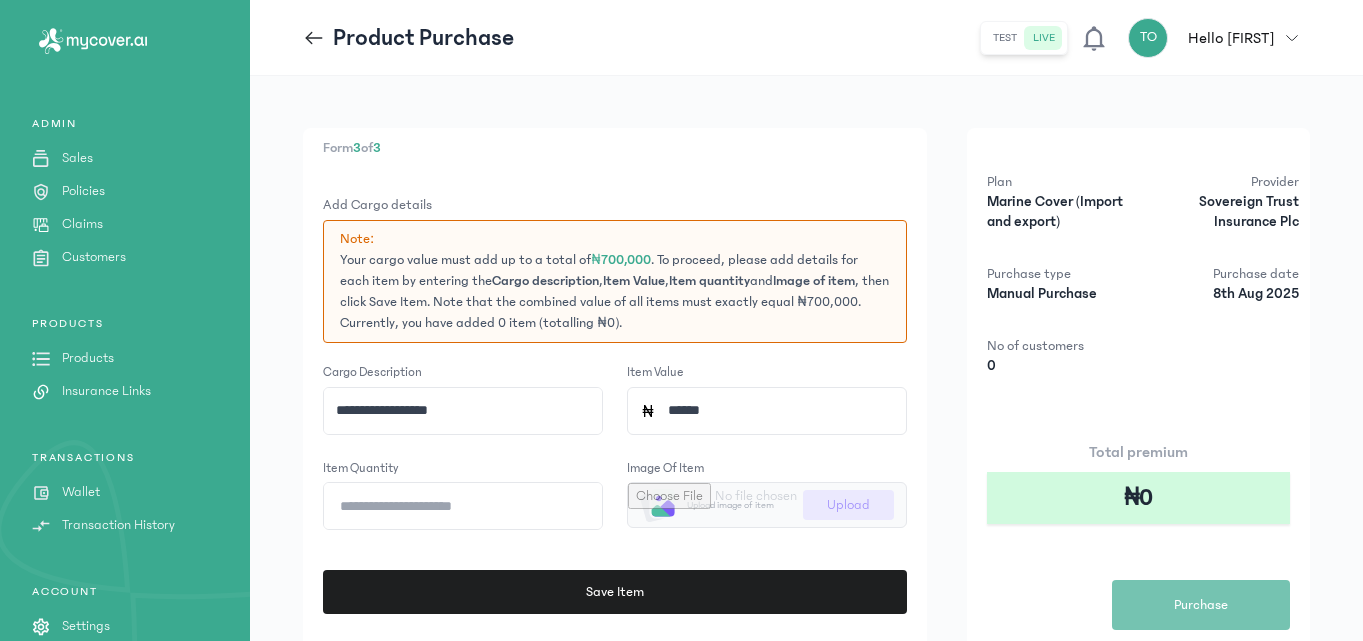 type on "******" 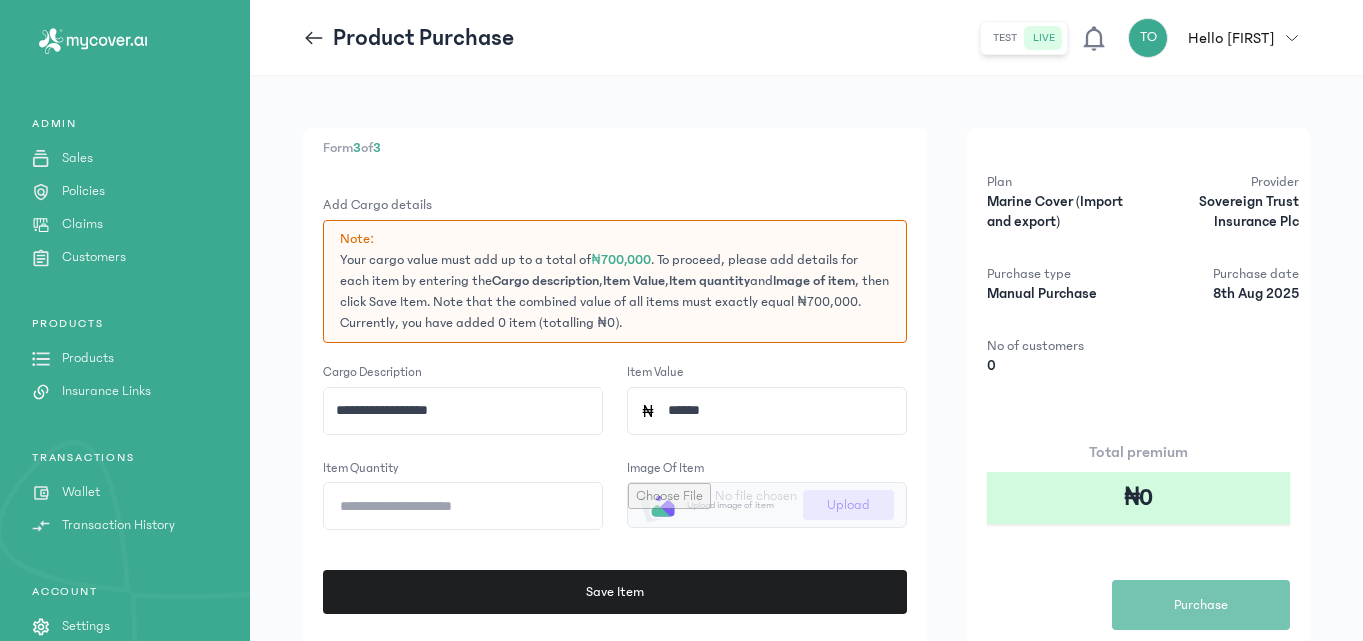 type on "*" 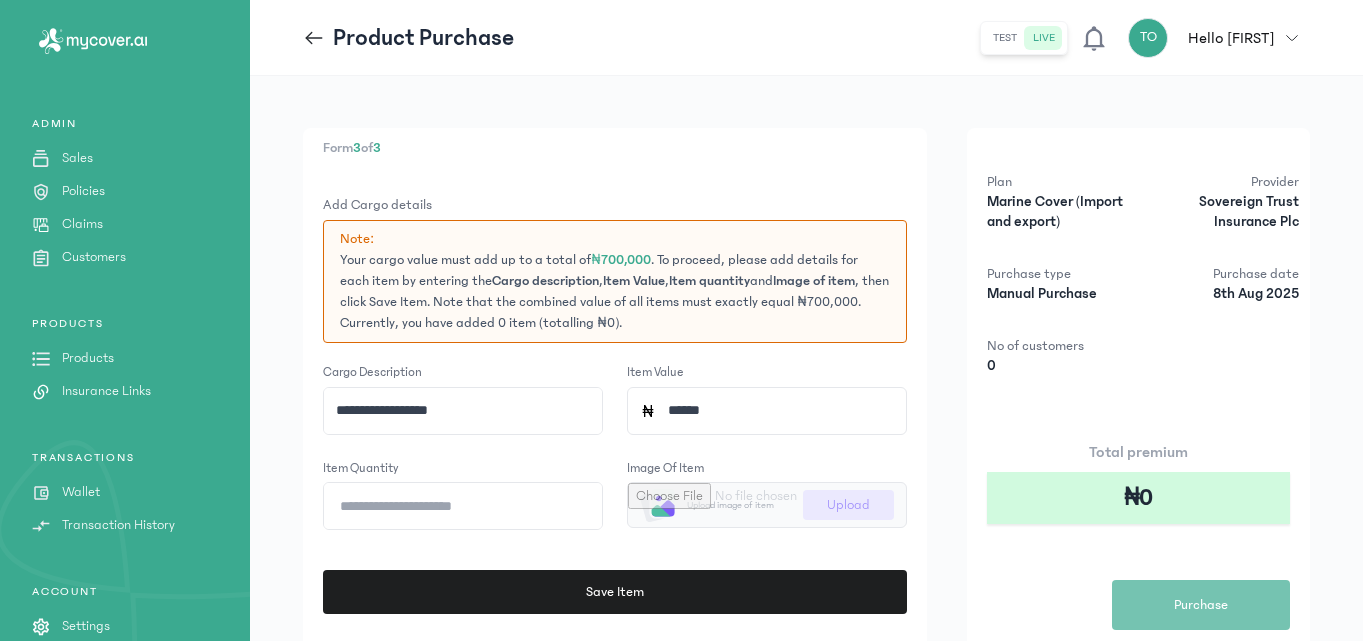click on "**********" at bounding box center (615, 463) 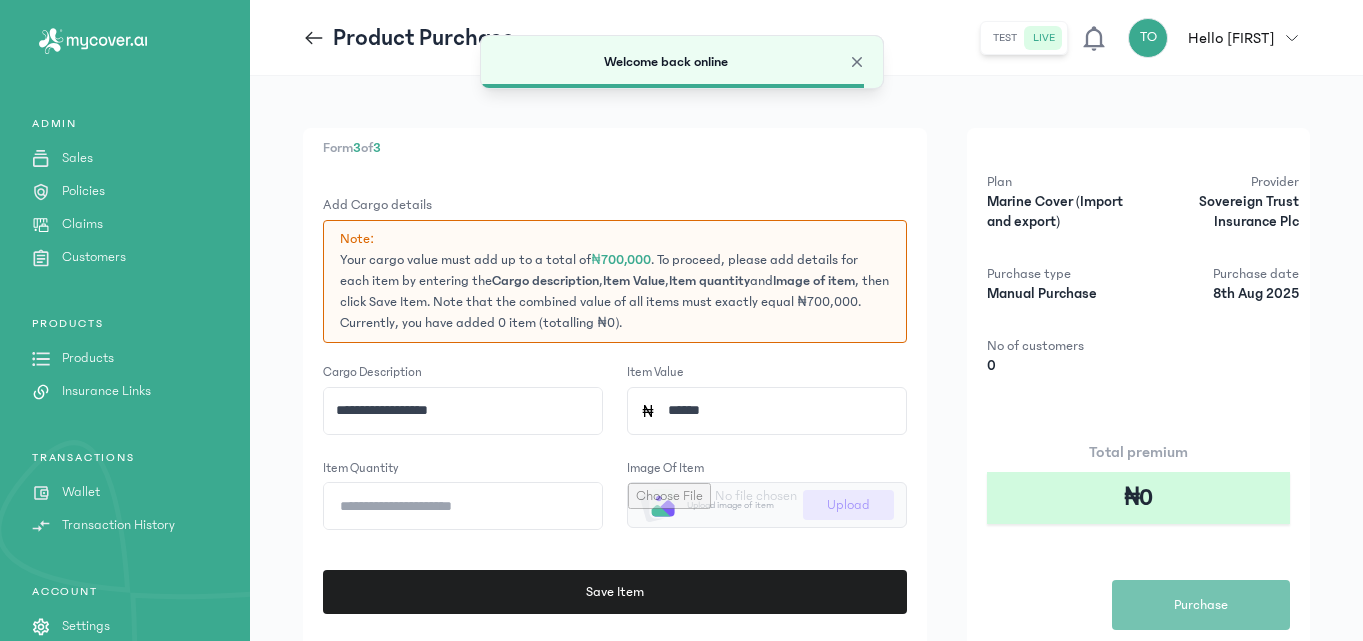 click on "**********" at bounding box center (615, 463) 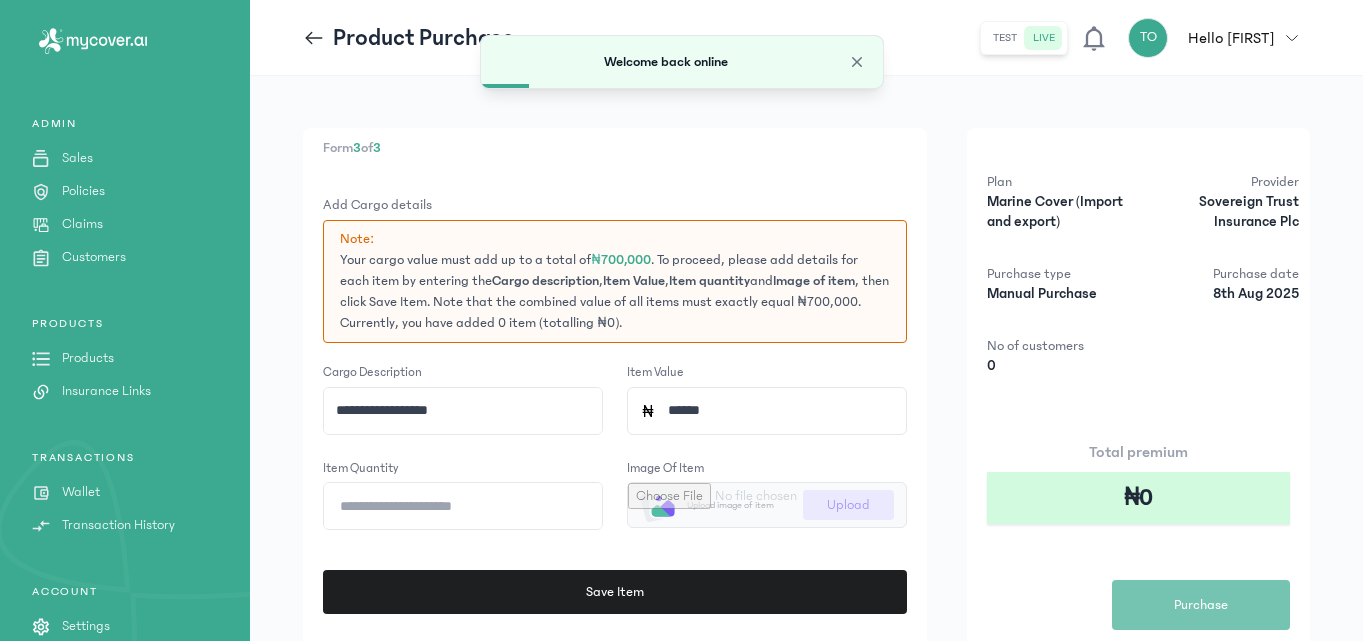 click at bounding box center [767, 505] 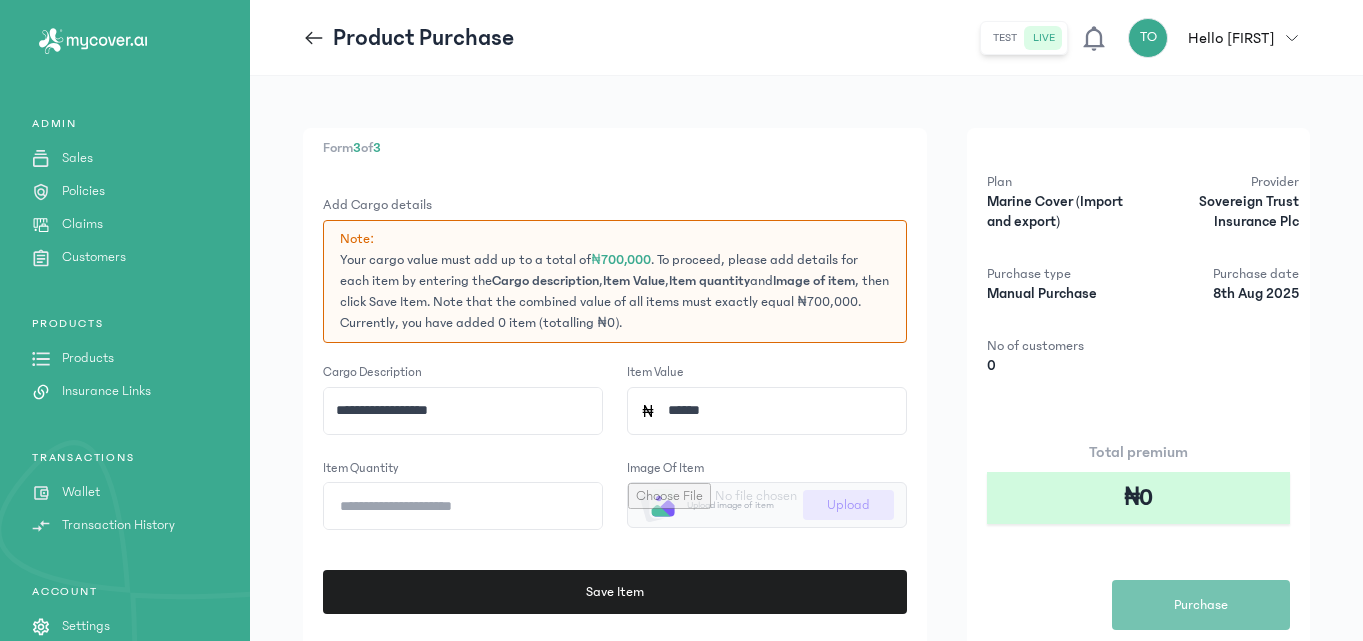 type on "**********" 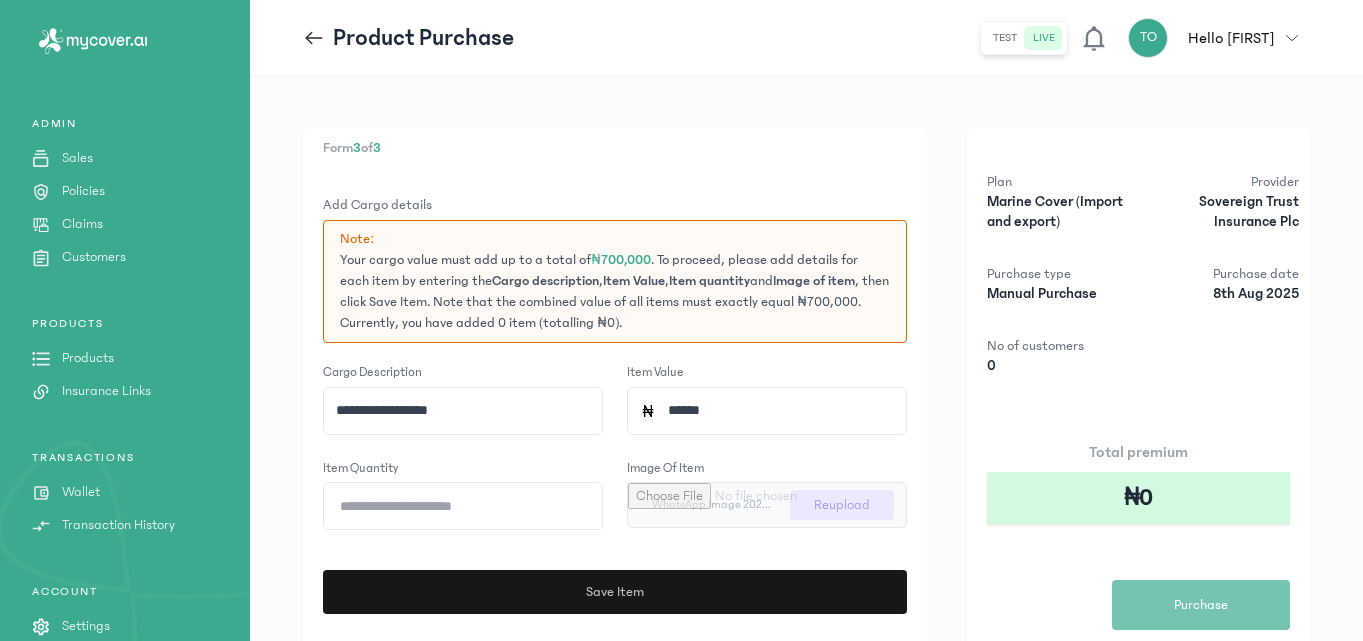 click on "Save Item" at bounding box center [615, 592] 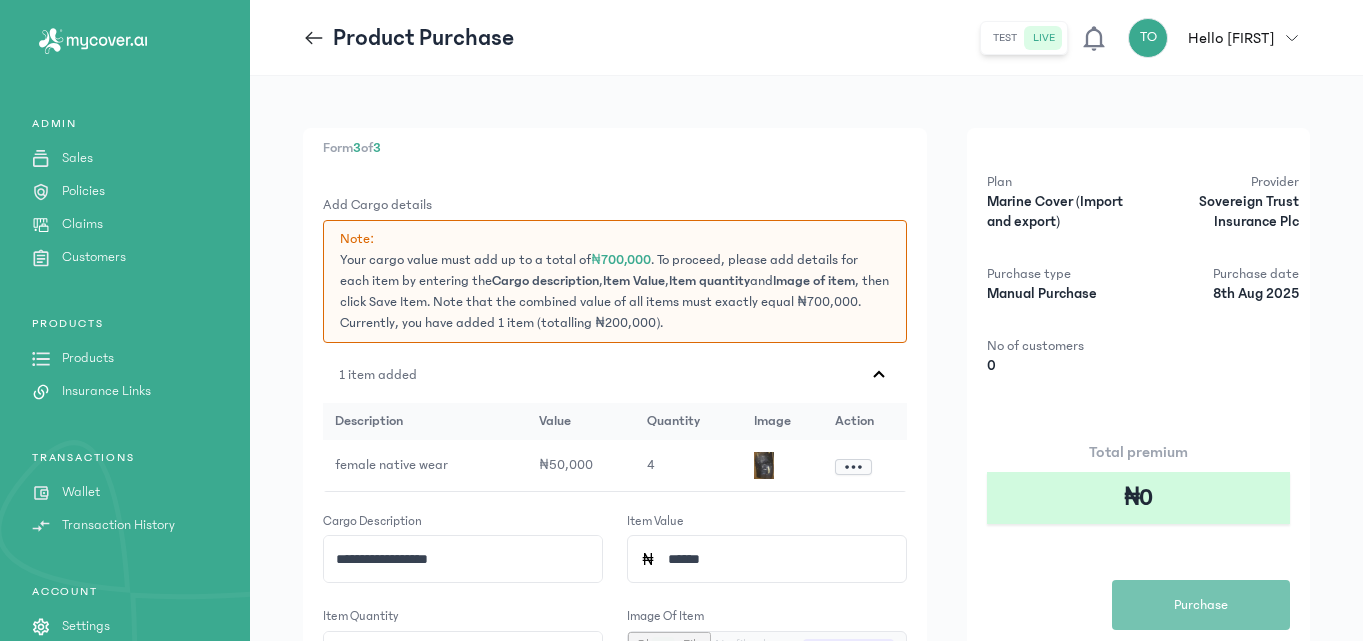 click on "**********" 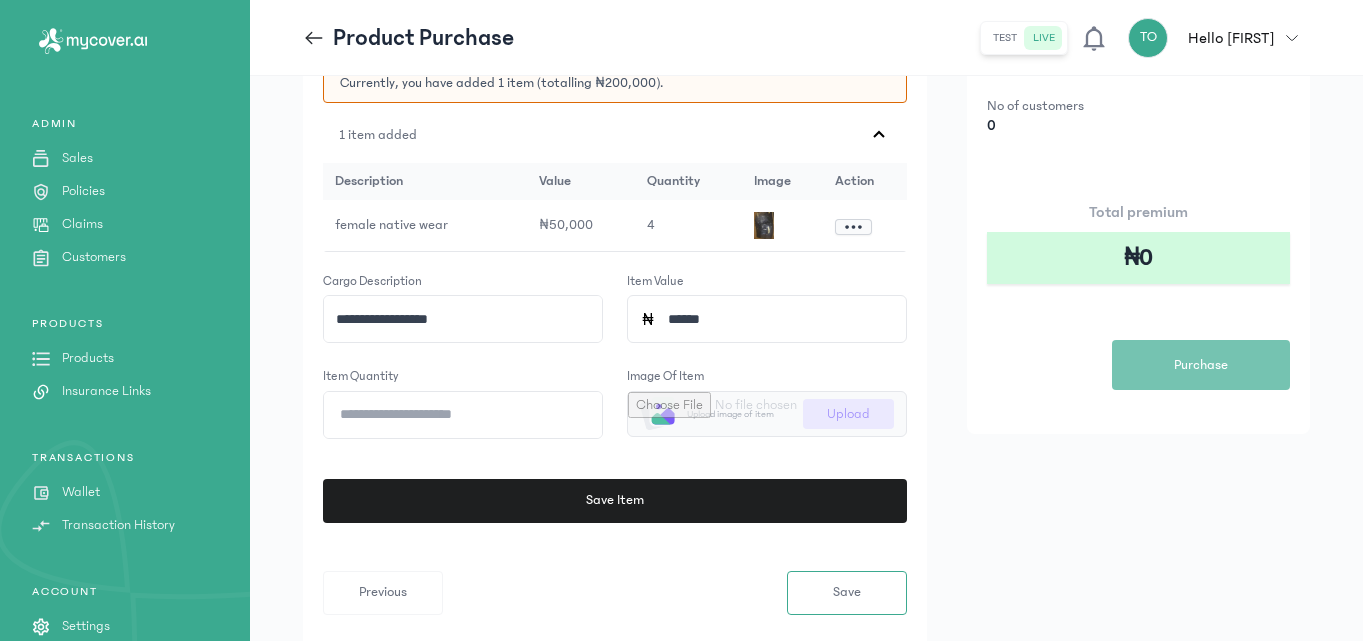 scroll, scrollTop: 280, scrollLeft: 0, axis: vertical 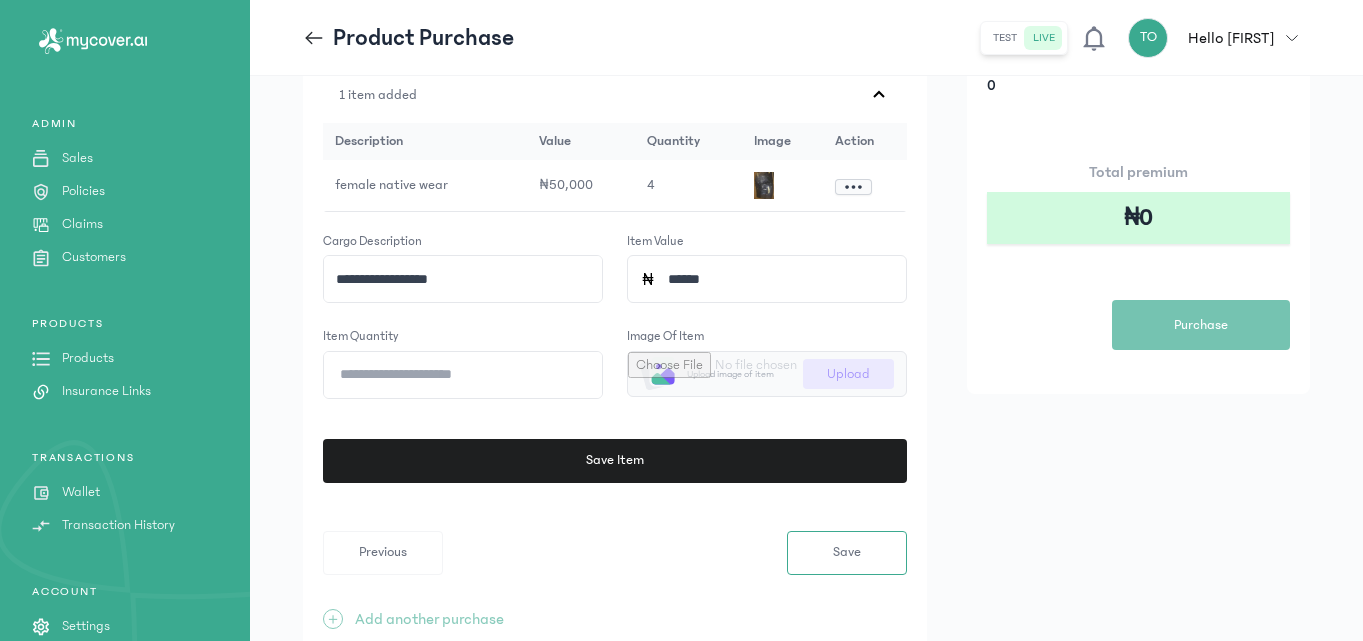 click on "**********" 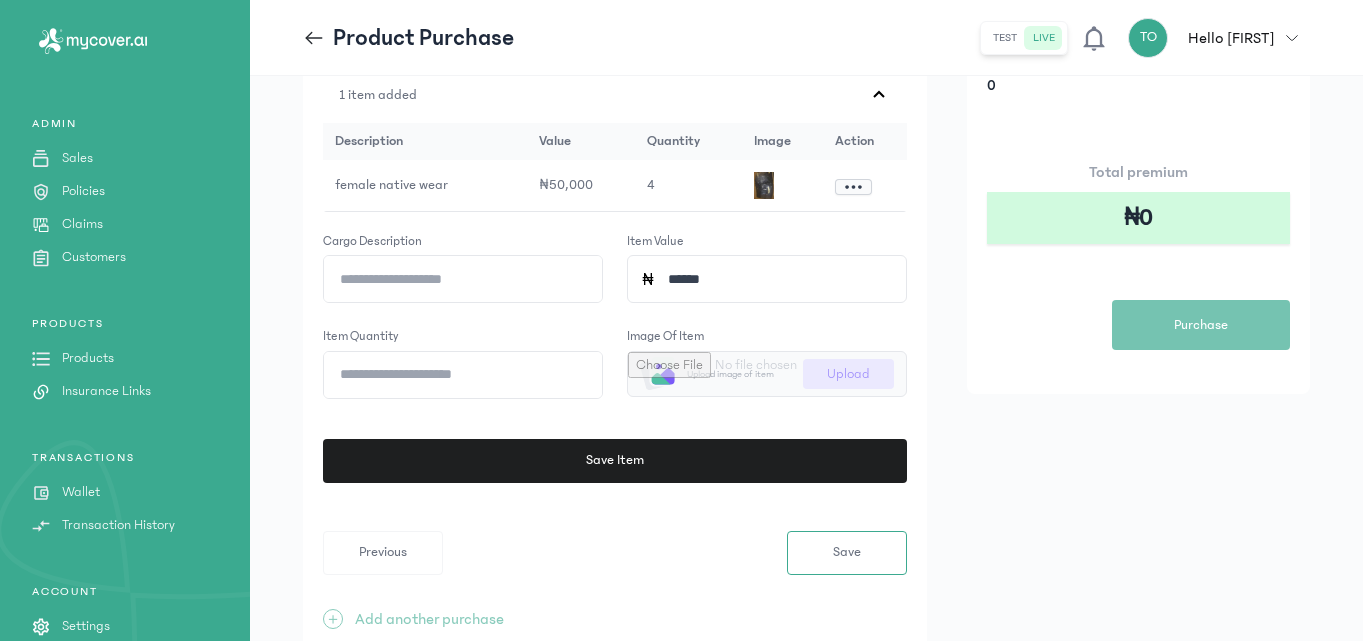 type on "*" 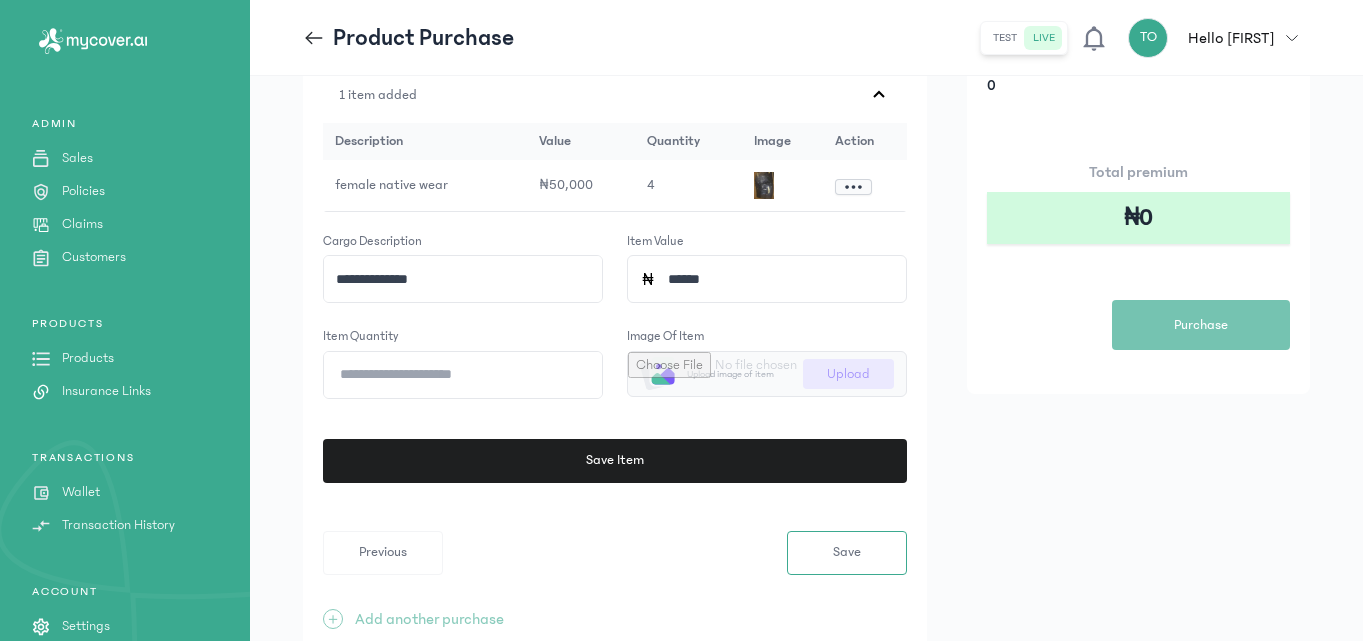 click on "**********" 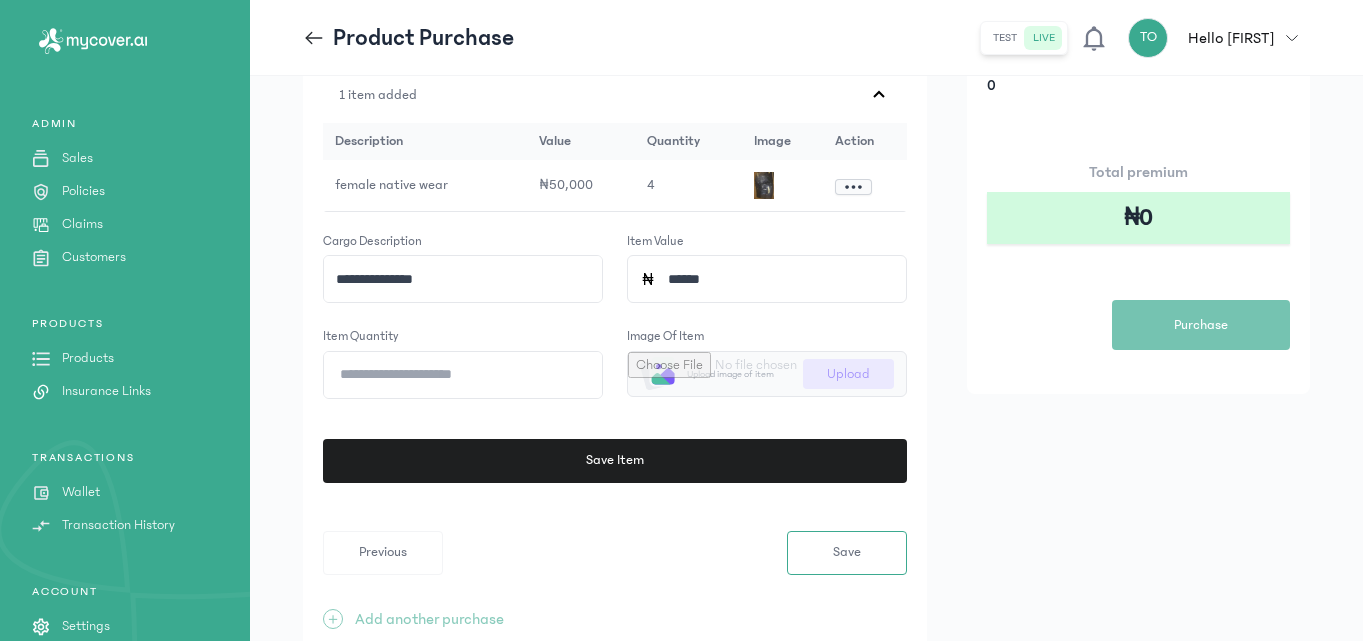 type on "**********" 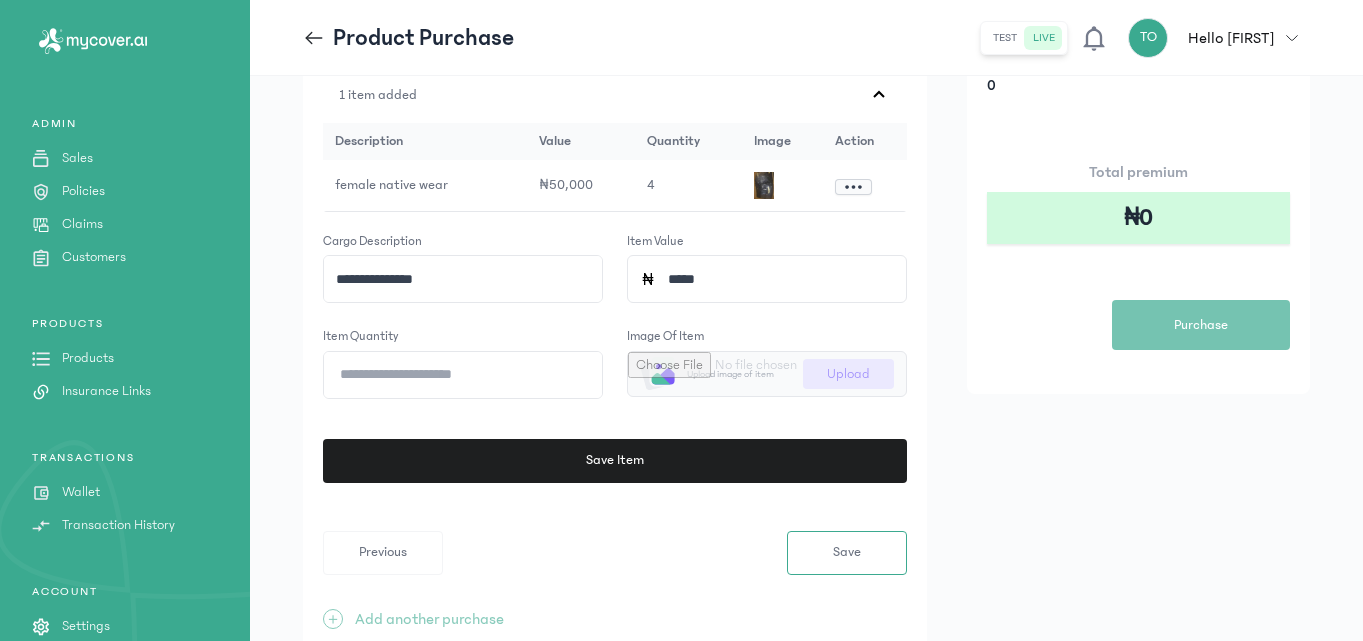 type on "******" 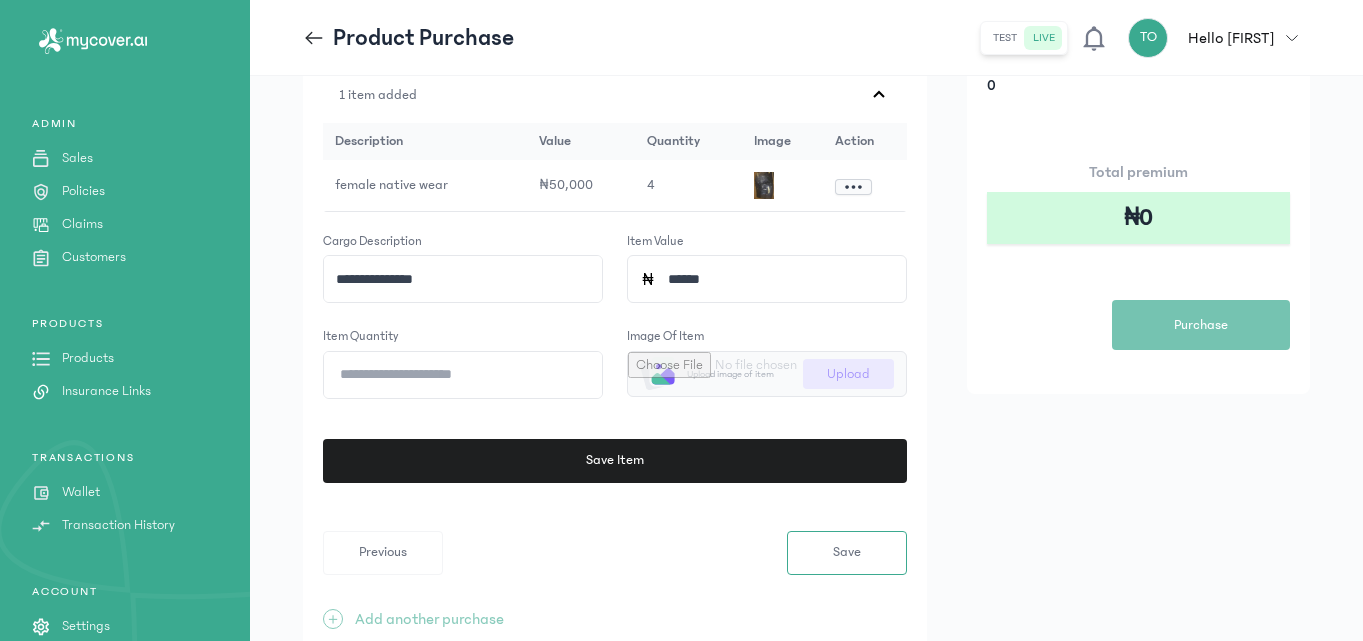 click on "Item quantity" 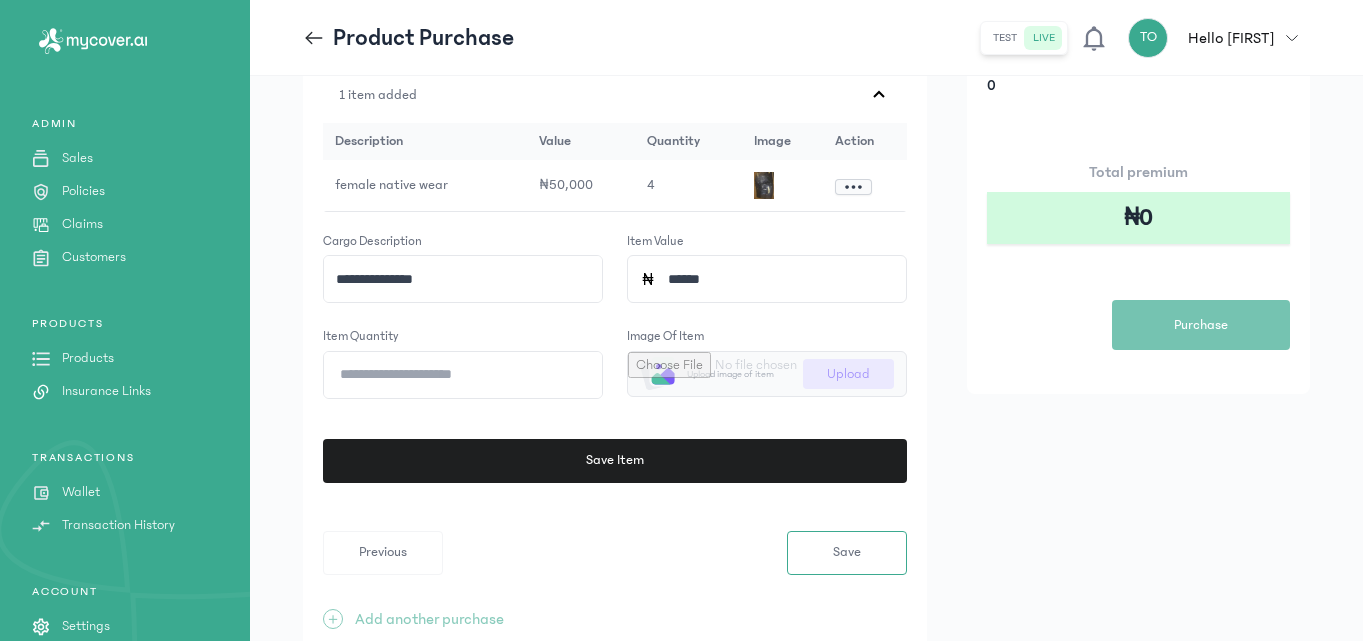 type on "*" 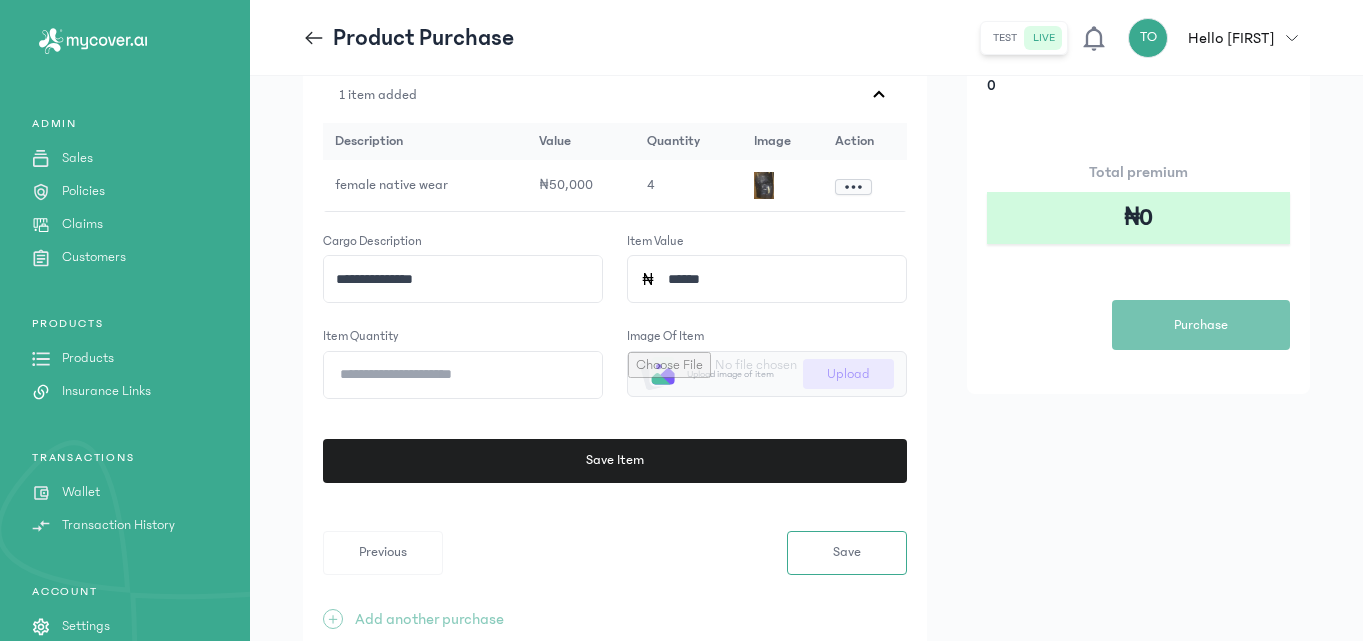 click at bounding box center [767, 374] 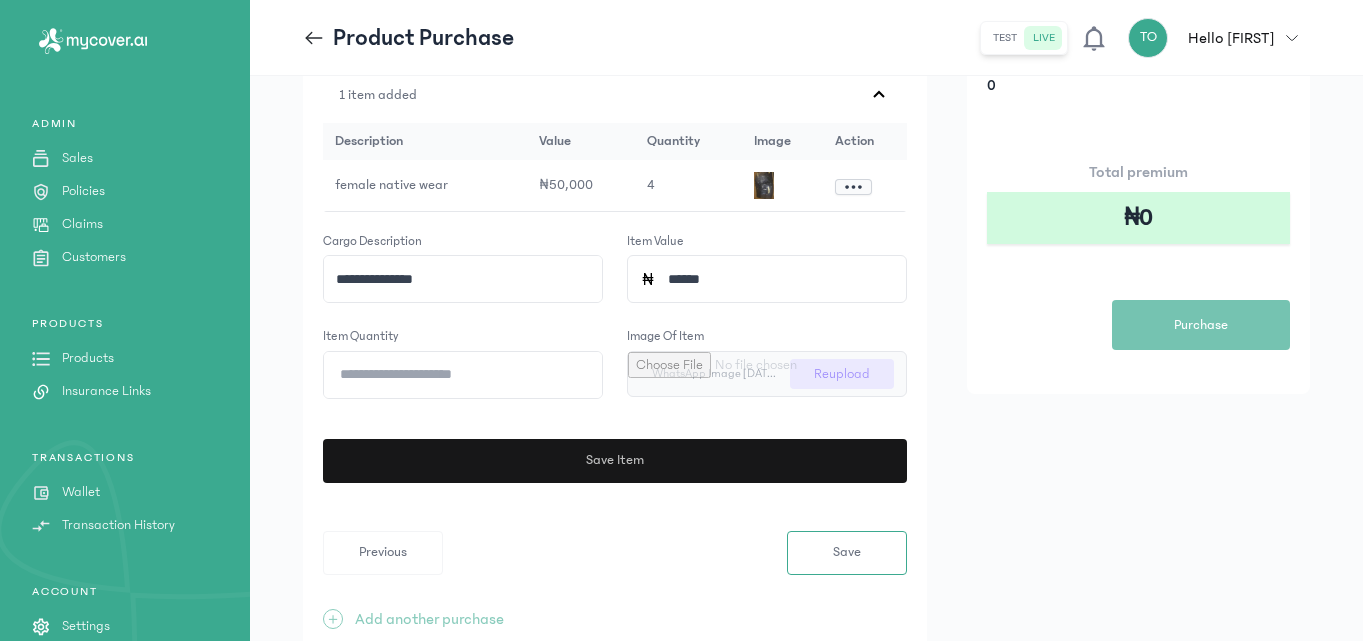 click on "Save Item" at bounding box center [615, 460] 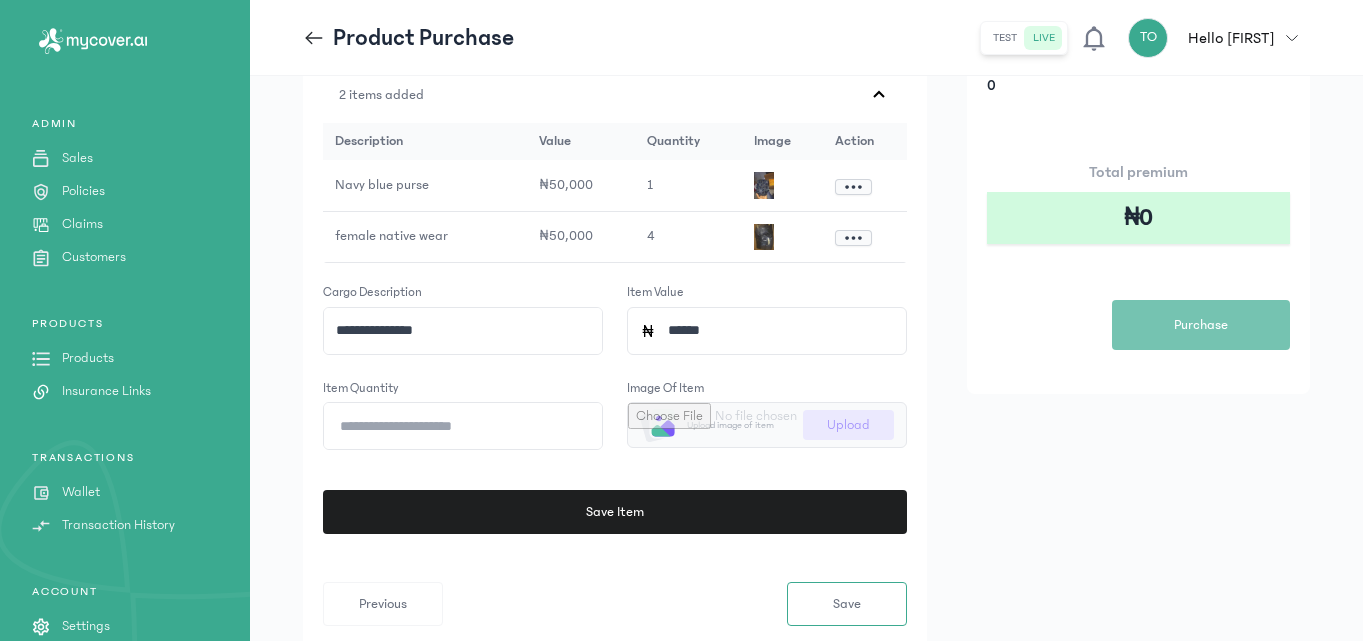 click on "**********" 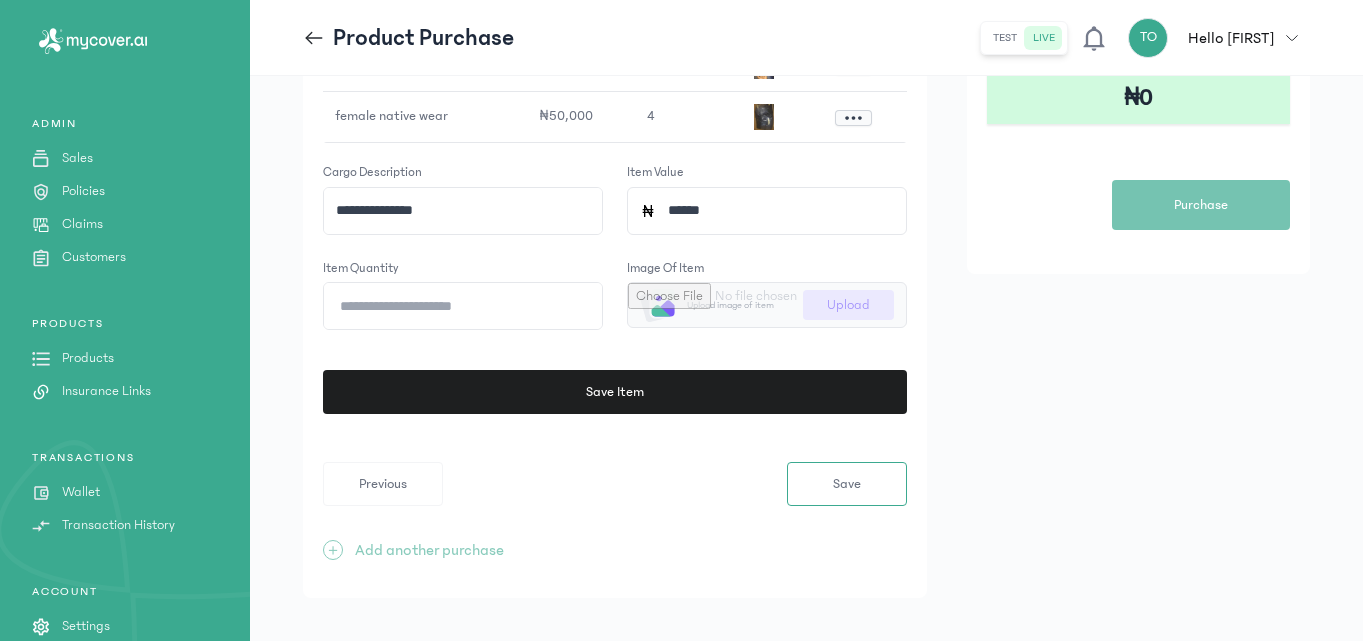 scroll, scrollTop: 421, scrollLeft: 0, axis: vertical 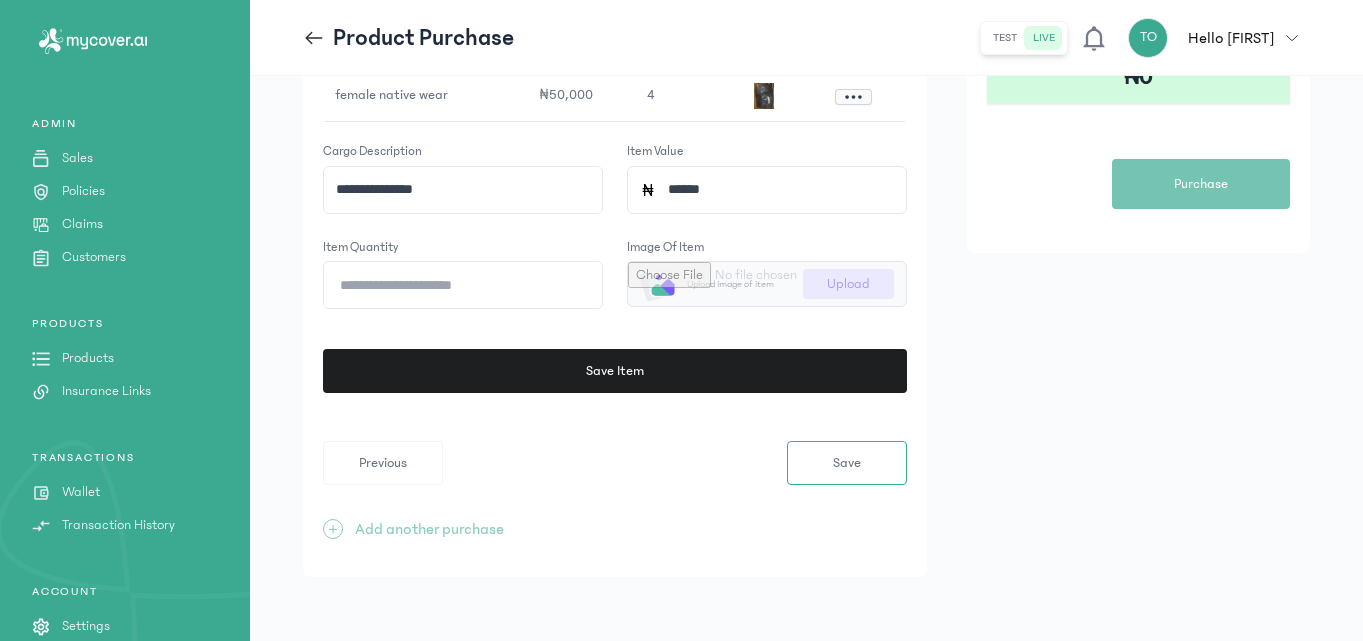 click on "**********" 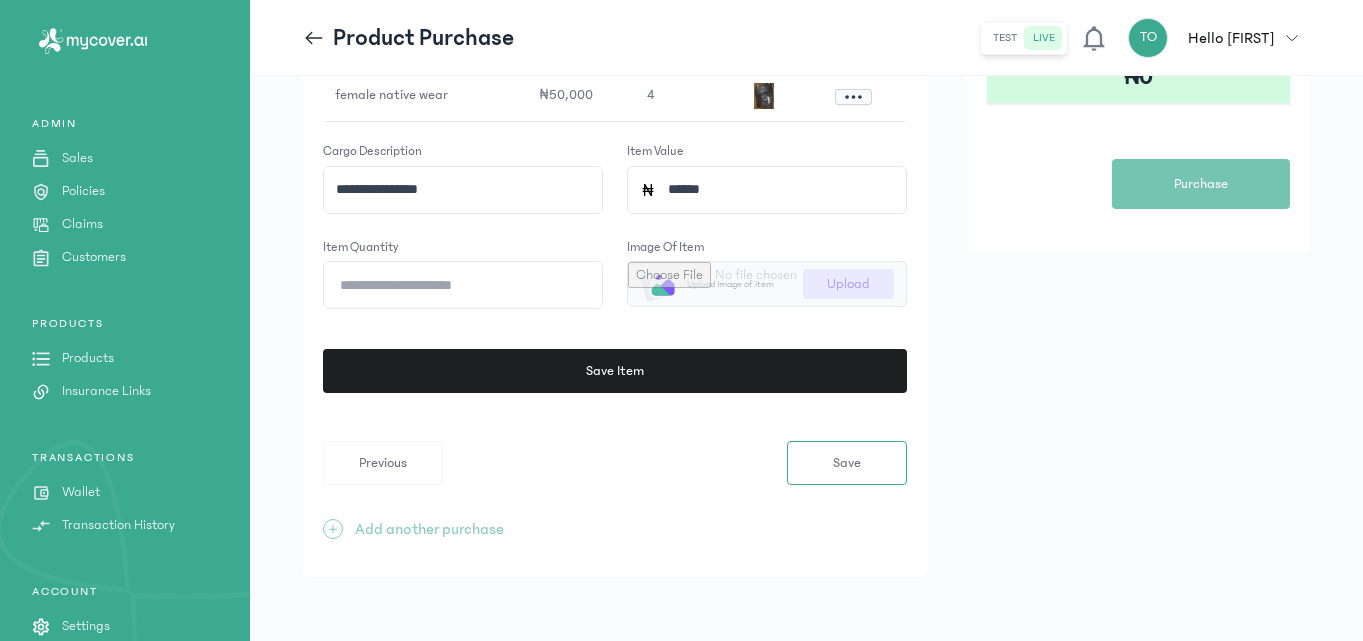 type on "**********" 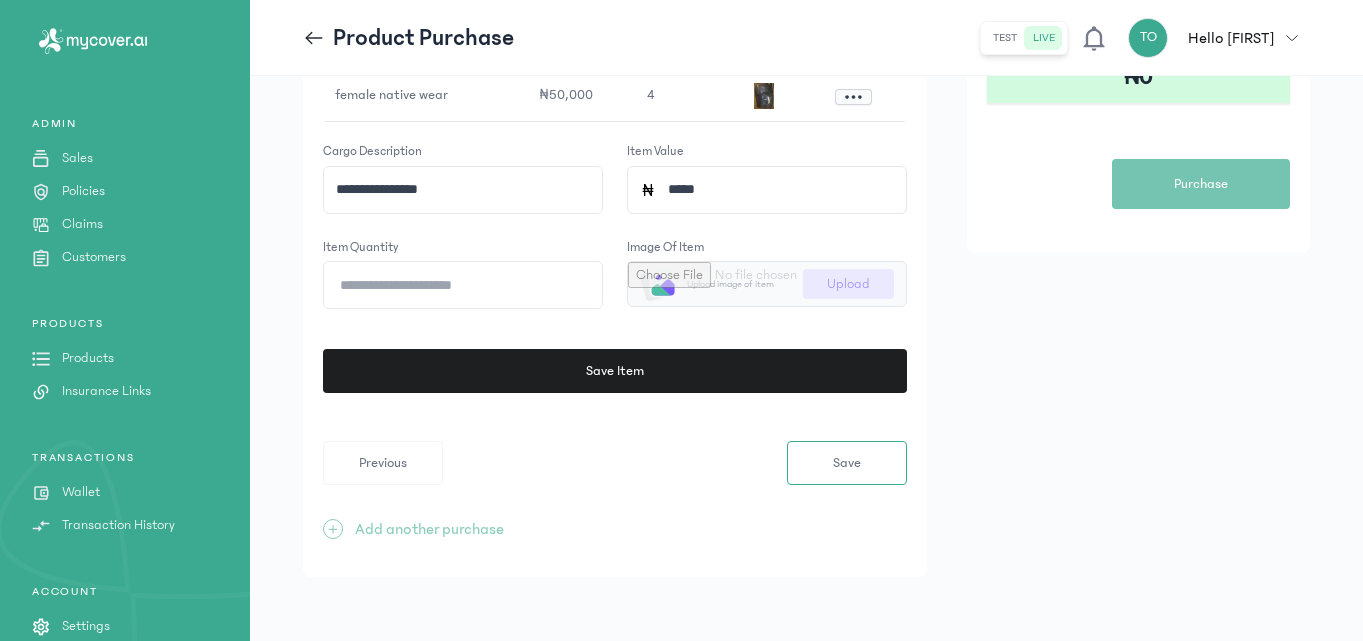 type on "******" 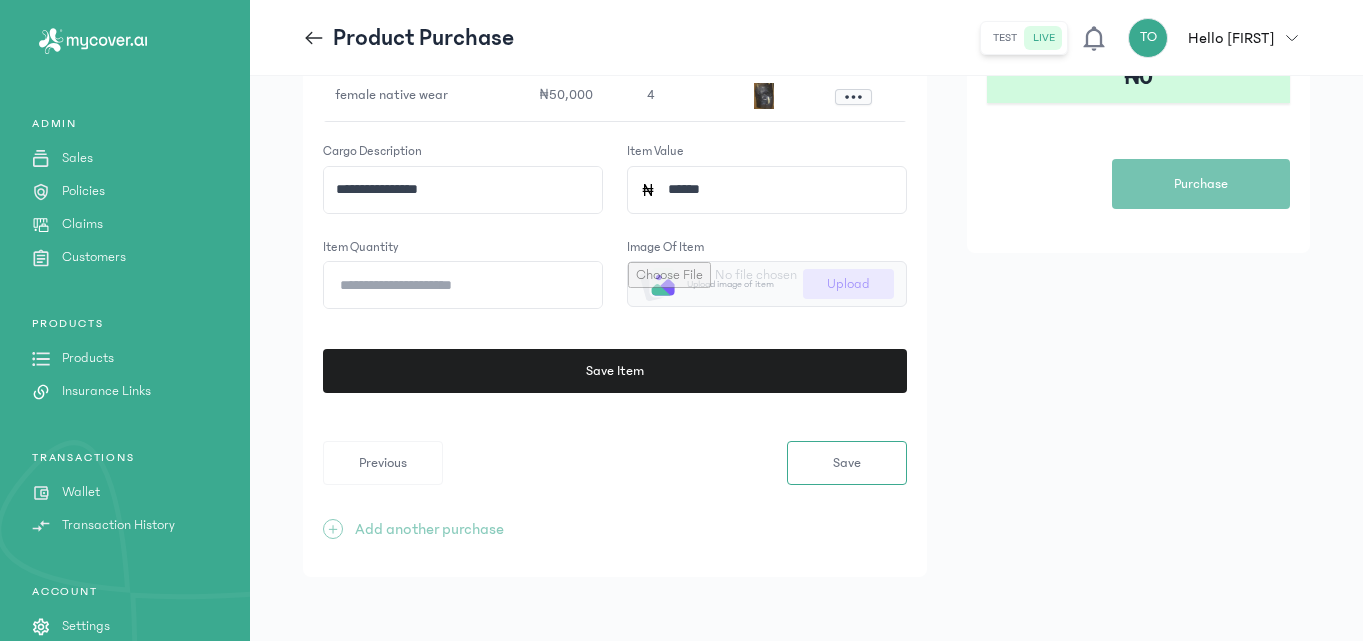 click on "*" 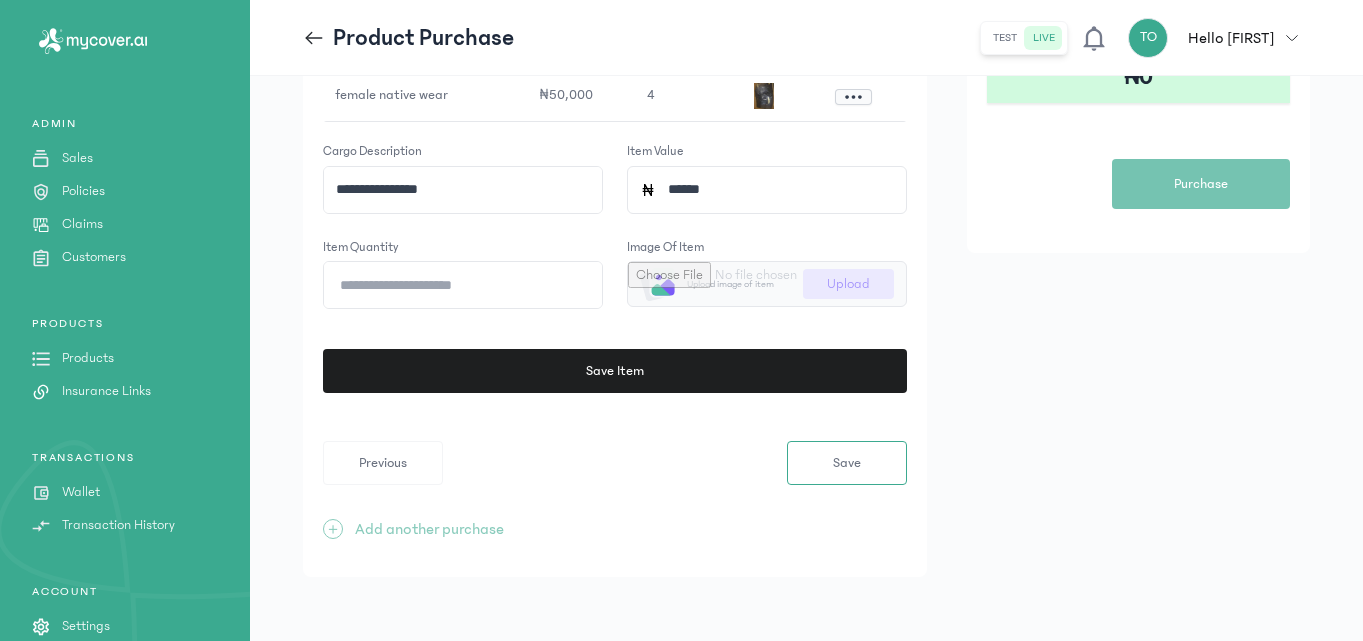 type on "*" 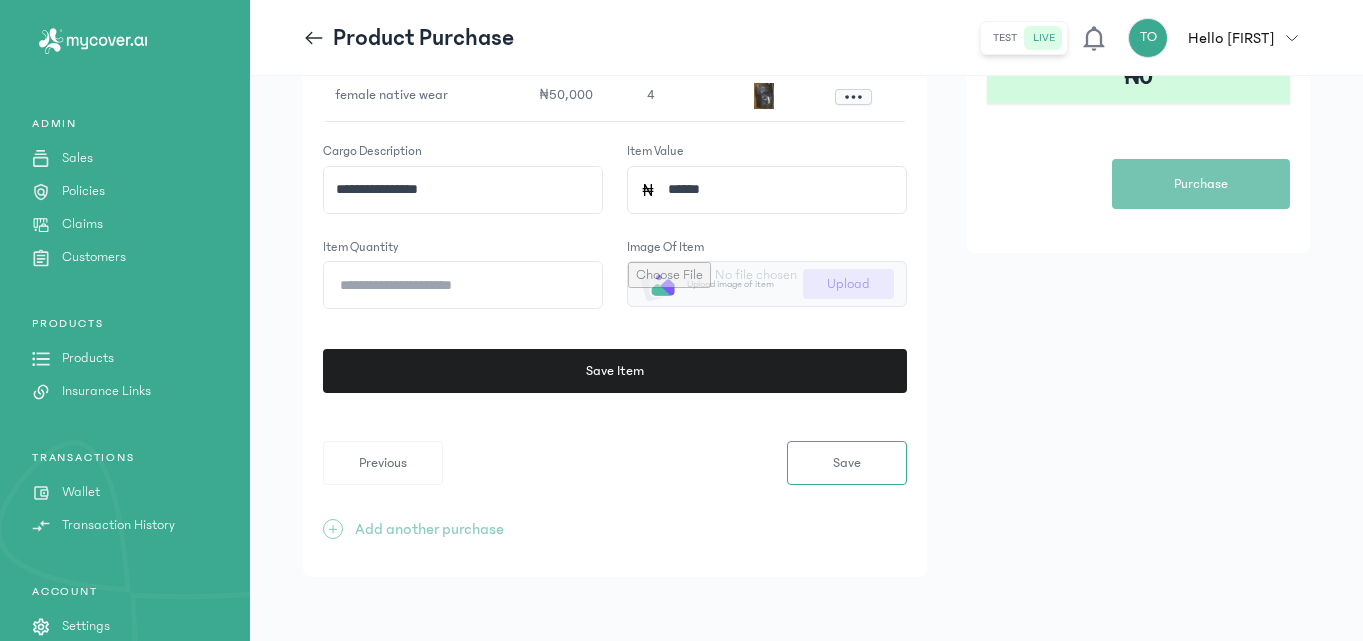 click at bounding box center (767, 284) 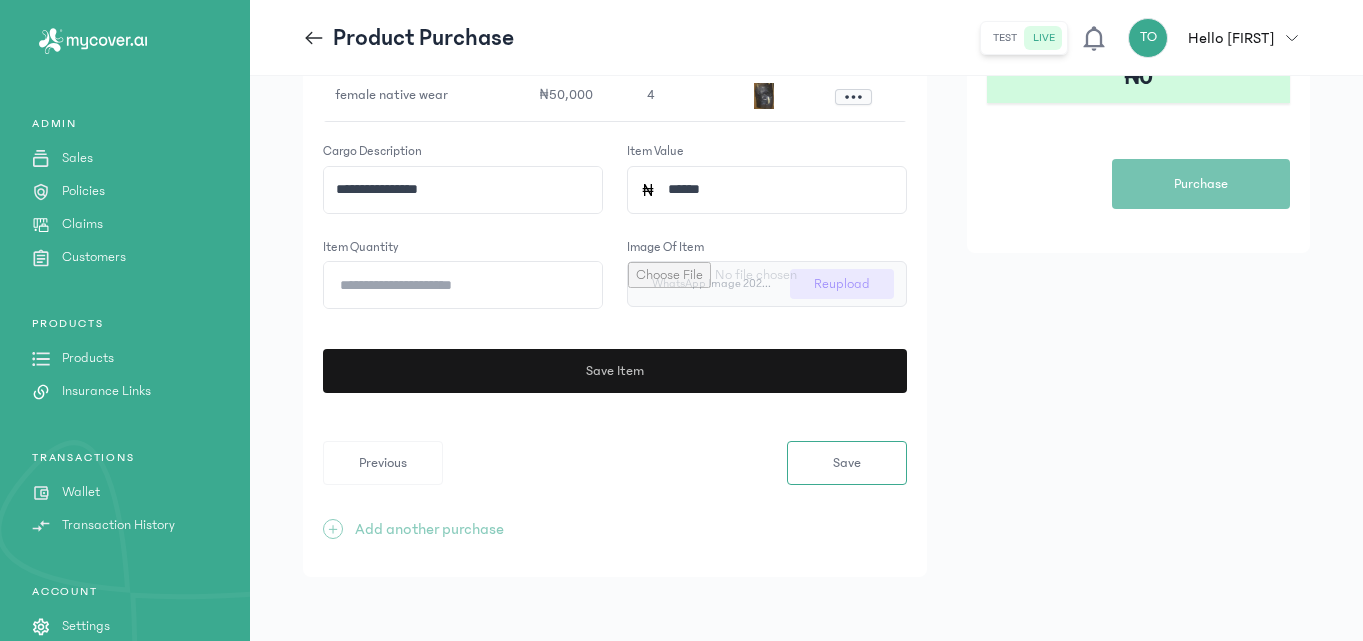 click on "Save Item" at bounding box center [615, 371] 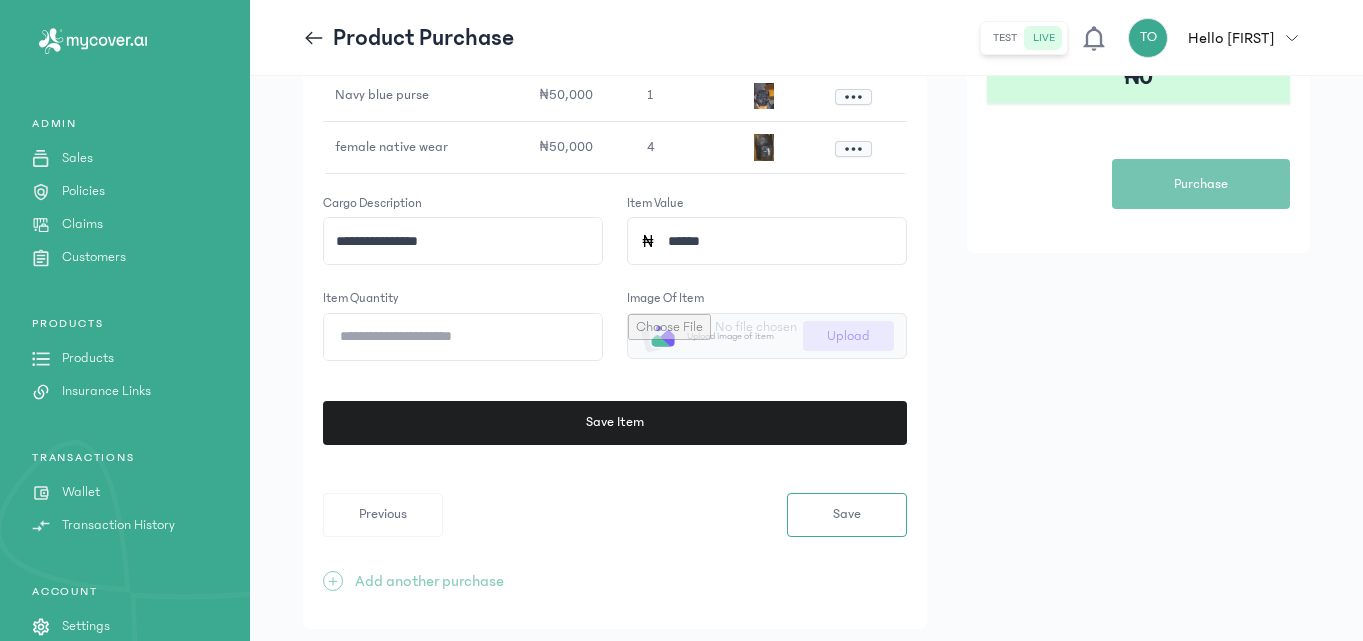 click on "**********" 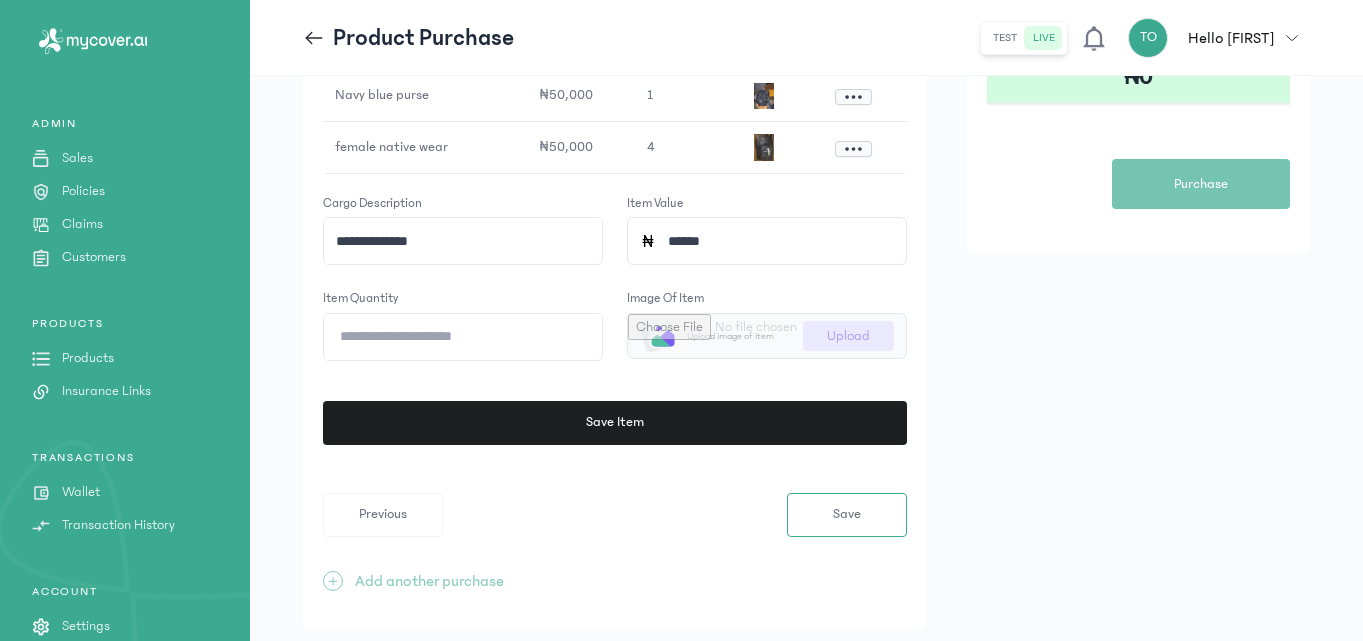 type on "**********" 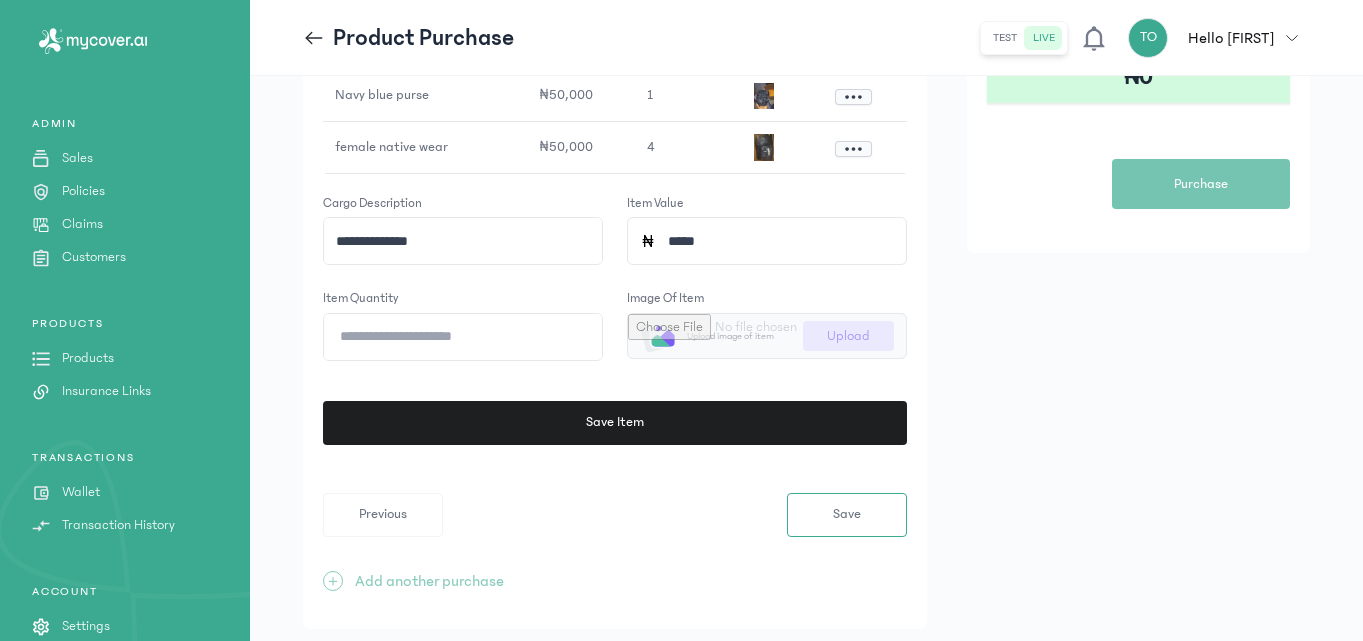 type on "******" 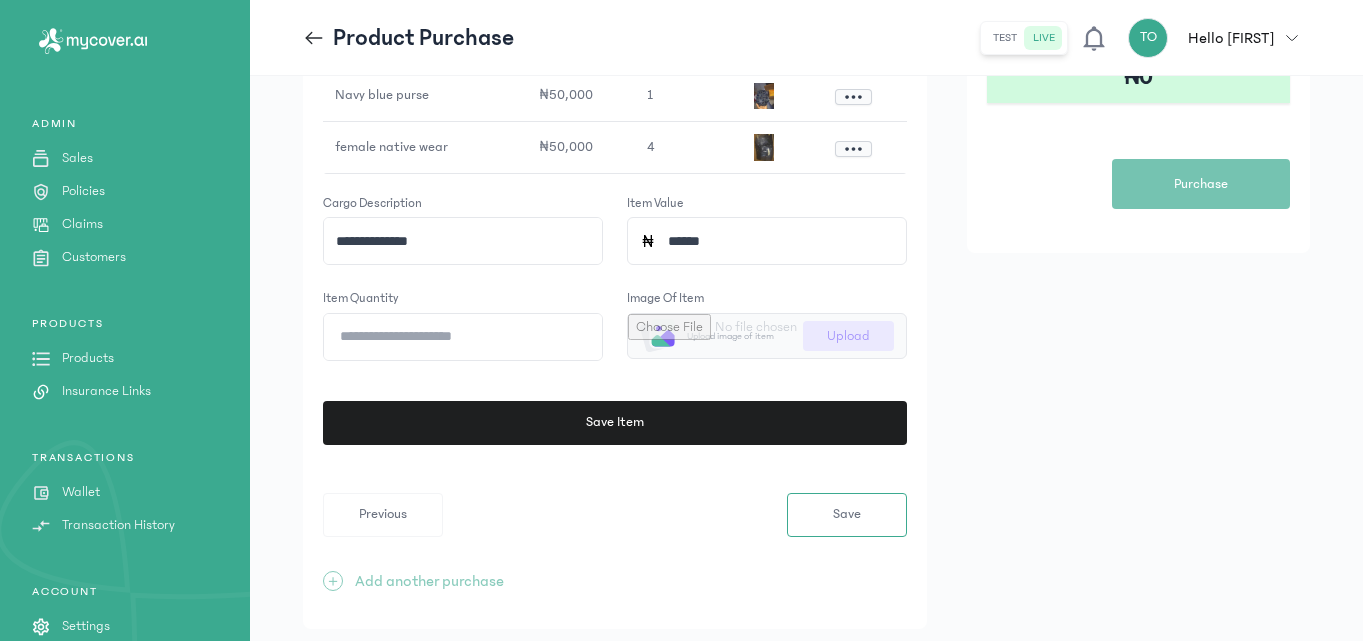 click on "*" 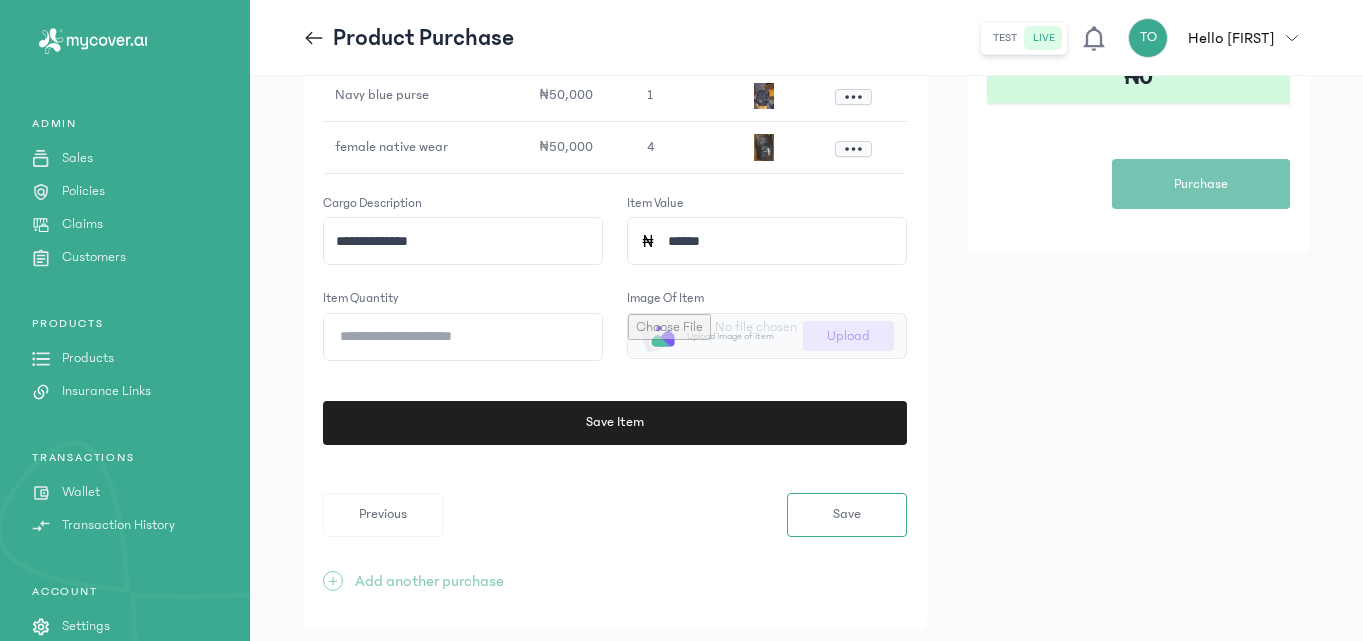 type on "*" 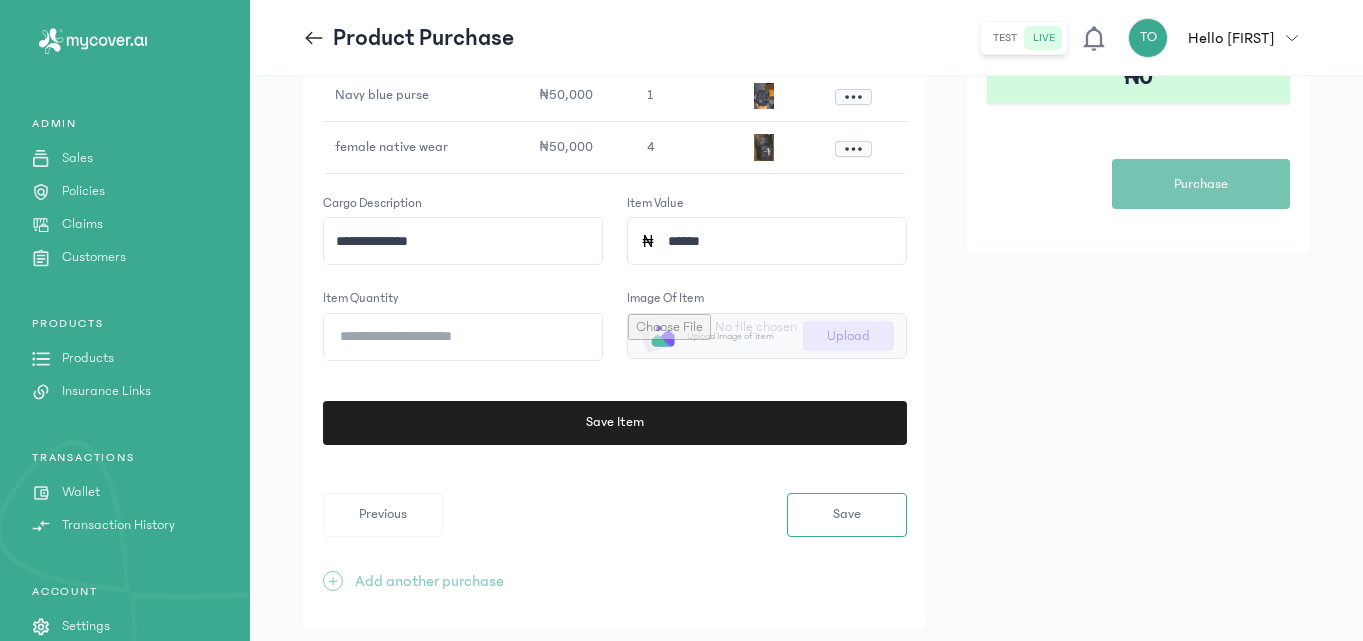 click at bounding box center (767, 336) 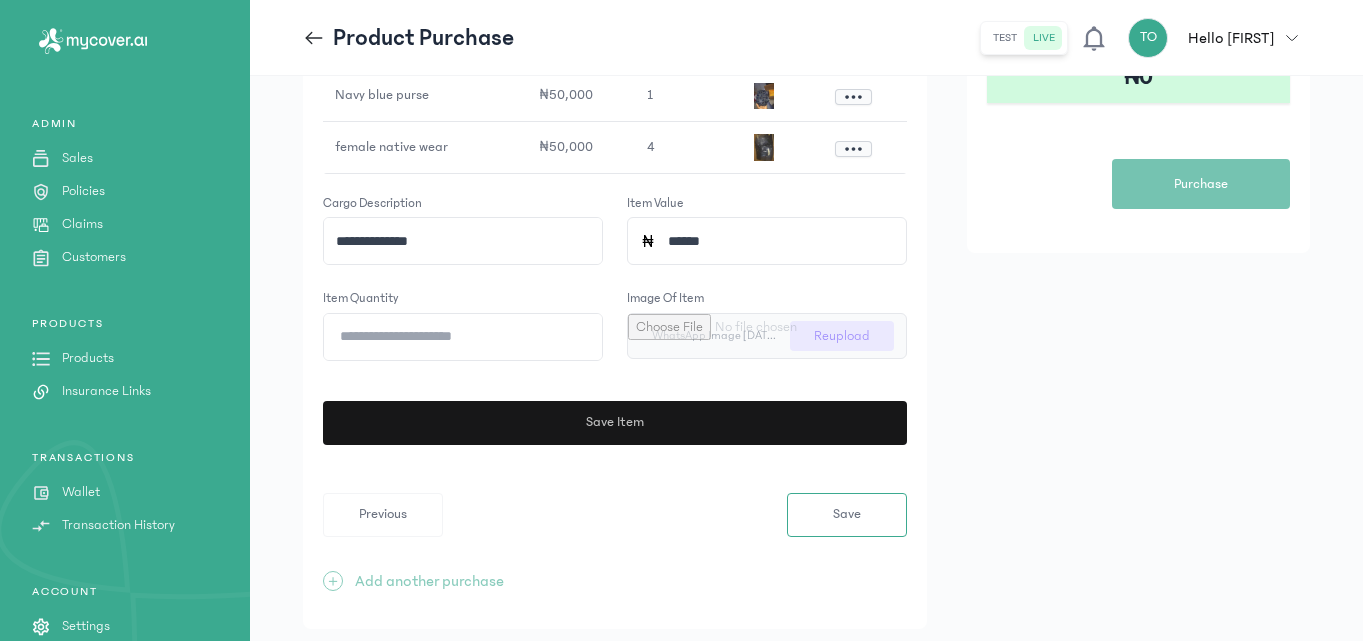 click on "Save Item" at bounding box center [615, 423] 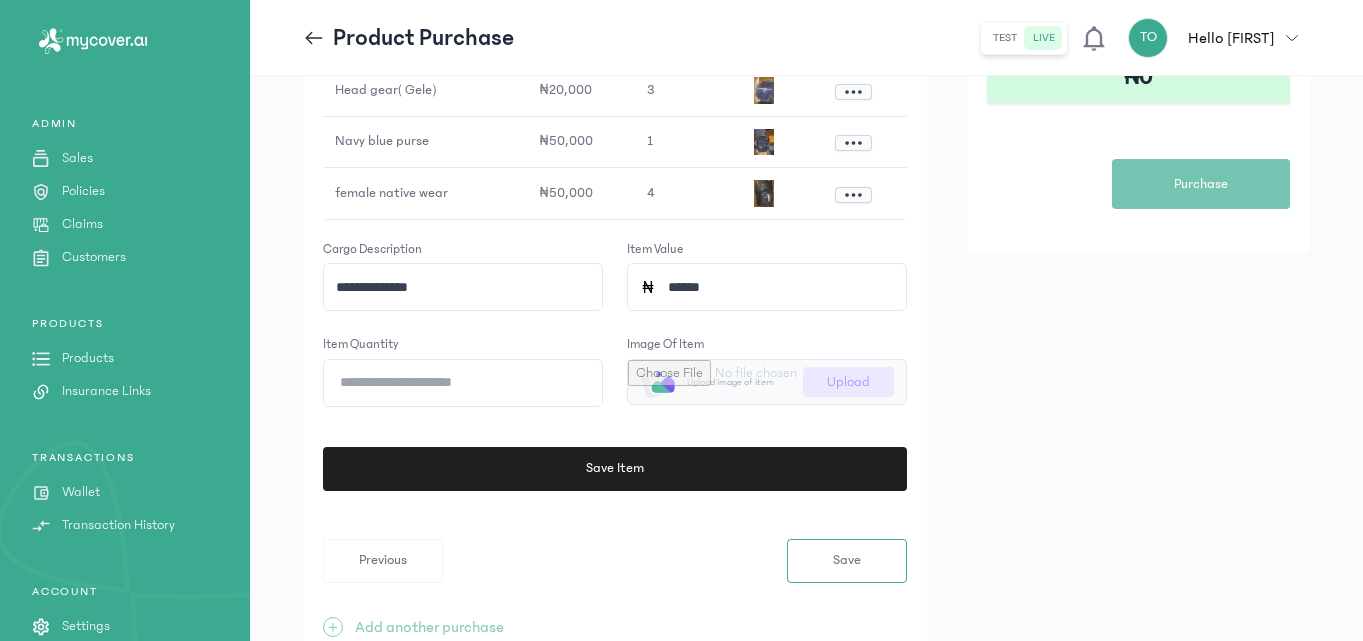 click on "**********" 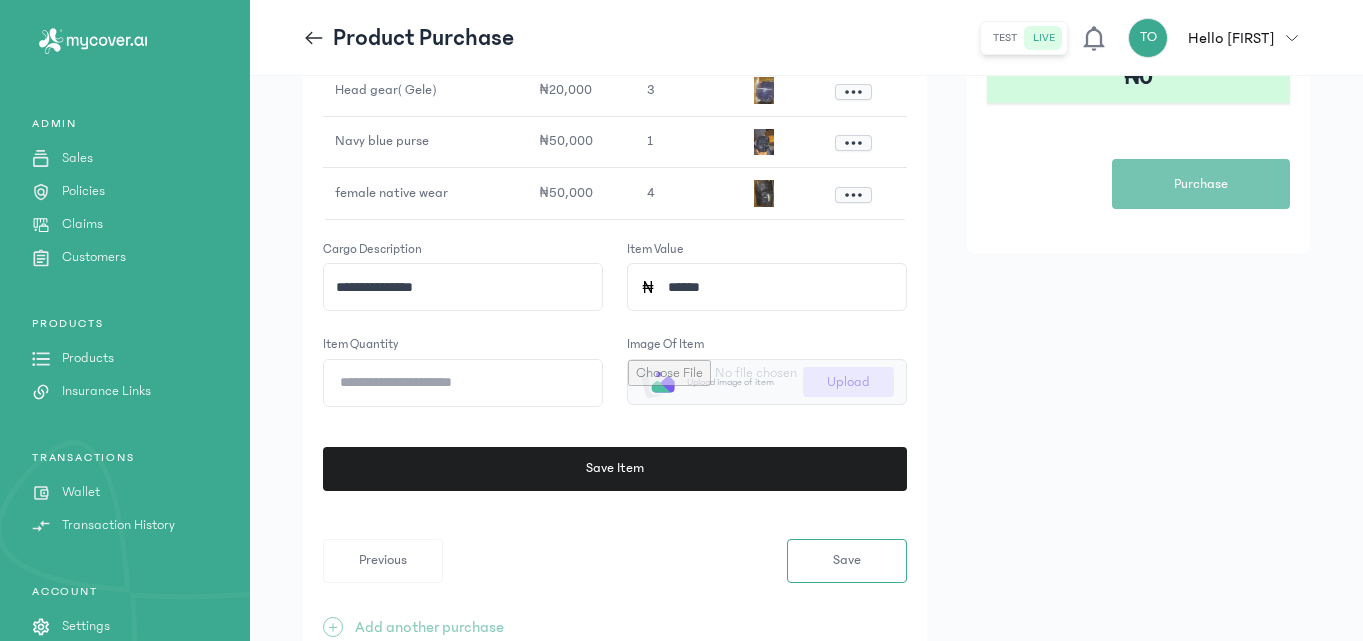 type on "**********" 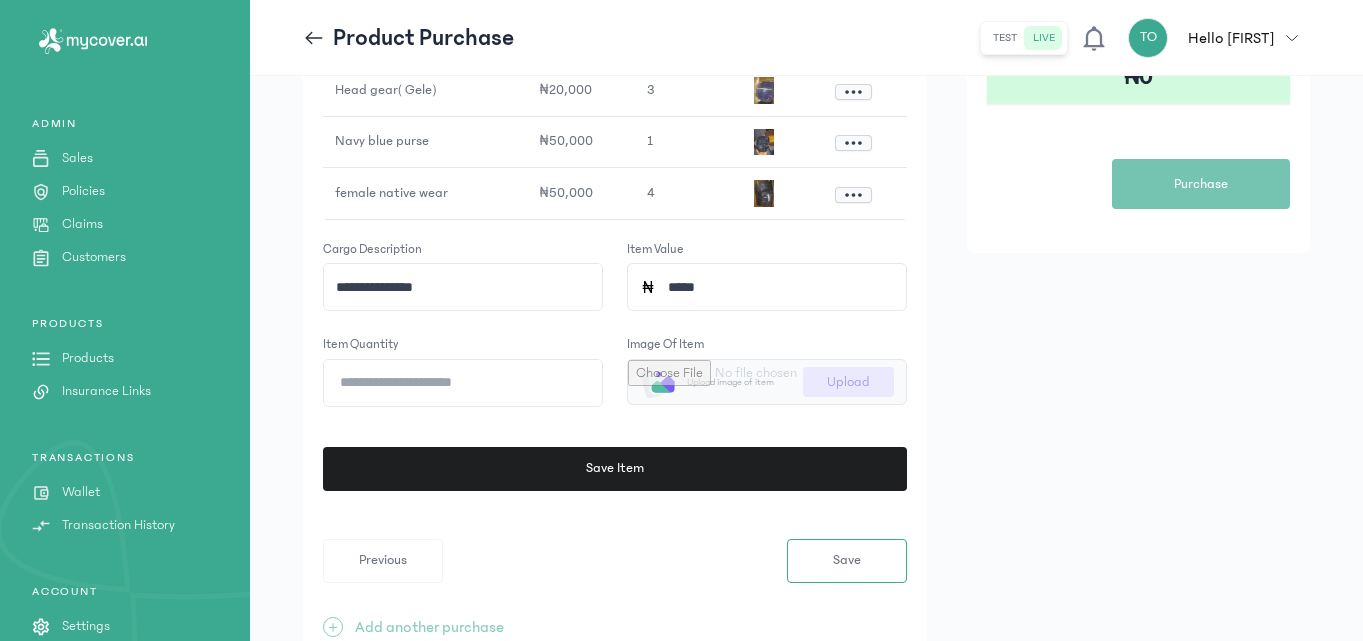 type on "******" 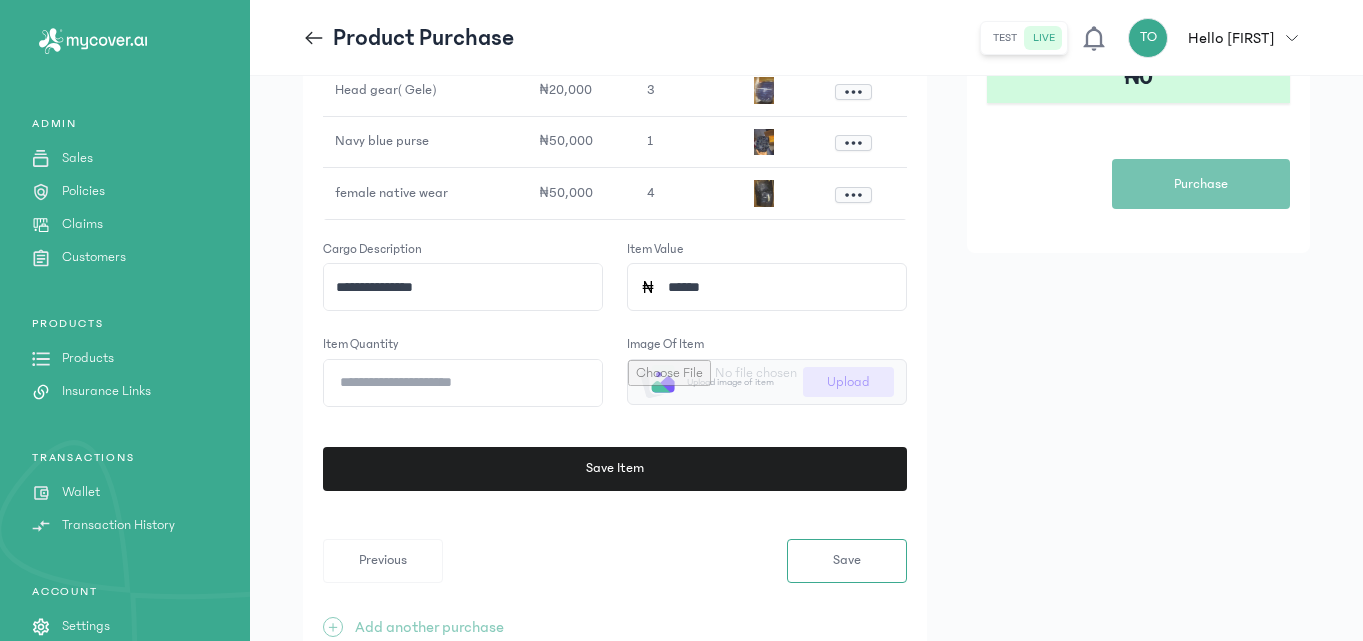 click on "*" 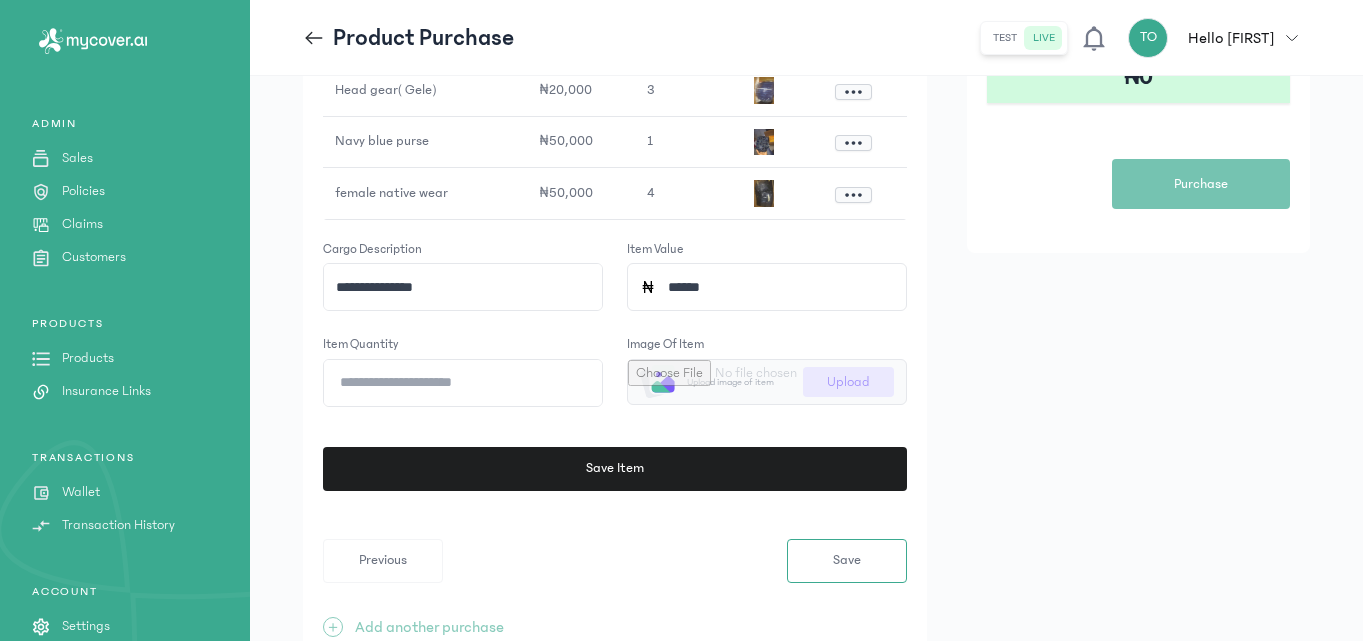 type on "*" 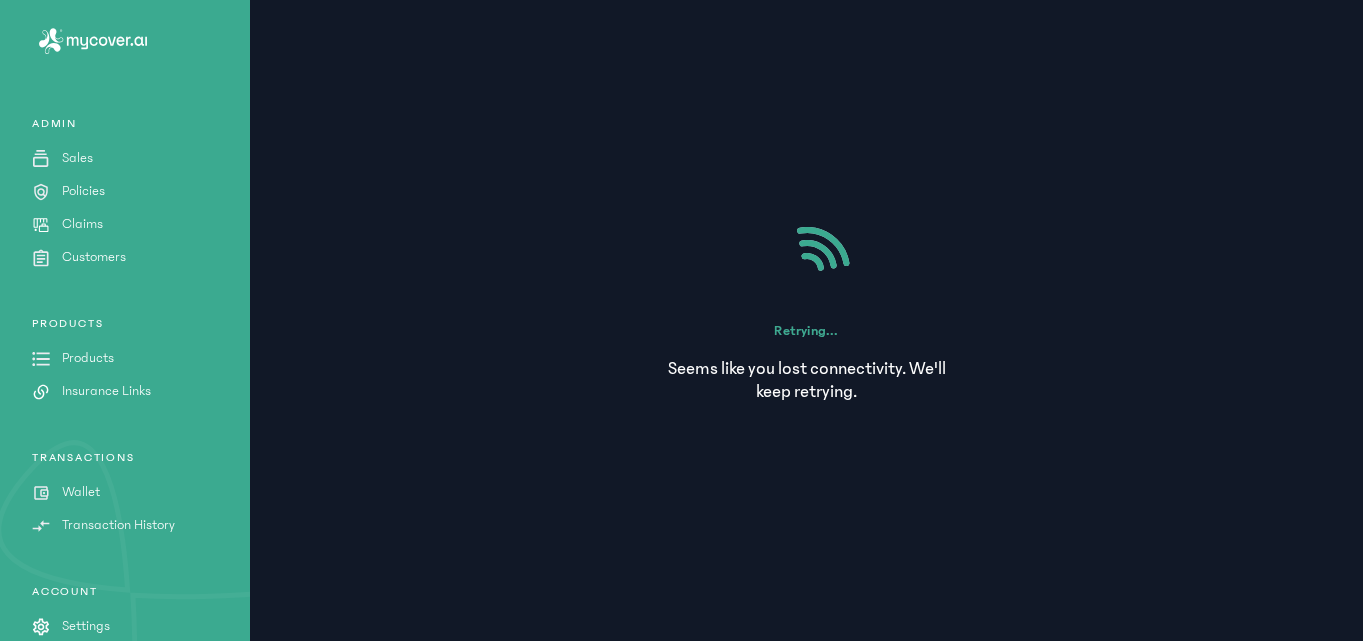 scroll, scrollTop: 0, scrollLeft: 0, axis: both 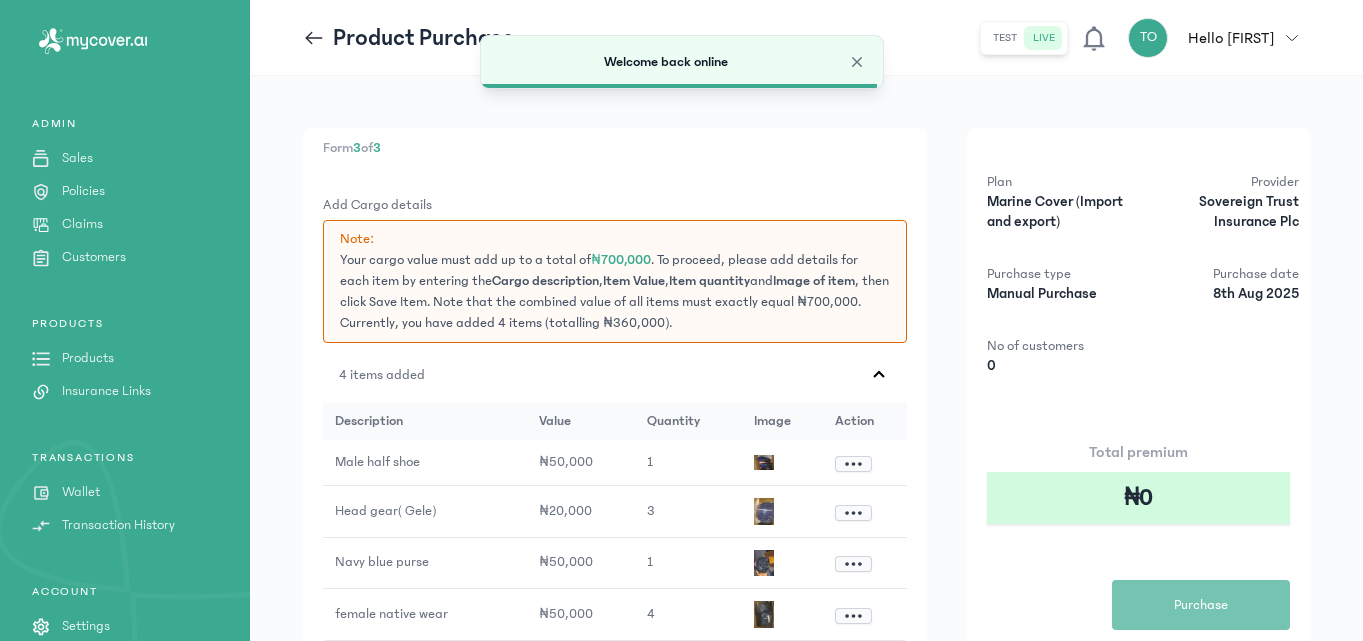 click on "**********" at bounding box center (615, 612) 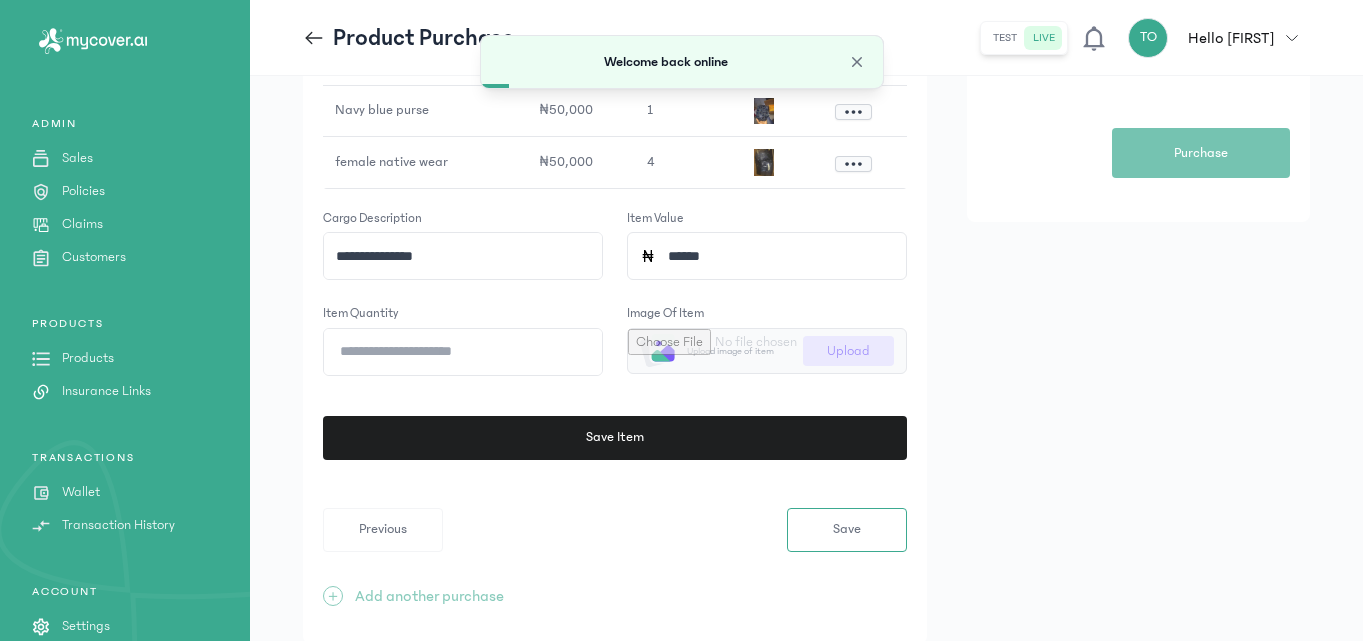 scroll, scrollTop: 480, scrollLeft: 0, axis: vertical 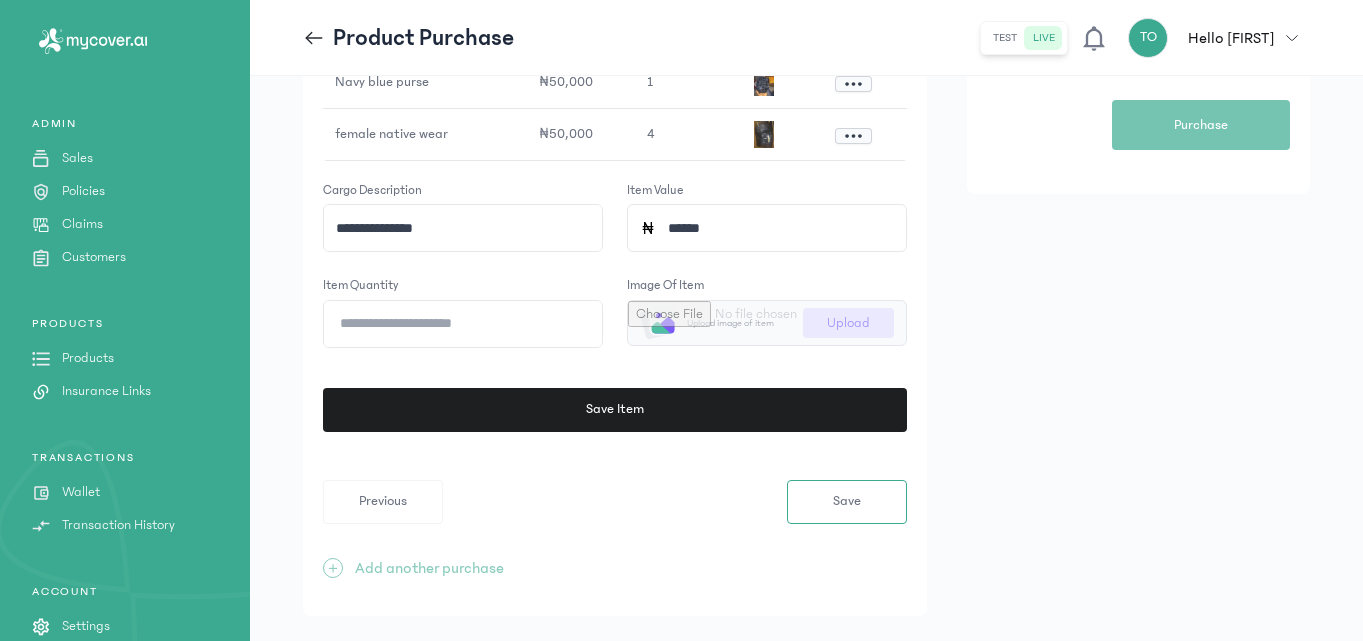 click at bounding box center (767, 323) 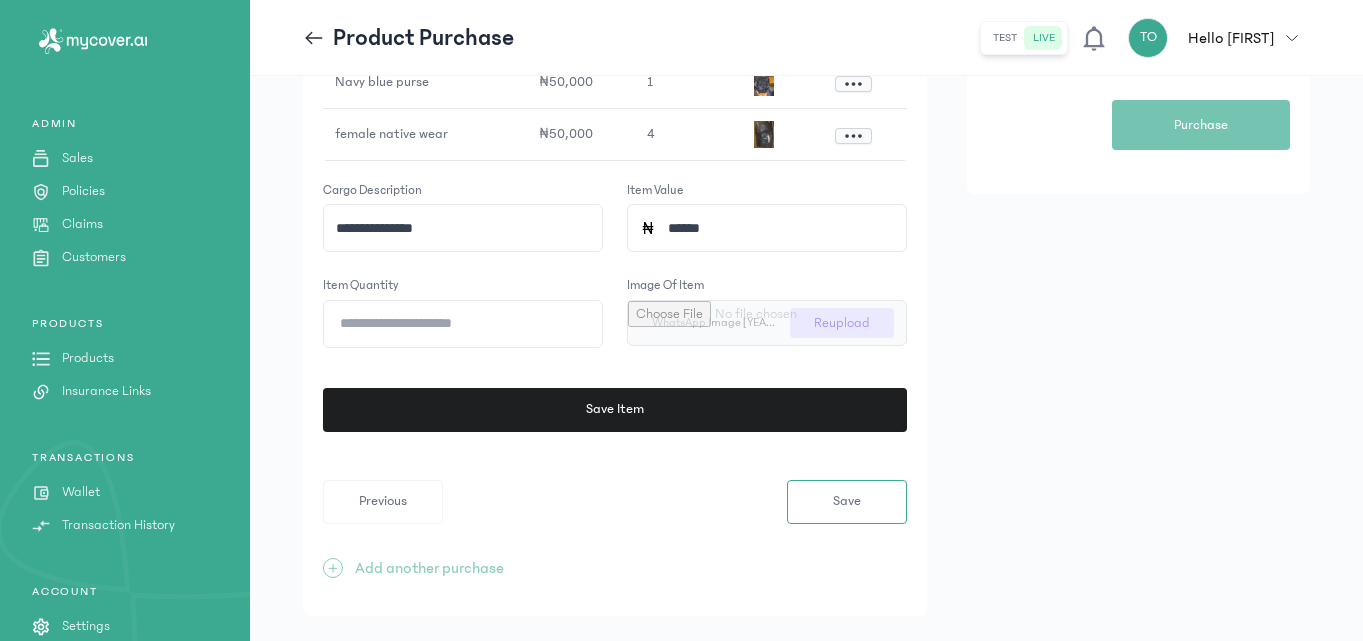click on "₦50,000" 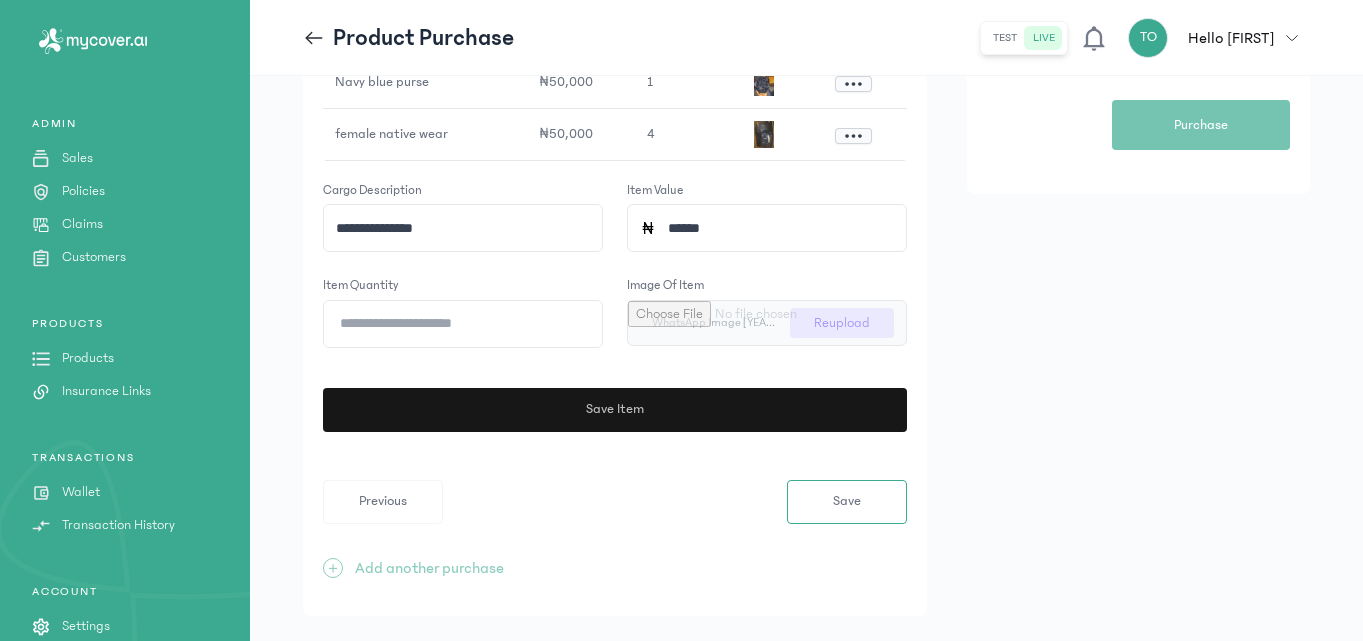 click on "Save Item" at bounding box center [615, 410] 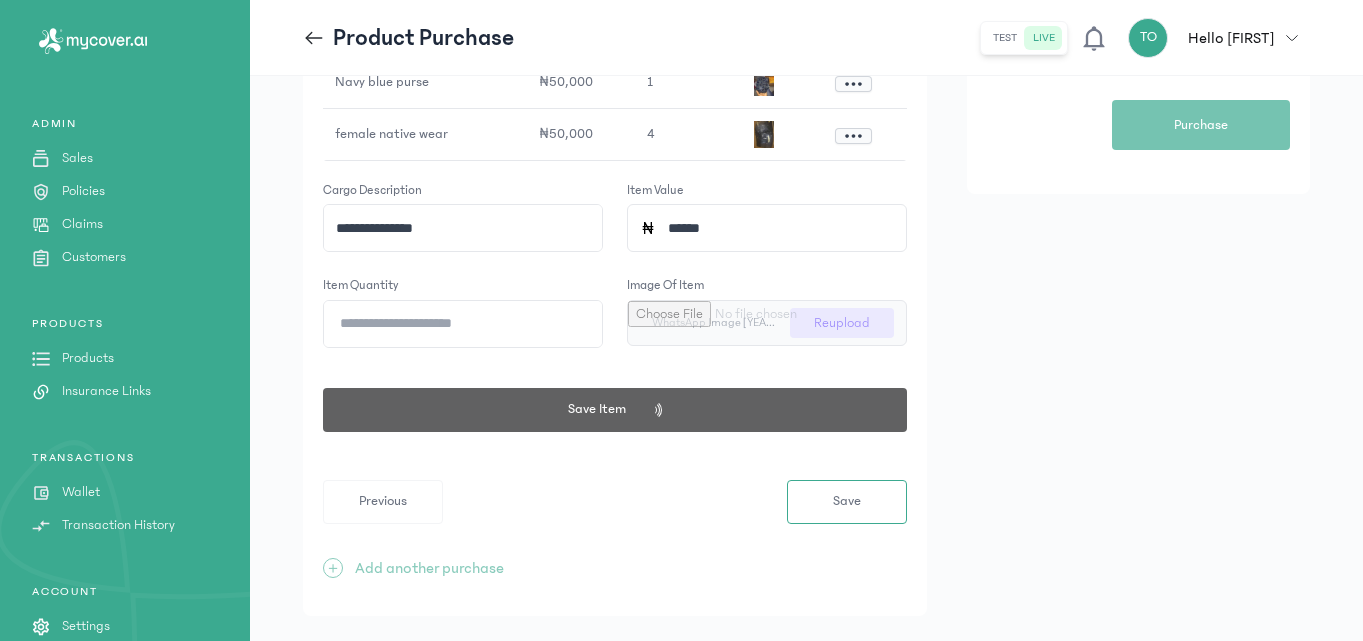 click on "**********" 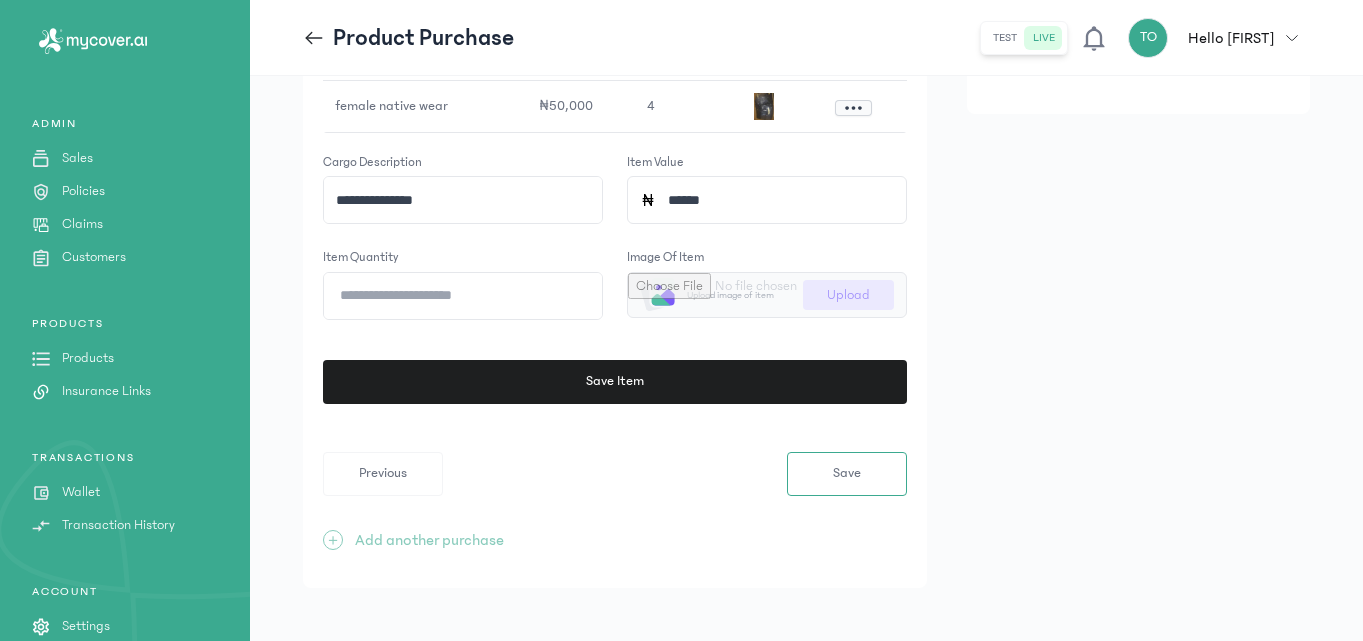 scroll, scrollTop: 565, scrollLeft: 0, axis: vertical 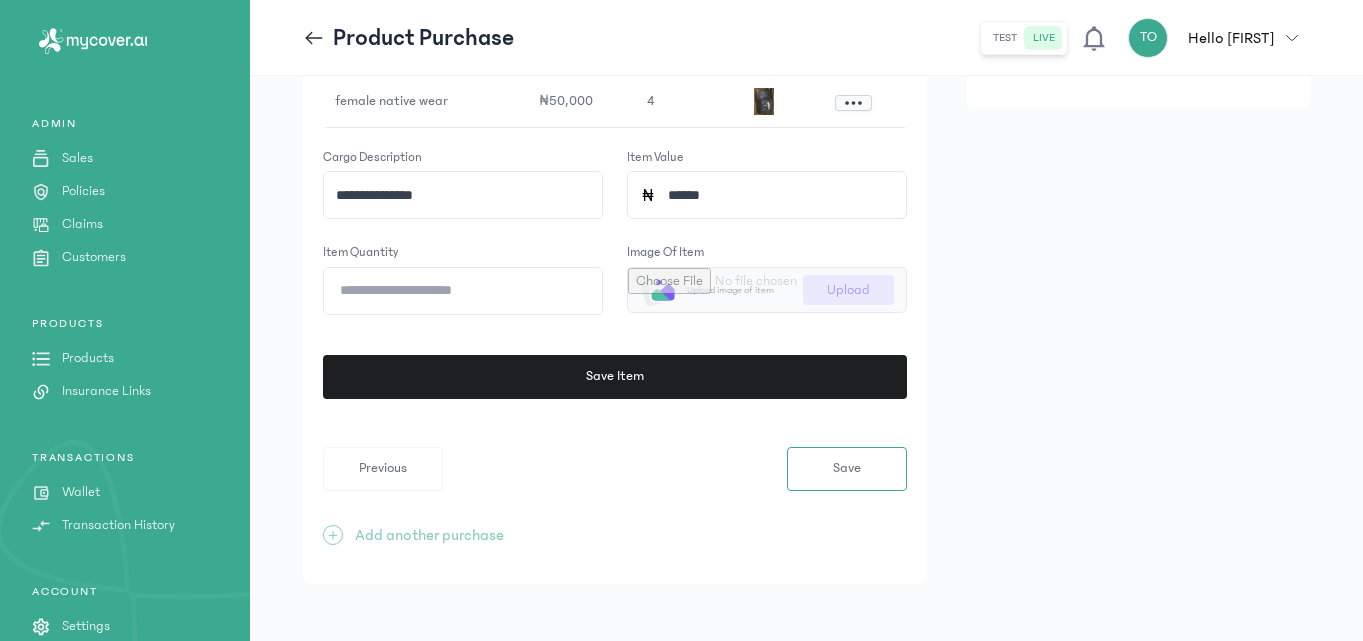 click on "**********" 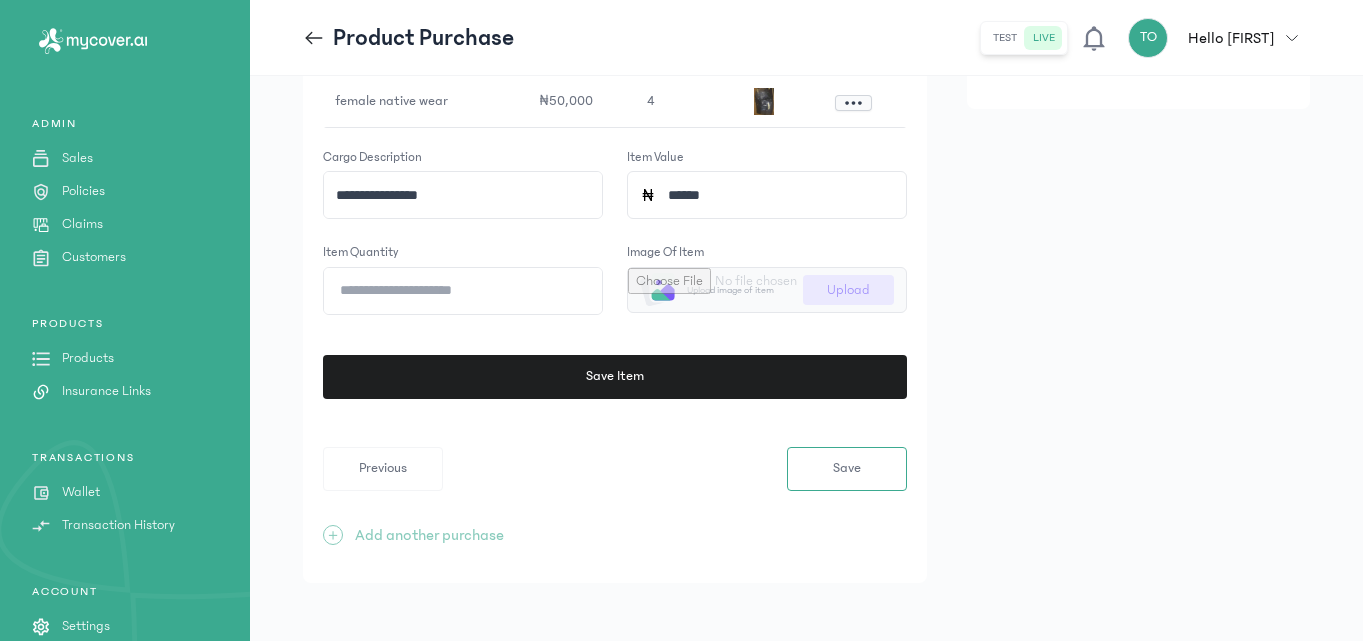 type on "**********" 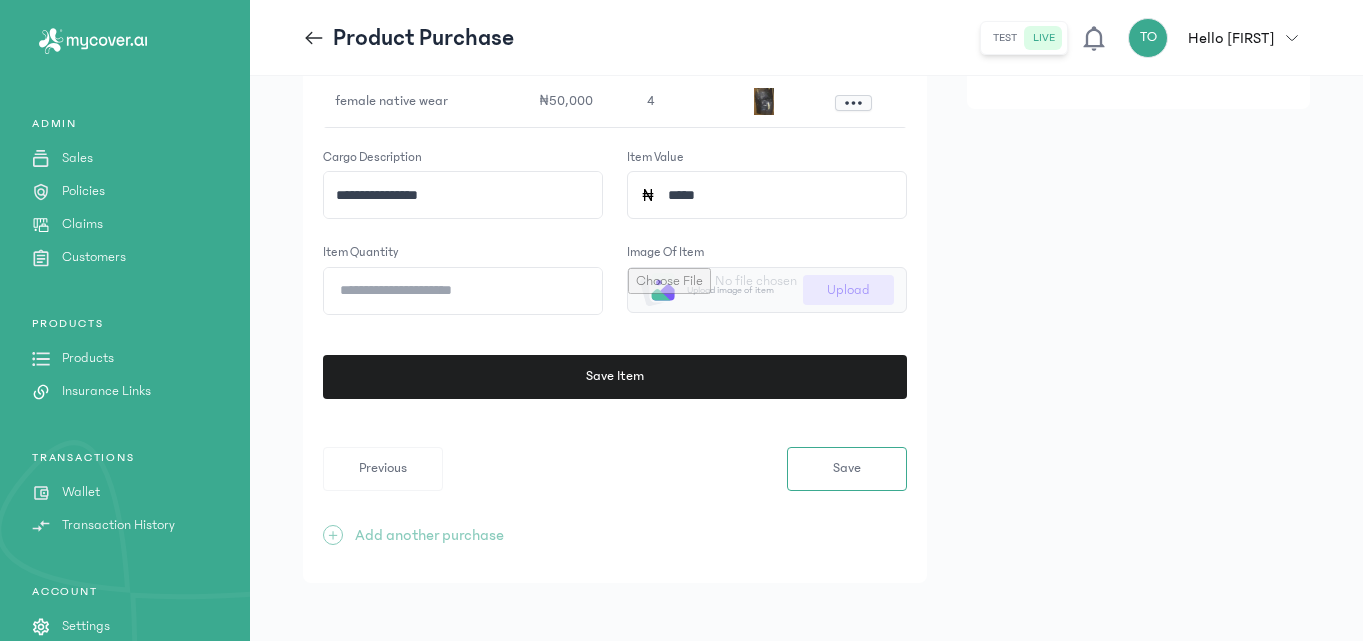 scroll, scrollTop: 0, scrollLeft: 0, axis: both 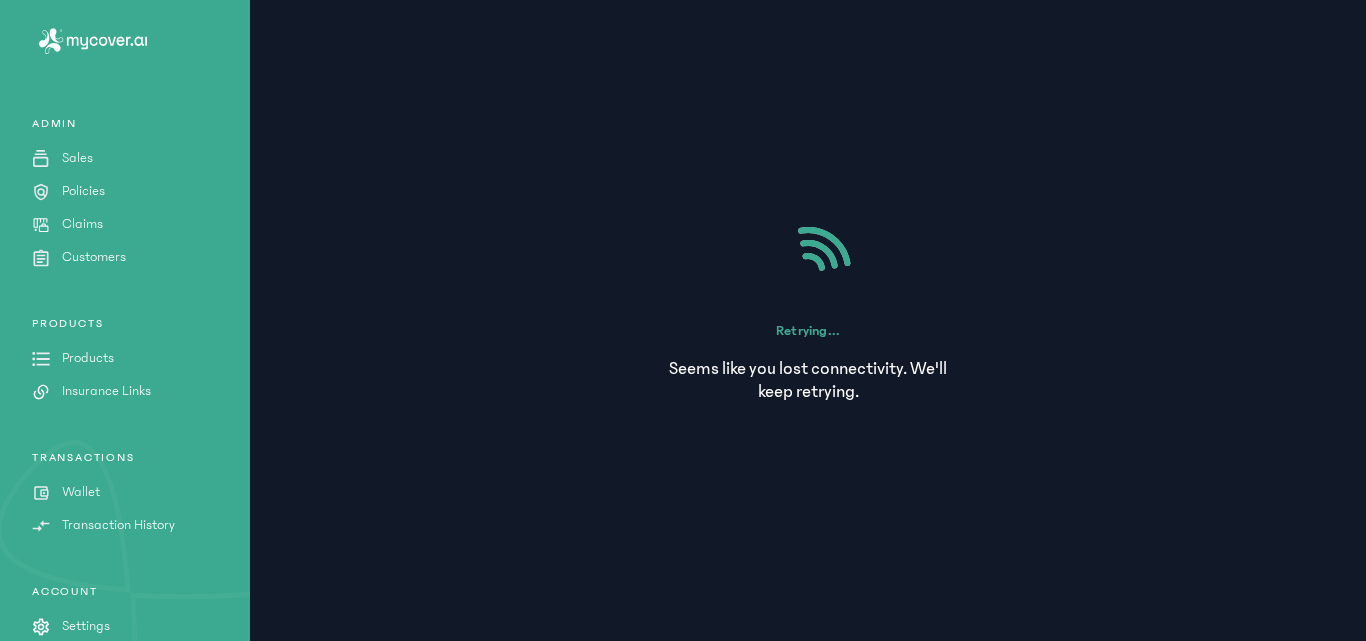 type on "******" 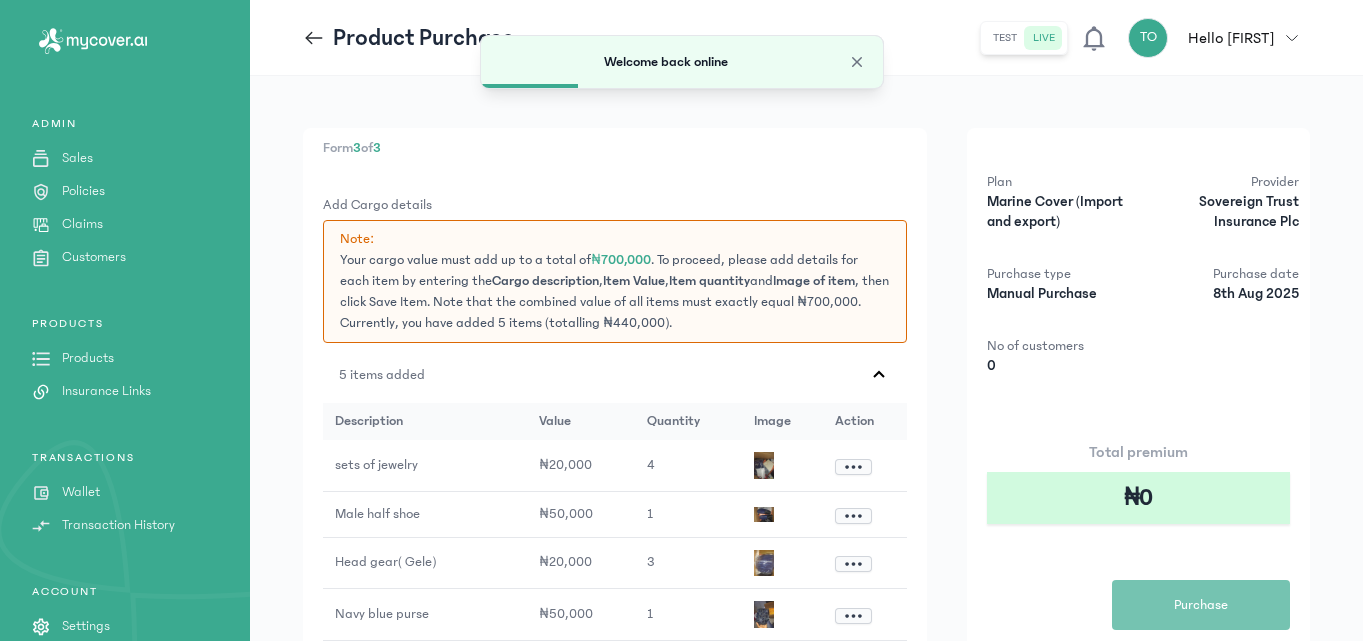 click on "**********" at bounding box center (615, 638) 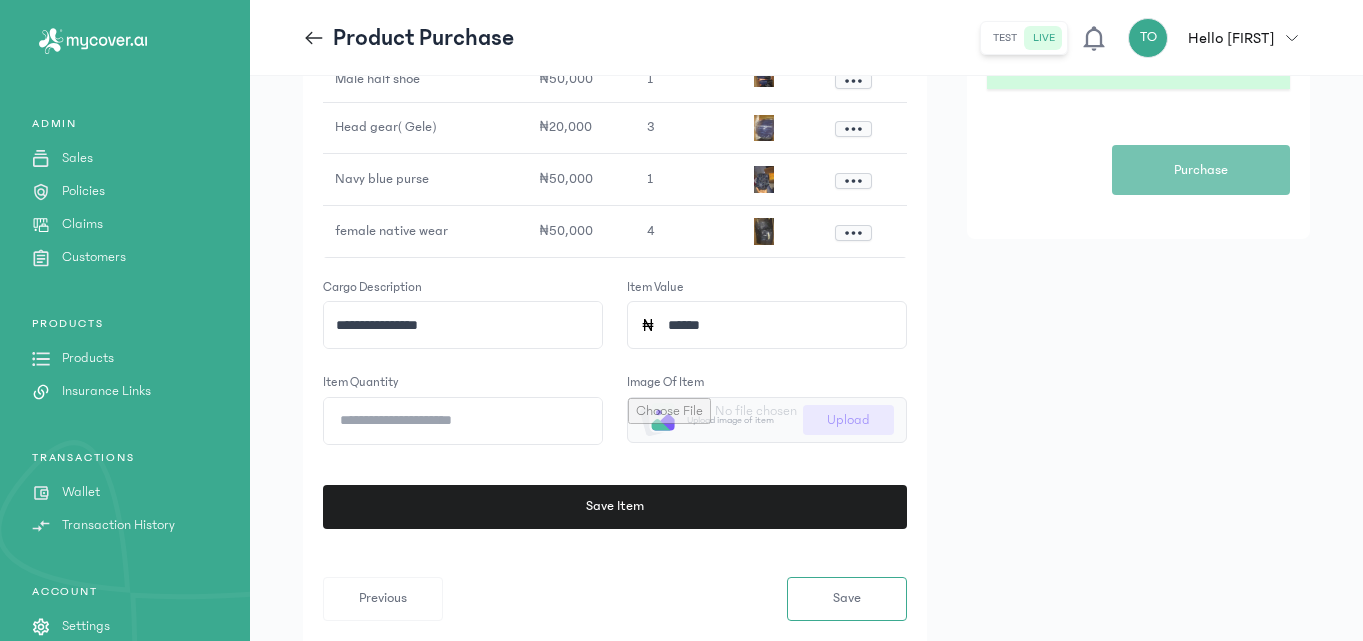 scroll, scrollTop: 440, scrollLeft: 0, axis: vertical 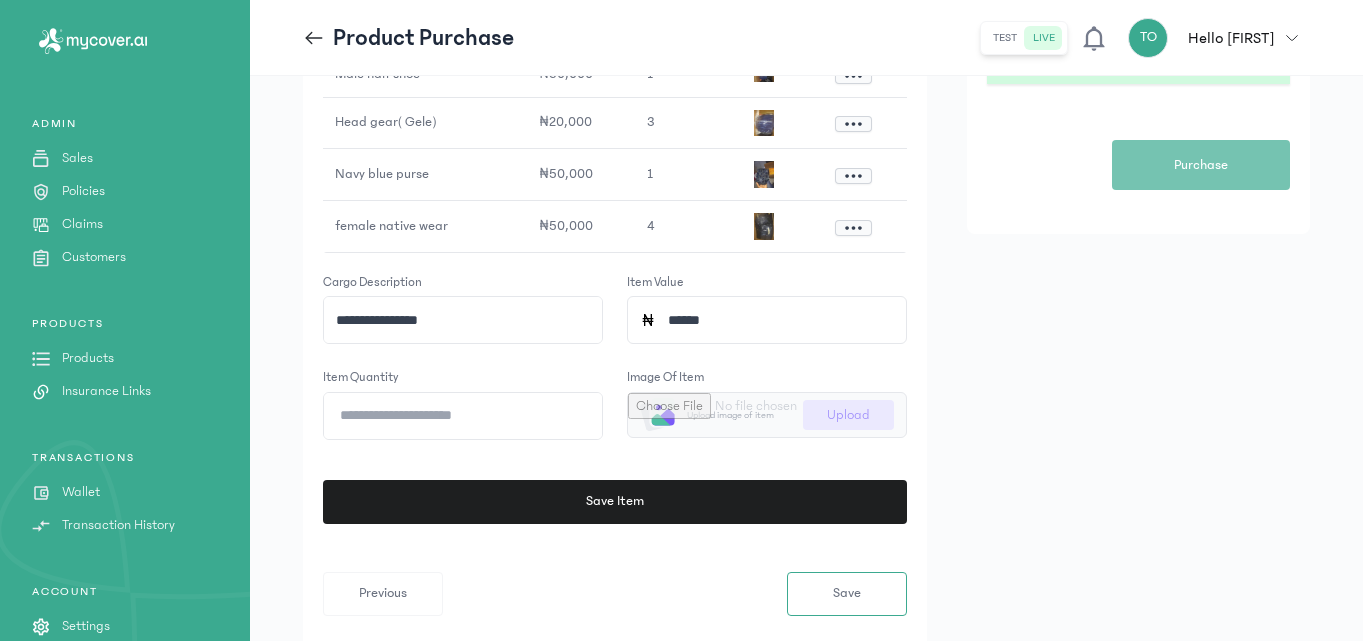 click on "*" 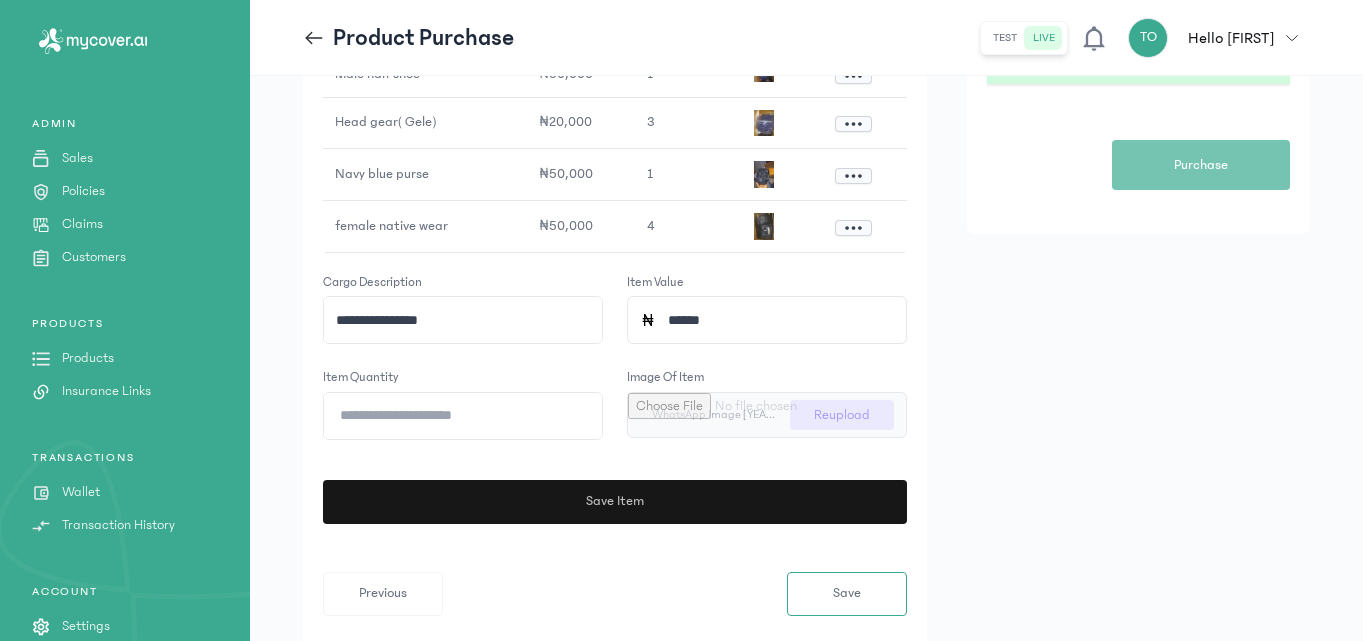 click on "Save Item" at bounding box center [615, 502] 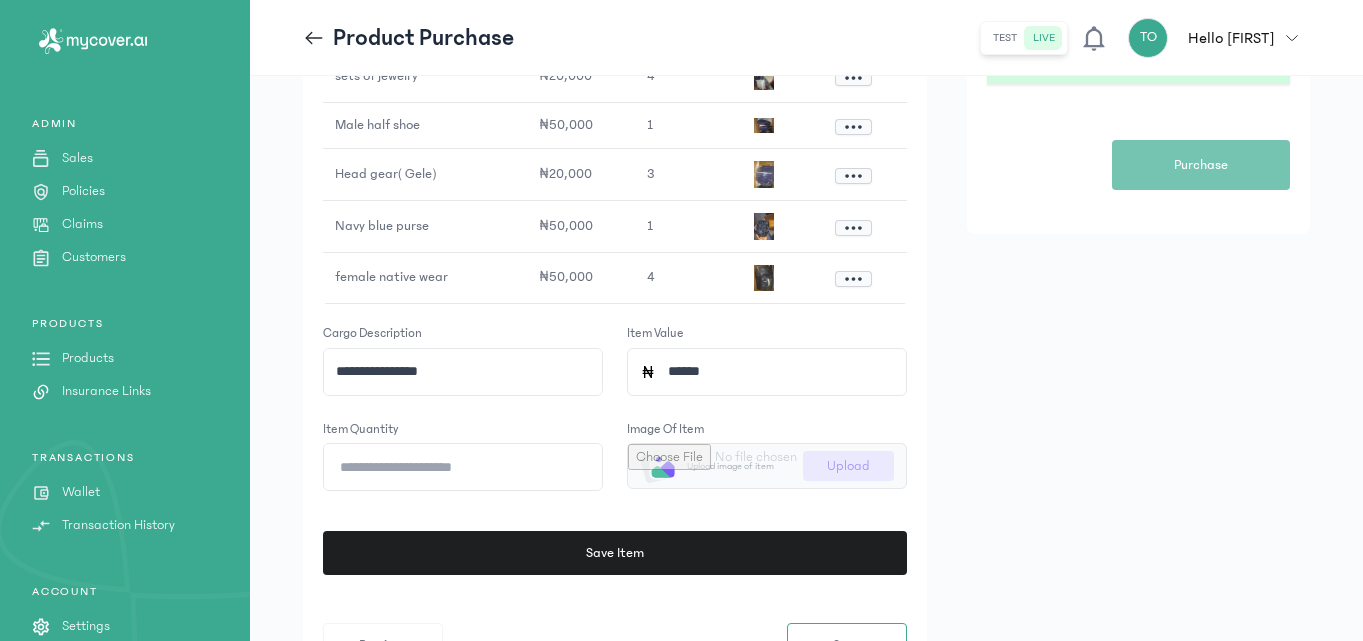 click on "**********" 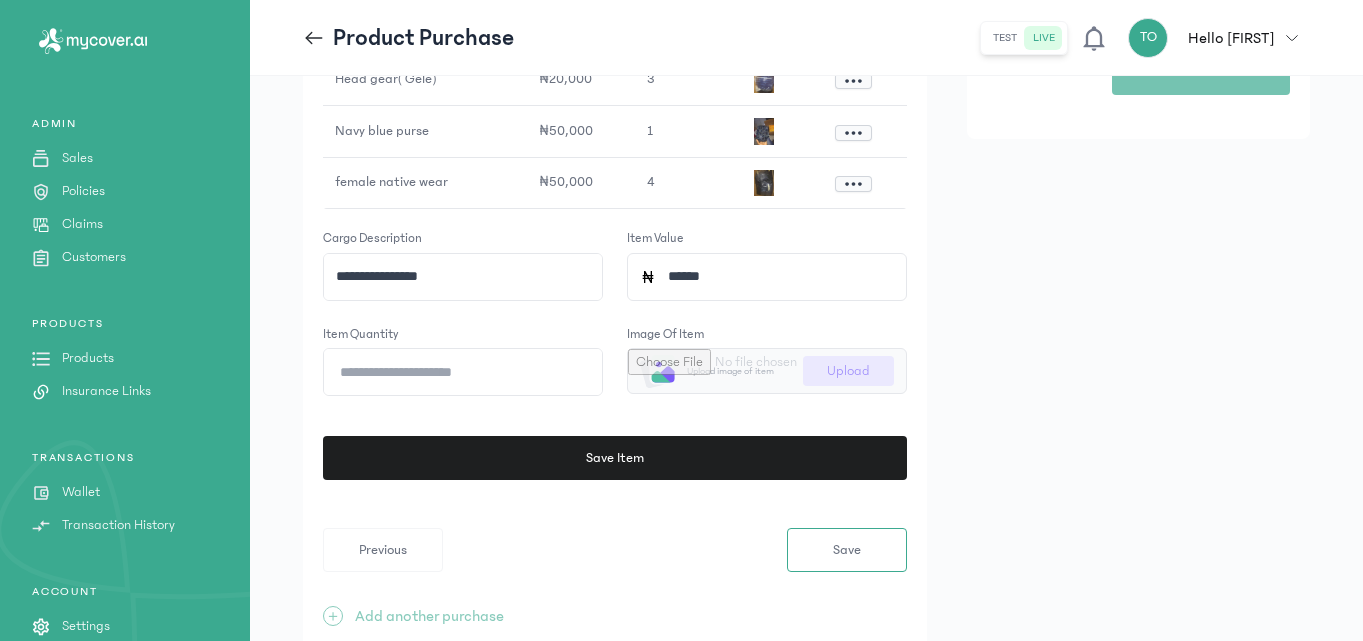 scroll, scrollTop: 560, scrollLeft: 0, axis: vertical 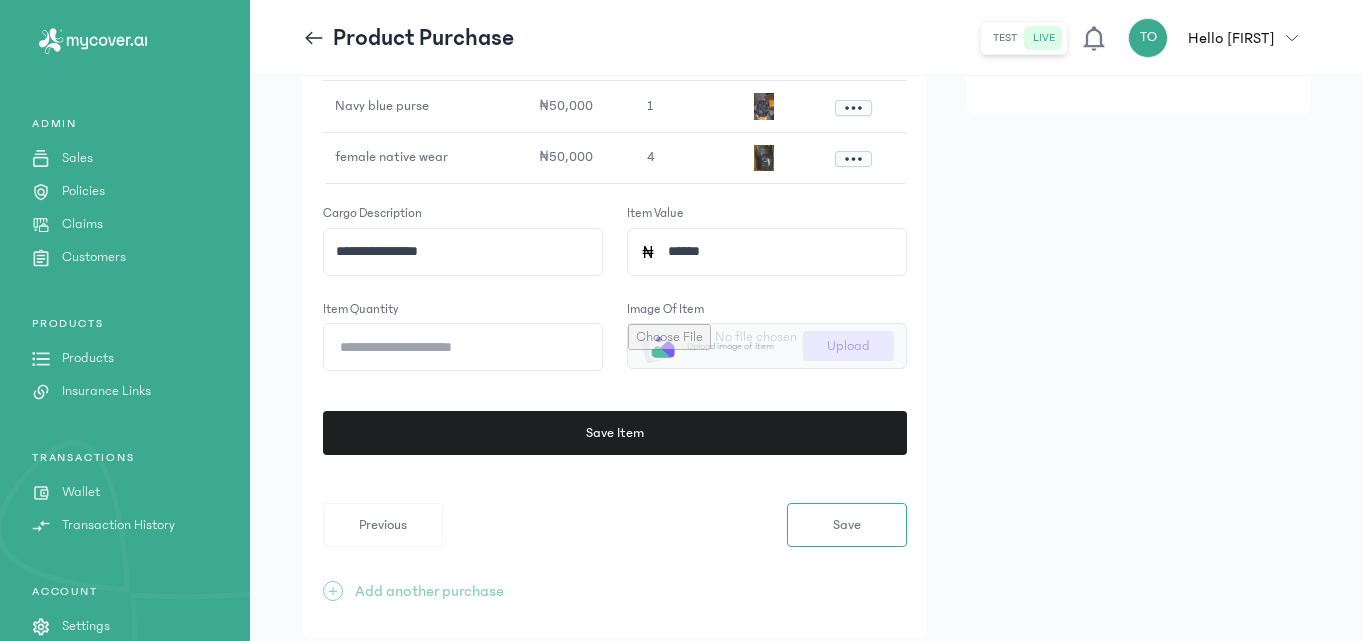click on "**********" 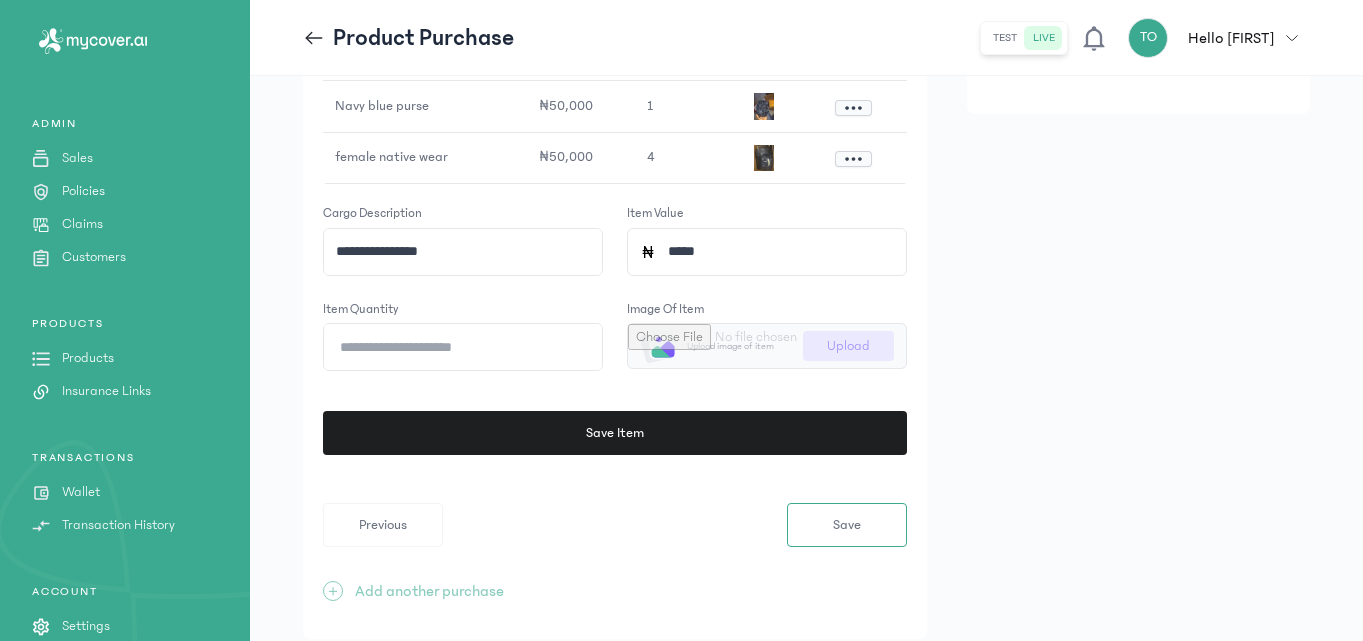 type on "******" 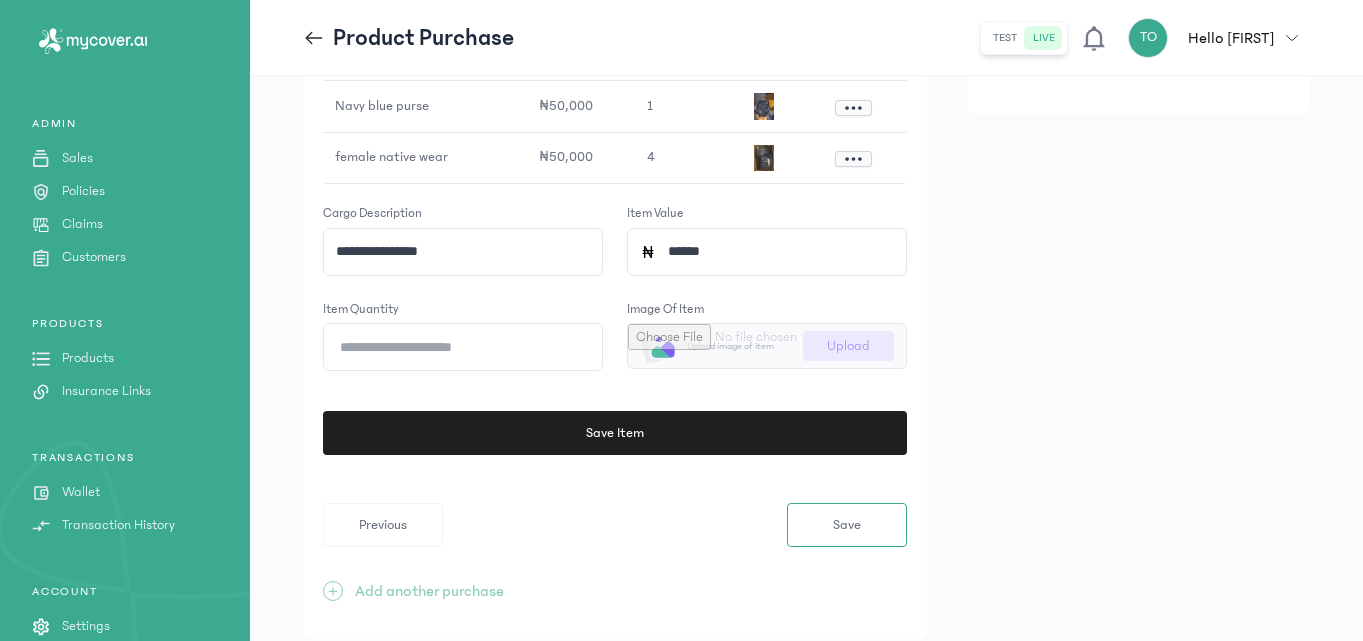 click on "*" 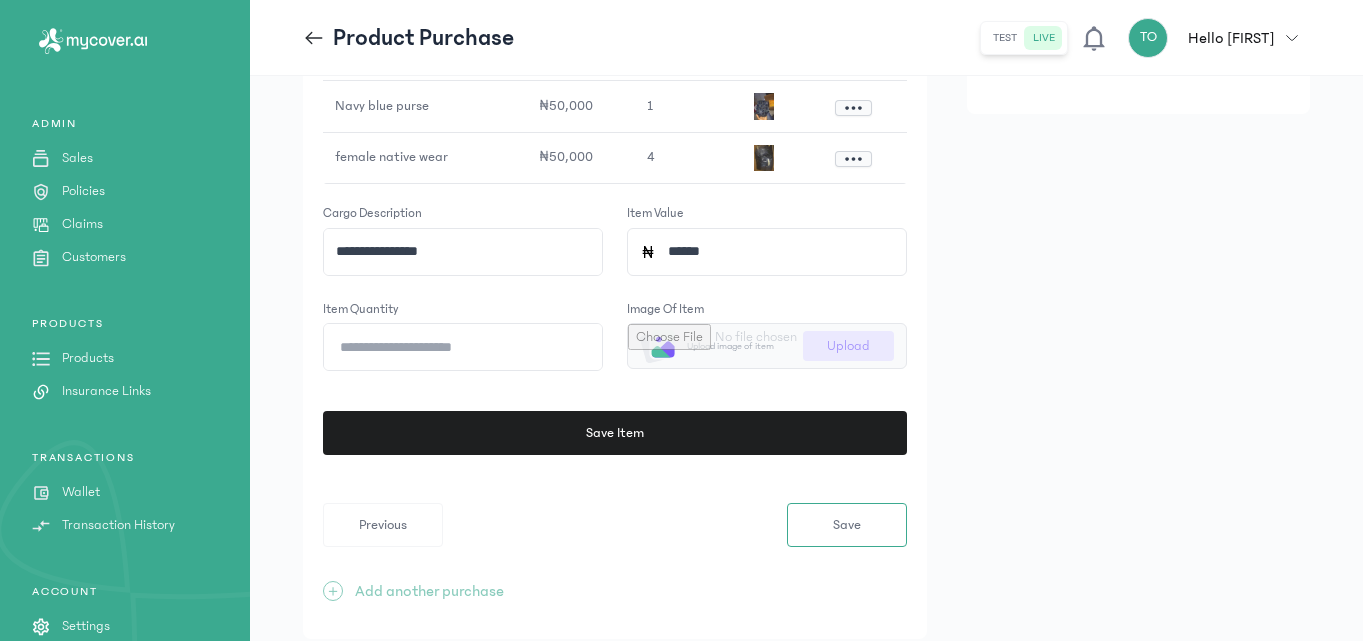 type on "*" 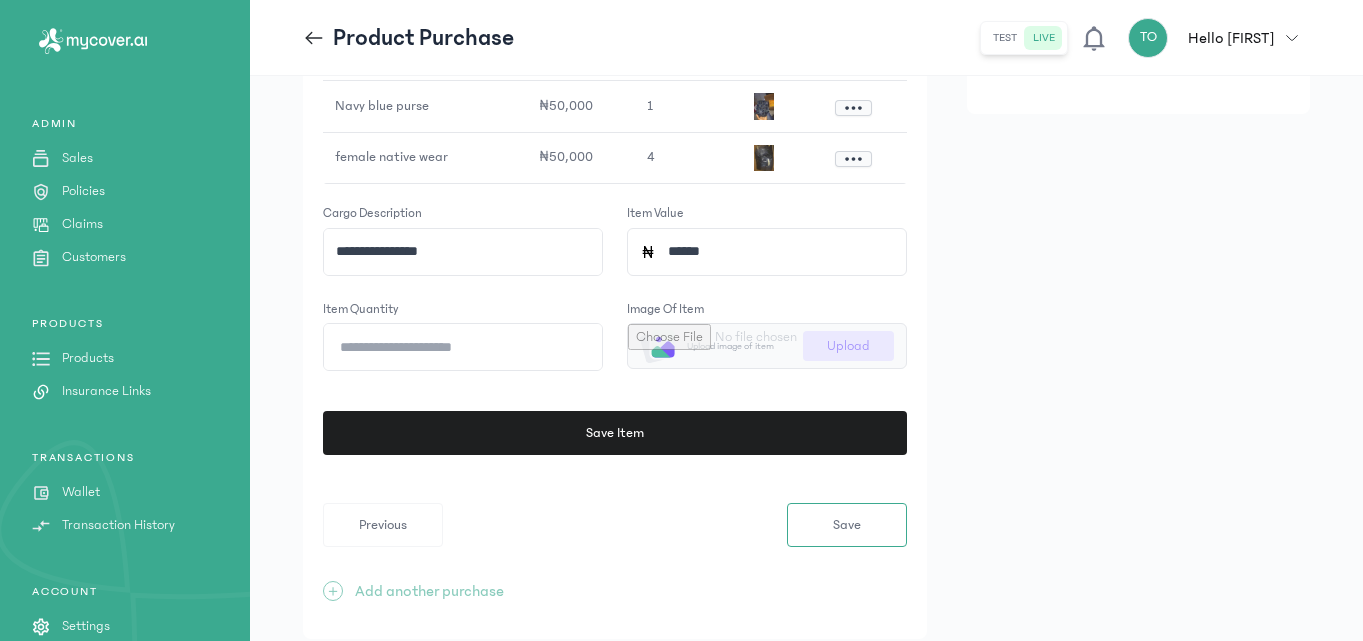click at bounding box center [767, 346] 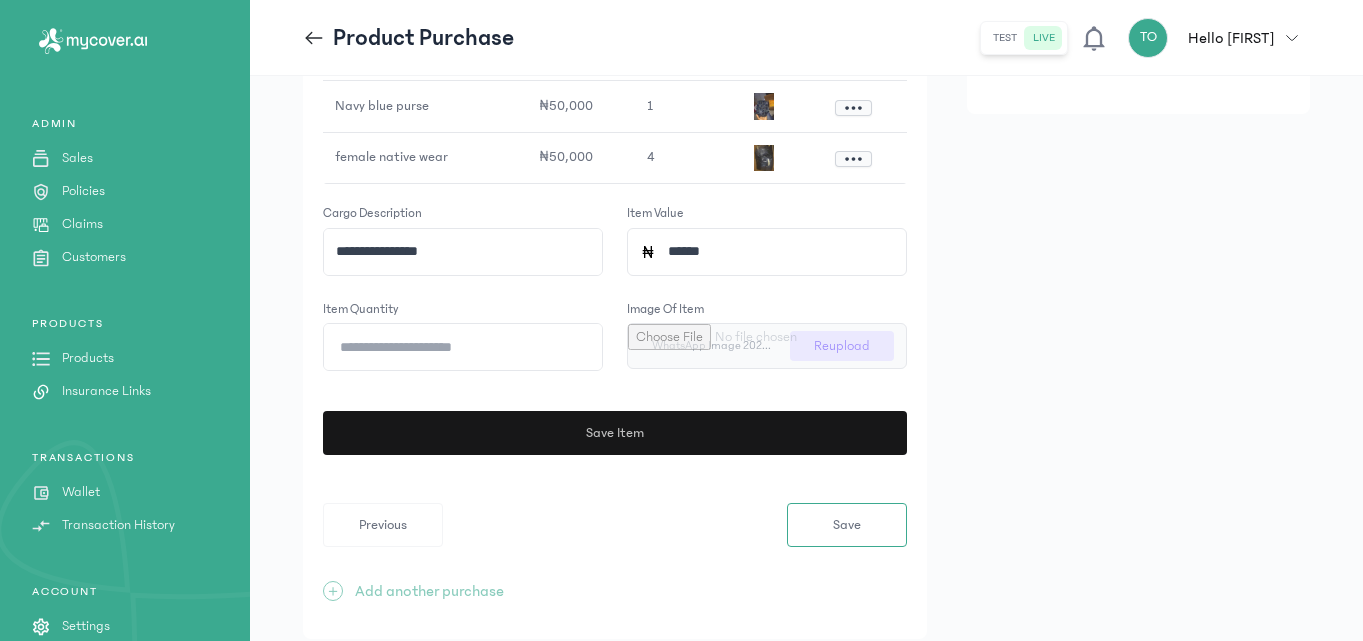 click on "Save Item" at bounding box center (615, 433) 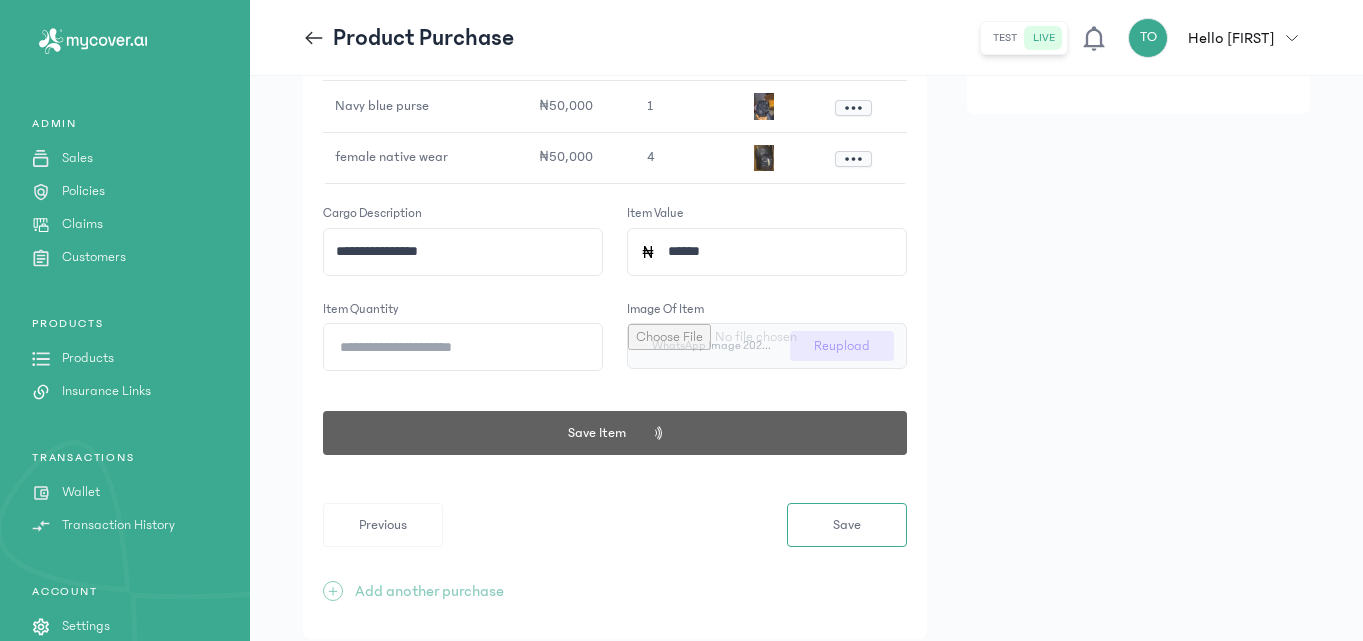 click on "**********" 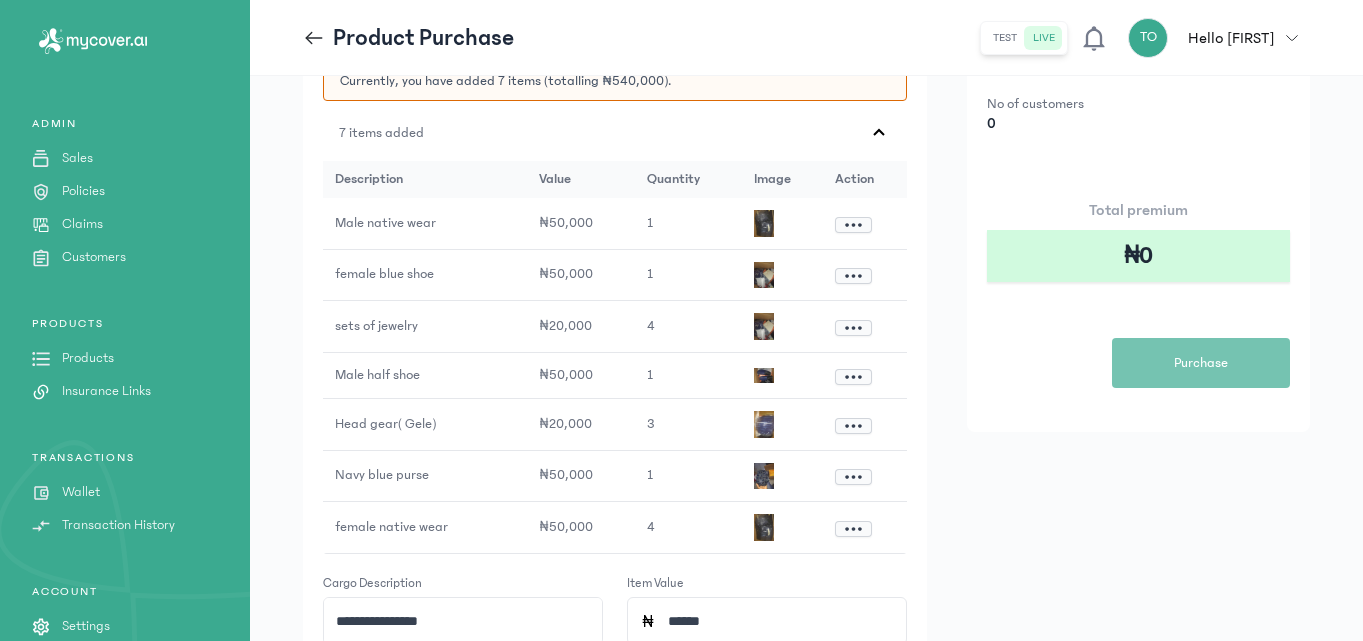 scroll, scrollTop: 280, scrollLeft: 0, axis: vertical 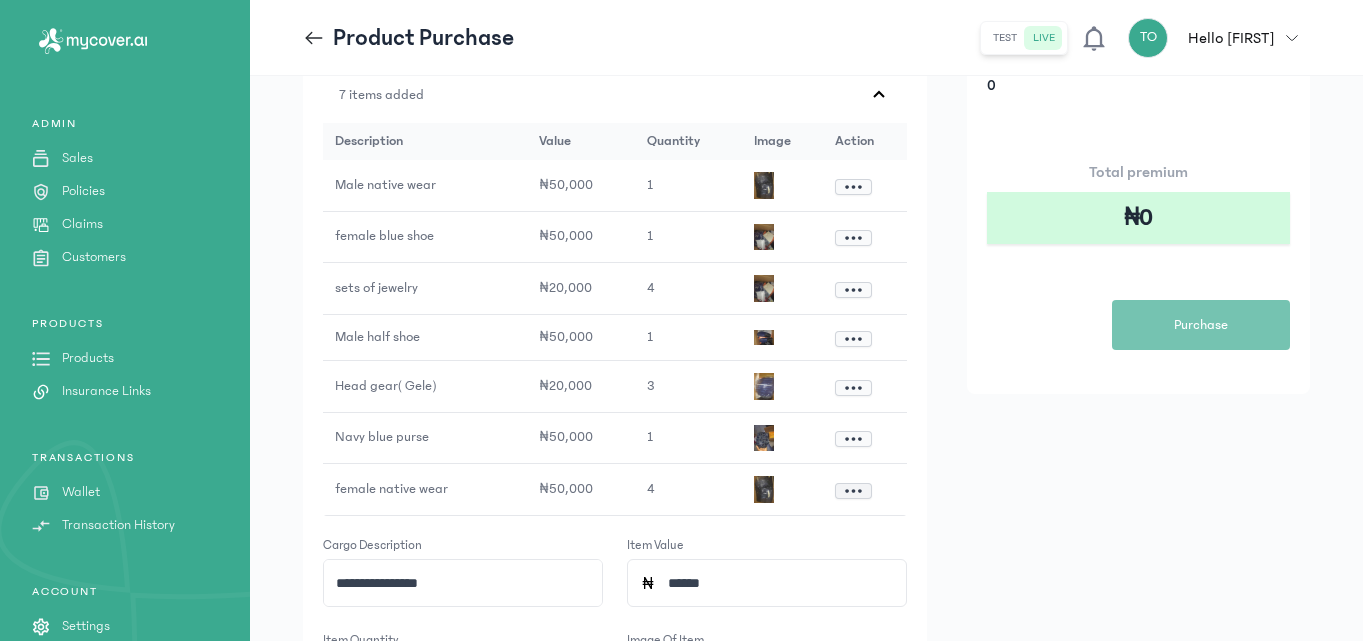click 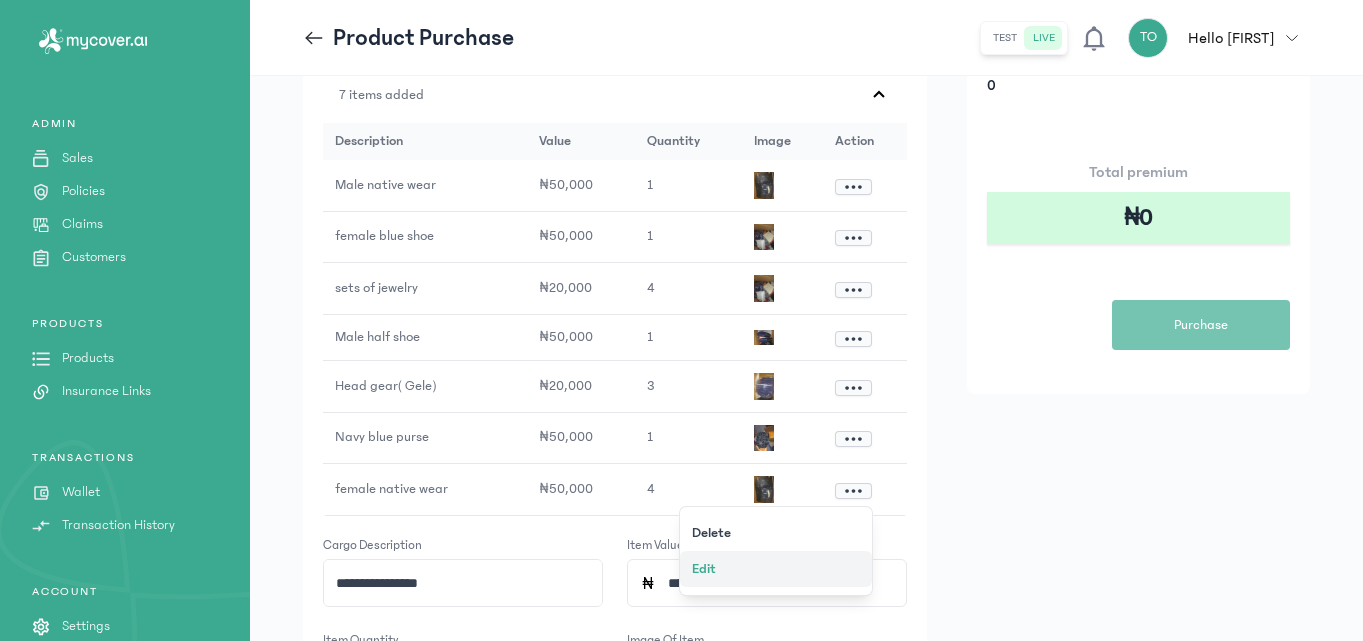 click on "Edit" 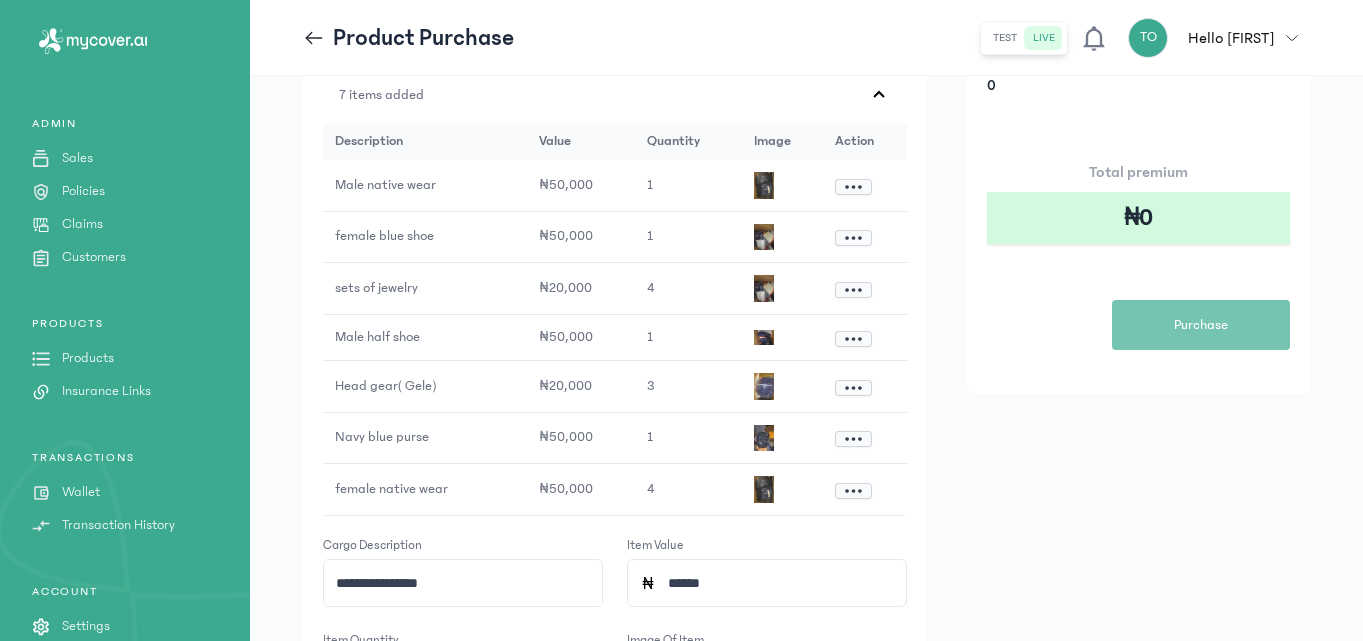 click on "******" 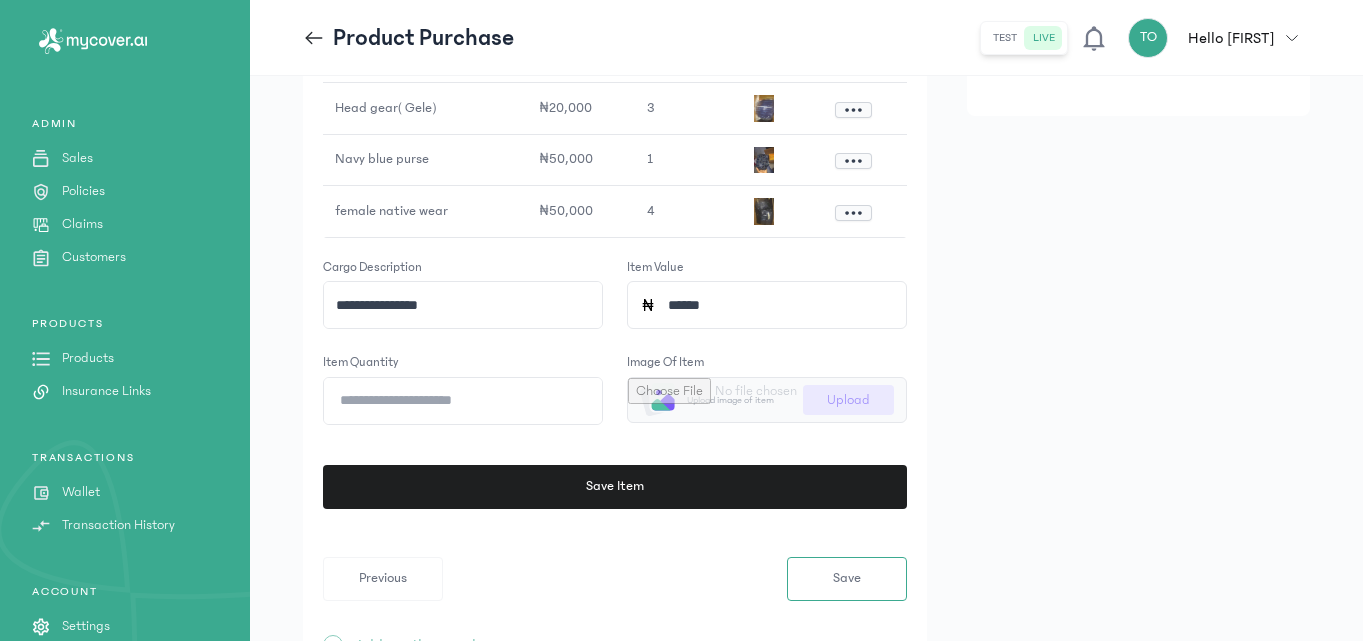 scroll, scrollTop: 560, scrollLeft: 0, axis: vertical 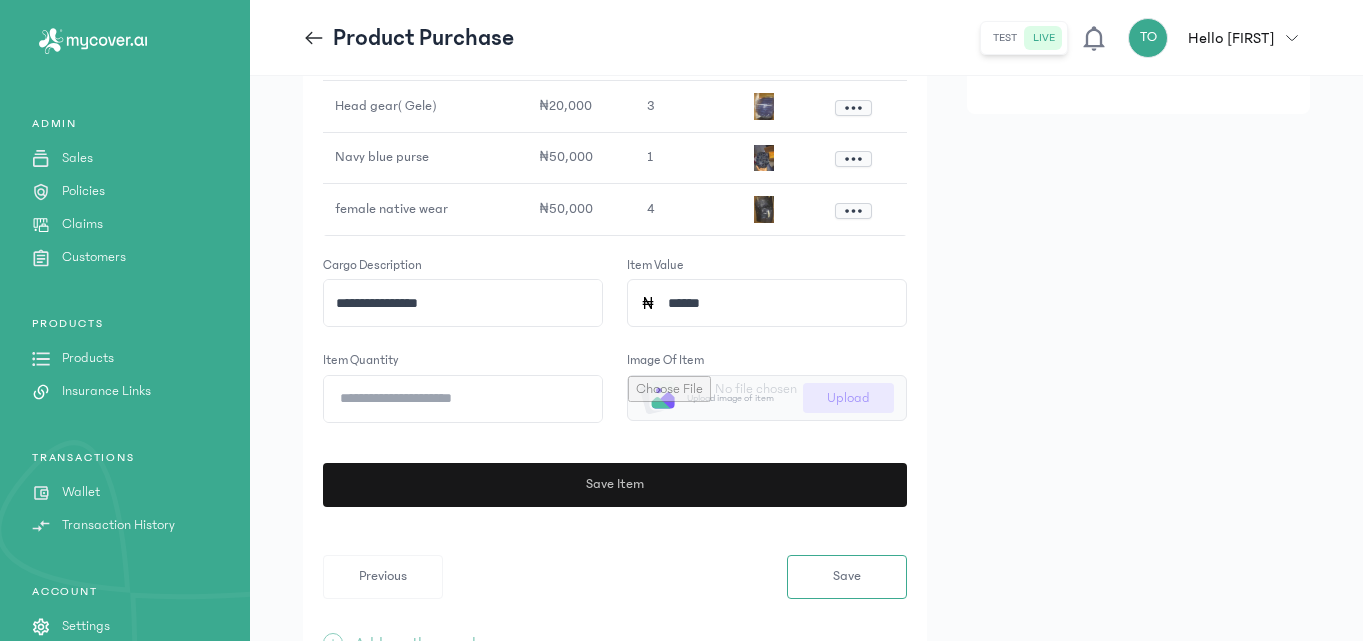 click on "Save Item" at bounding box center (615, 485) 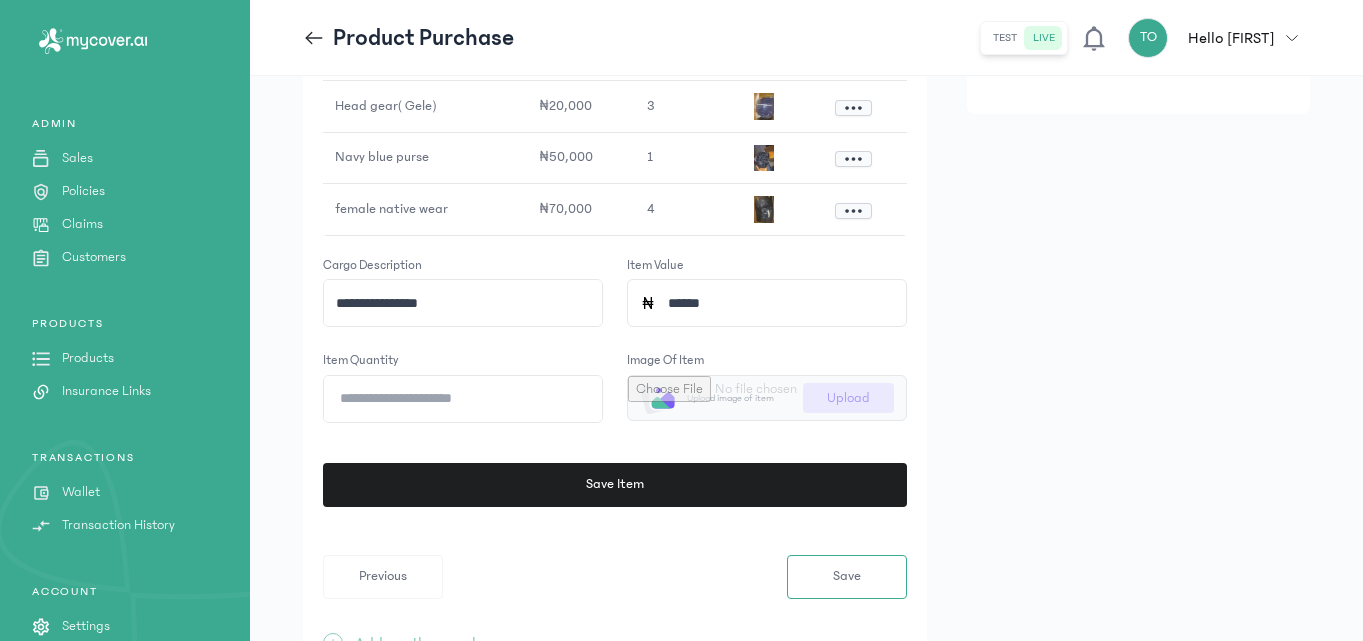 click on "**********" 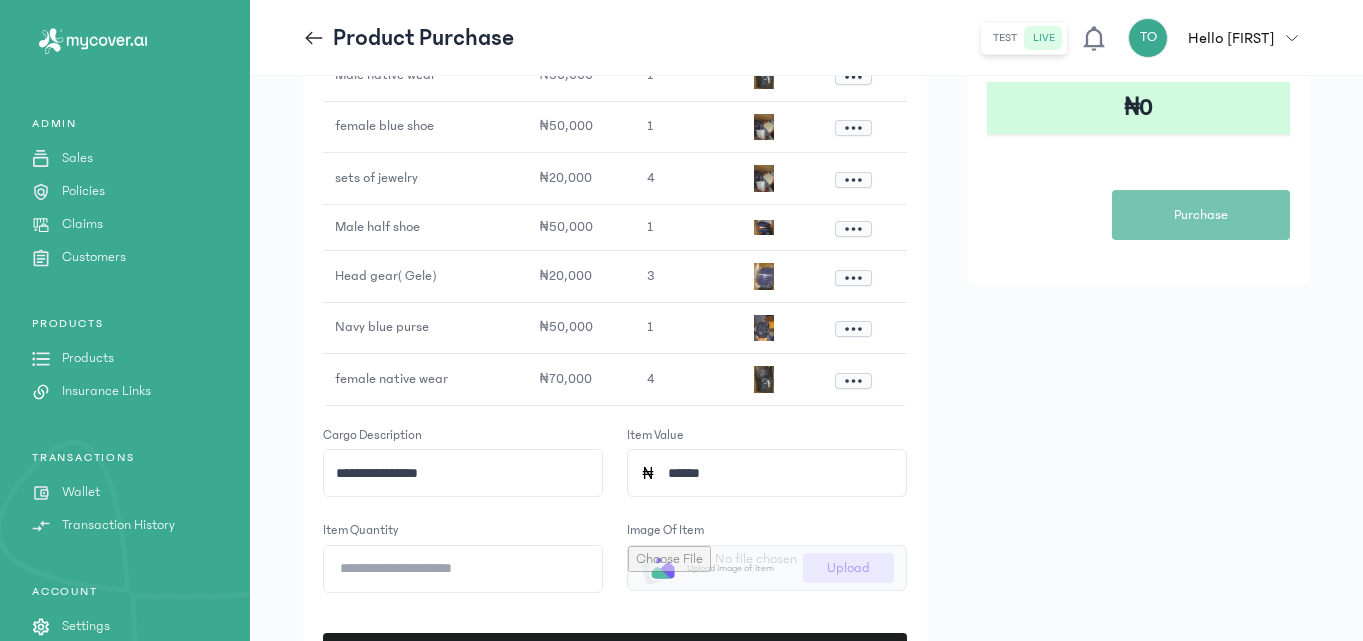 scroll, scrollTop: 400, scrollLeft: 0, axis: vertical 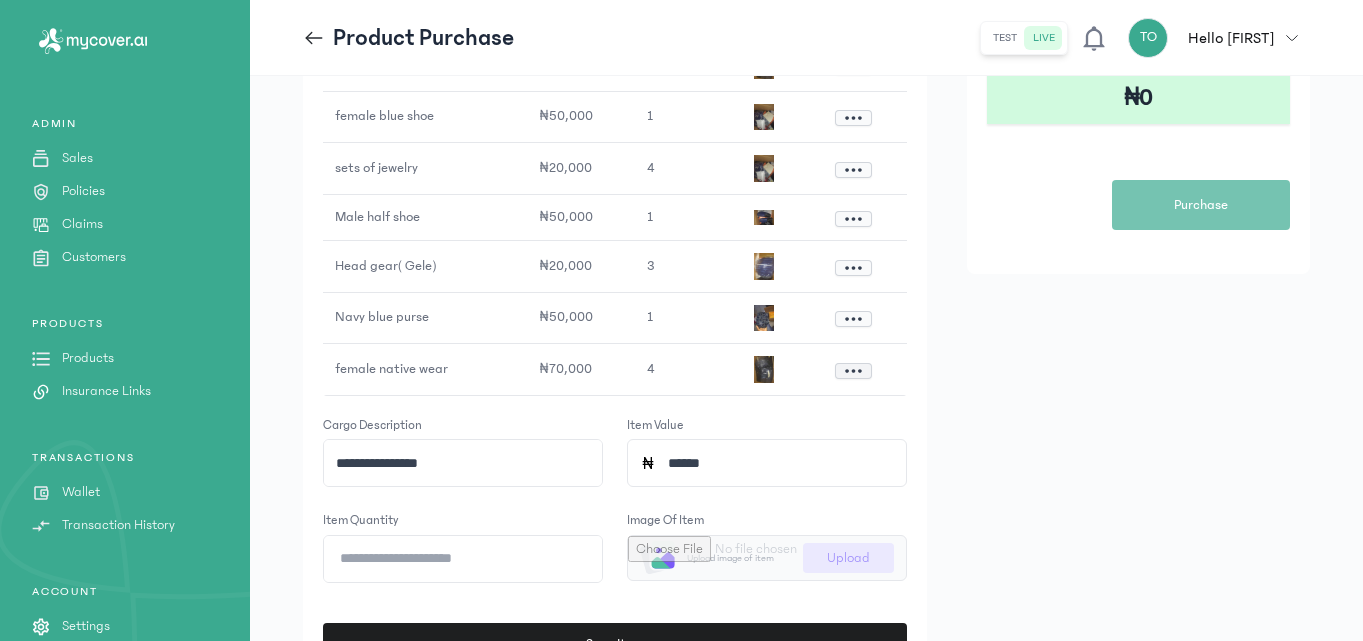 click 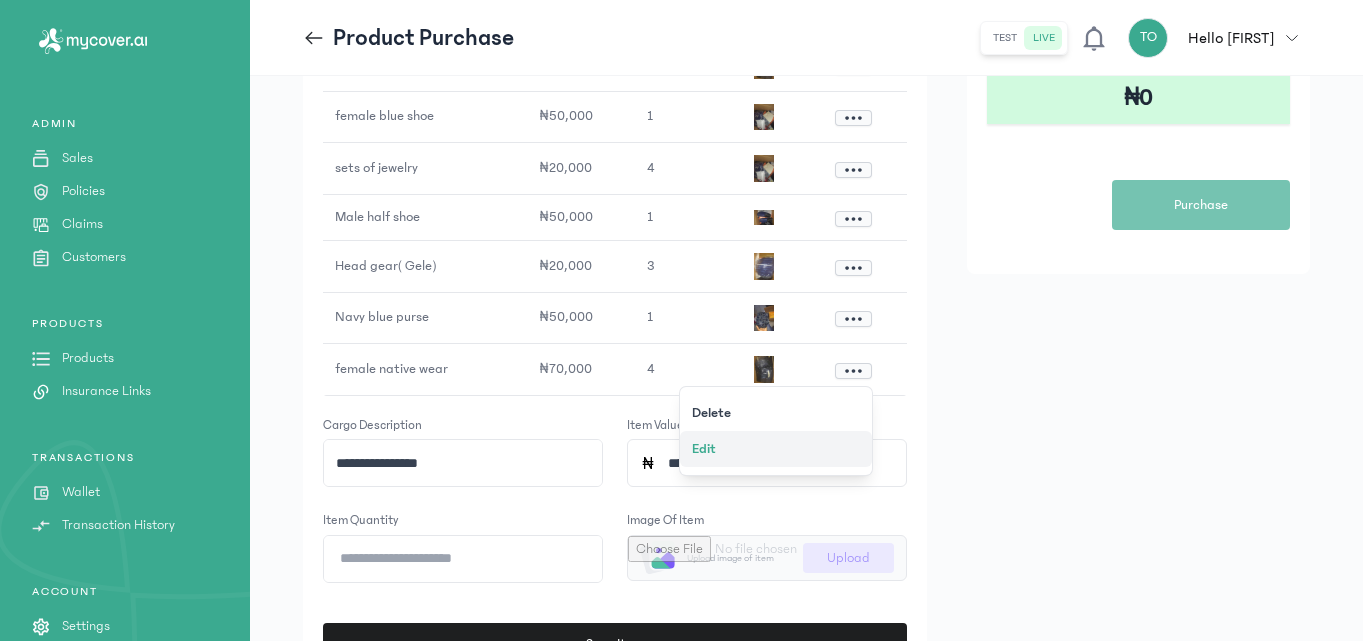 click on "Edit" 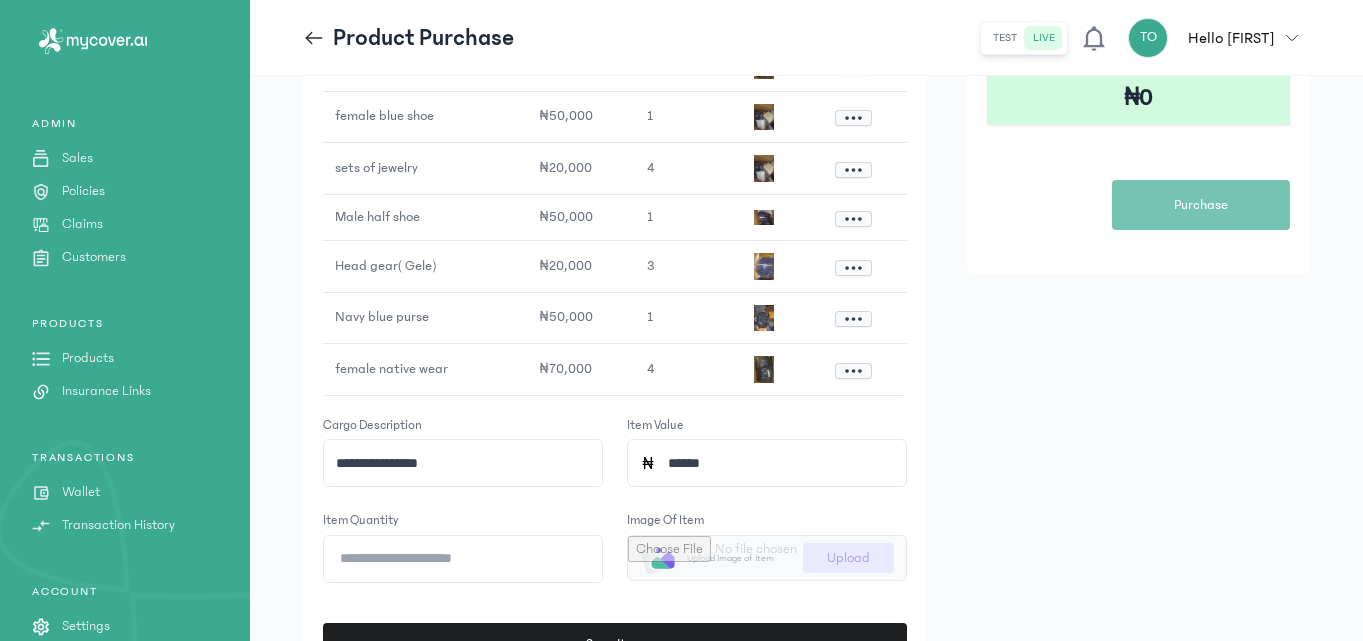 click on "******" 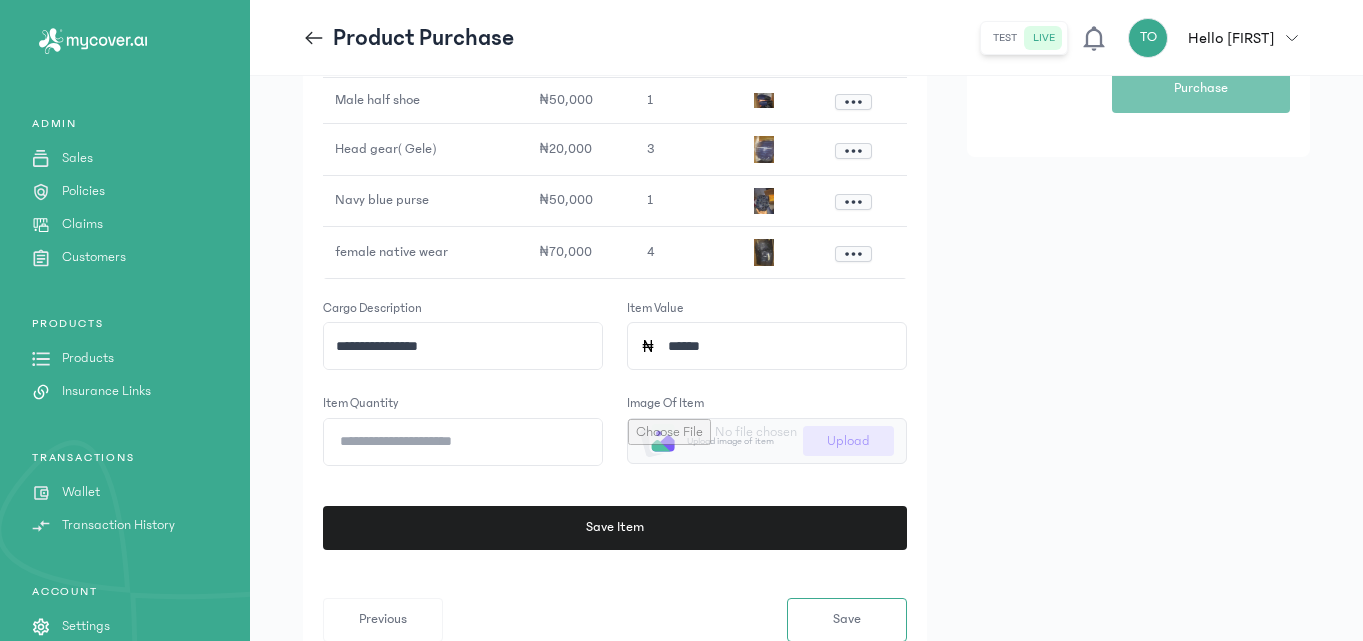 scroll, scrollTop: 520, scrollLeft: 0, axis: vertical 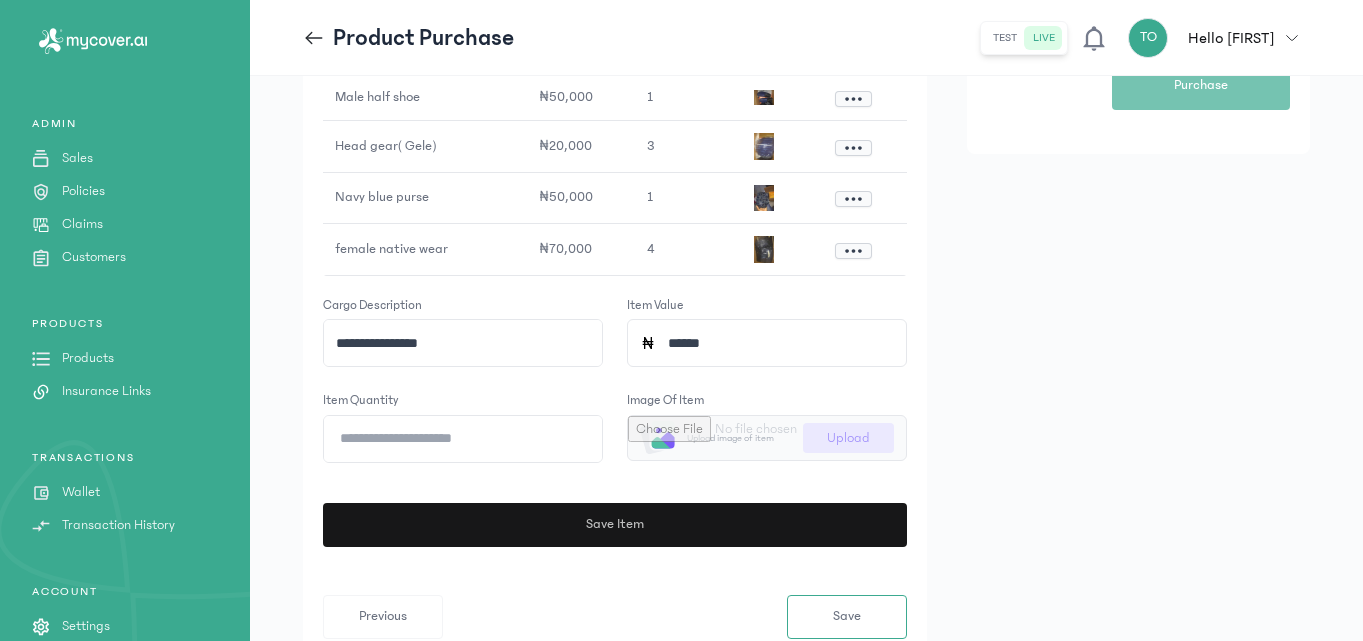 click on "Save Item" at bounding box center [615, 525] 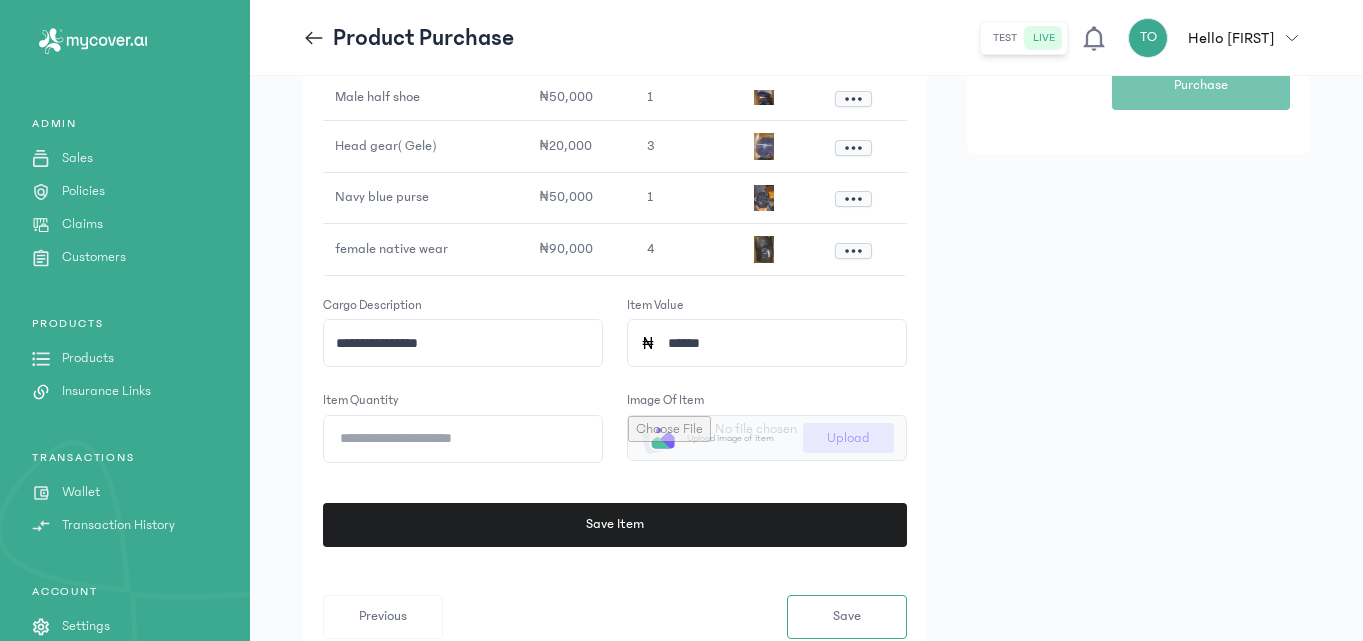 click on "**********" 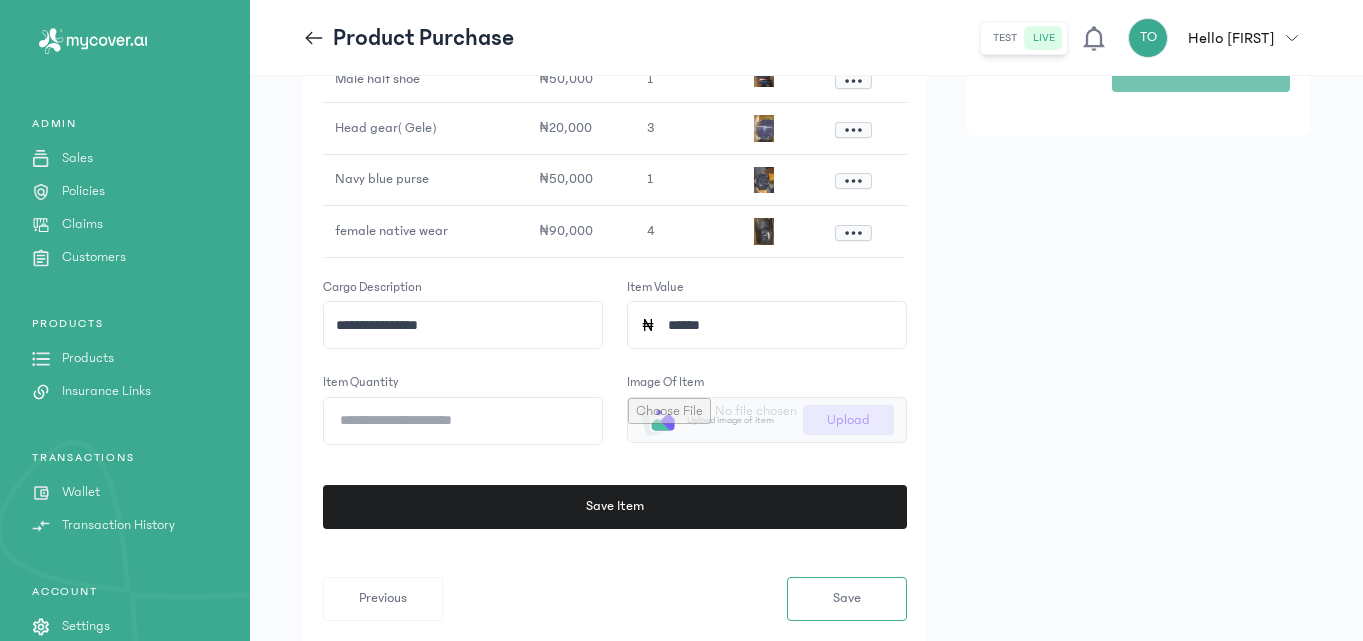 scroll, scrollTop: 674, scrollLeft: 0, axis: vertical 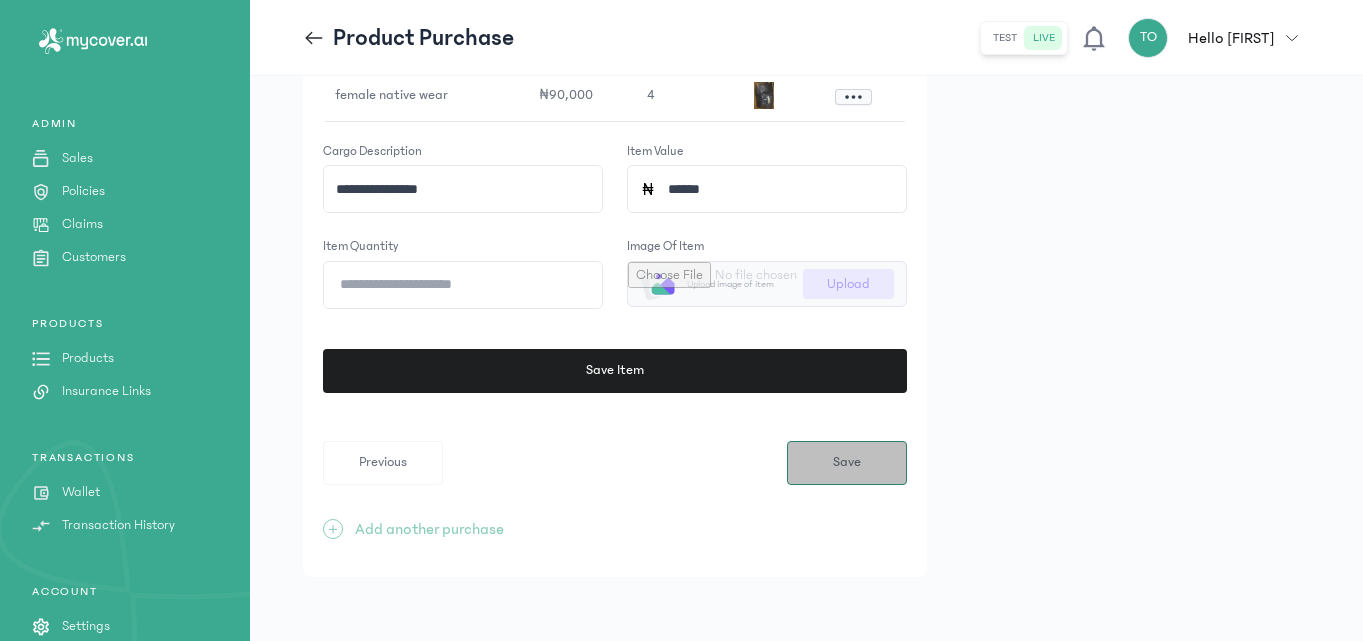 click on "Save" at bounding box center [847, 463] 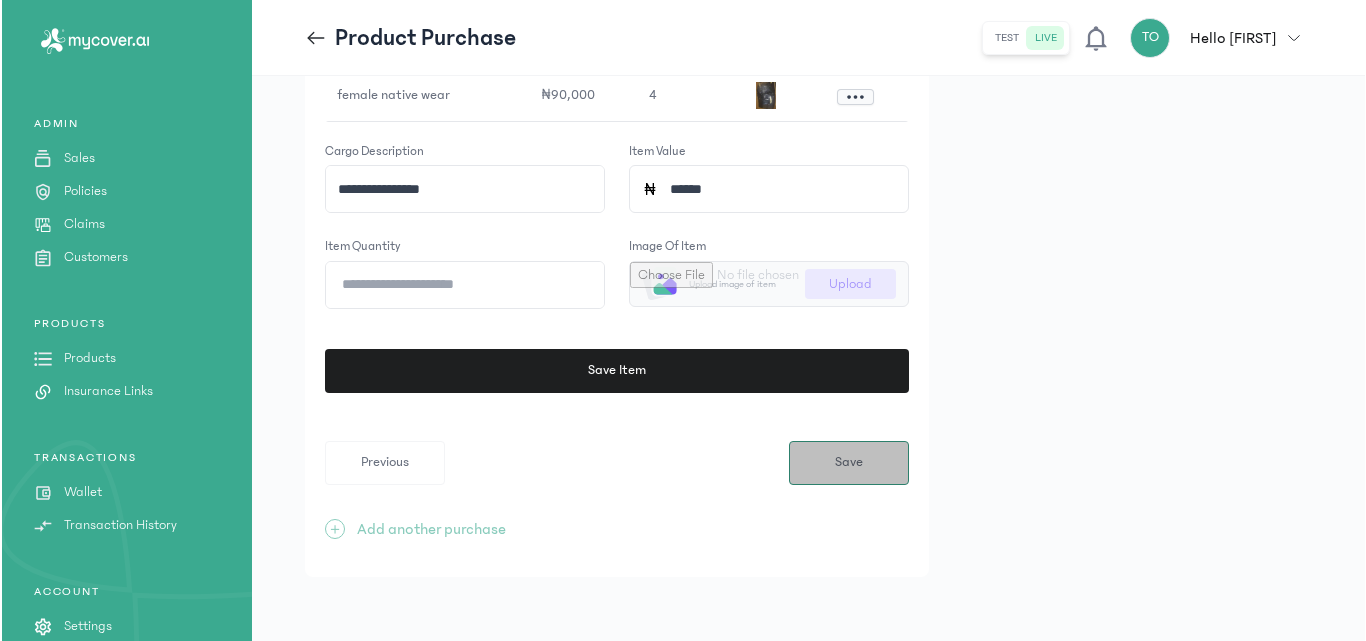 scroll, scrollTop: 0, scrollLeft: 0, axis: both 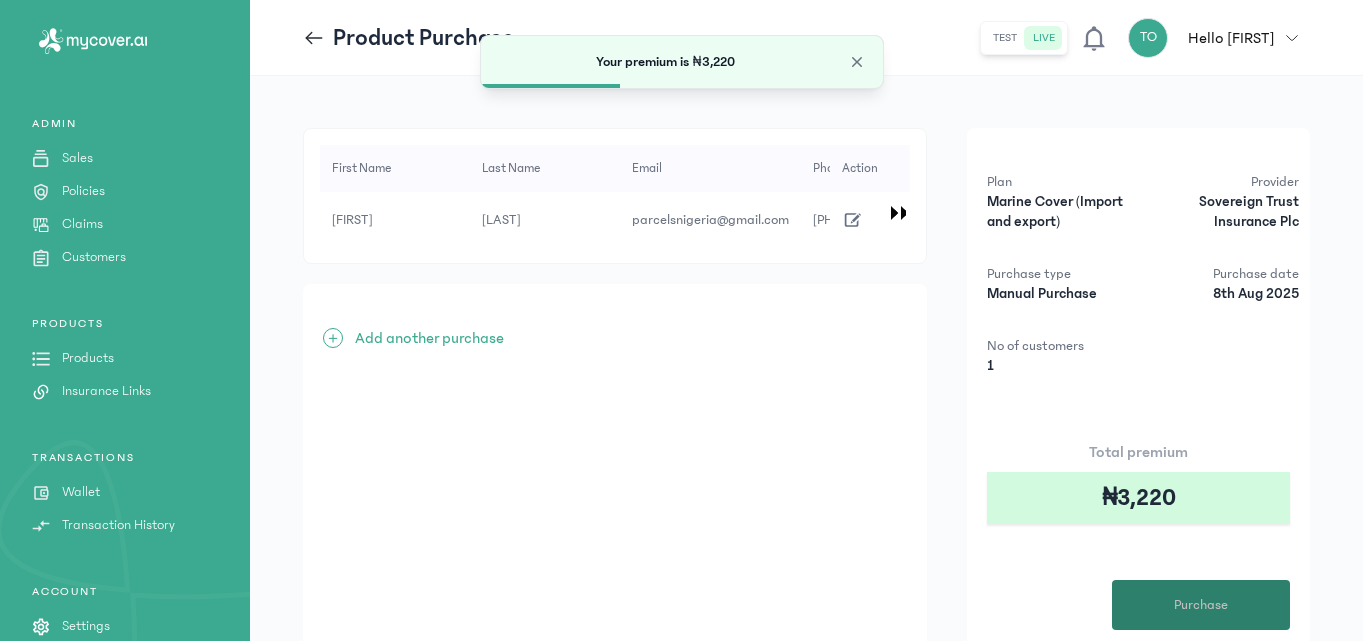 click on "Purchase" at bounding box center [1201, 605] 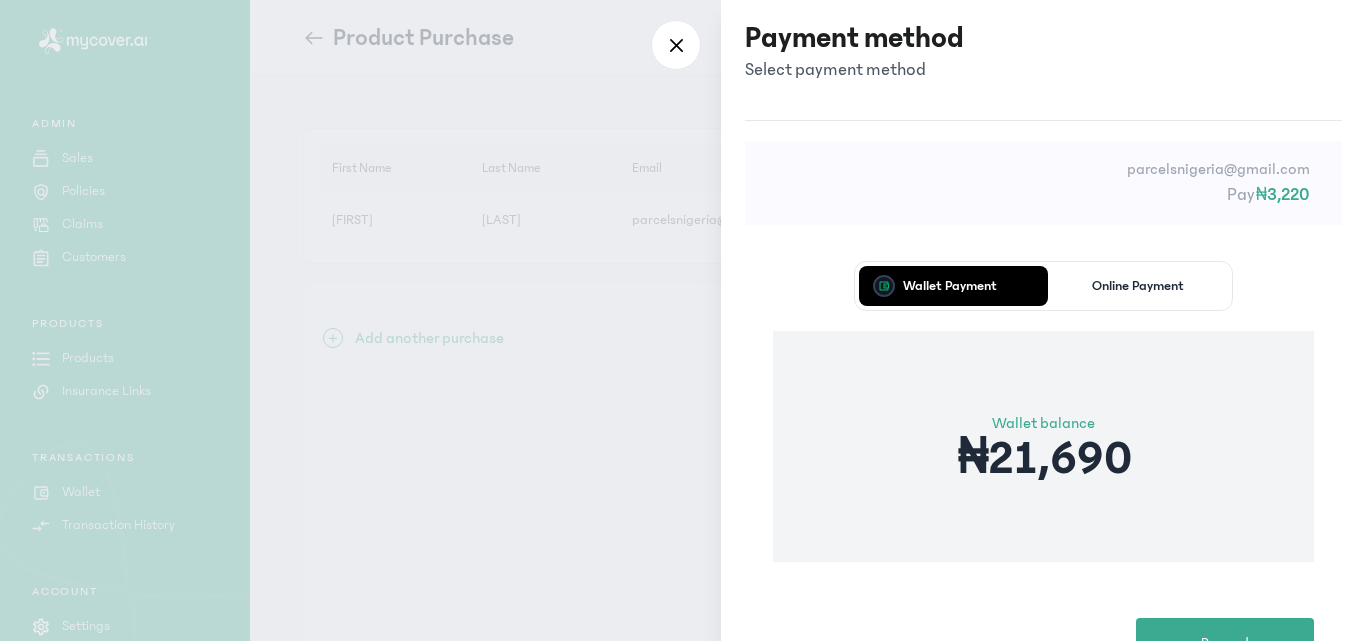 click on "Wallet Payment
Online Payment Wallet balance ₦21,690  Proceed" at bounding box center [1043, 464] 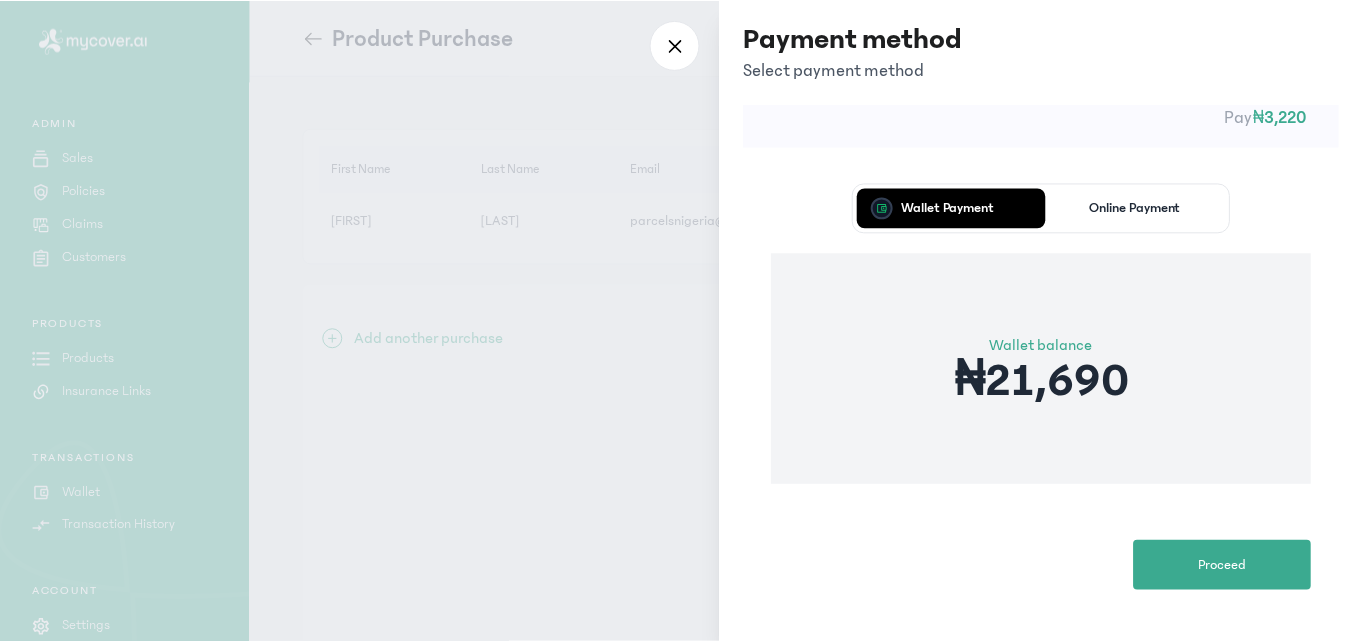 scroll, scrollTop: 79, scrollLeft: 0, axis: vertical 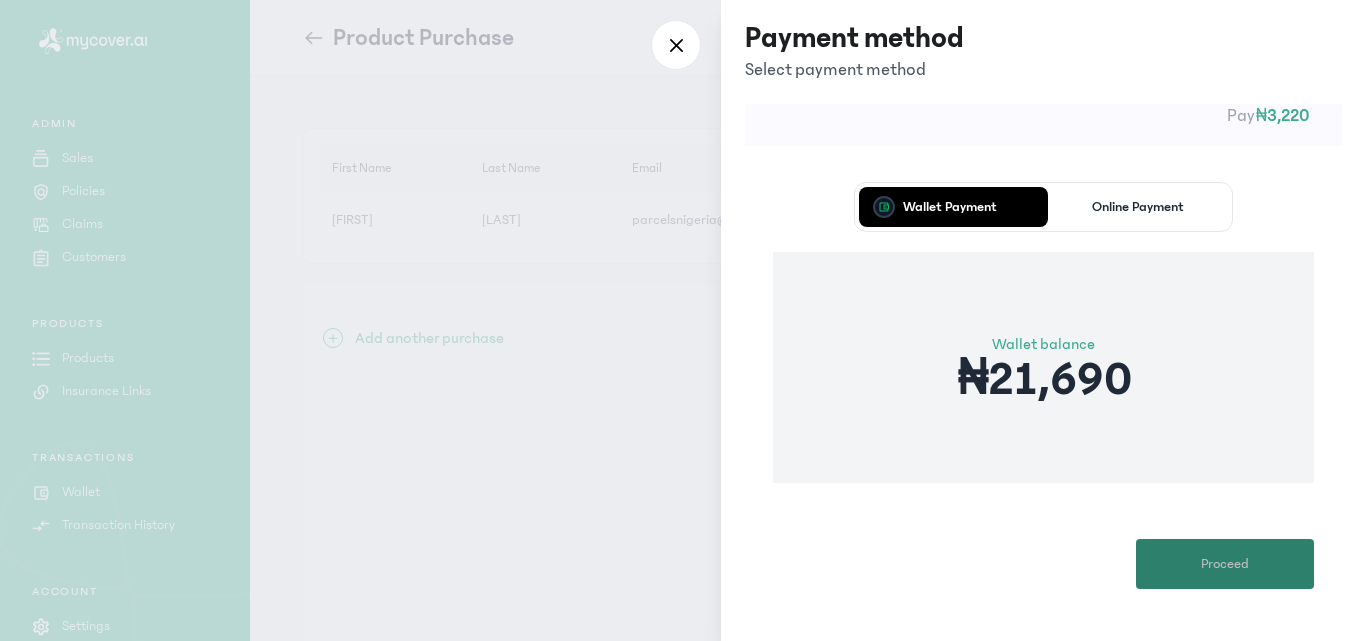 click on "Proceed" at bounding box center (1225, 564) 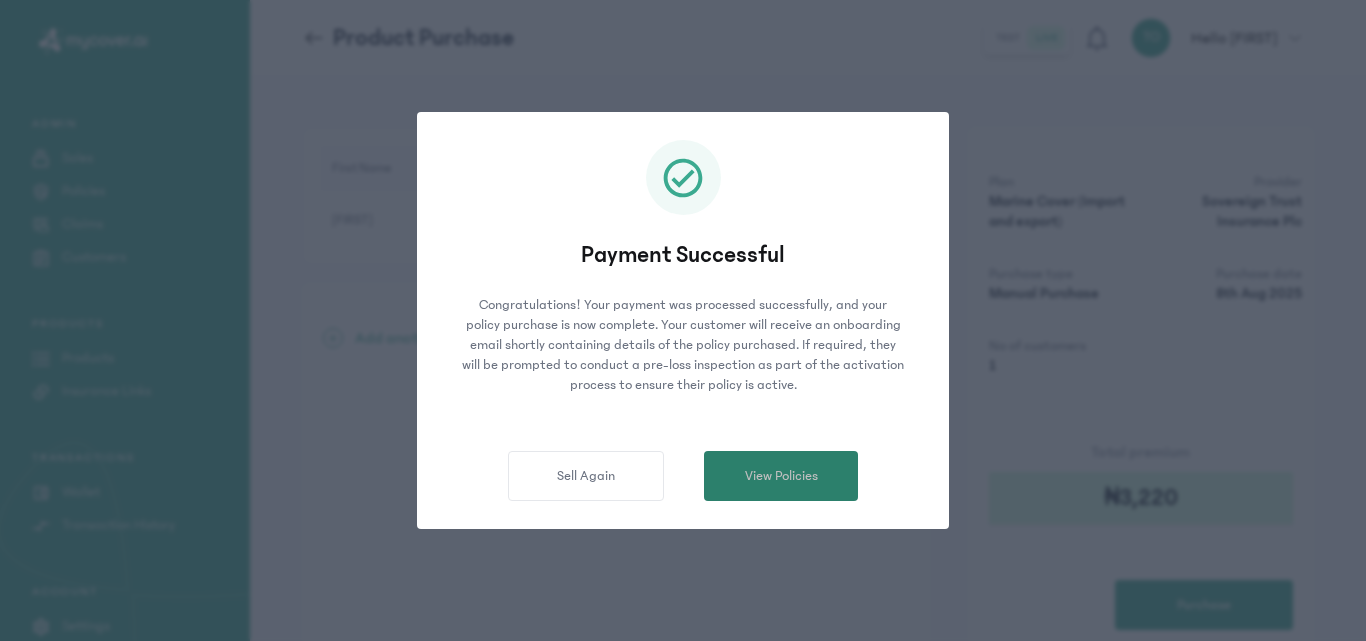 click on "View Policies" at bounding box center [781, 476] 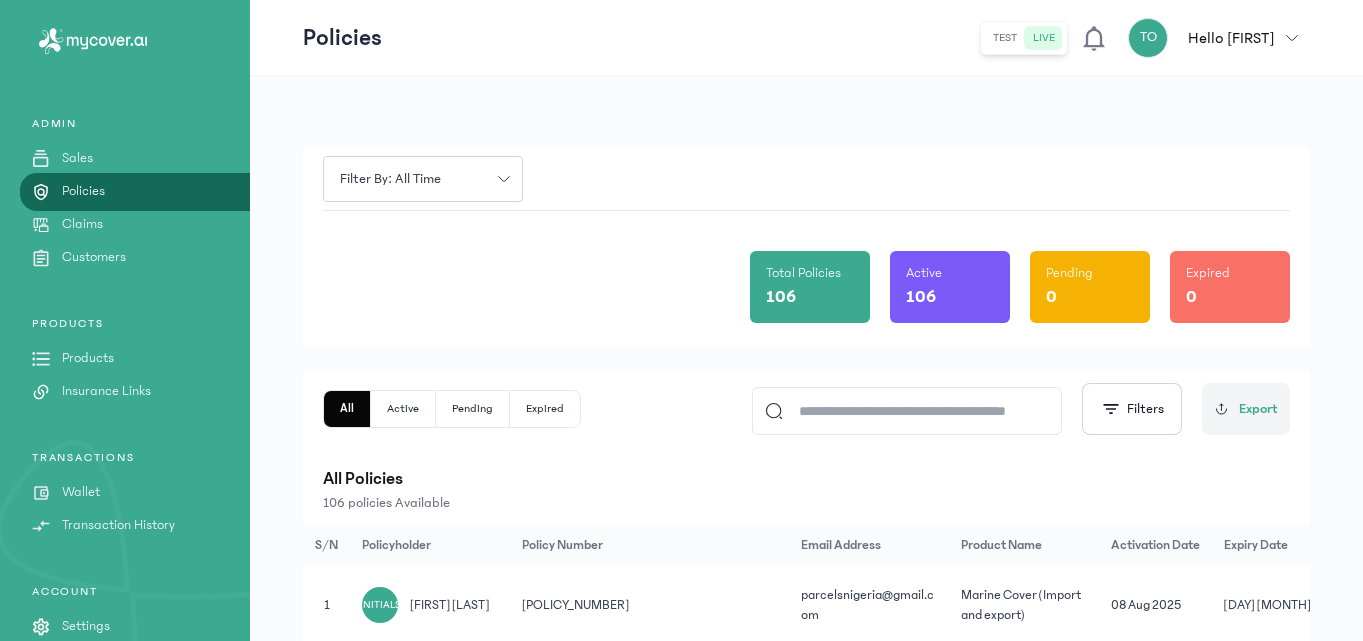 click on "Total Policies 106 Active 106 Pending 0 Expired 0" 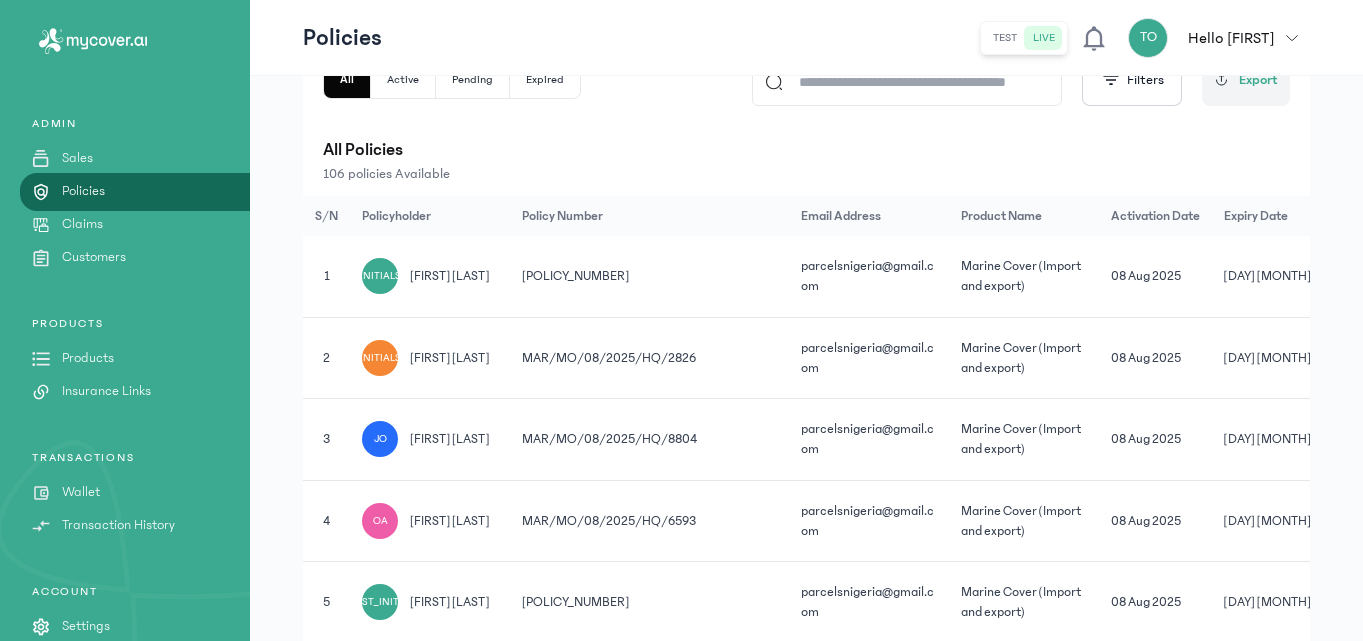 scroll, scrollTop: 360, scrollLeft: 0, axis: vertical 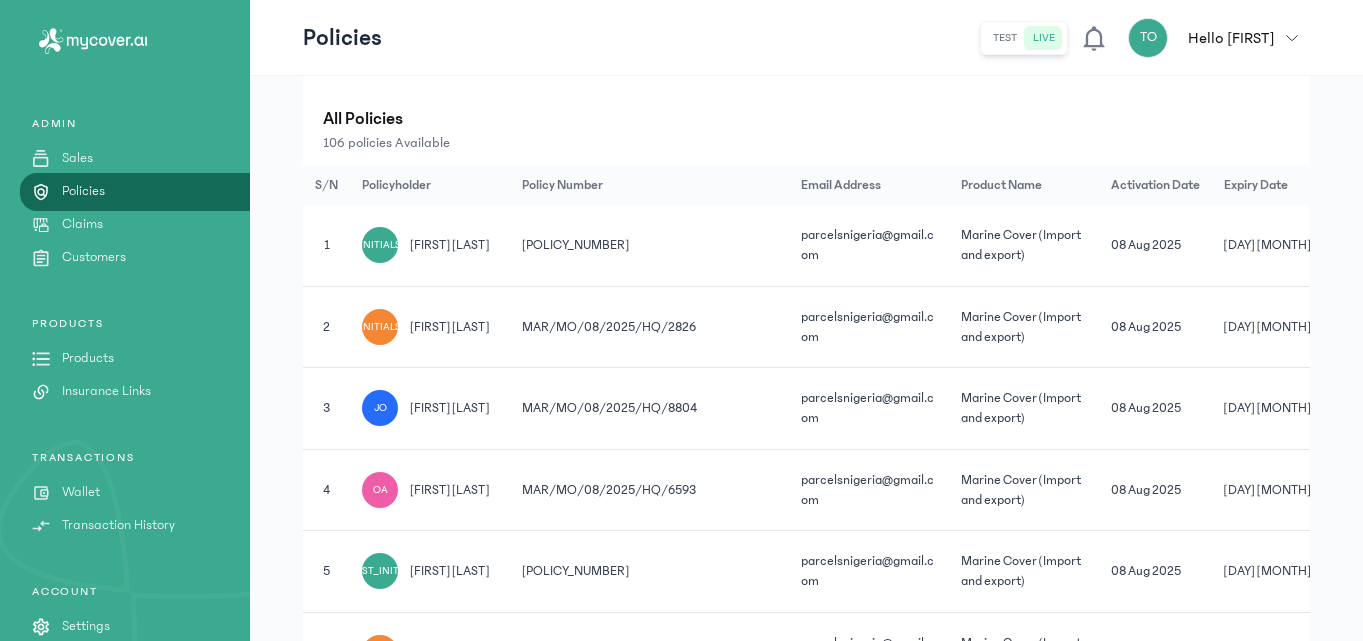 click on "Active" at bounding box center (1420, 408) 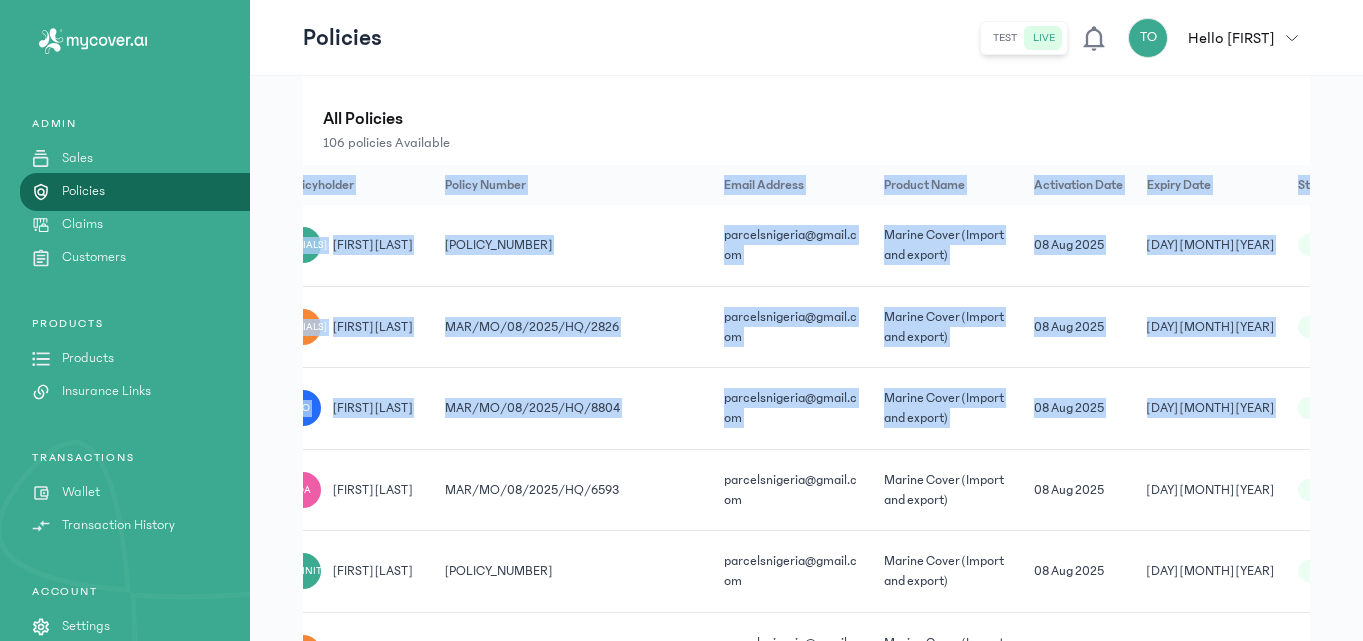 drag, startPoint x: 1263, startPoint y: 403, endPoint x: 1350, endPoint y: 399, distance: 87.0919 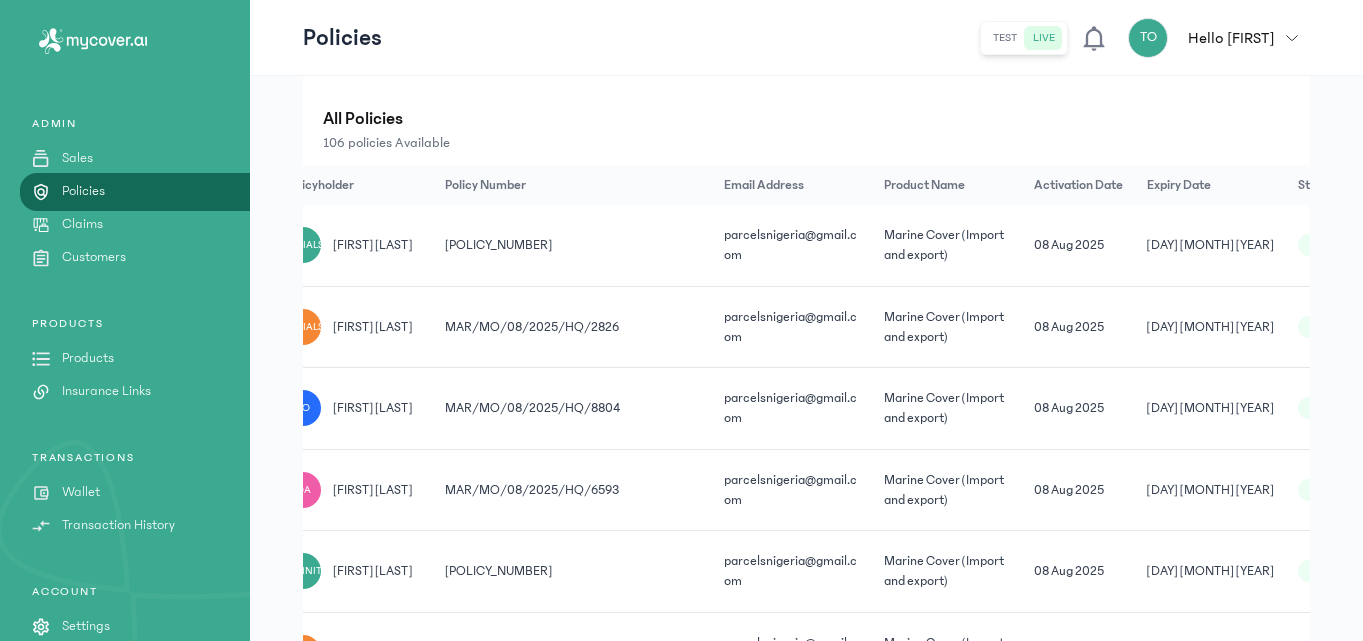 click on "Details" 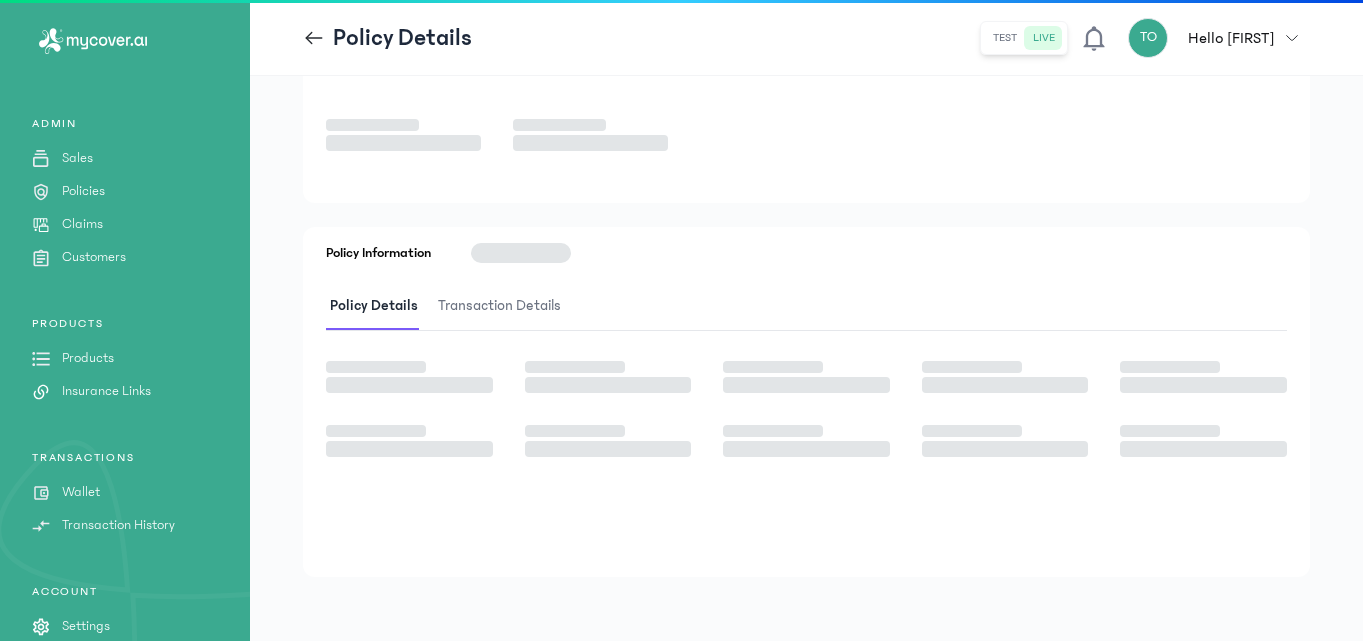 scroll, scrollTop: 0, scrollLeft: 0, axis: both 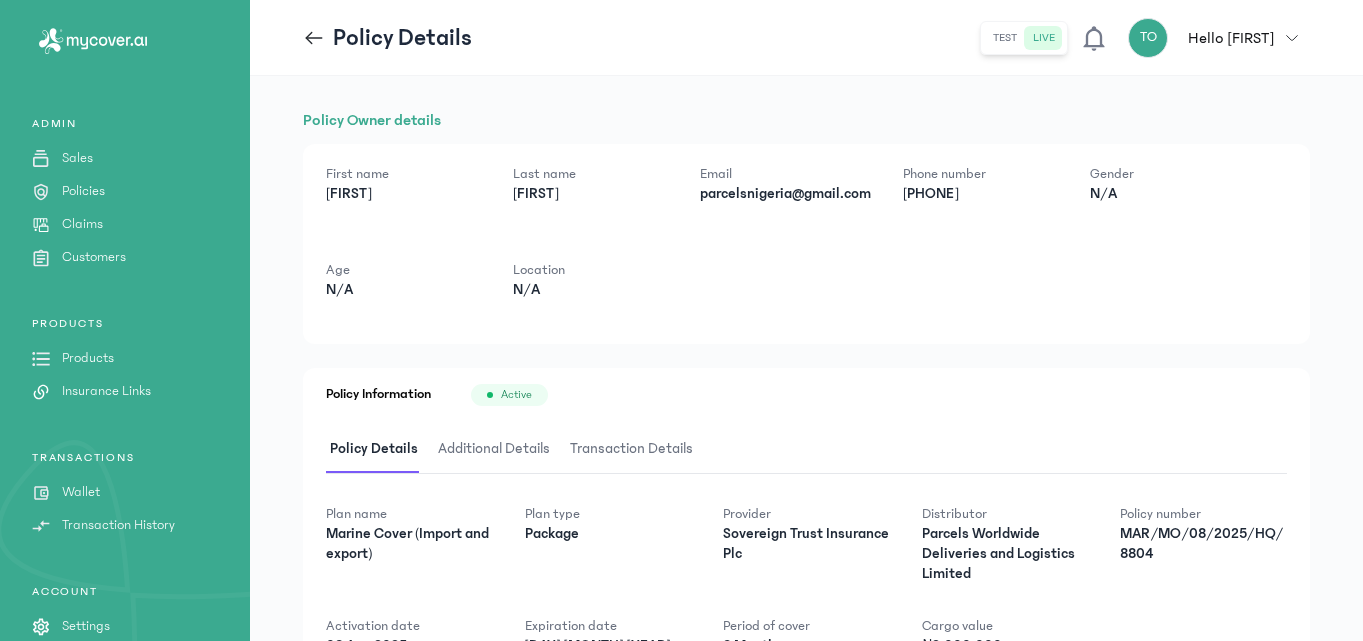 click on "Policy Owner details First name [FIRST] Last name [LAST] Email [EMAIL] Phone number [PHONE] Gender N/A Age N/A Location N/A Policy Information Active Policy Details Additional Details Transaction Details Plan name Marine Cover (Import and export) Plan type Package Provider Sovereign Trust Insurance Plc Distributor Parcels Worldwide Deliveries and Logistics Limited Policy number MAR/MO/08/2025/HQ/8804 Activation date 08 Aug 2025 Expiration date 08 Nov 2025 Period of cover 3 Months Cargo value ₦2,000,000
Policy Certificate Open" 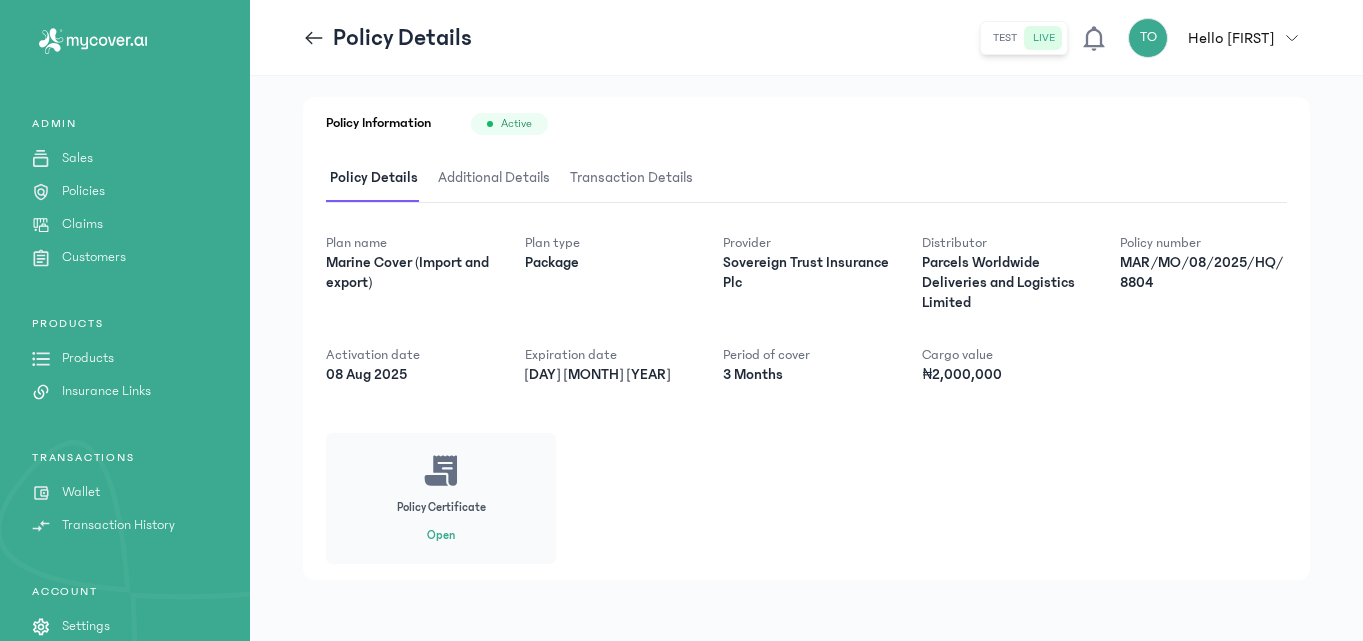 scroll, scrollTop: 274, scrollLeft: 0, axis: vertical 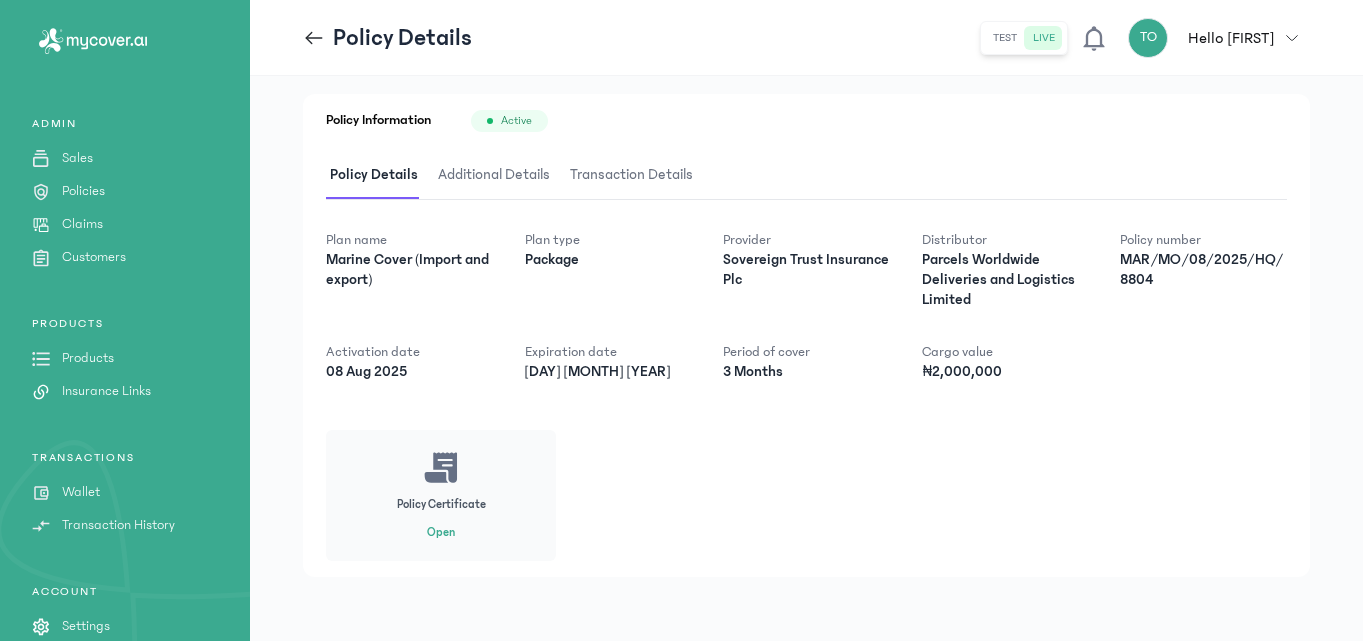click on "Products" 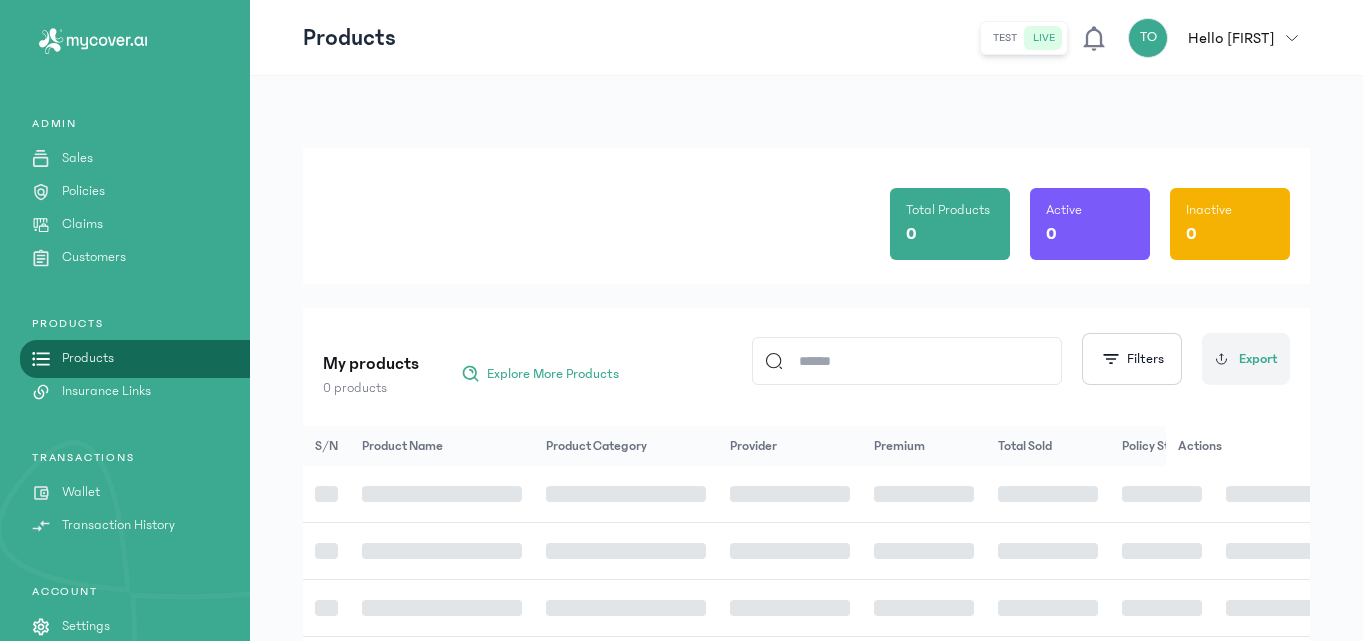 click on "Total Products 0 Active 0 Inactive 0 My products 0 products  Explore More Products
Filters
Export S/N Product Name Product Category Provider Premium Total Sold Policy Status Actions" 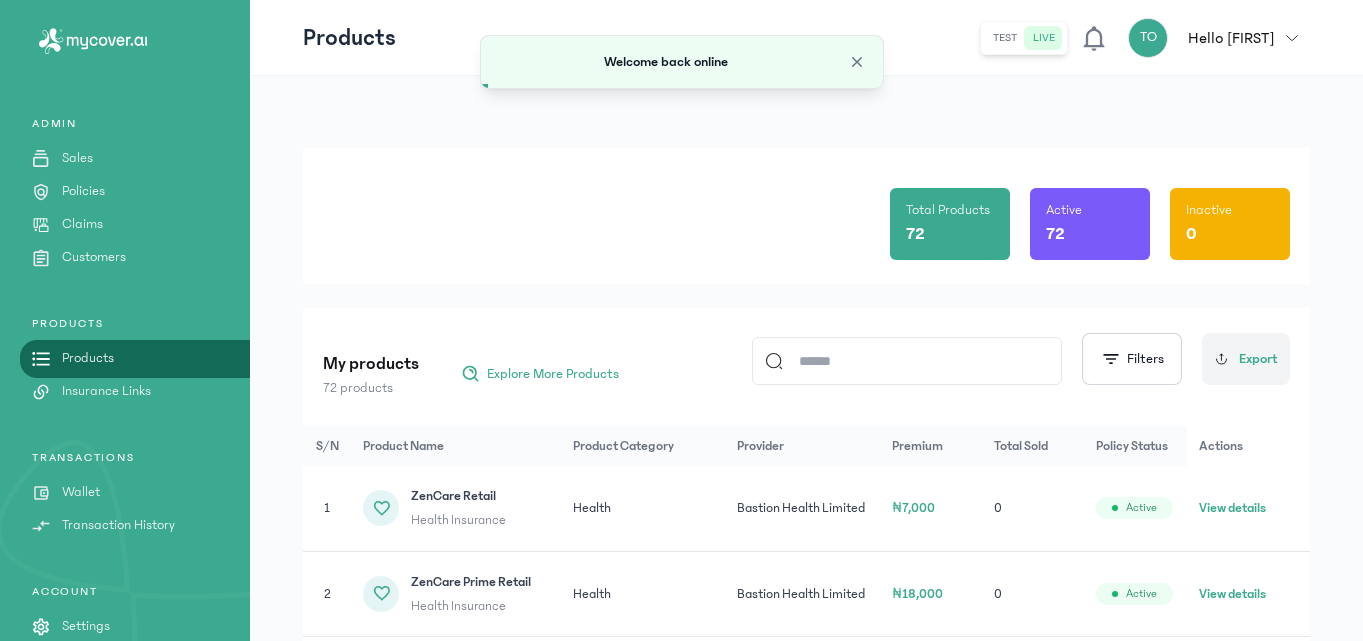 click on "Total Products 72 Active 72 Inactive 0" 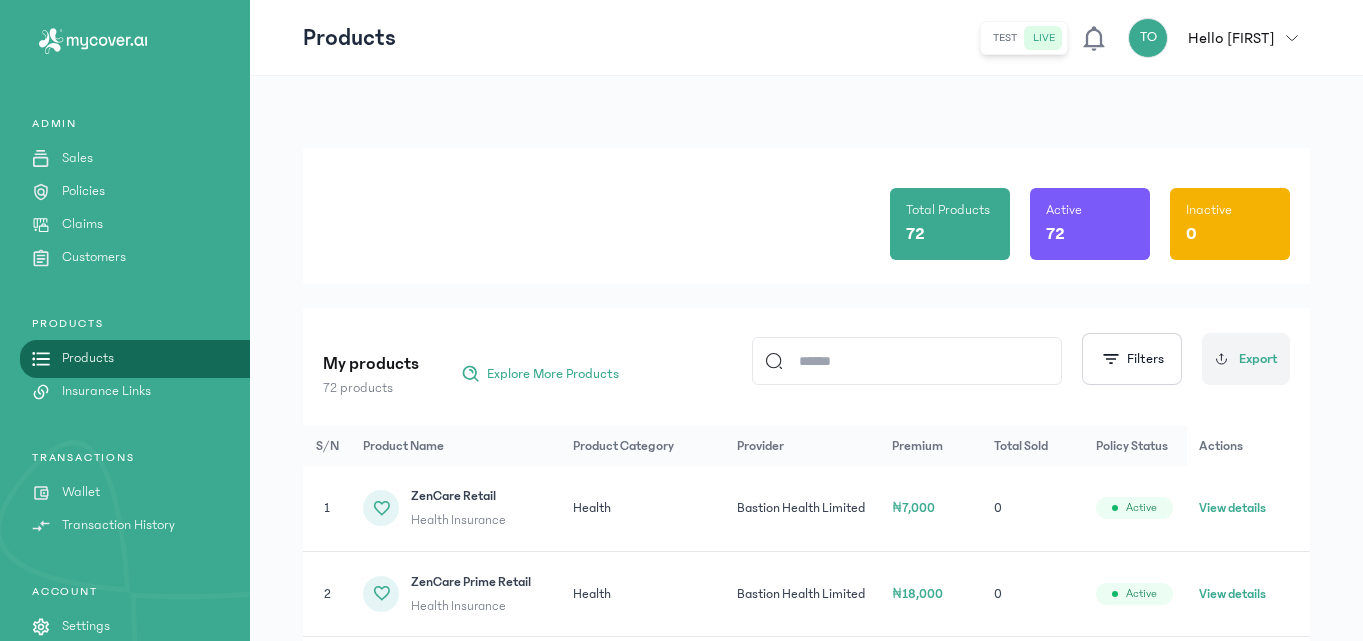 click on "Total Products 72 Active 72 Inactive 0" 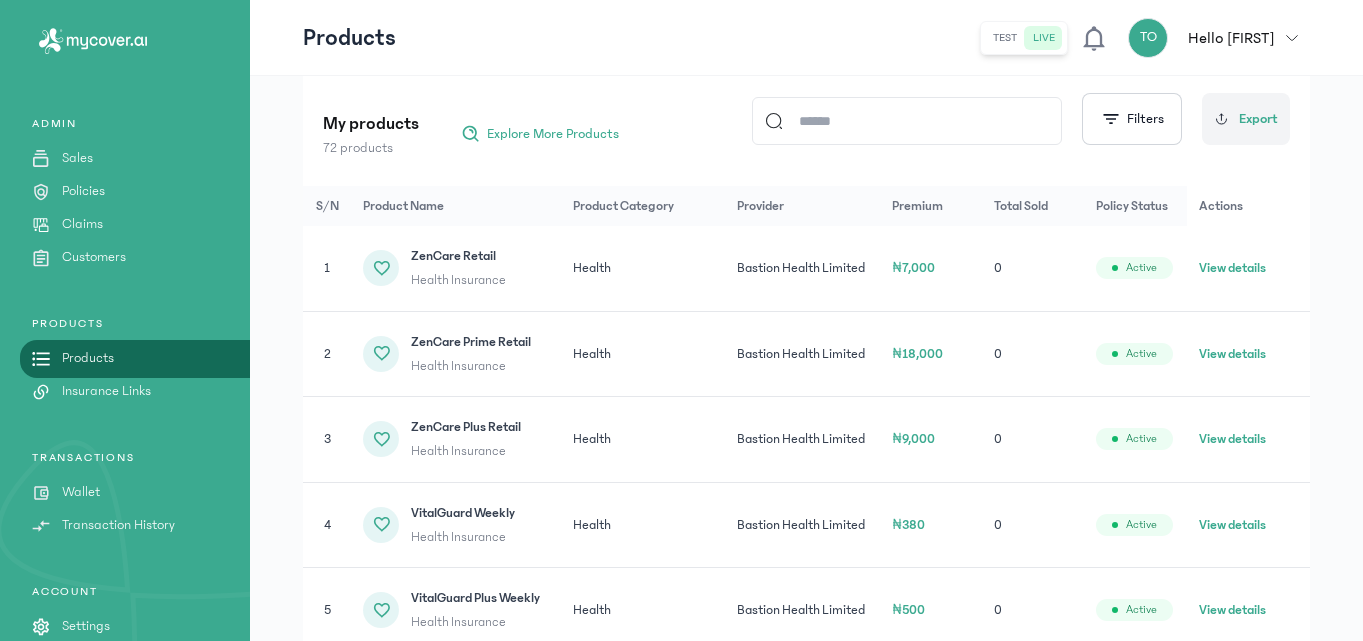 scroll, scrollTop: 280, scrollLeft: 0, axis: vertical 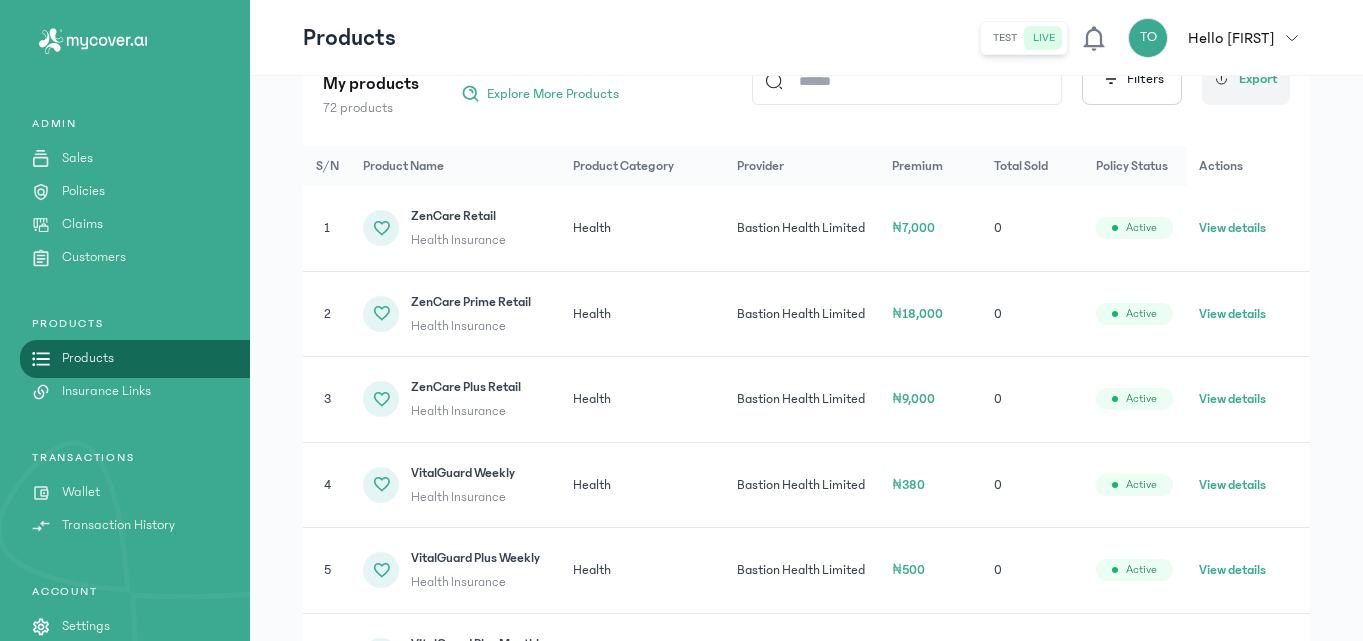 click on "View details" 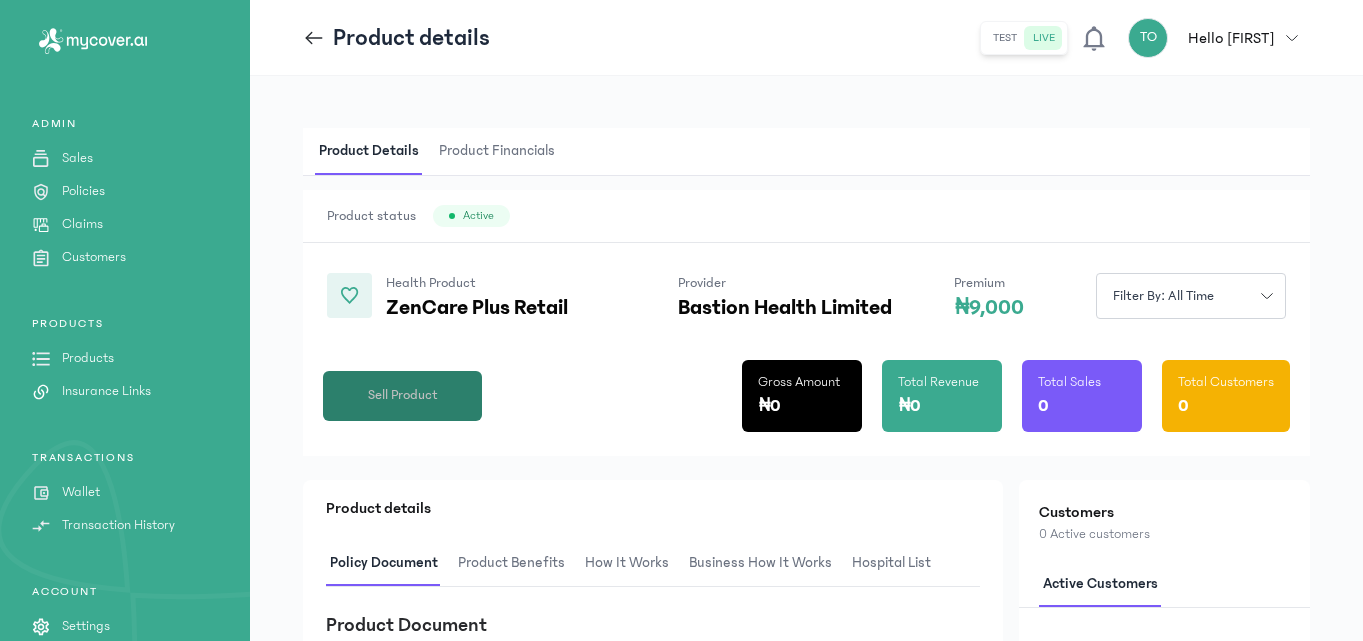 click on "Sell Product" at bounding box center [403, 395] 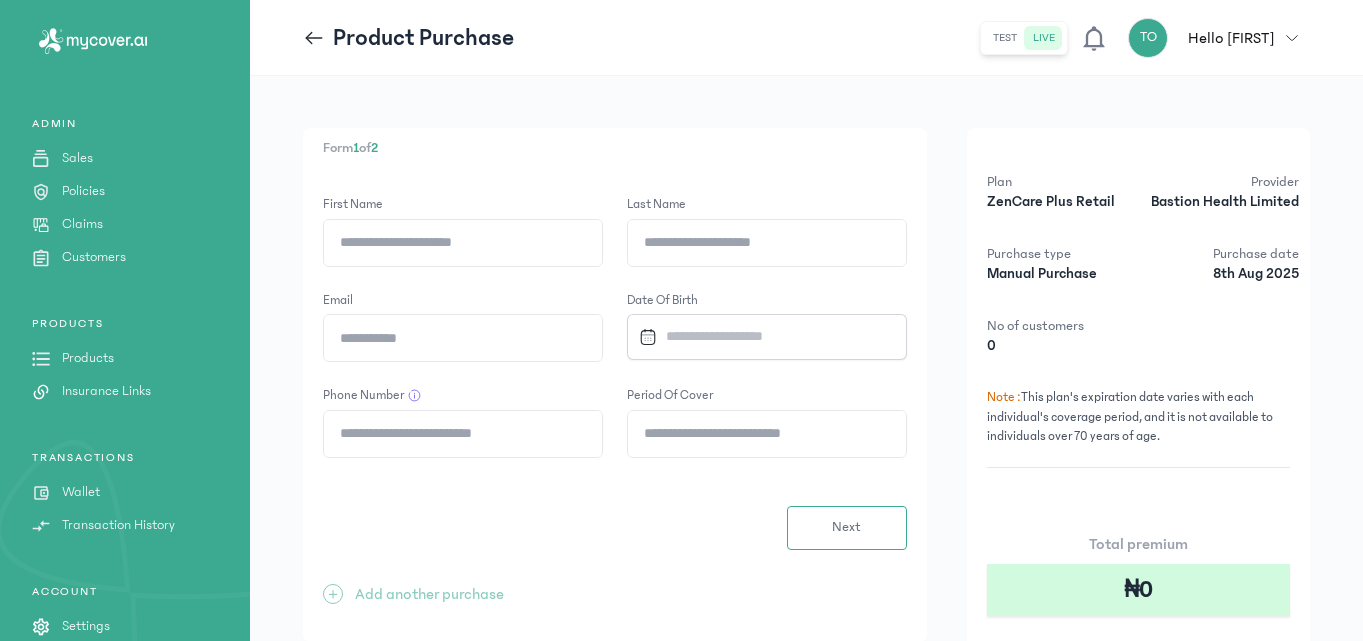 click on "Form 1 of 2 First Name Last Name Email Date of Birth
Phone Number
Period of cover Next + Add another purchase" at bounding box center (615, 385) 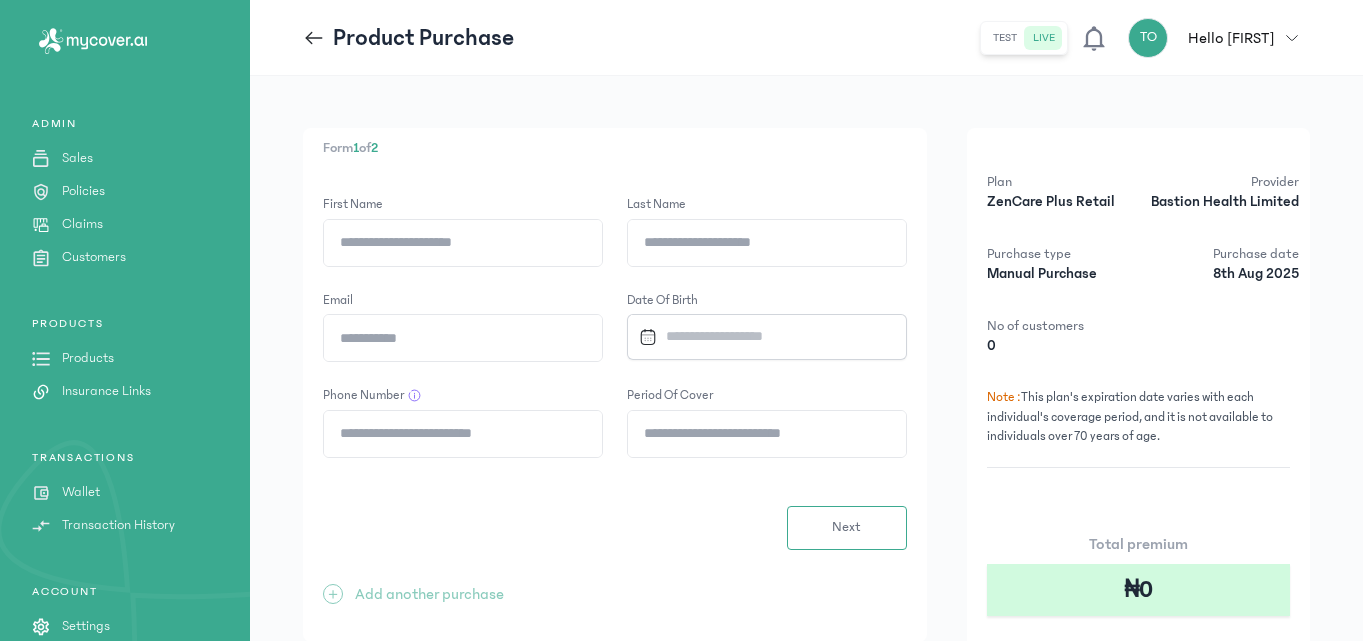 type on "*" 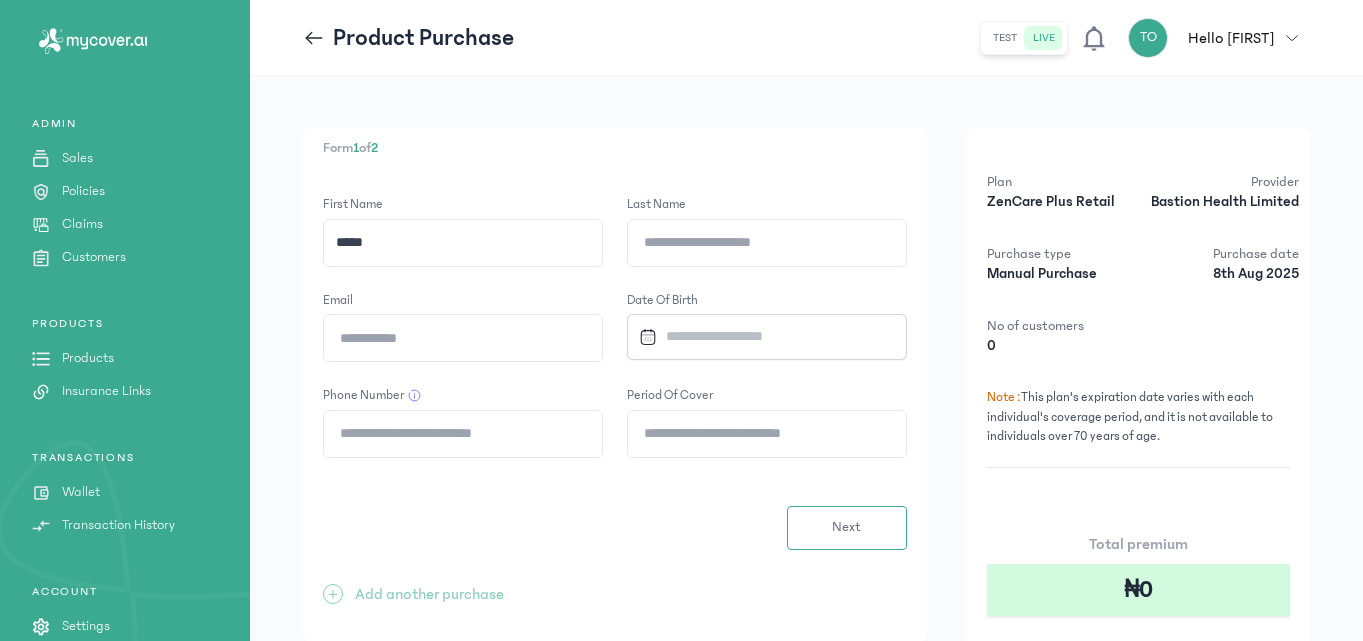 type on "*********" 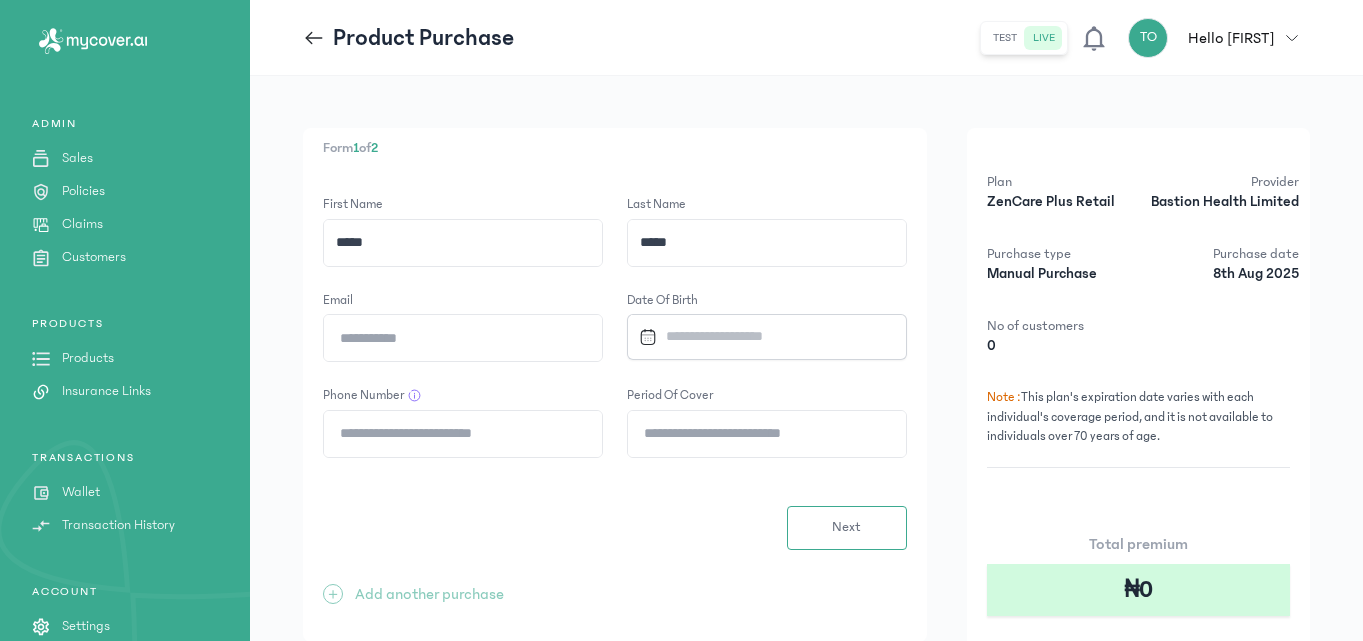 type on "*********" 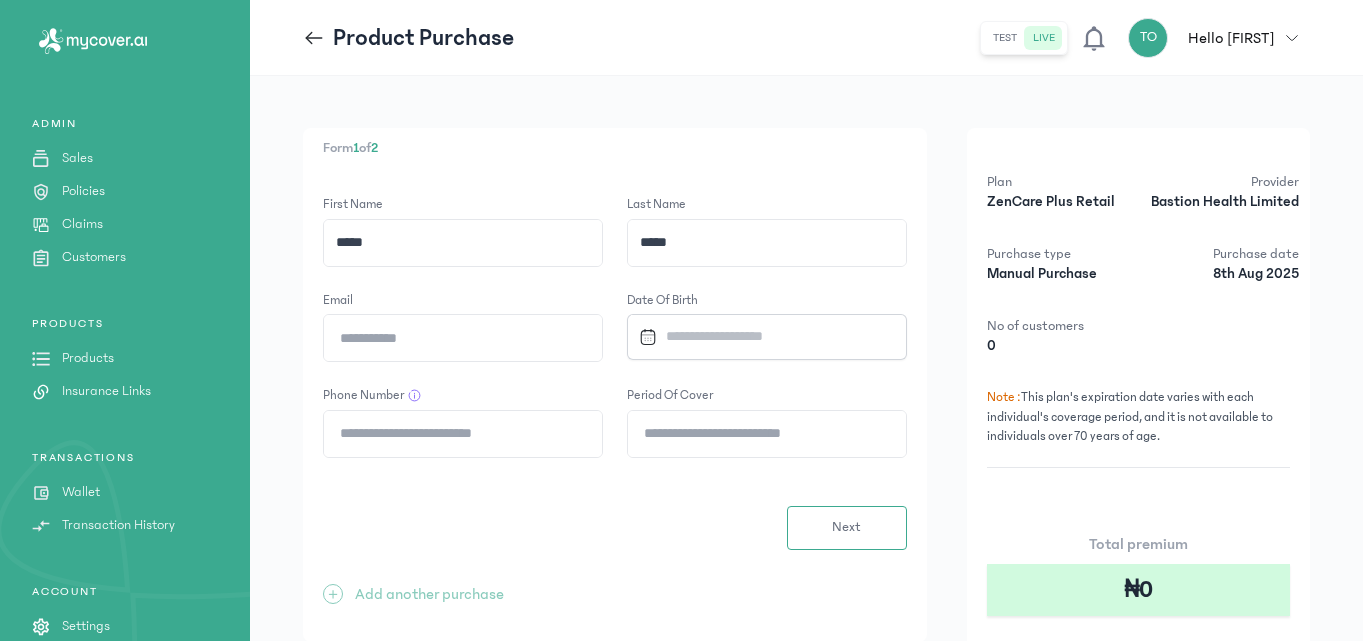 type on "**********" 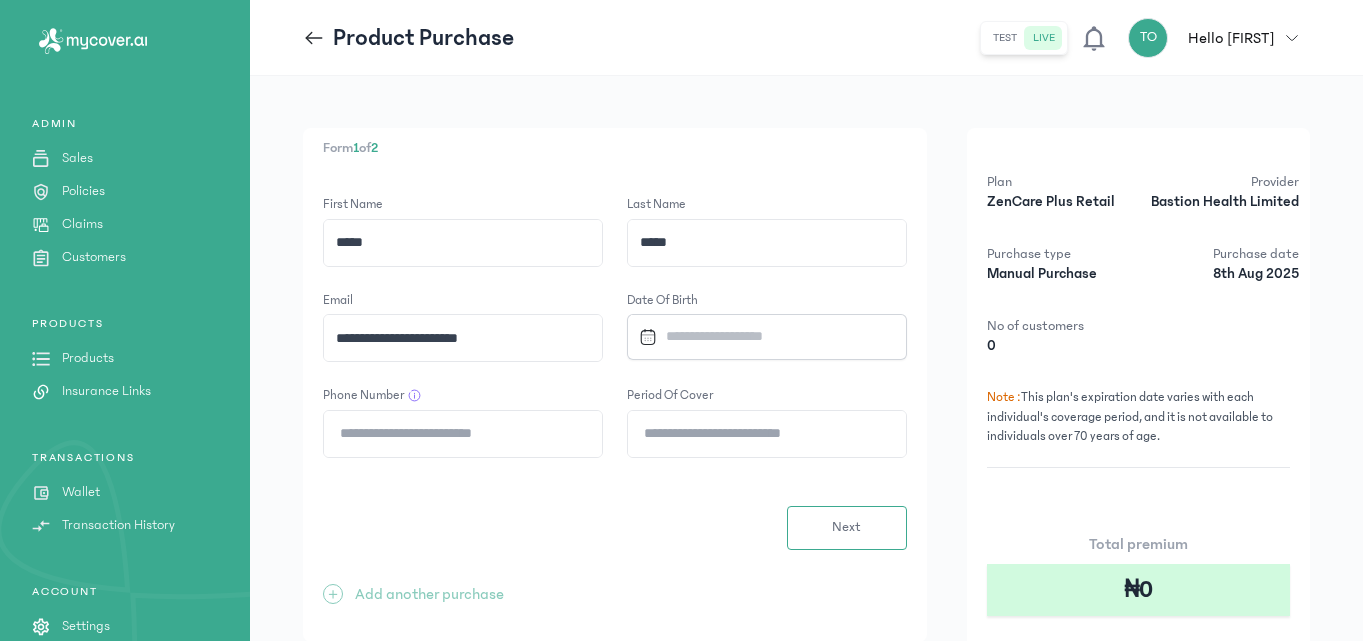 click at bounding box center [760, 336] 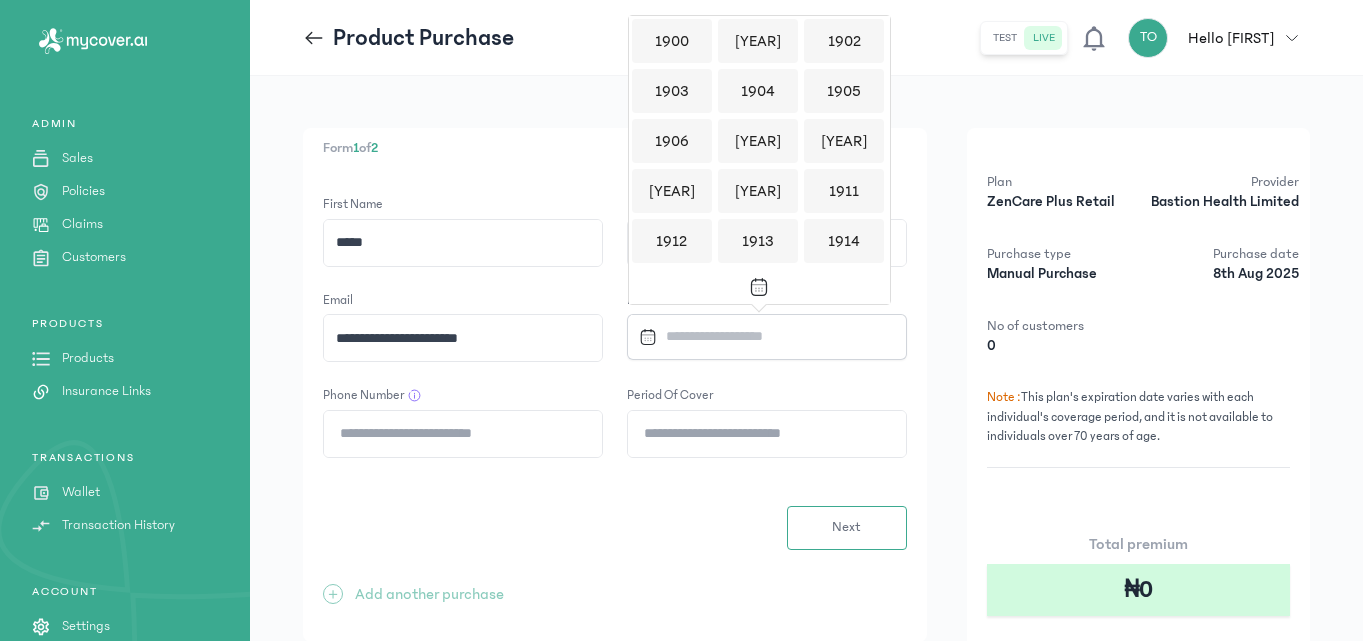 scroll, scrollTop: 1939, scrollLeft: 0, axis: vertical 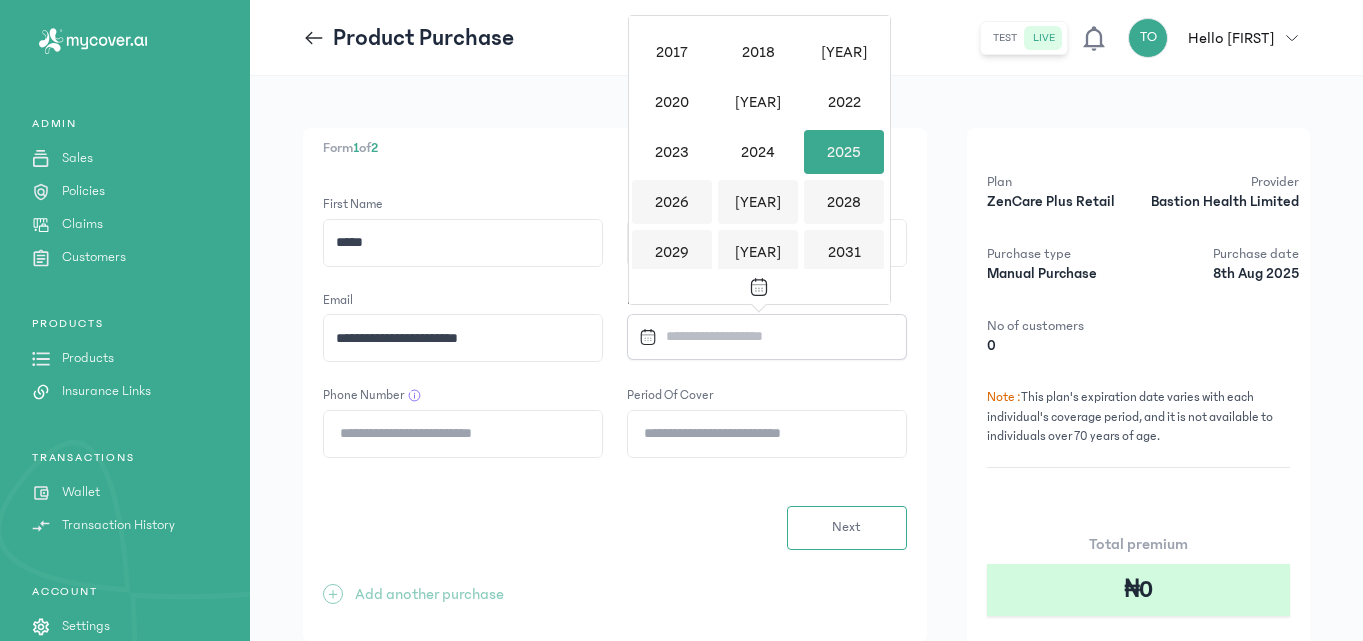 click on "2025" at bounding box center [844, 152] 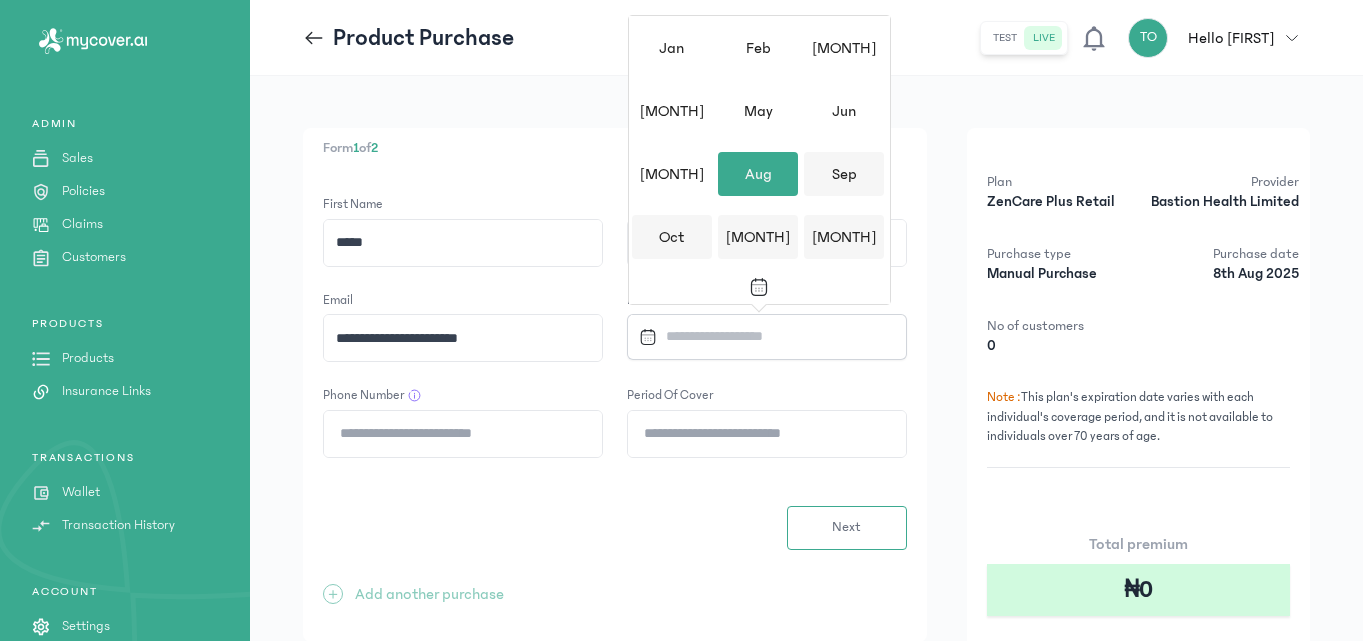 click on "Aug" at bounding box center (758, 174) 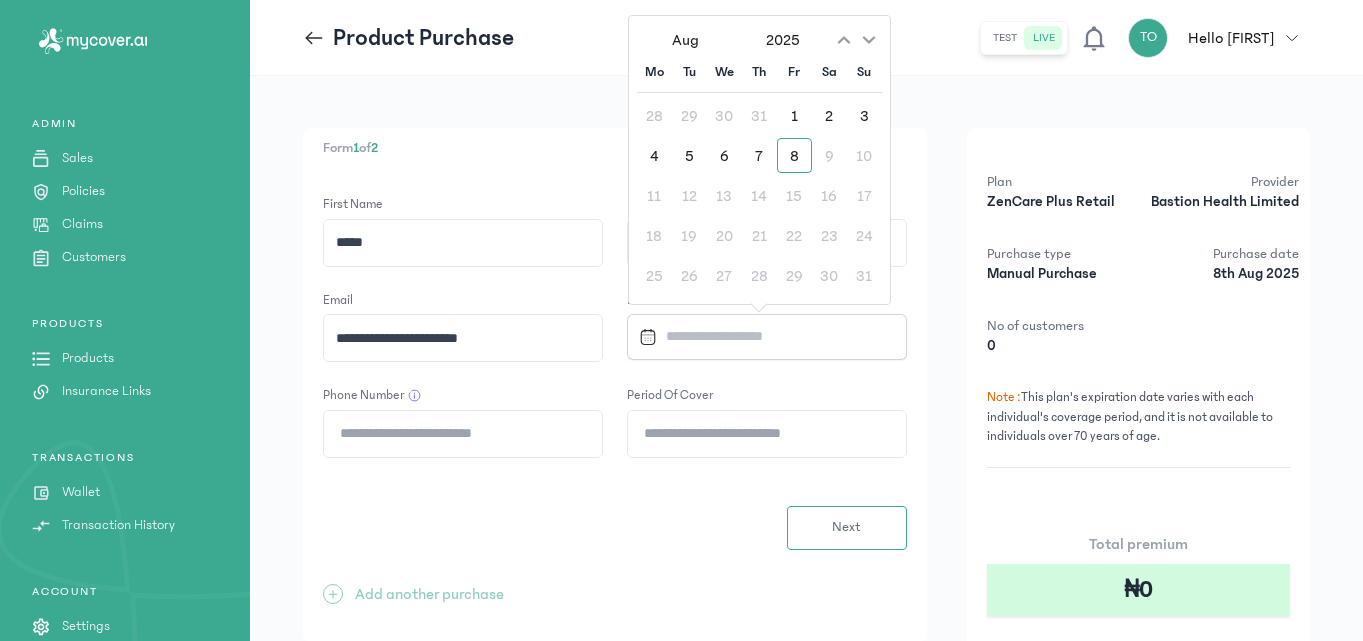 click at bounding box center [760, 336] 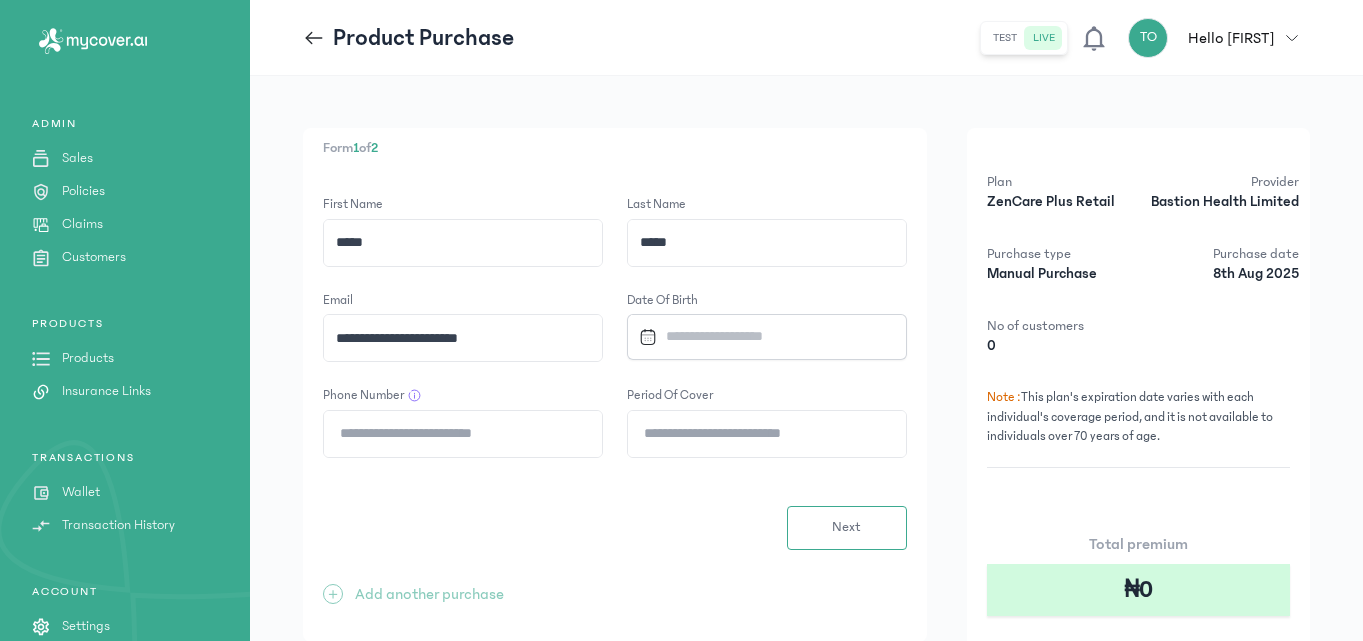 click on "Products" at bounding box center (88, 358) 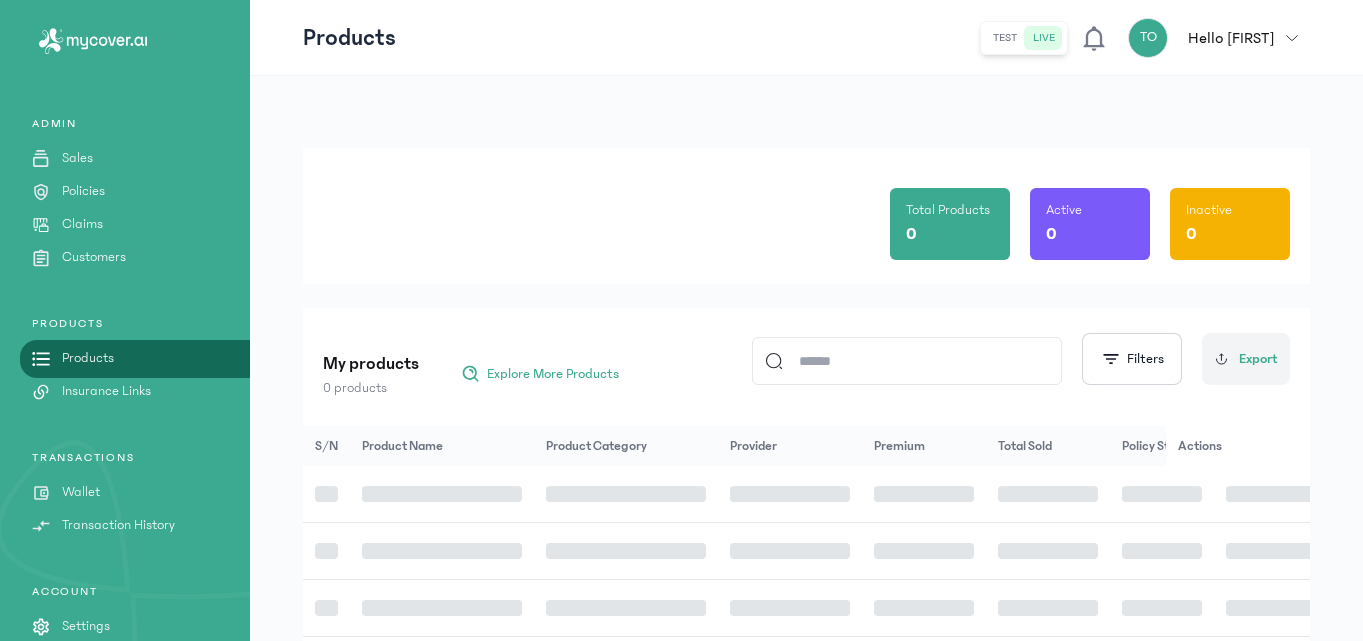 click on "Total Products 0 Active 0 Inactive 0" 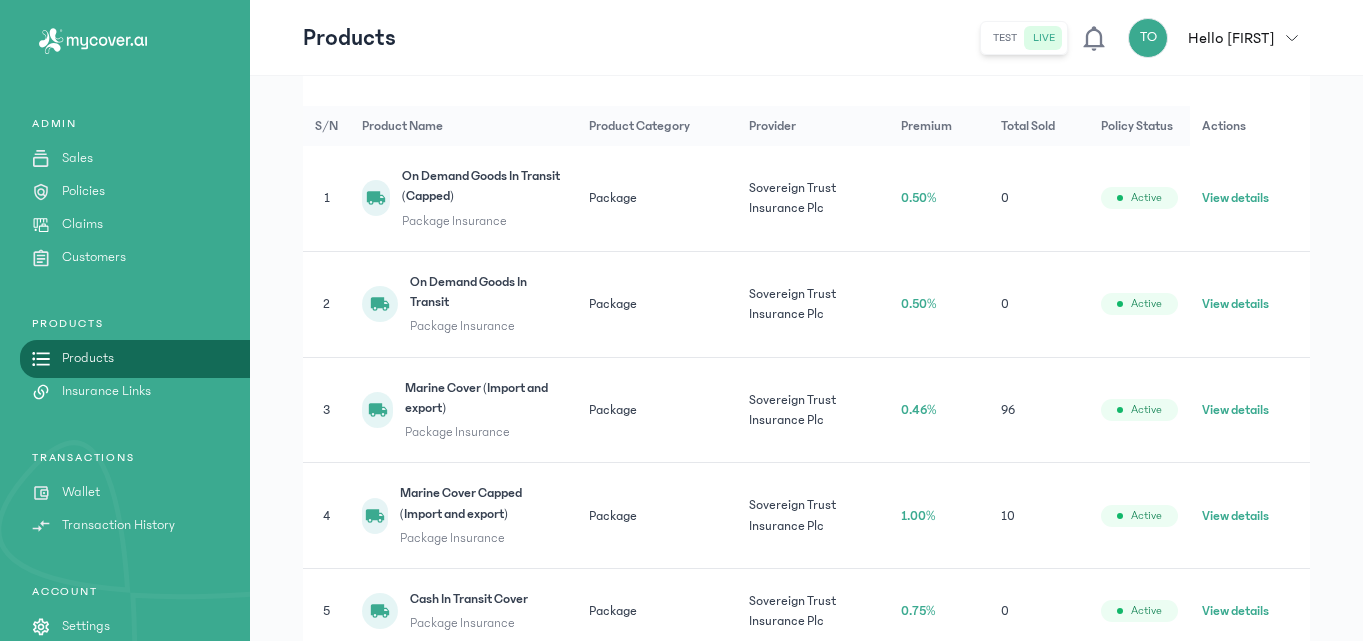 scroll, scrollTop: 0, scrollLeft: 0, axis: both 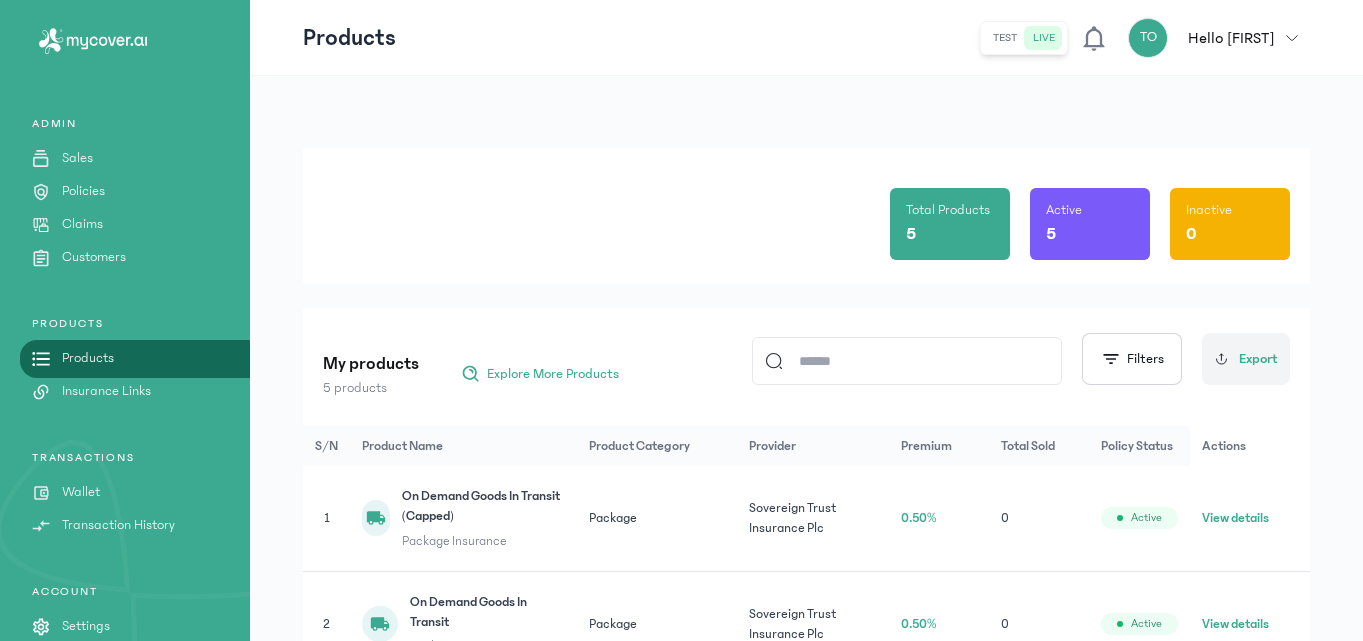 click on "Total Products 5 Active 5 Inactive 0" 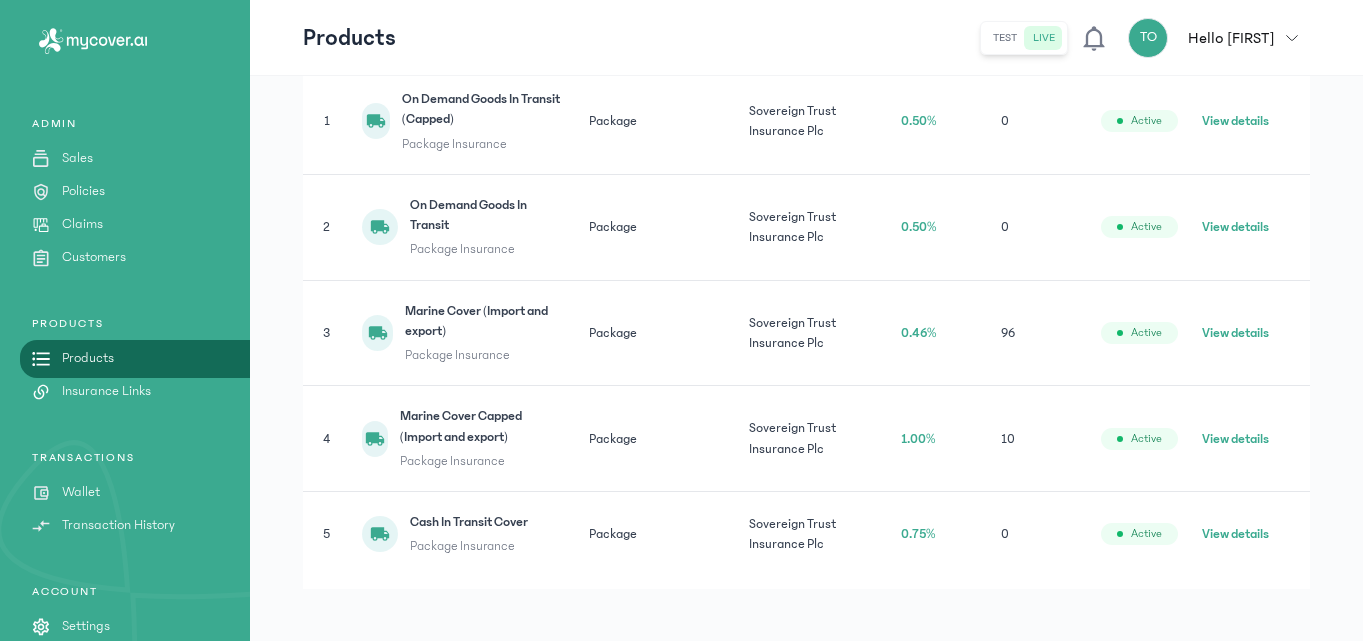 scroll, scrollTop: 400, scrollLeft: 0, axis: vertical 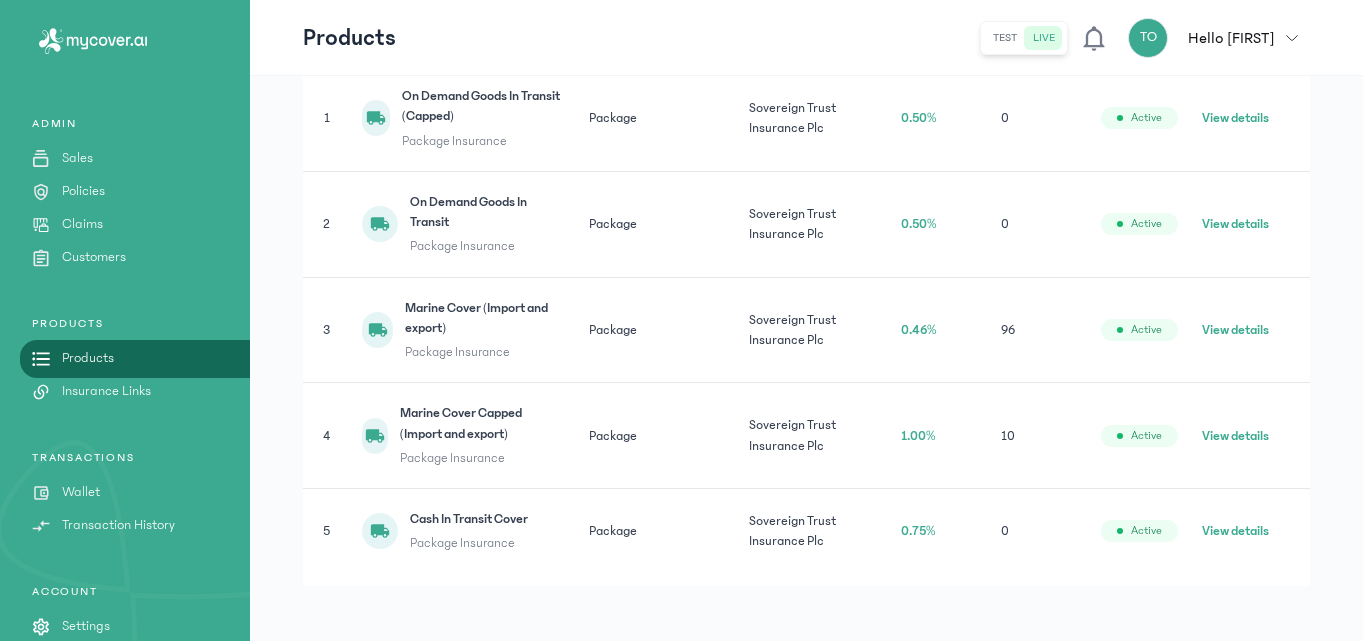 click on "View details" 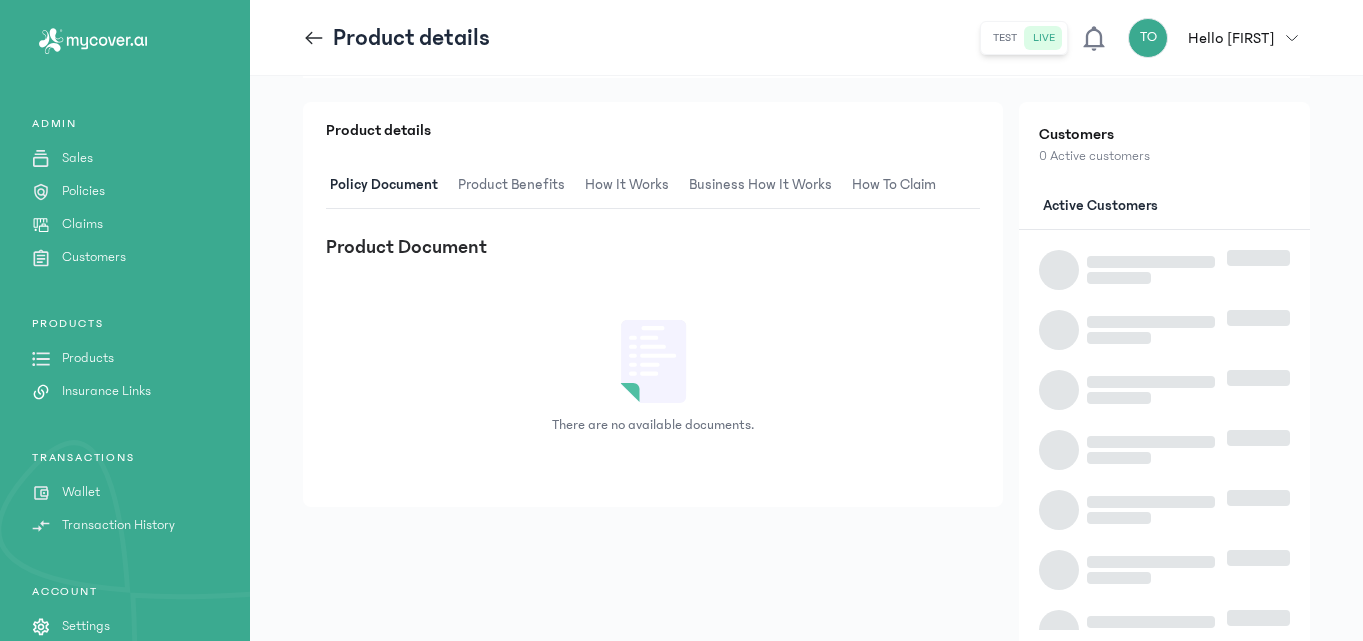 scroll, scrollTop: 0, scrollLeft: 0, axis: both 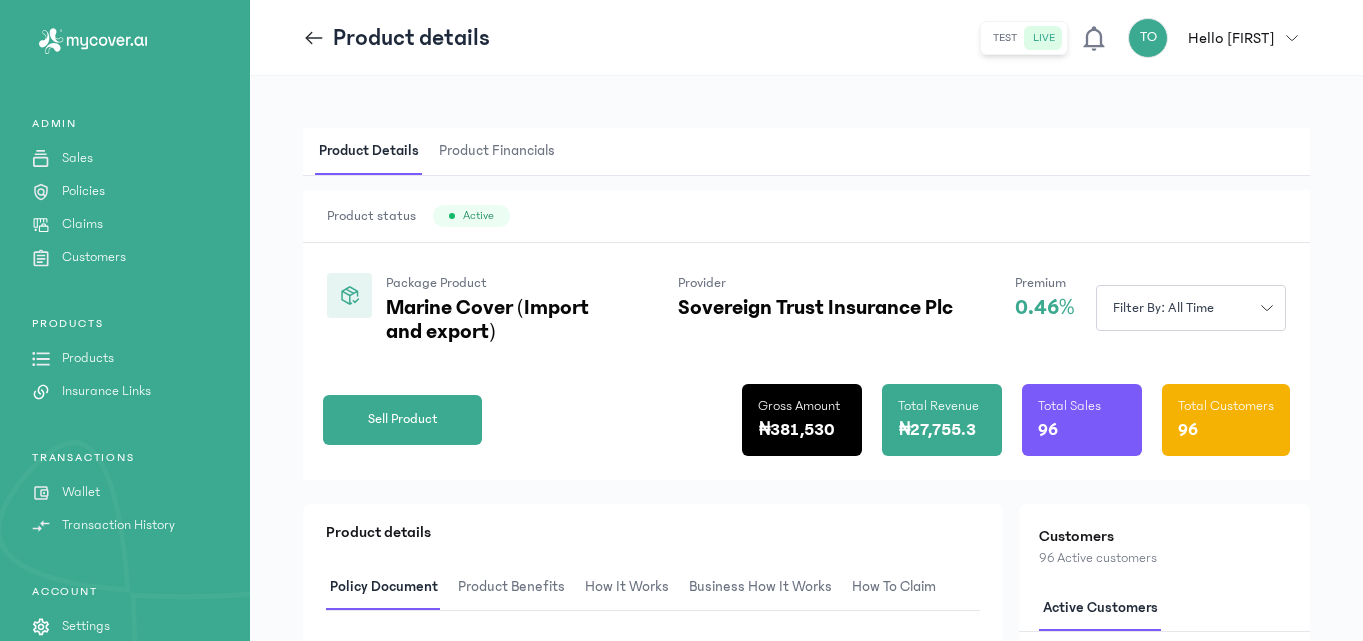 click on "Product Details Product Financials Product status Active
Package Product Marine Cover (Import and export) Provider Sovereign Trust Insurance Plc Premium 0.46% Filter by: all time
Sell Product Gross Amount ₦381,530 Total Revenue ₦27,755.3 Total Sales 96 Total Customers 96 Product details Policy Document Product Benefits How It Works Business How It Works How to claim Product Document
There are no available documents. Customers 96 Active customers Active customers BT Bisola Toluwanimi [PHONE] view profile BT Bisola Toluwanimi [PHONE] view profile BT Bisola Toluwanimi [PHONE] view profile BT Bisola Toluwanimi [PHONE] view profile BT Bisola Toluwanimi [PHONE] view profile BT Bisola Toluwanimi [PHONE] view profile BT Bisola Toluwanimi [PHONE] view profile BT Bisola Toluwanimi [PHONE] view profile BT Bisola Toluwanimi [PHONE] view profile BT Bisola Toluwanimi [PHONE] view profile BT [PHONE] BT BT" 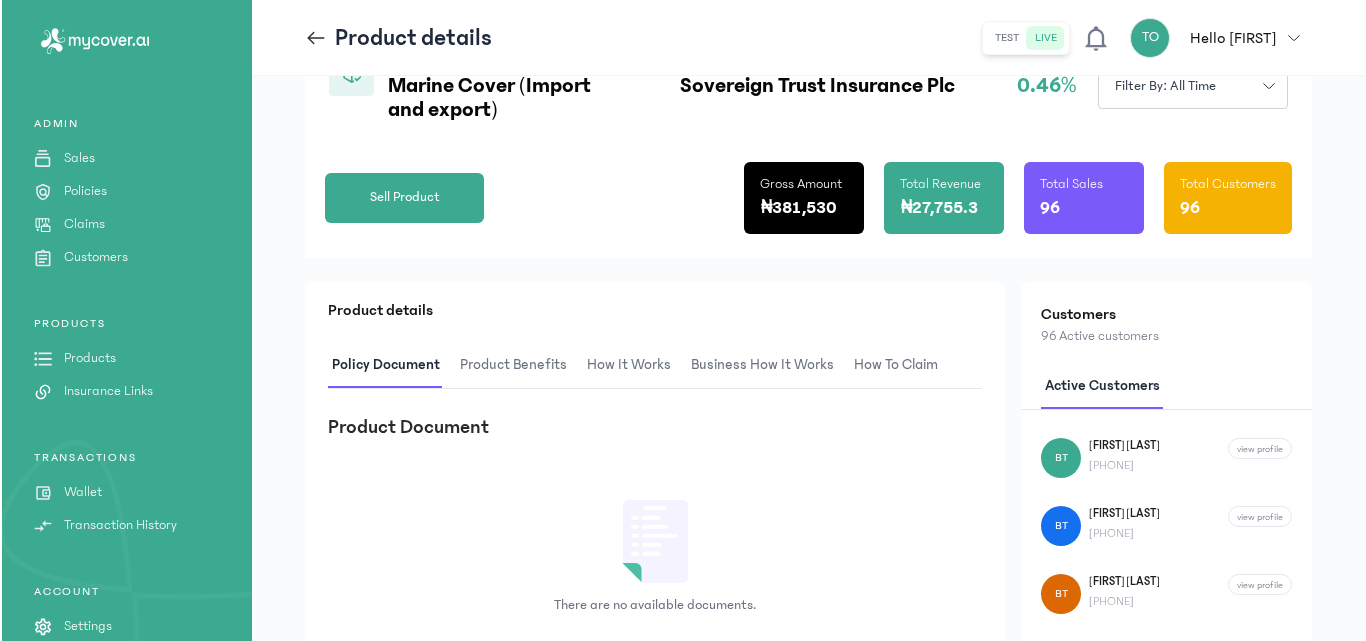 scroll, scrollTop: 195, scrollLeft: 0, axis: vertical 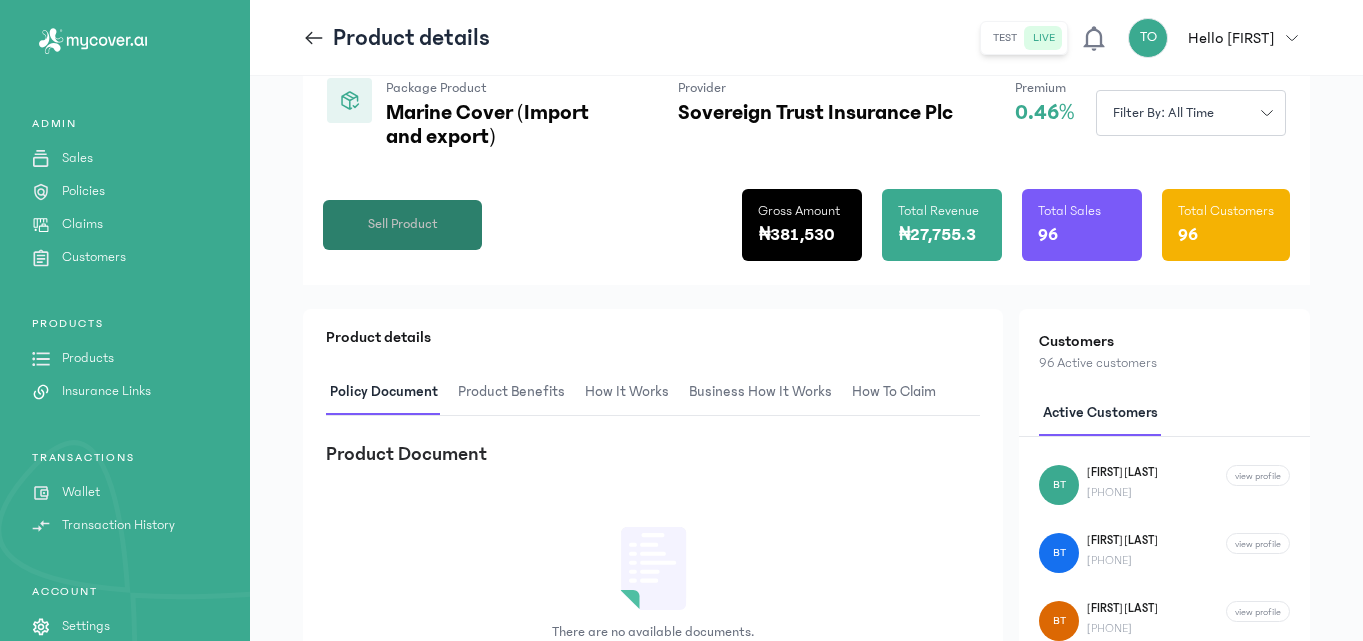 click on "Sell Product" 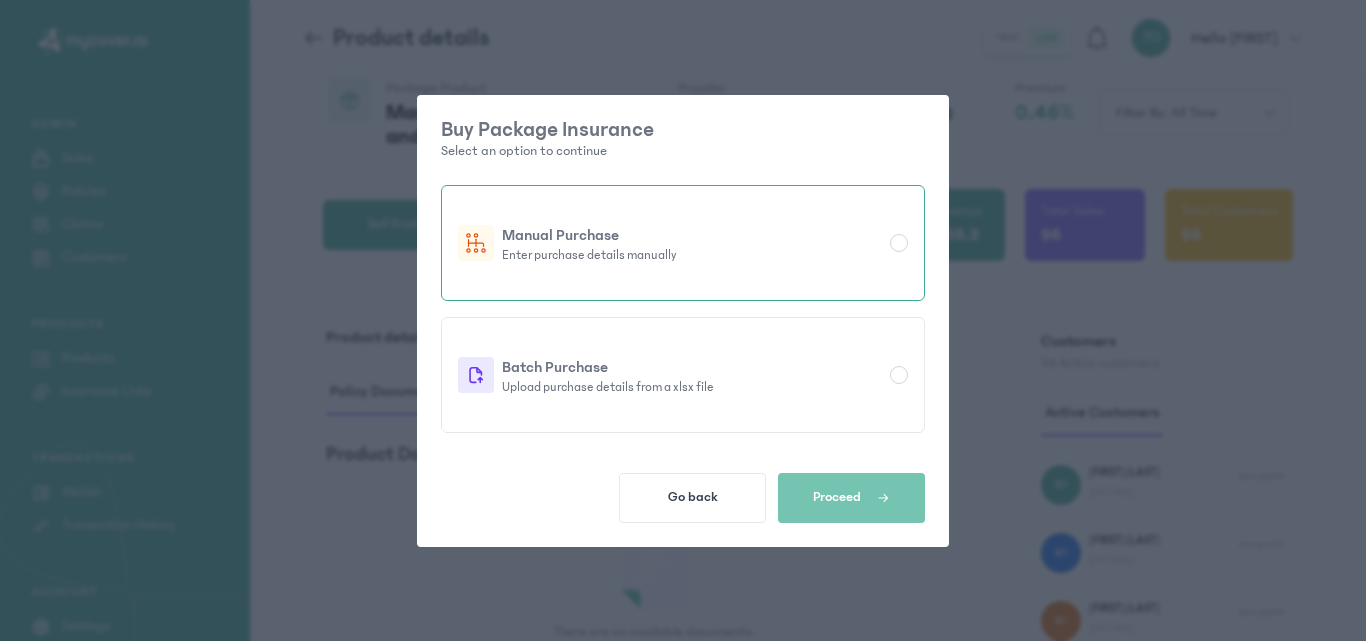 click on "Manual Purchase Enter purchase details manually" at bounding box center [683, 243] 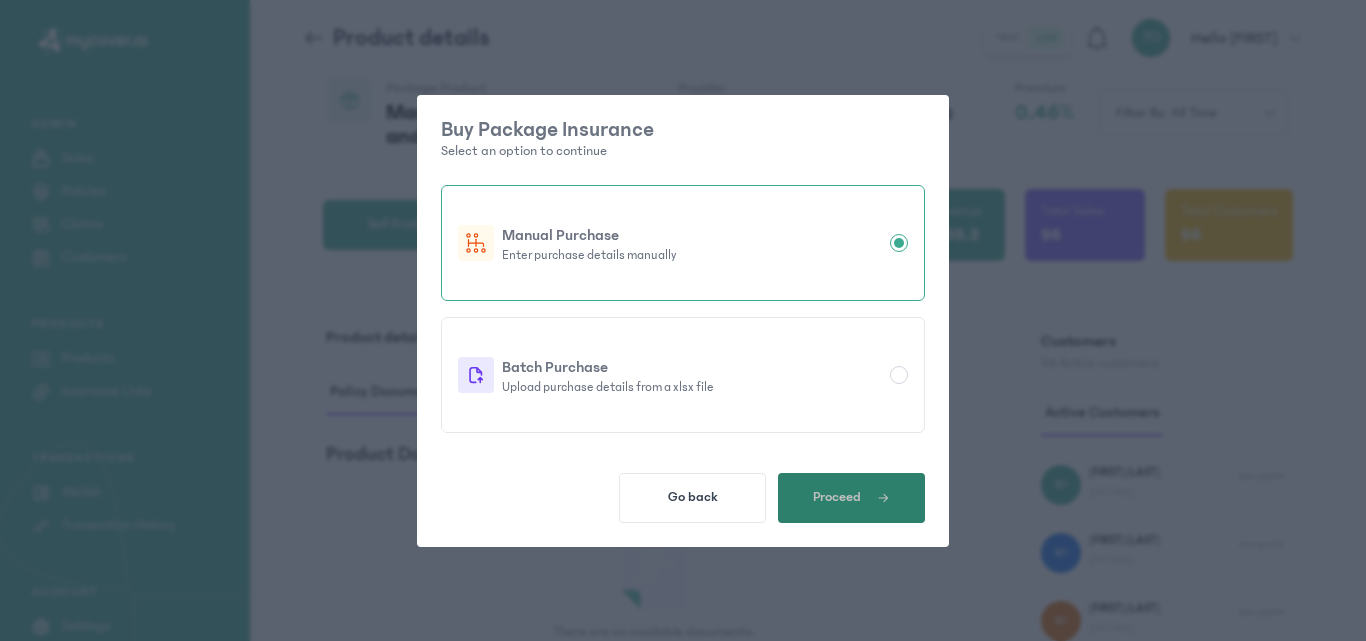 click on "Proceed" at bounding box center (851, 498) 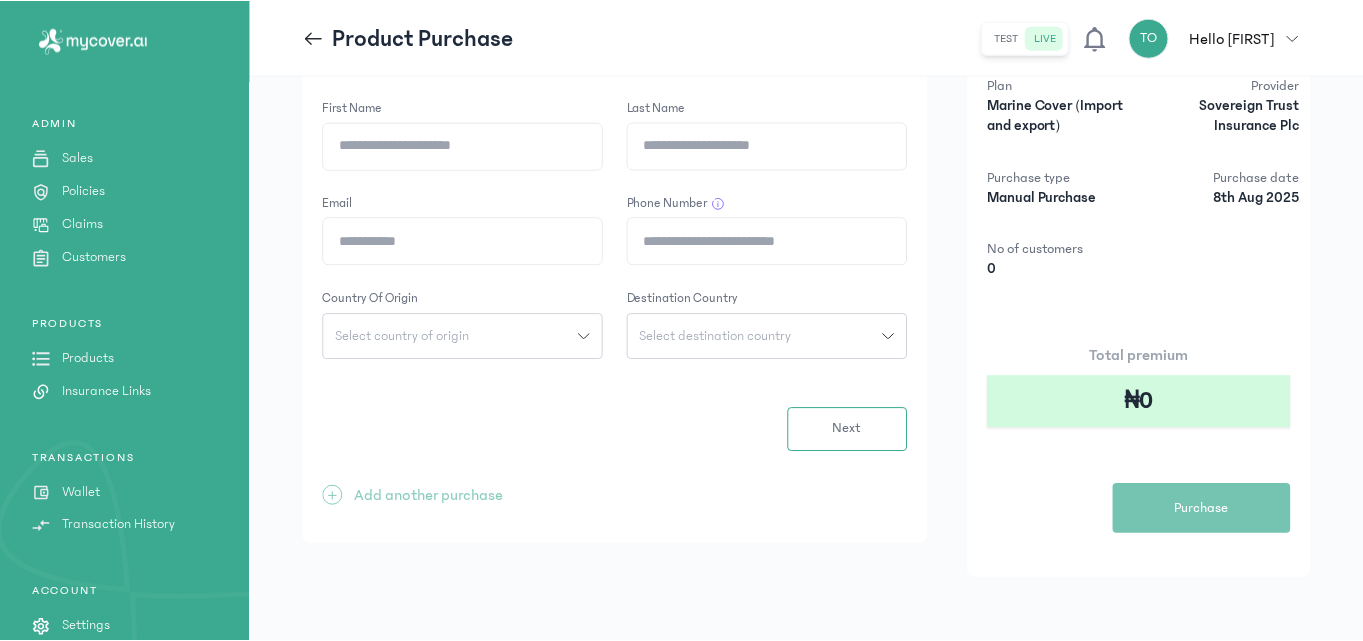 scroll, scrollTop: 0, scrollLeft: 0, axis: both 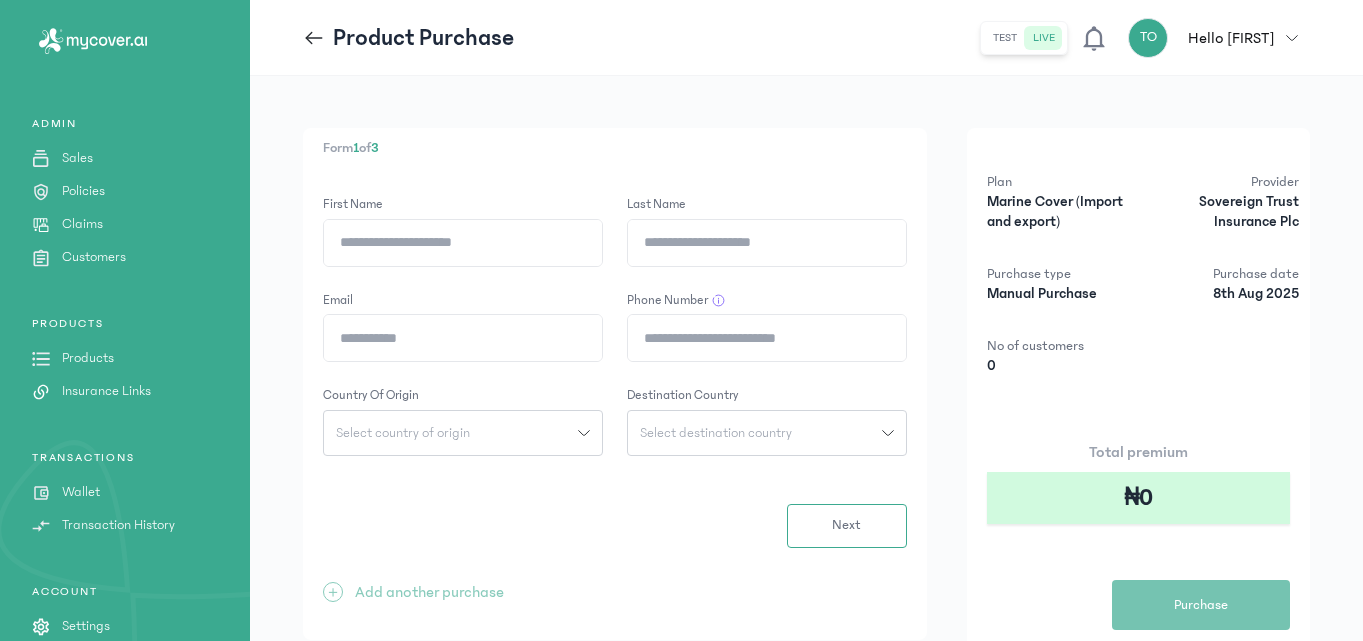 click on "First Name" 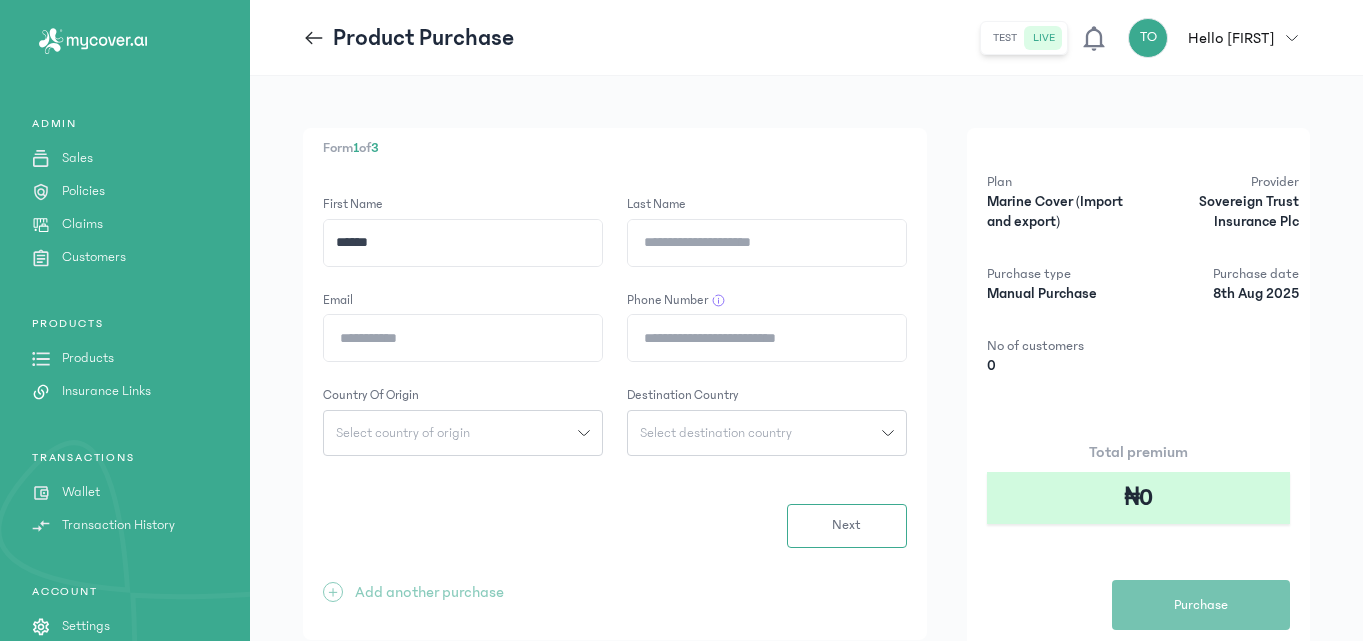 type on "*********" 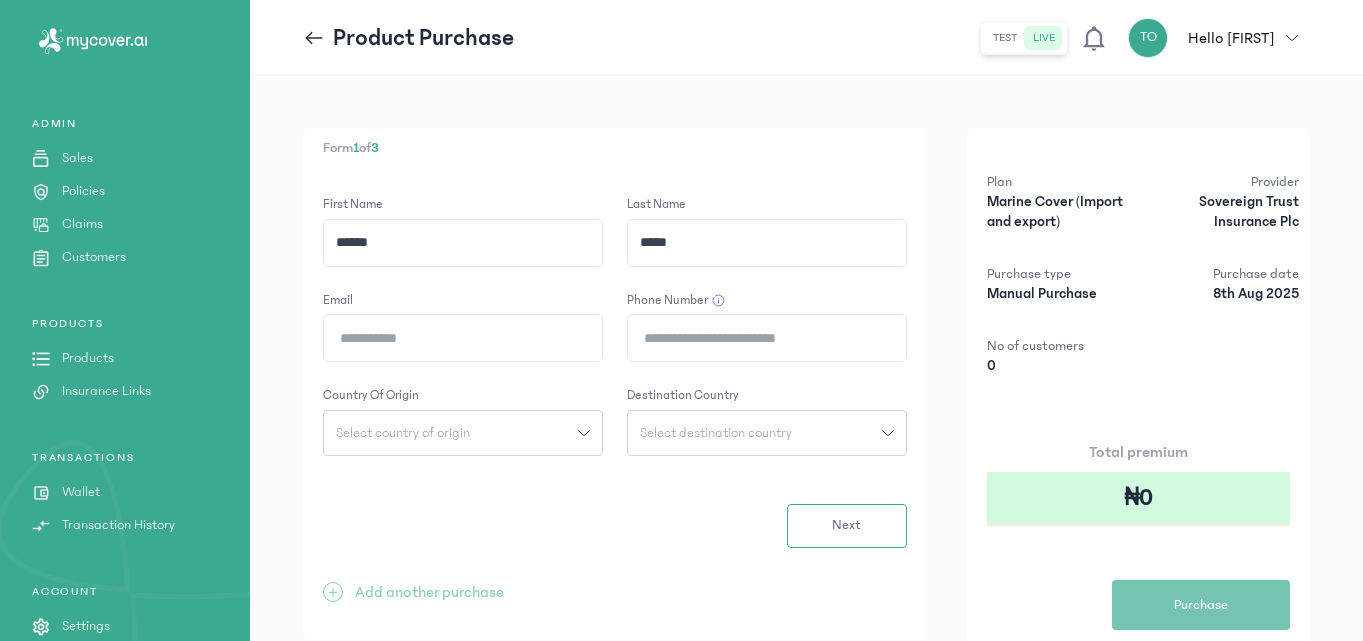 type on "*********" 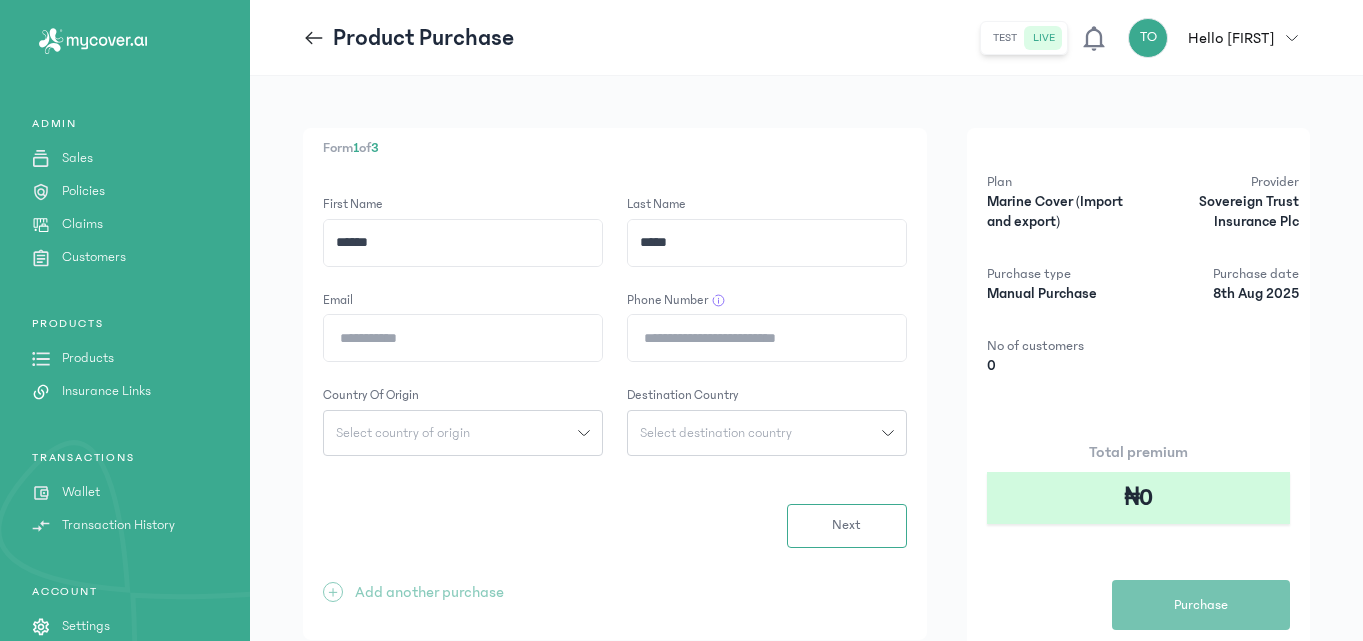type on "**********" 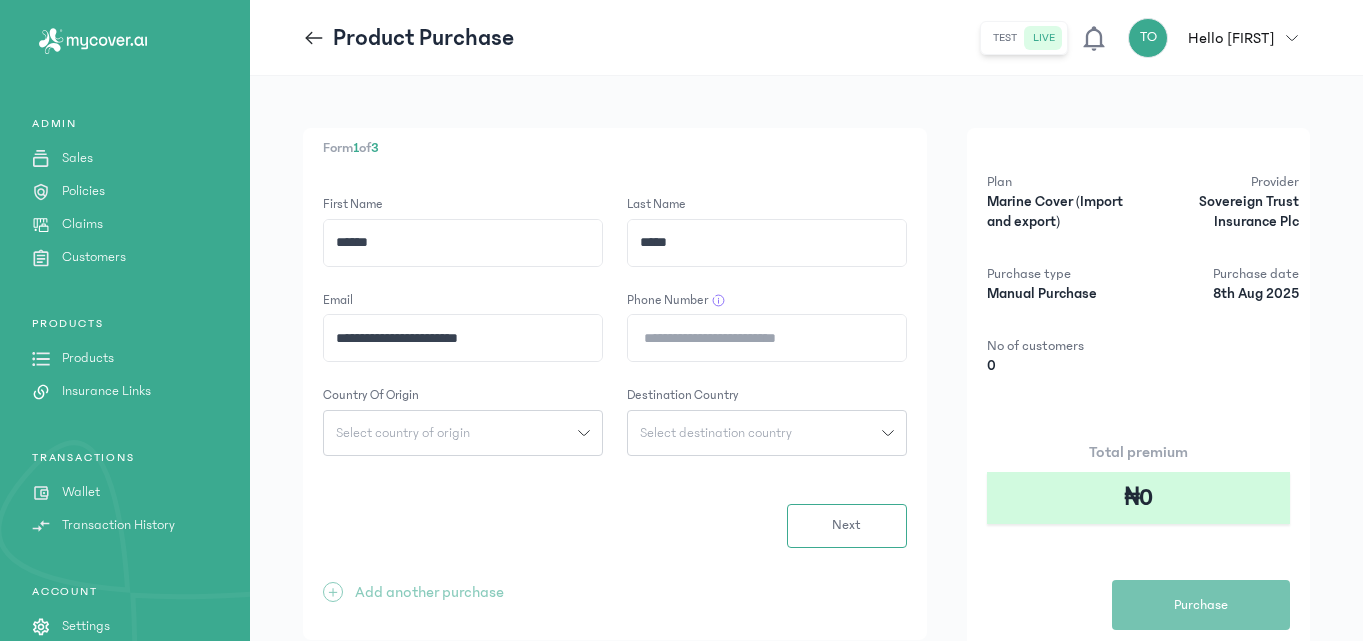 click on "Phone Number" 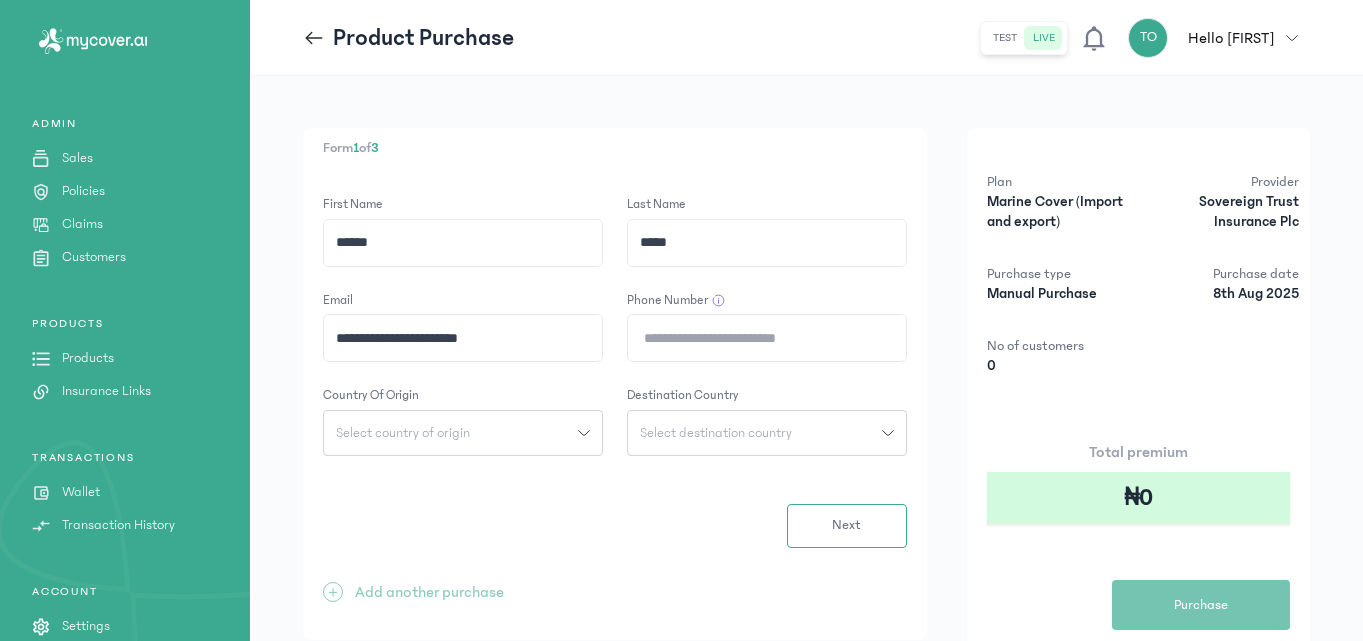 type on "**********" 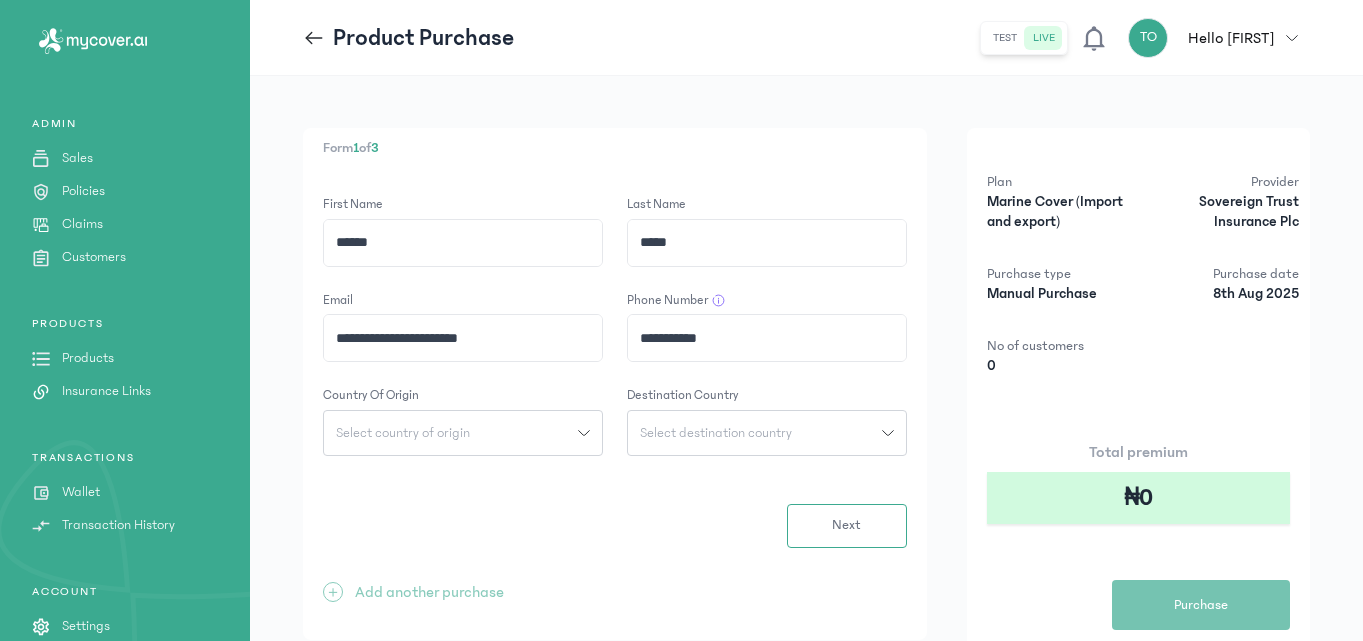 click on "Select country of origin" 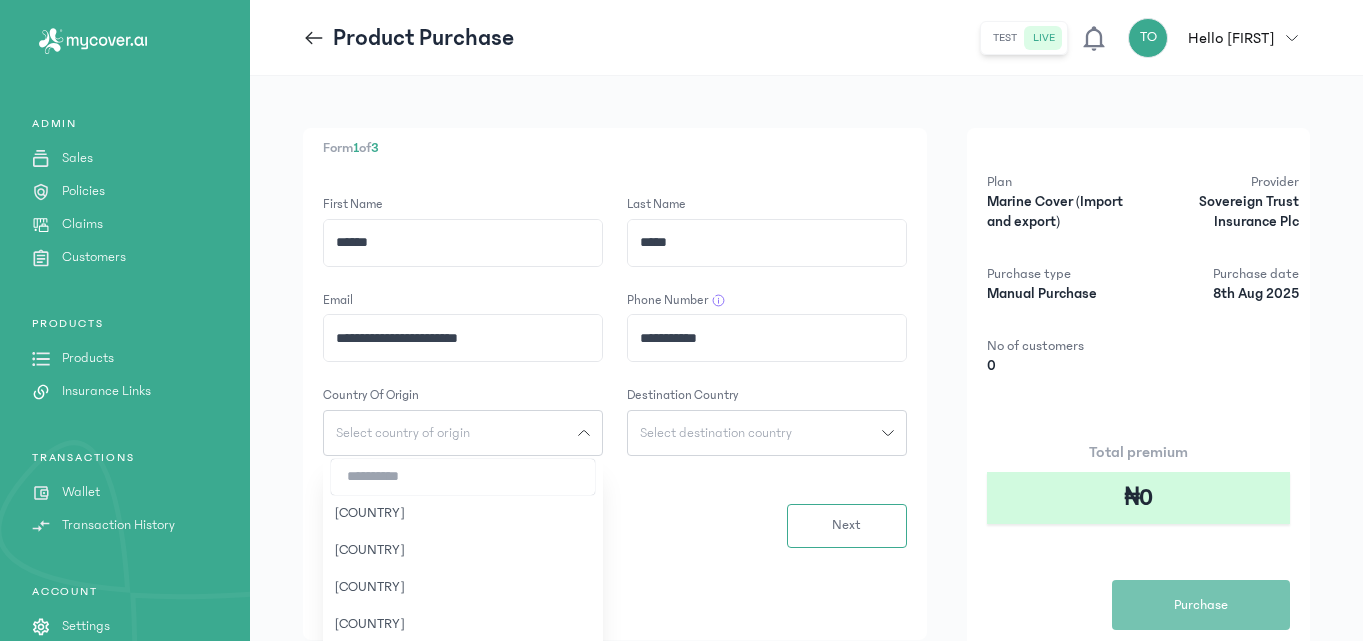 click at bounding box center [463, 477] 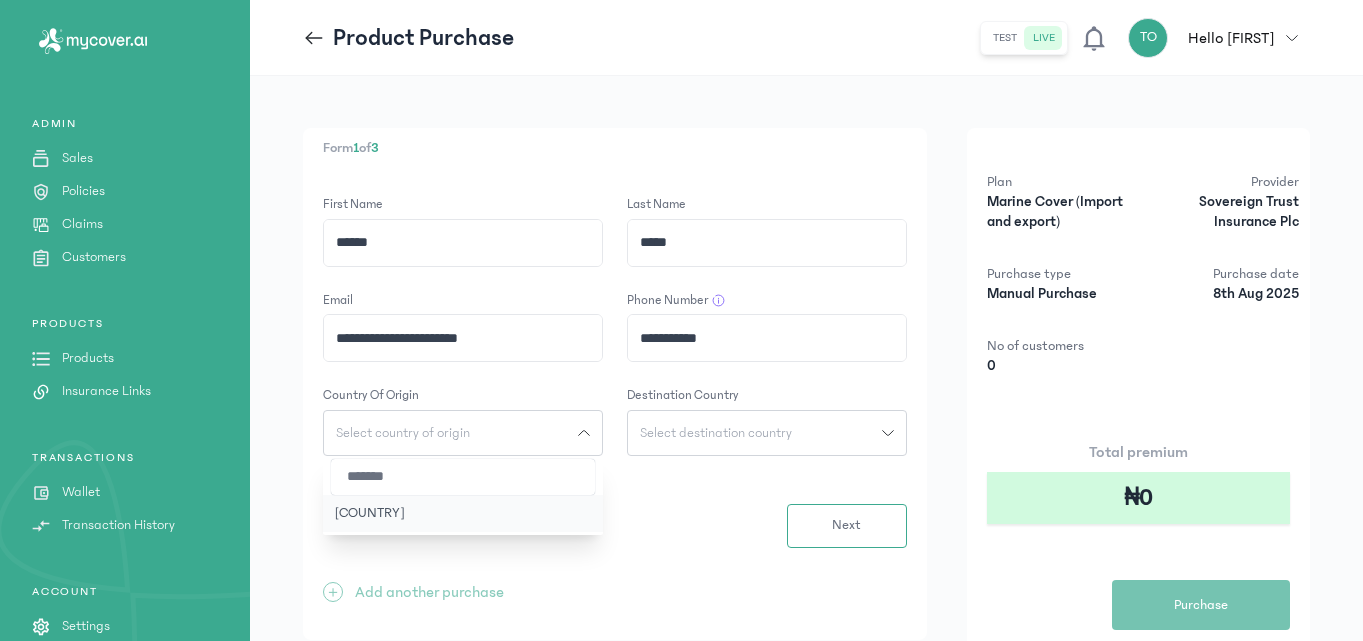 type on "*******" 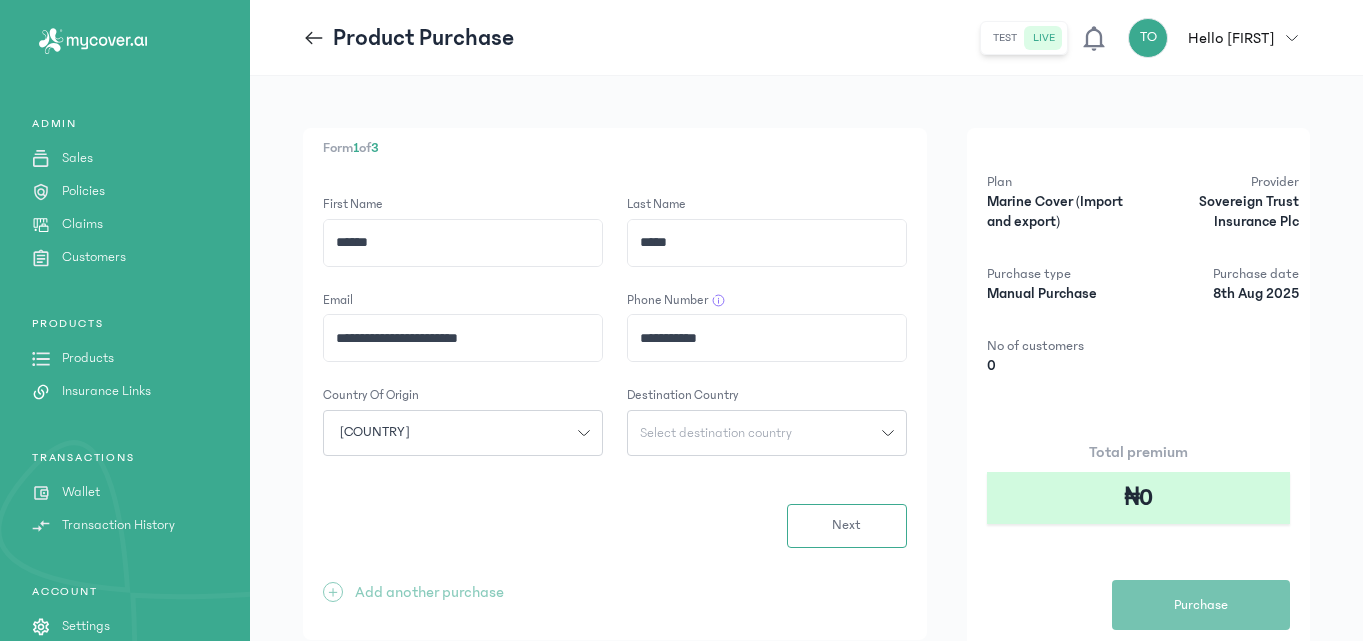 click on "Select destination country" 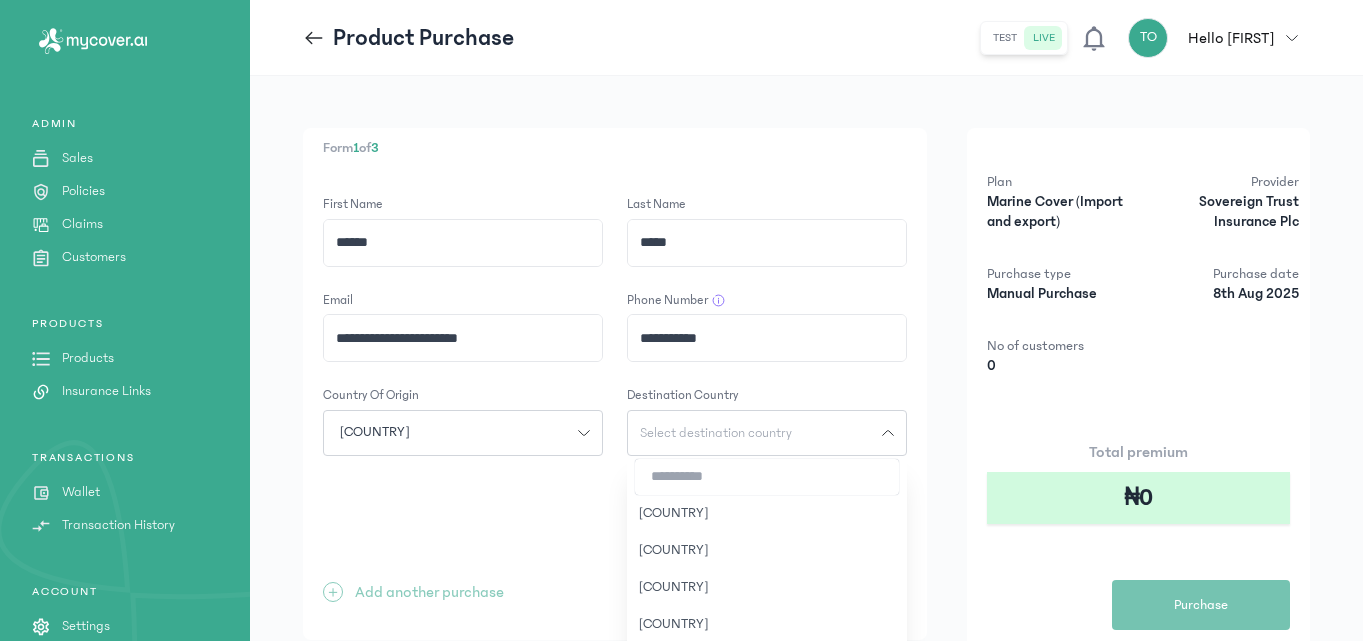 click at bounding box center (767, 477) 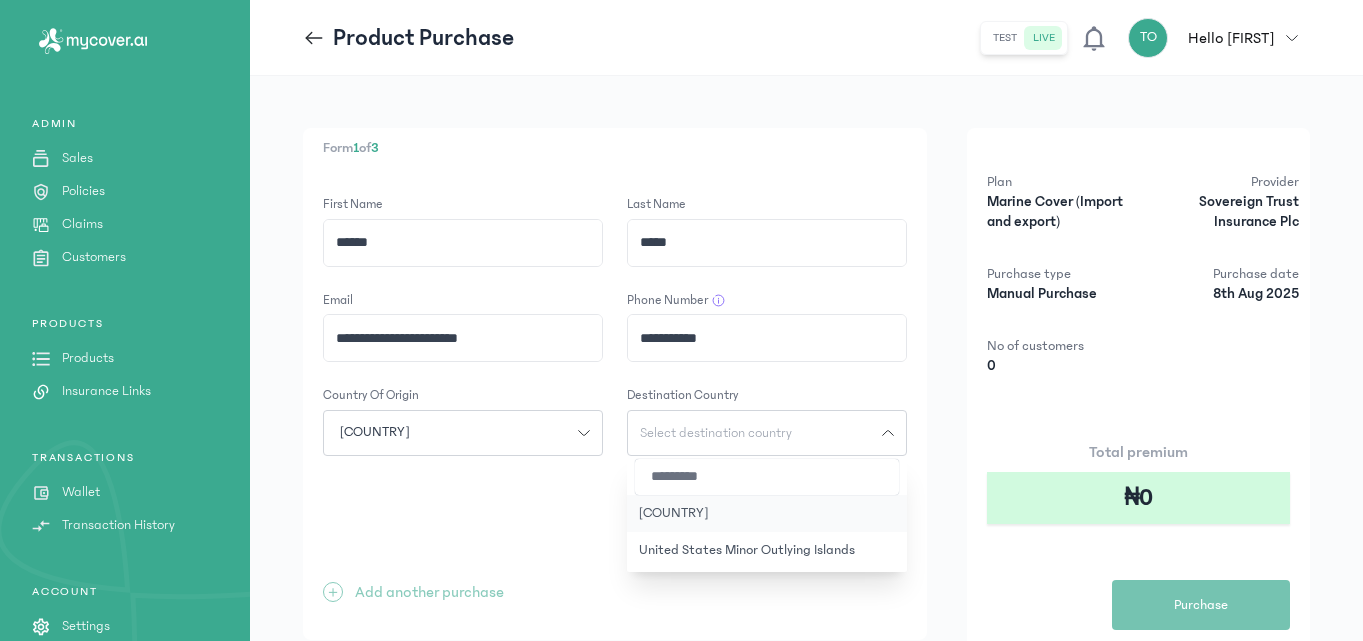 type on "*********" 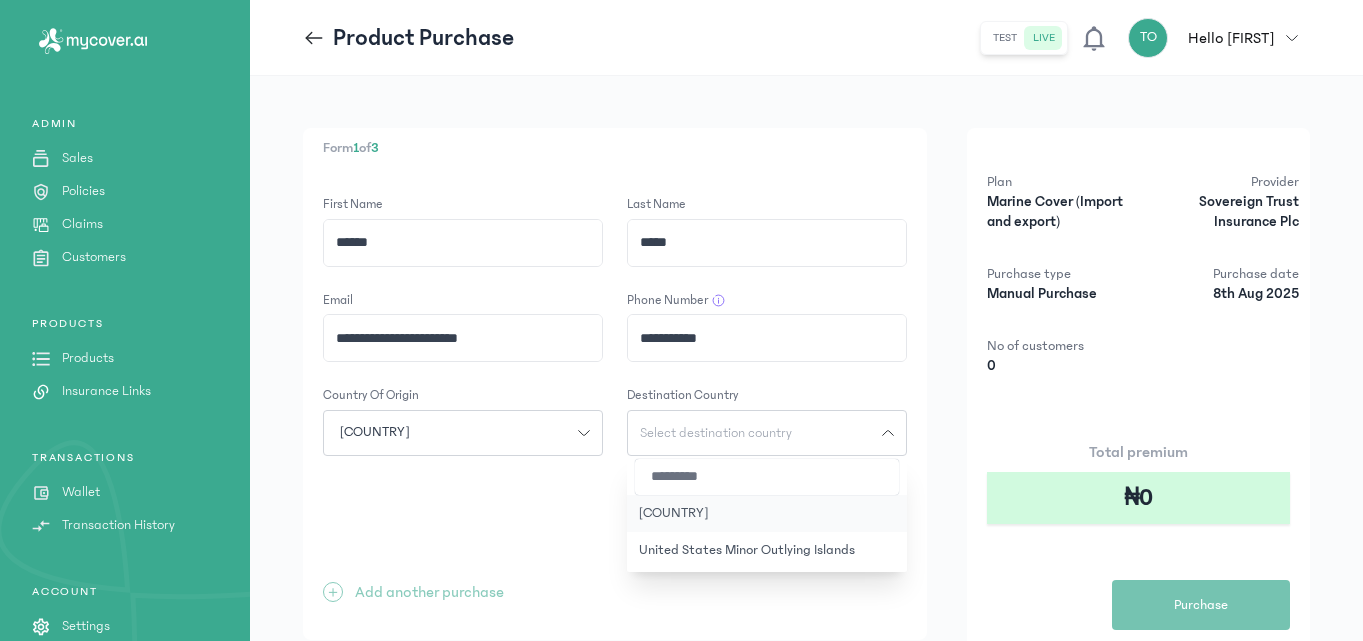 click on "[COUNTRY]" 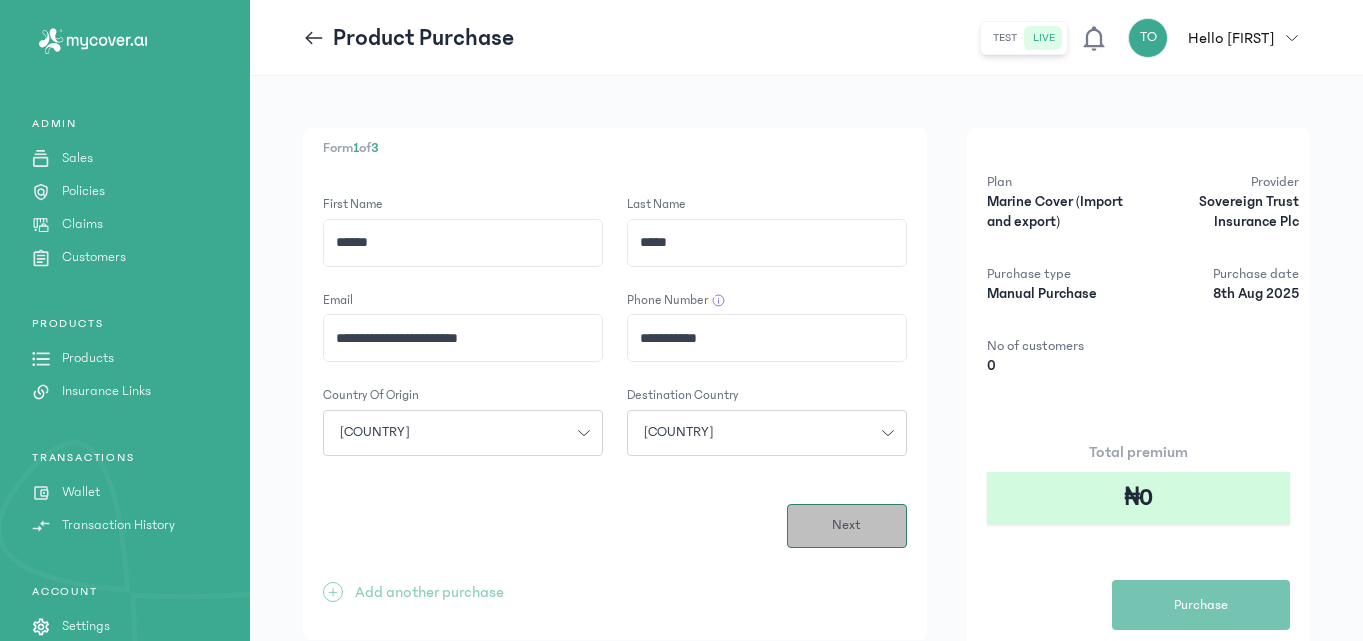 click on "Next" at bounding box center [846, 525] 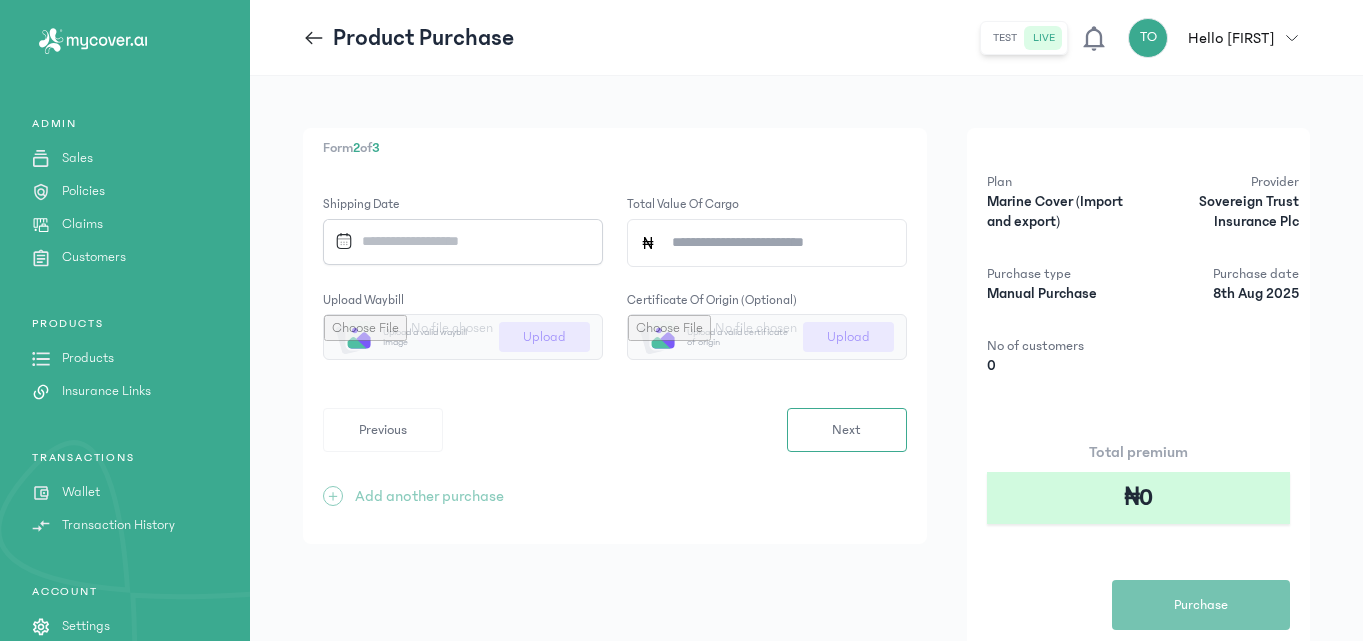 click 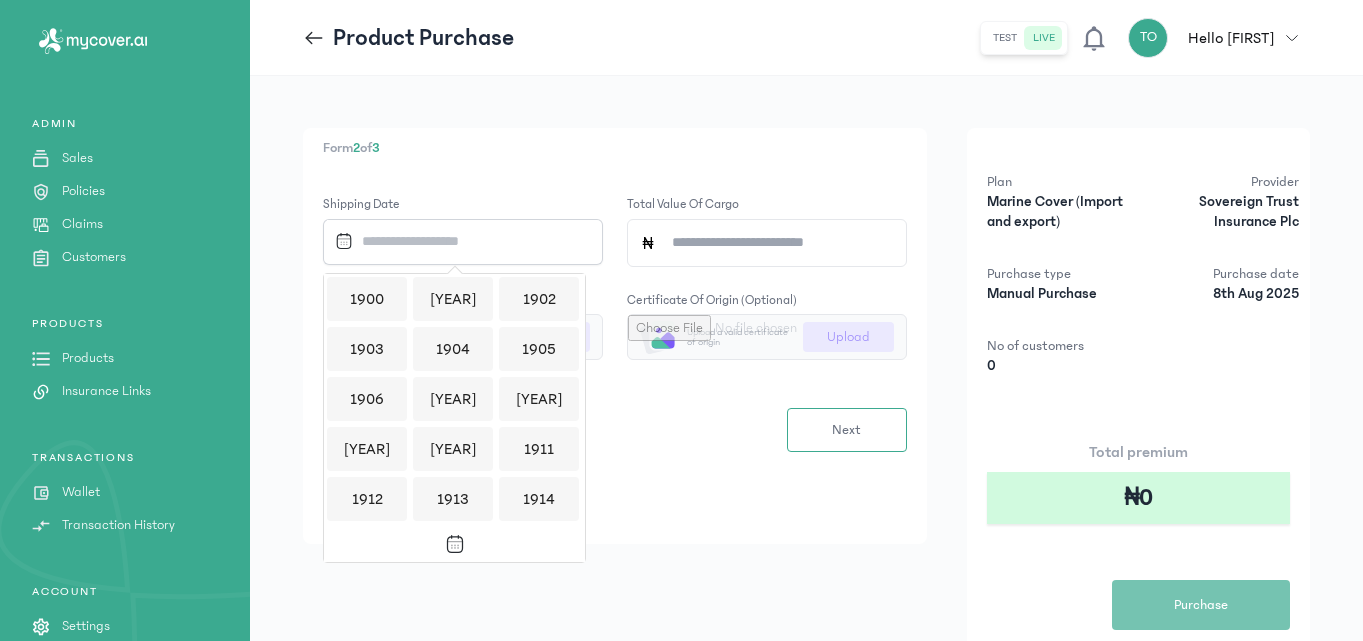 scroll, scrollTop: 1939, scrollLeft: 0, axis: vertical 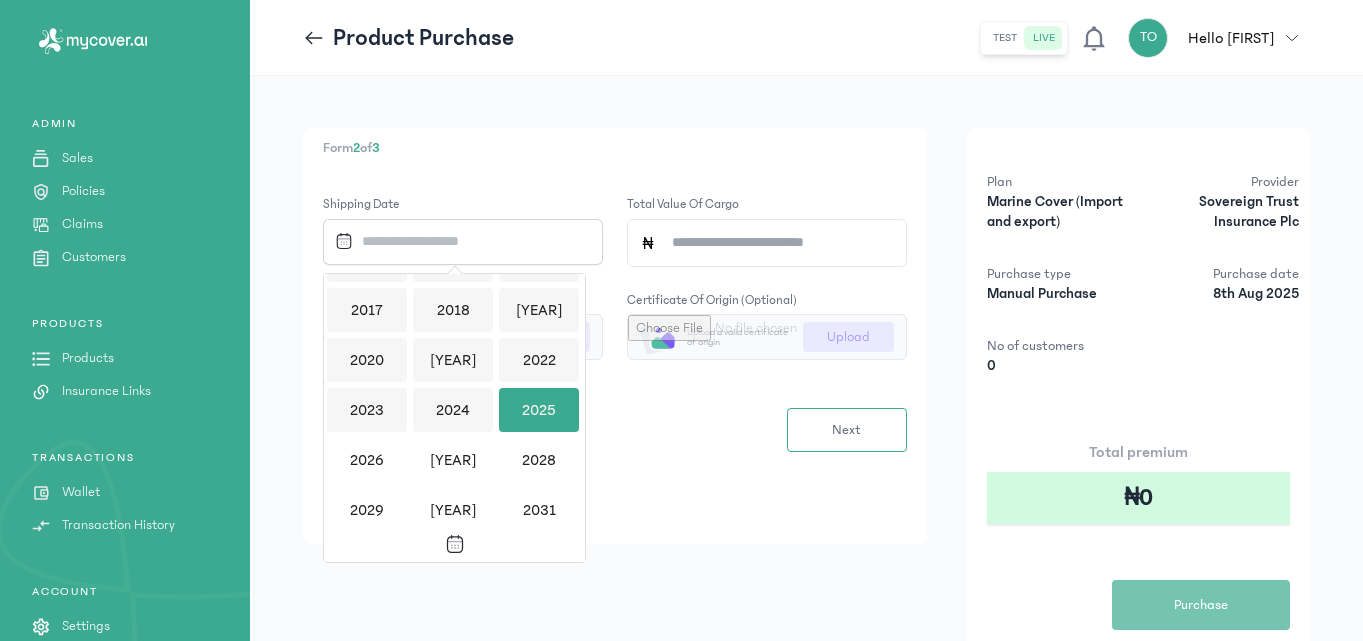 click on "2025" at bounding box center (539, 410) 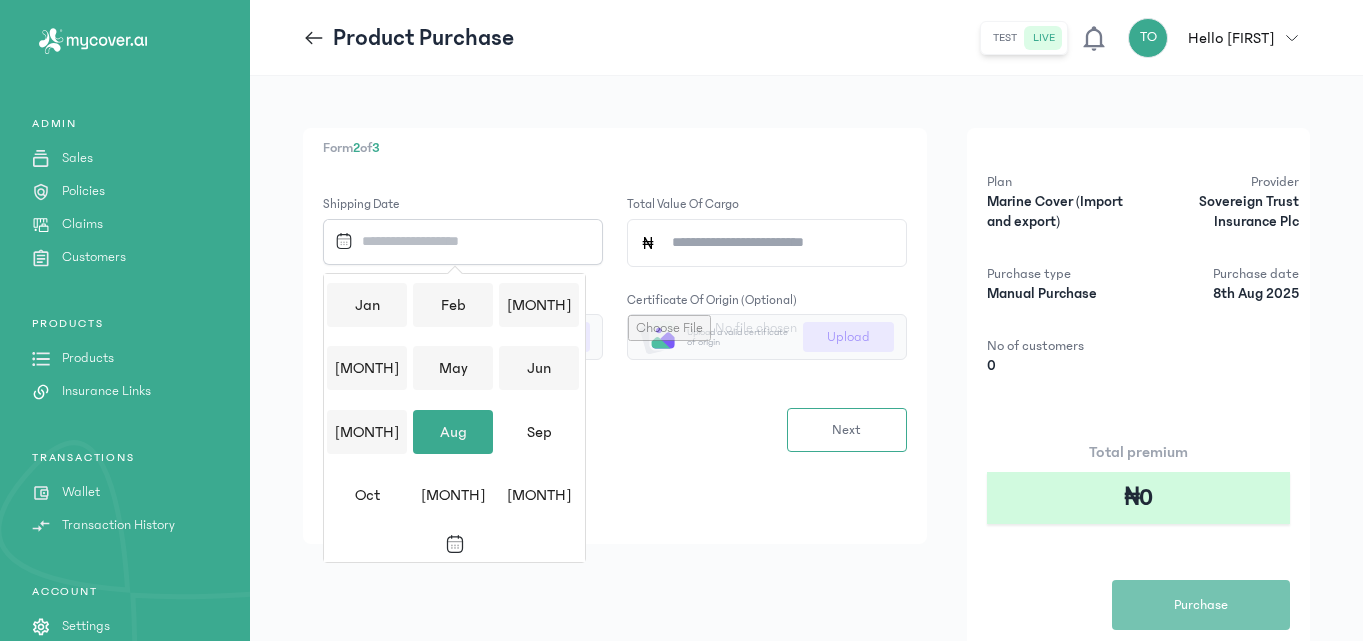 click on "Aug" at bounding box center [453, 432] 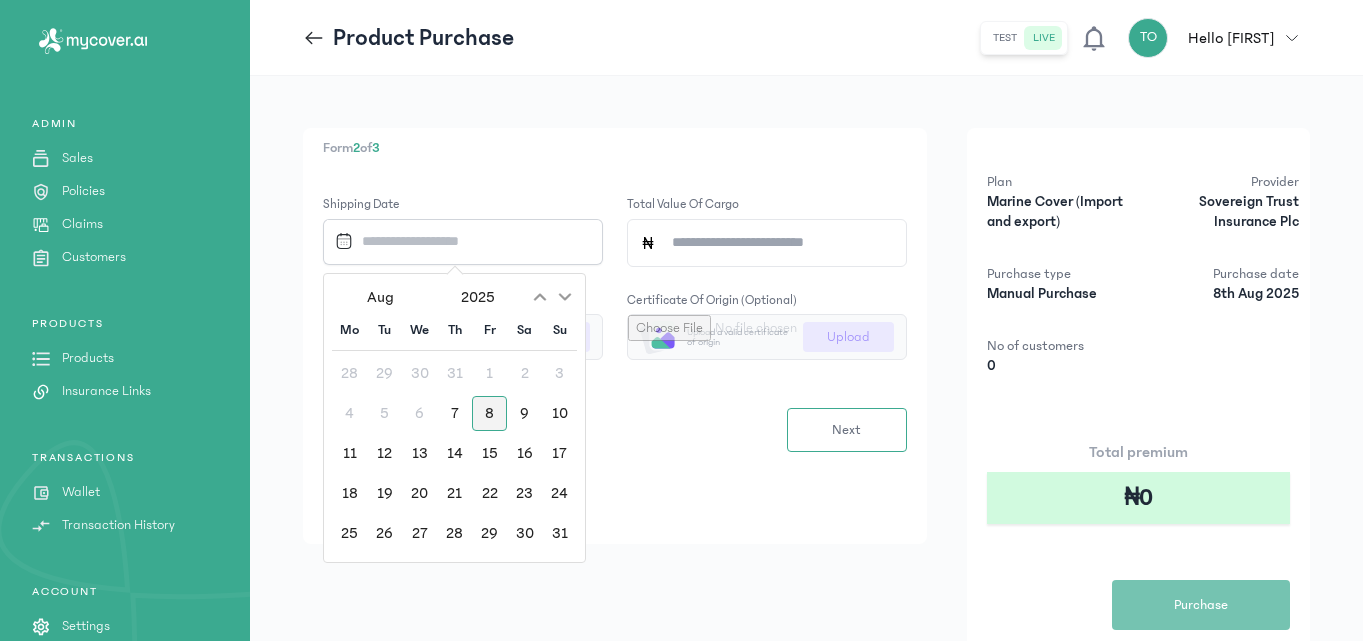 click on "8" at bounding box center [489, 413] 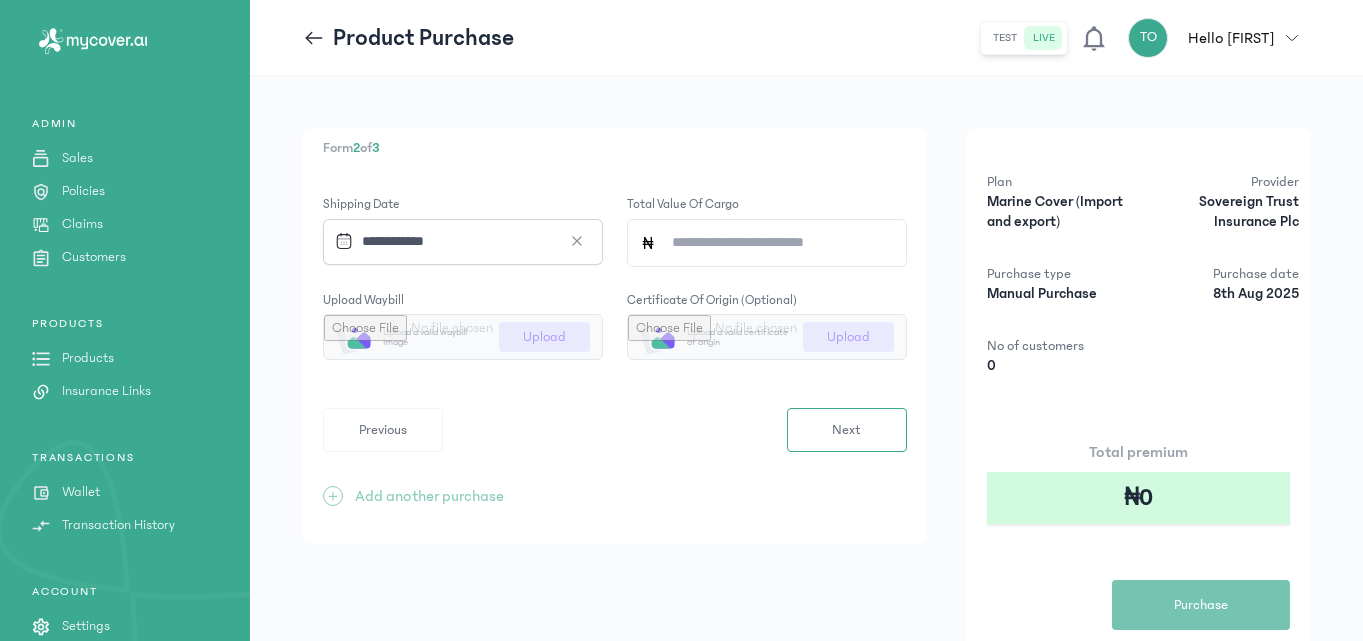 click on "Total value of cargo" 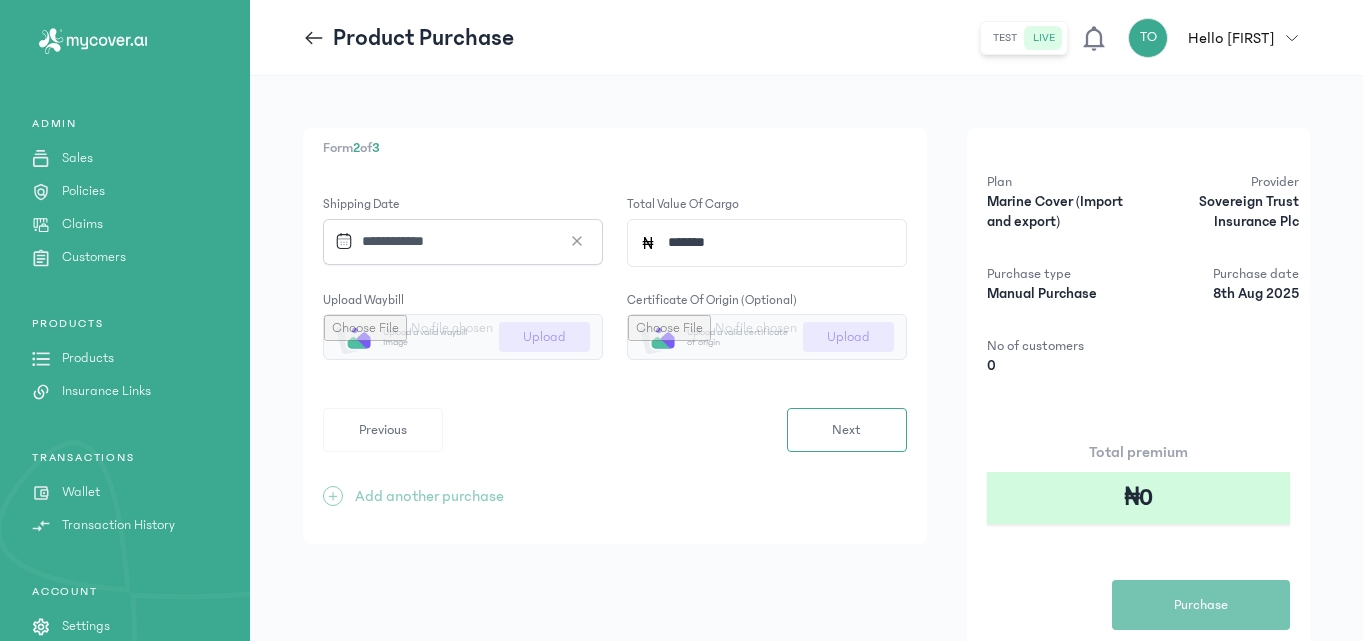 type on "*******" 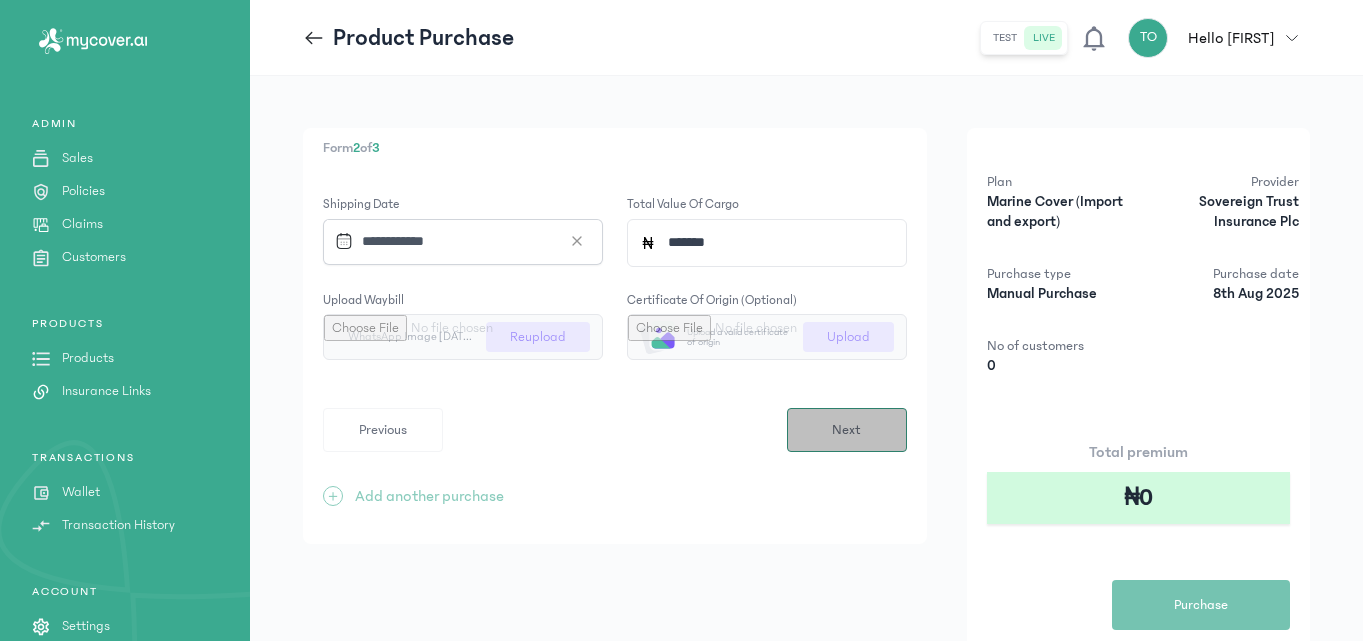 click on "Next" at bounding box center [846, 430] 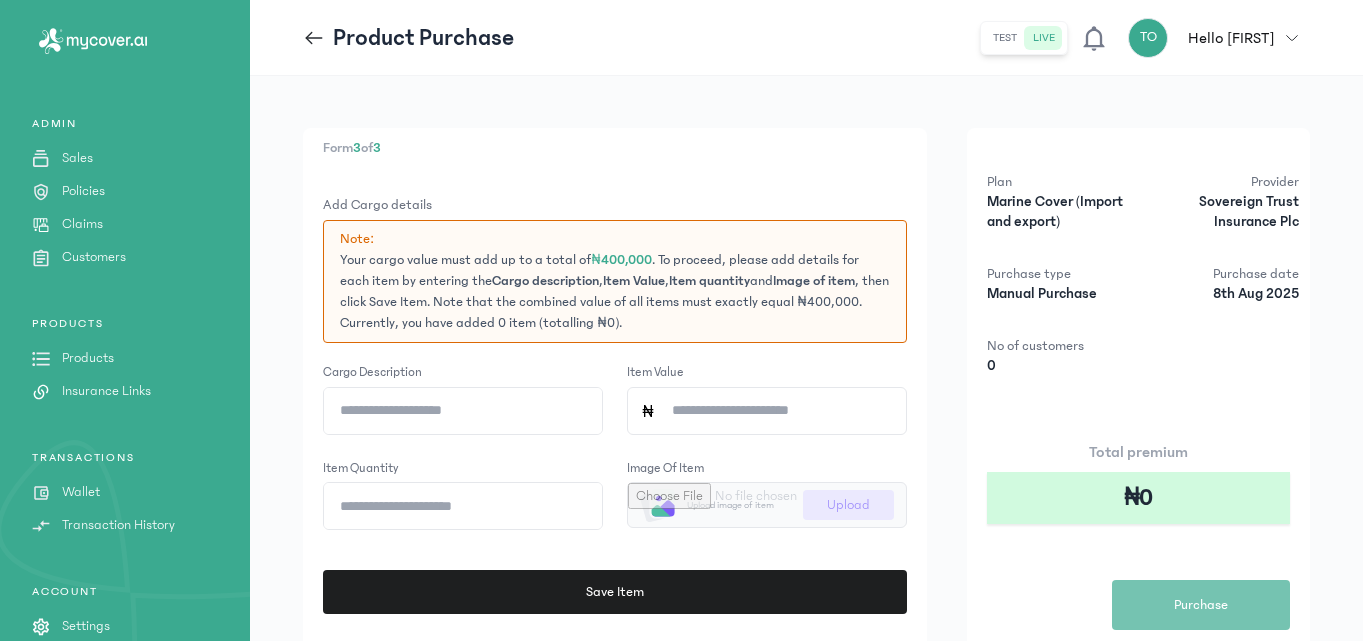 click on "Cargo description" 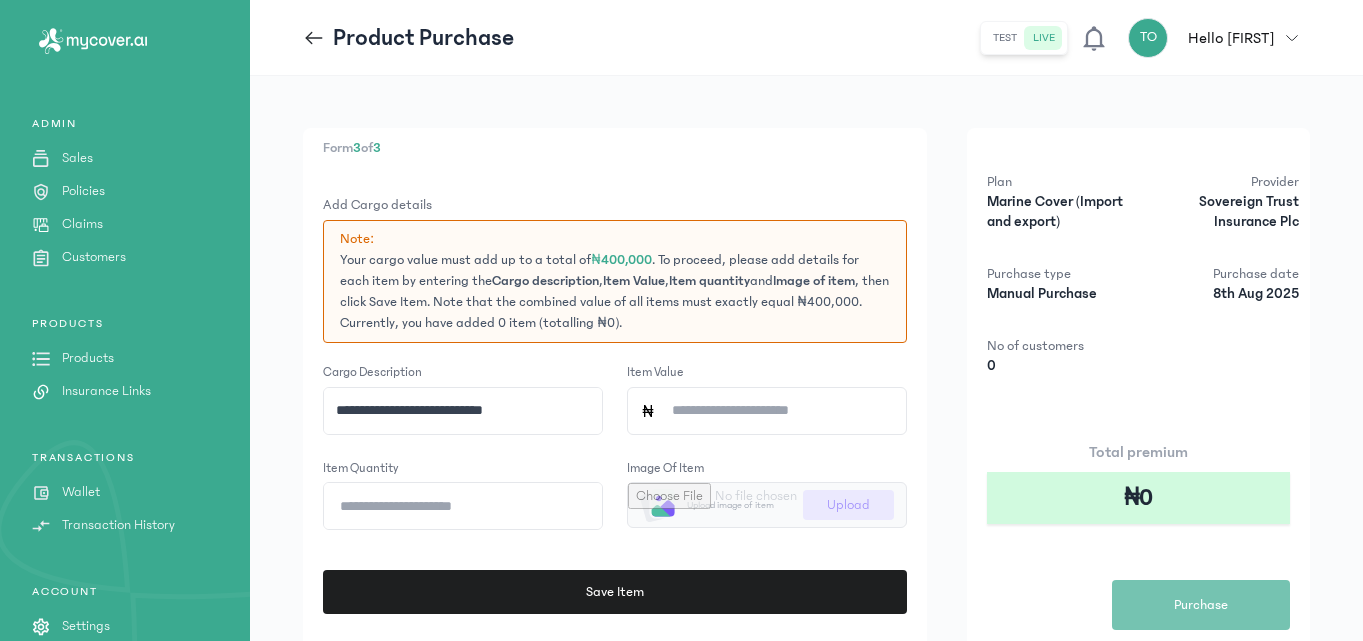 click on "**********" 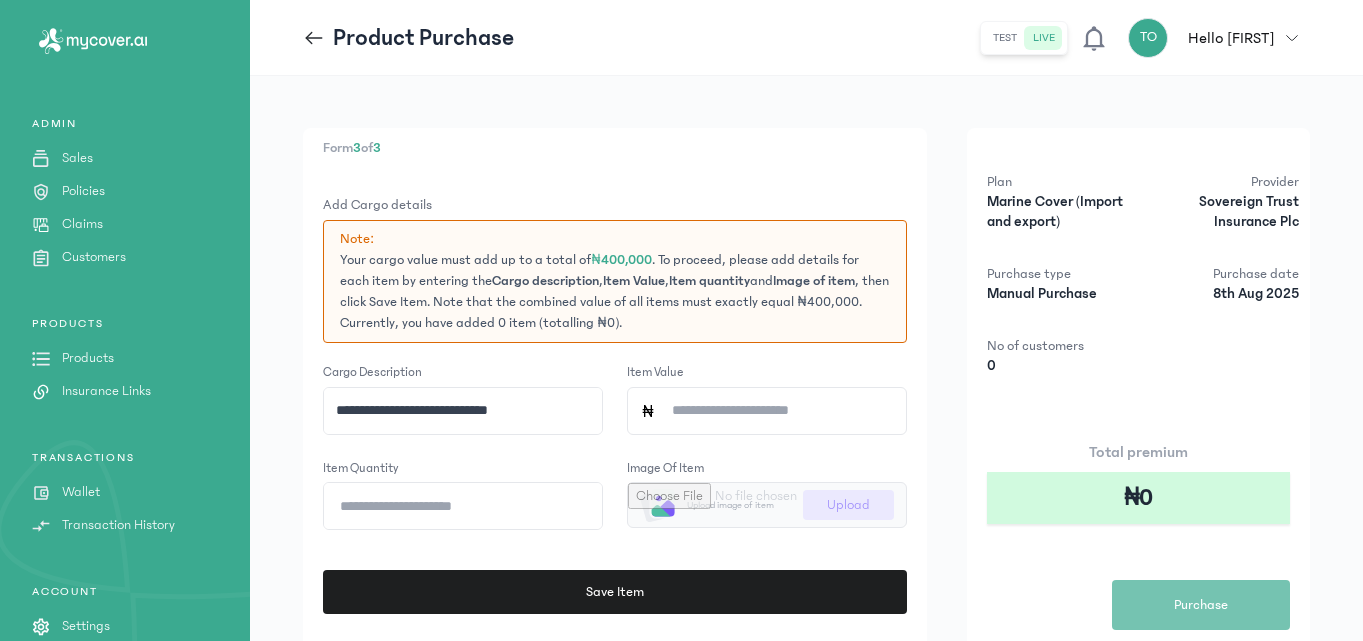 type on "**********" 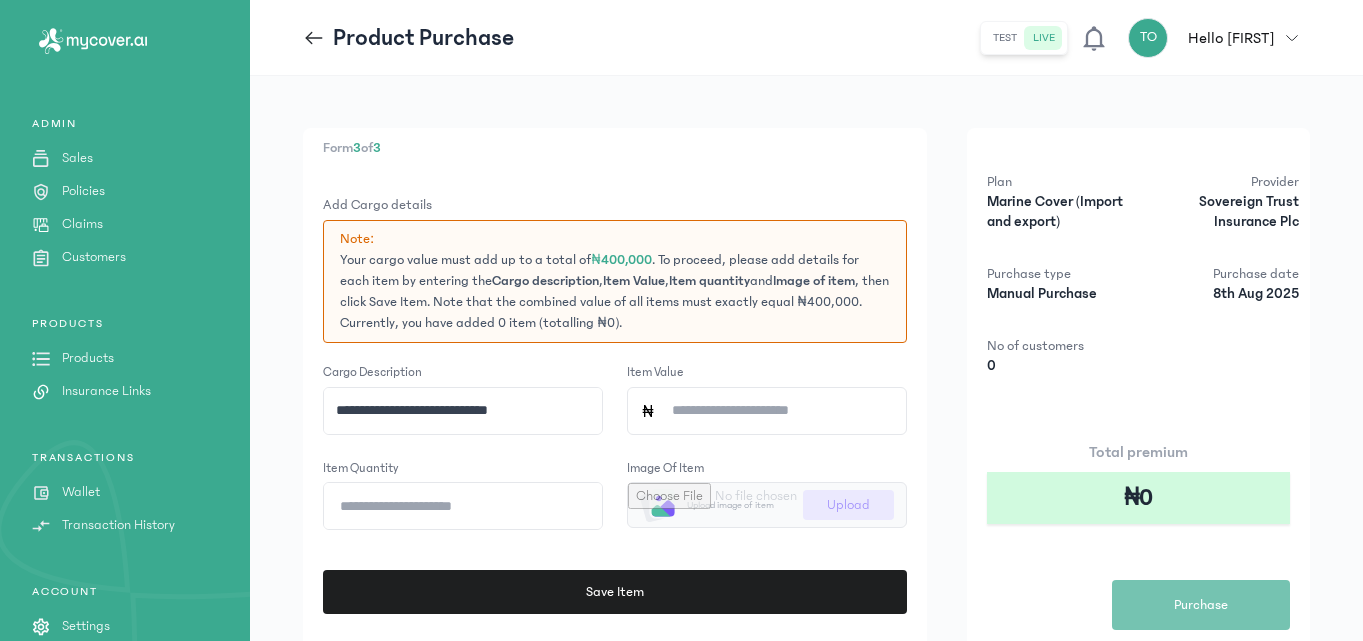 click on "Item Value" 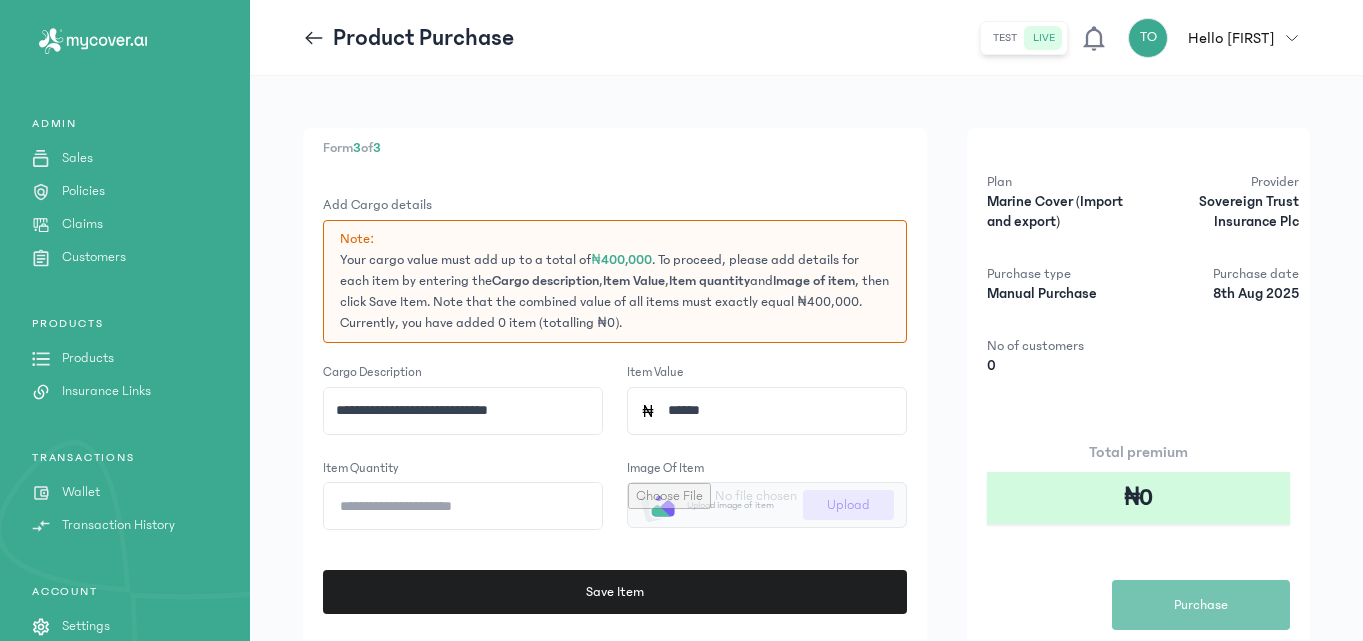 type on "*******" 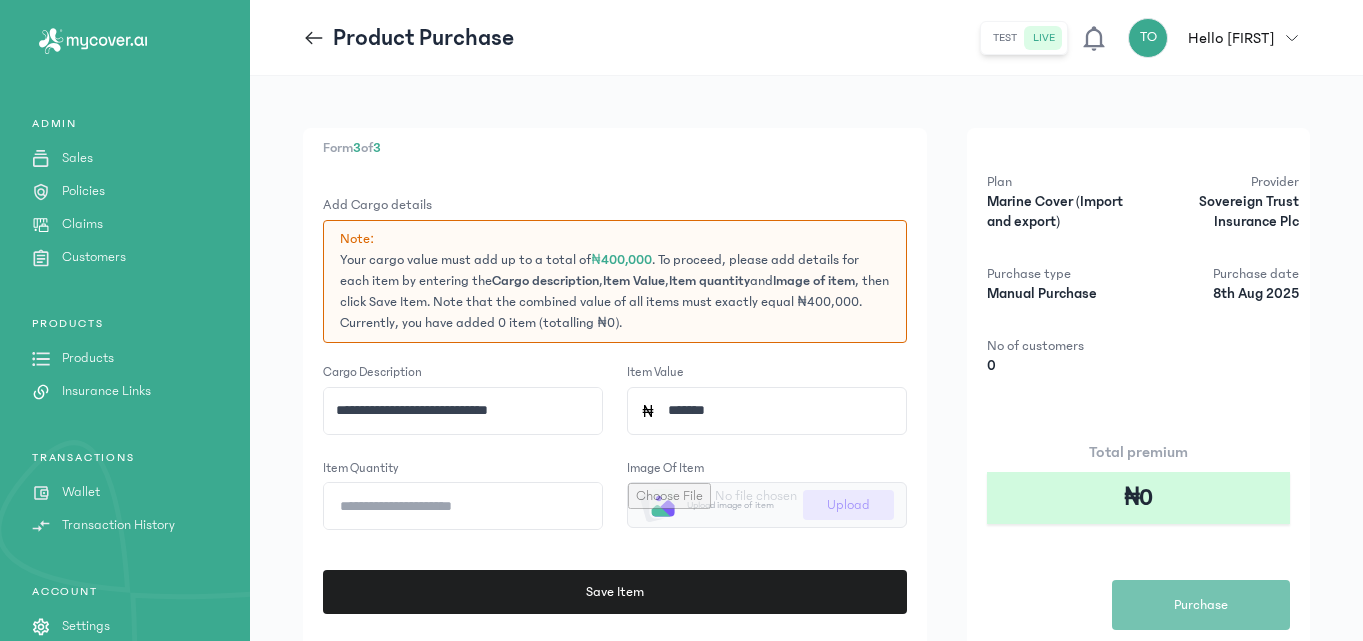 click on "Item quantity" 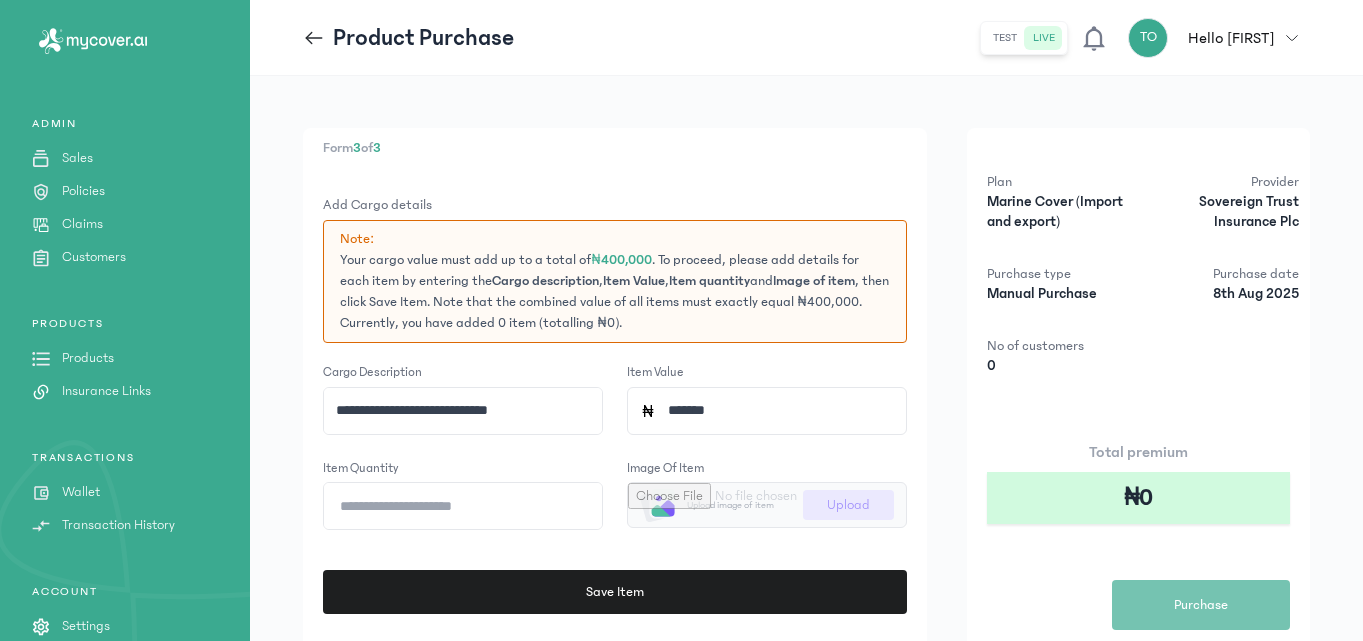 type on "*" 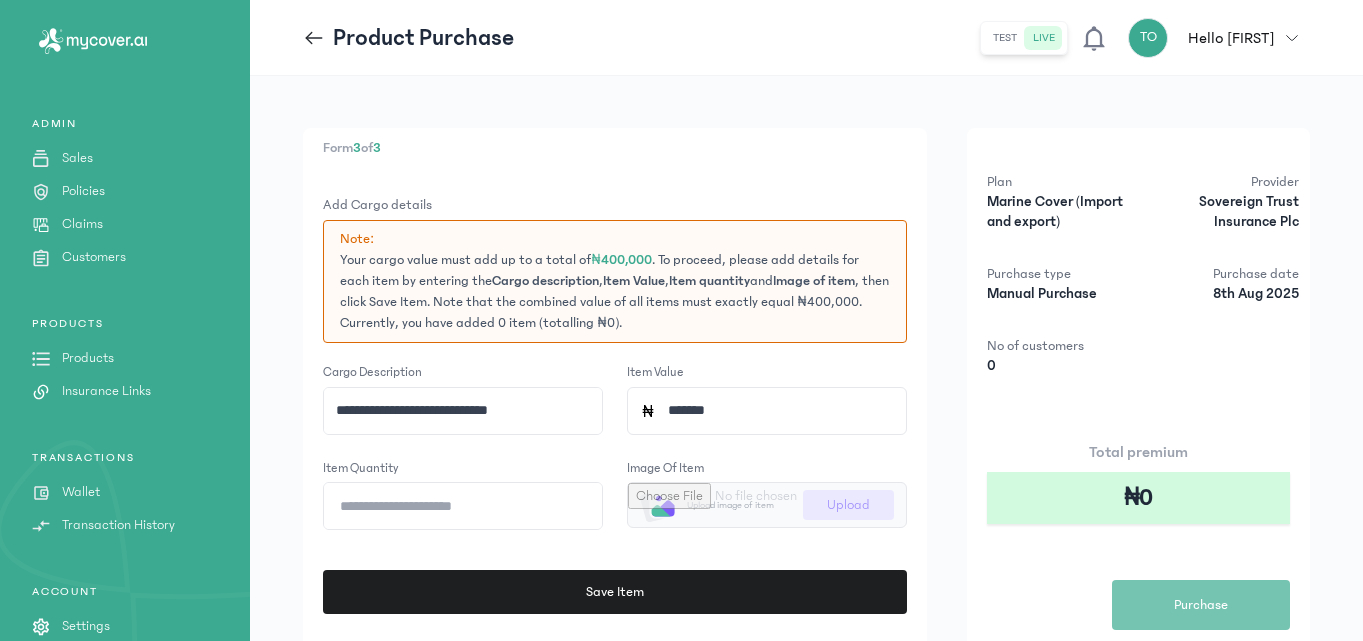 click at bounding box center (767, 505) 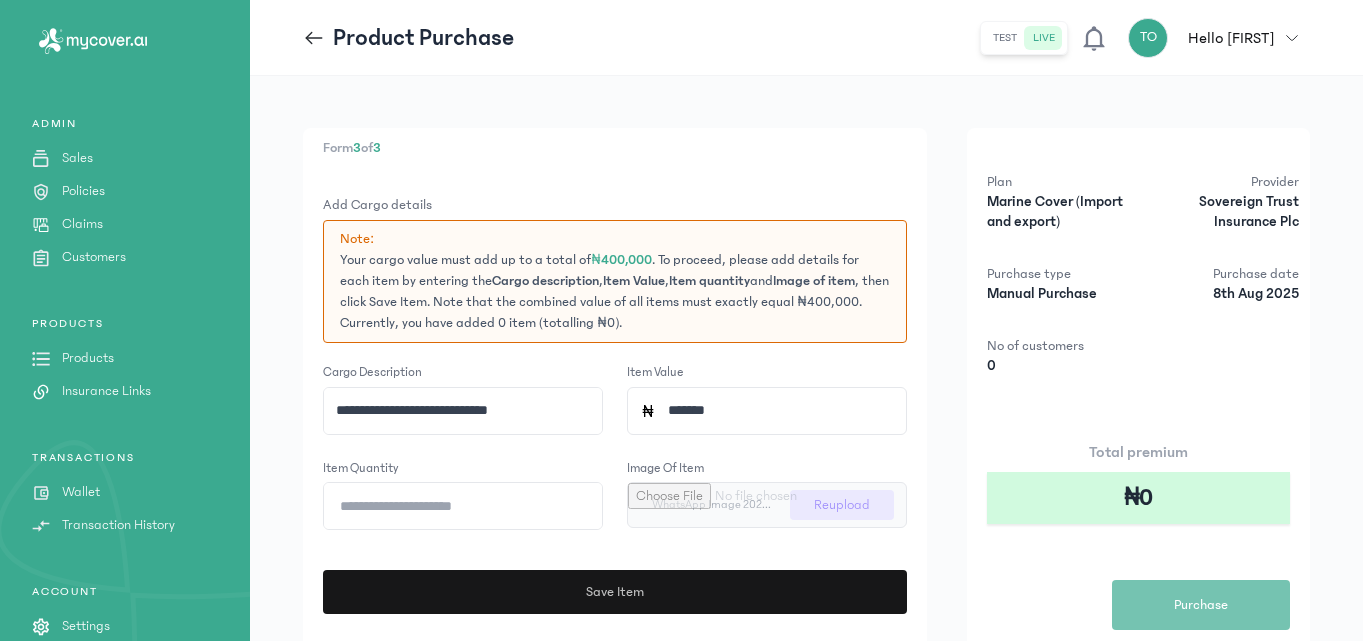 click on "Save Item" at bounding box center (615, 592) 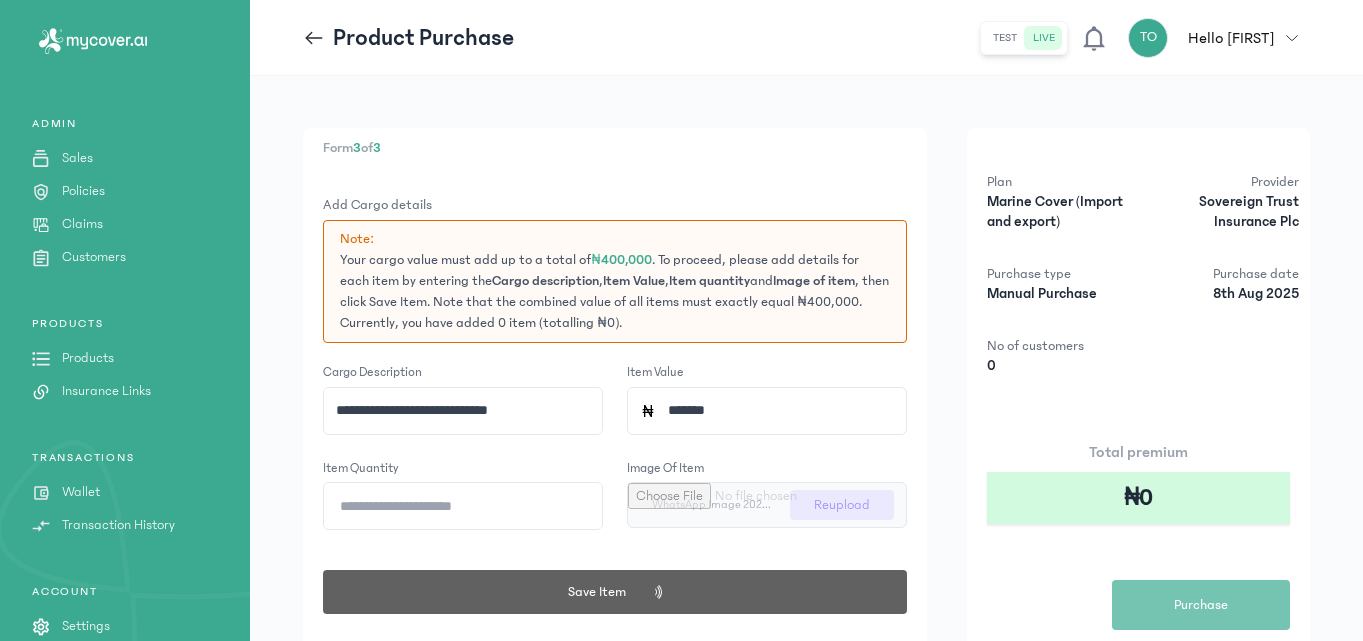click on "**********" 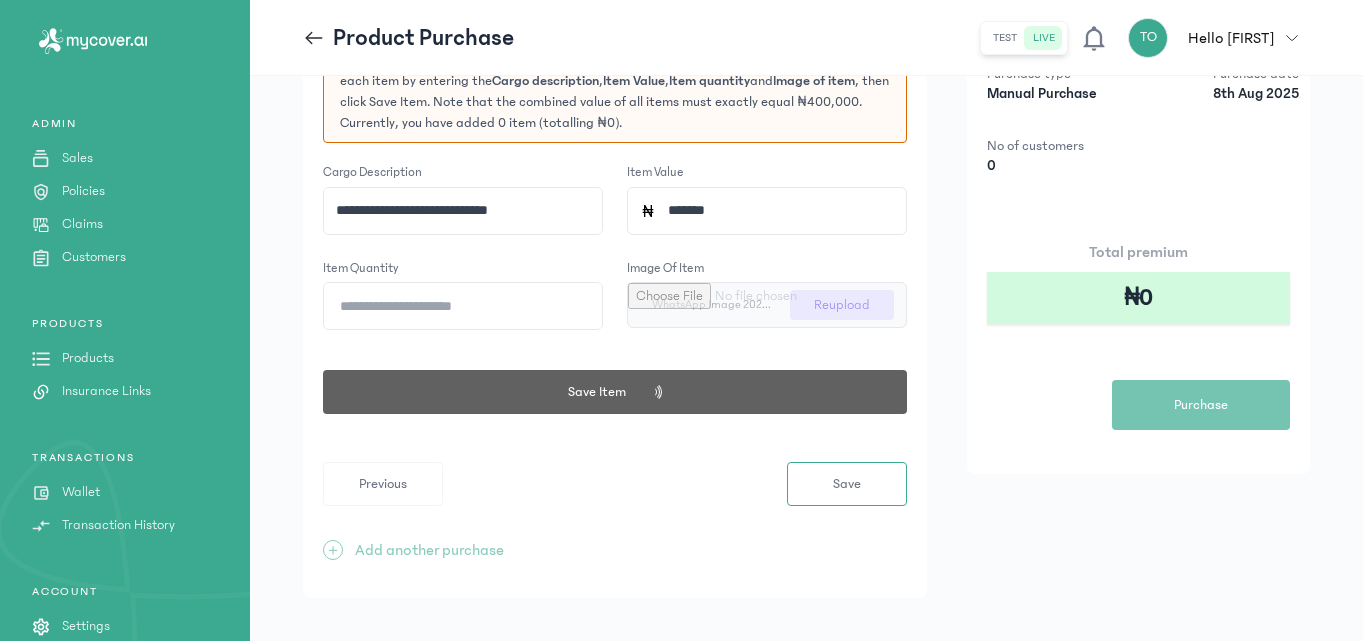 scroll, scrollTop: 221, scrollLeft: 0, axis: vertical 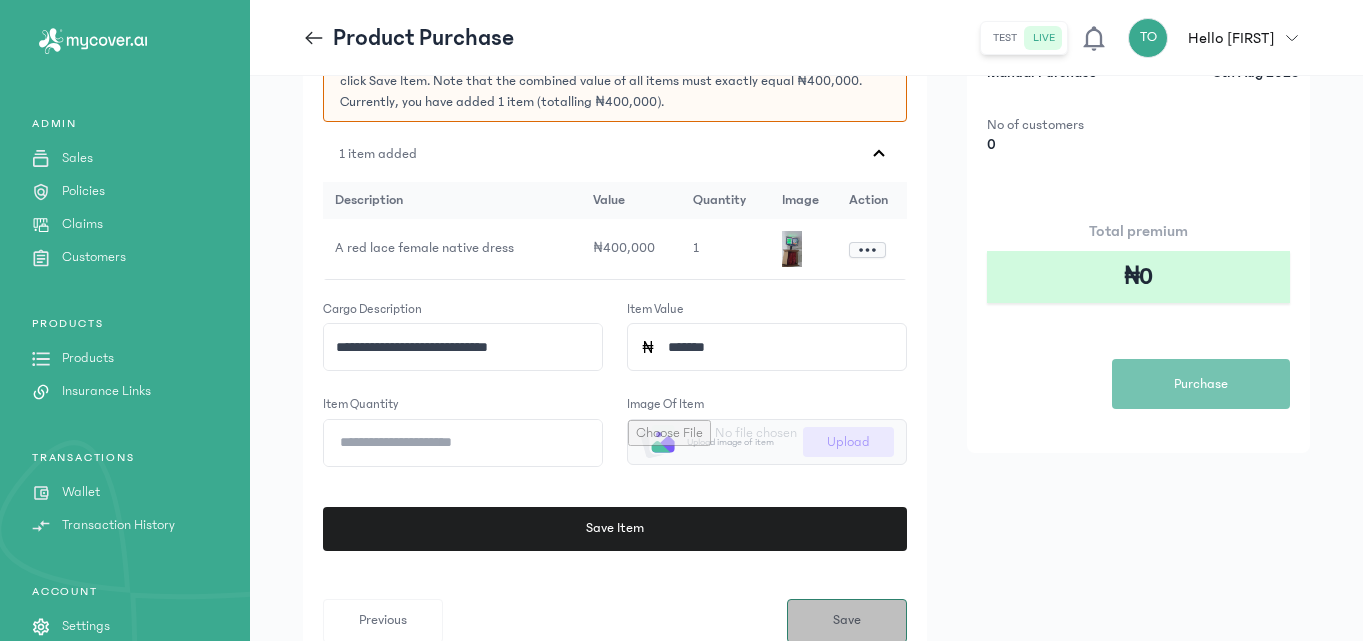 click on "Save" at bounding box center [847, 621] 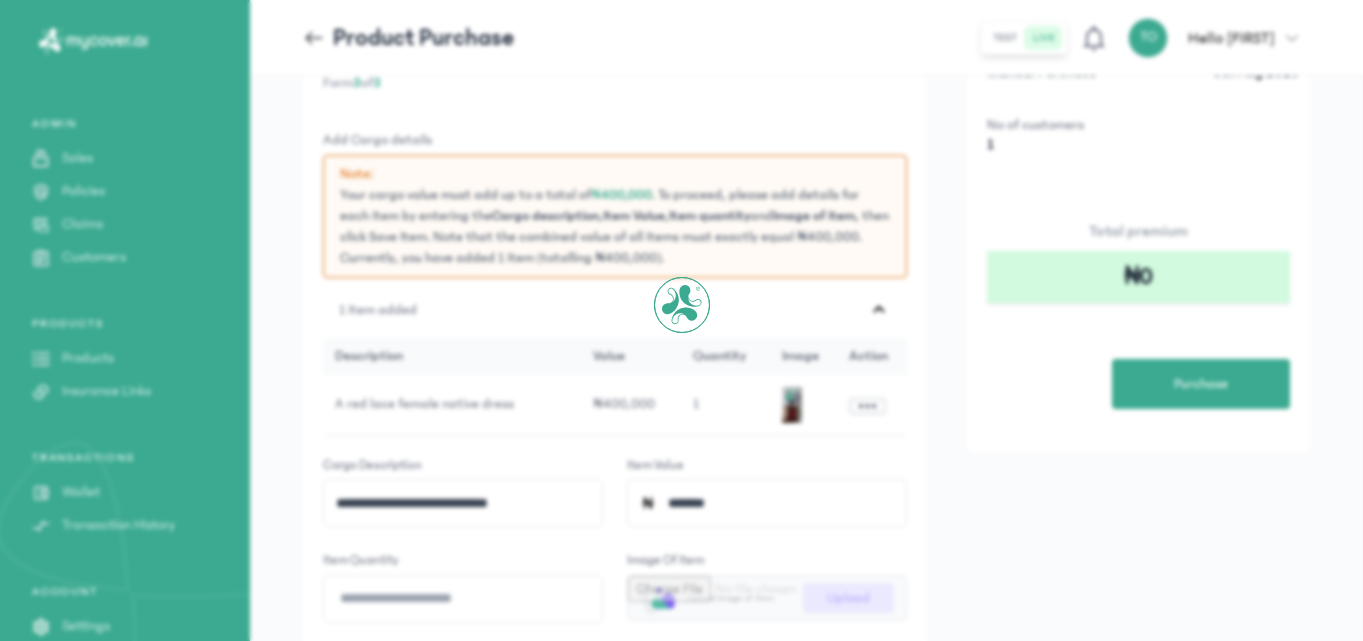 scroll, scrollTop: 0, scrollLeft: 0, axis: both 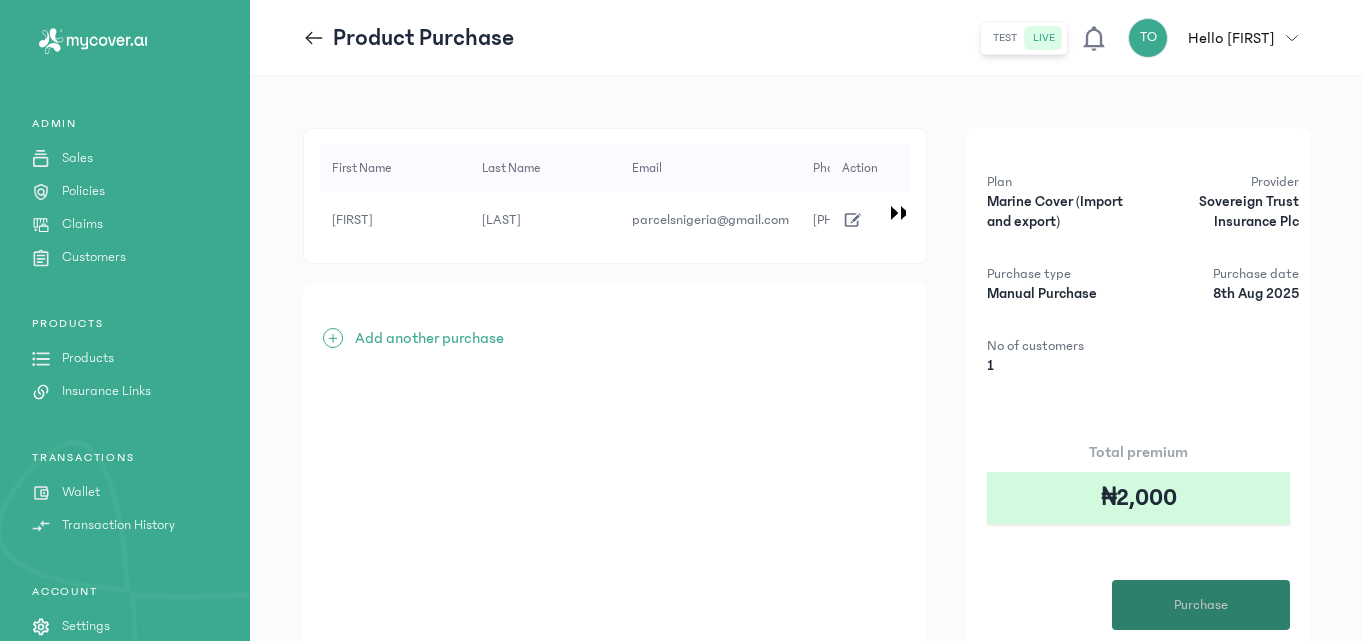 click on "Purchase" at bounding box center (1201, 605) 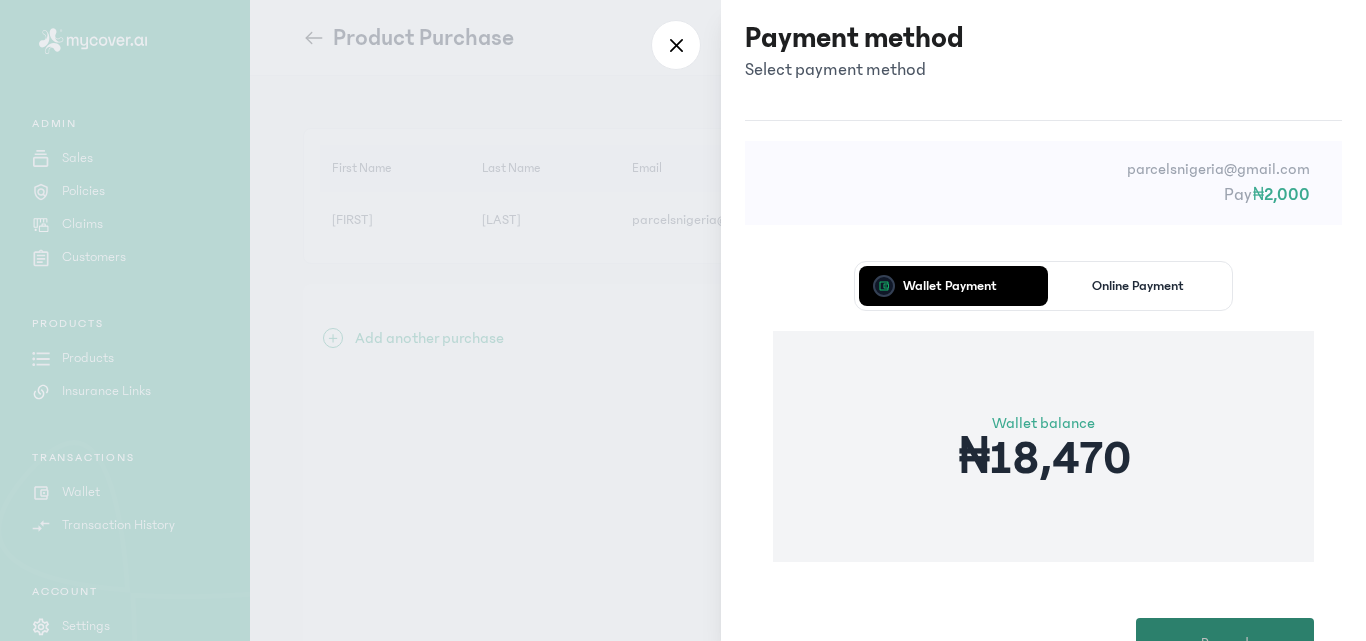 click on "Proceed" at bounding box center (1225, 643) 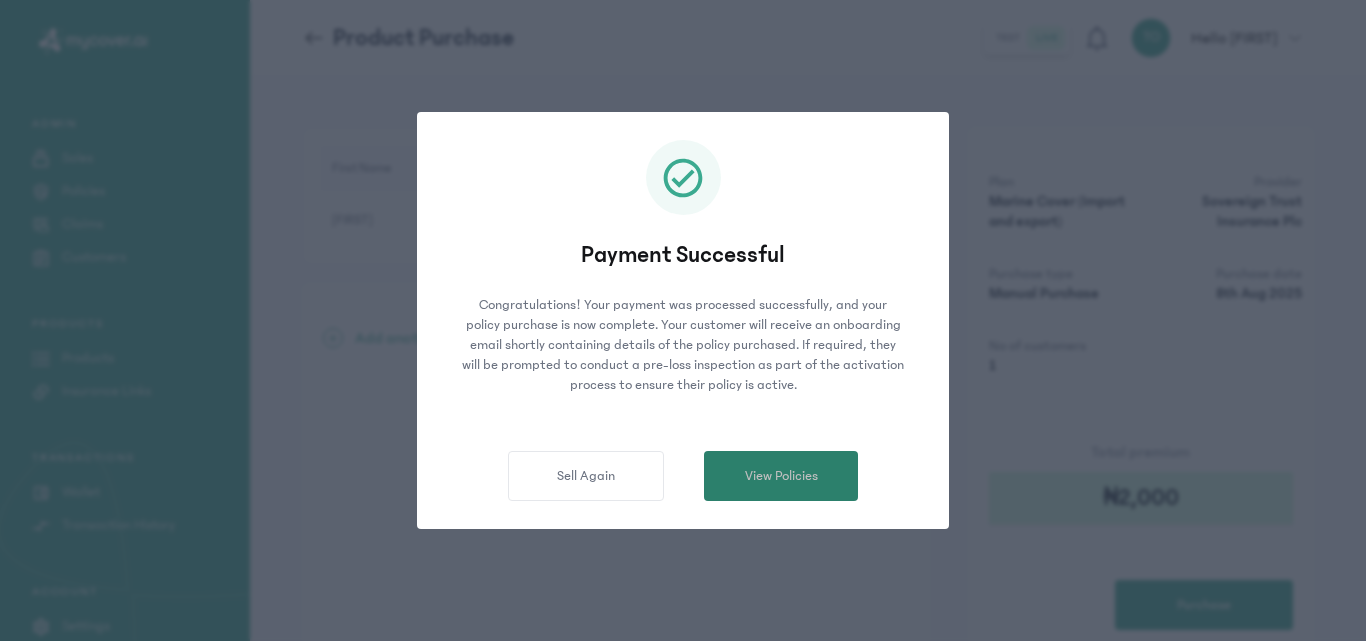 click on "View Policies" at bounding box center [781, 476] 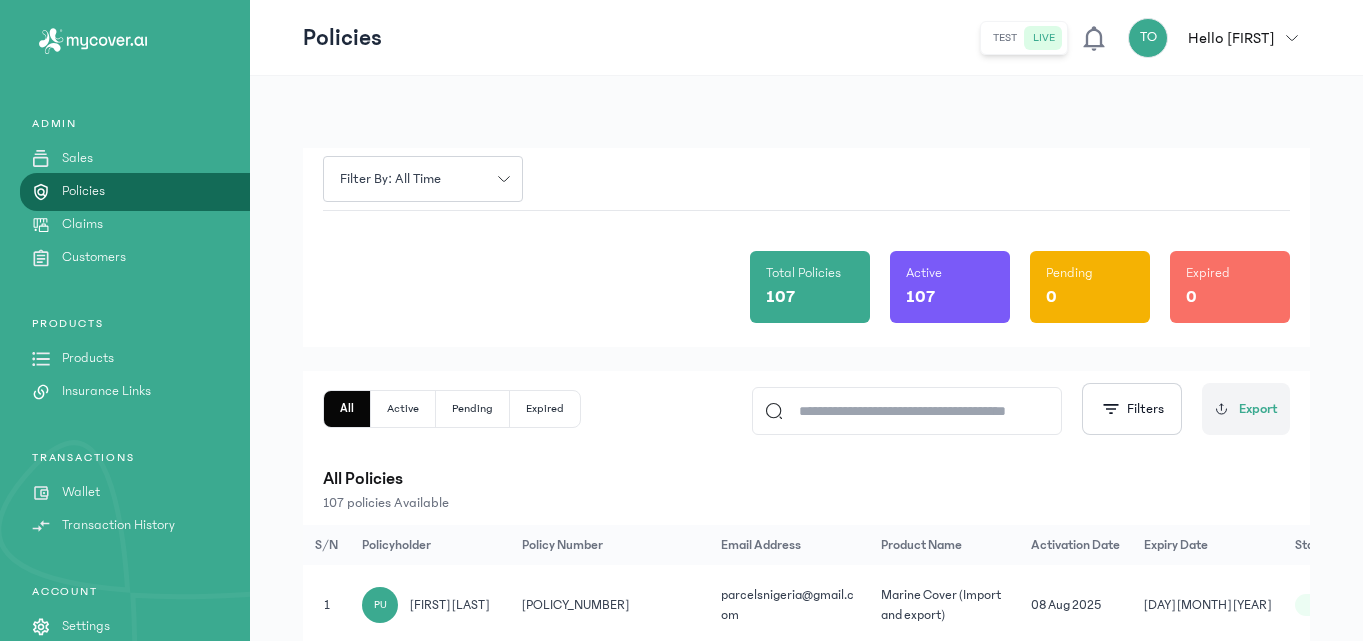 click on "Total Policies 107 Active 107 Pending 0 Expired 0" 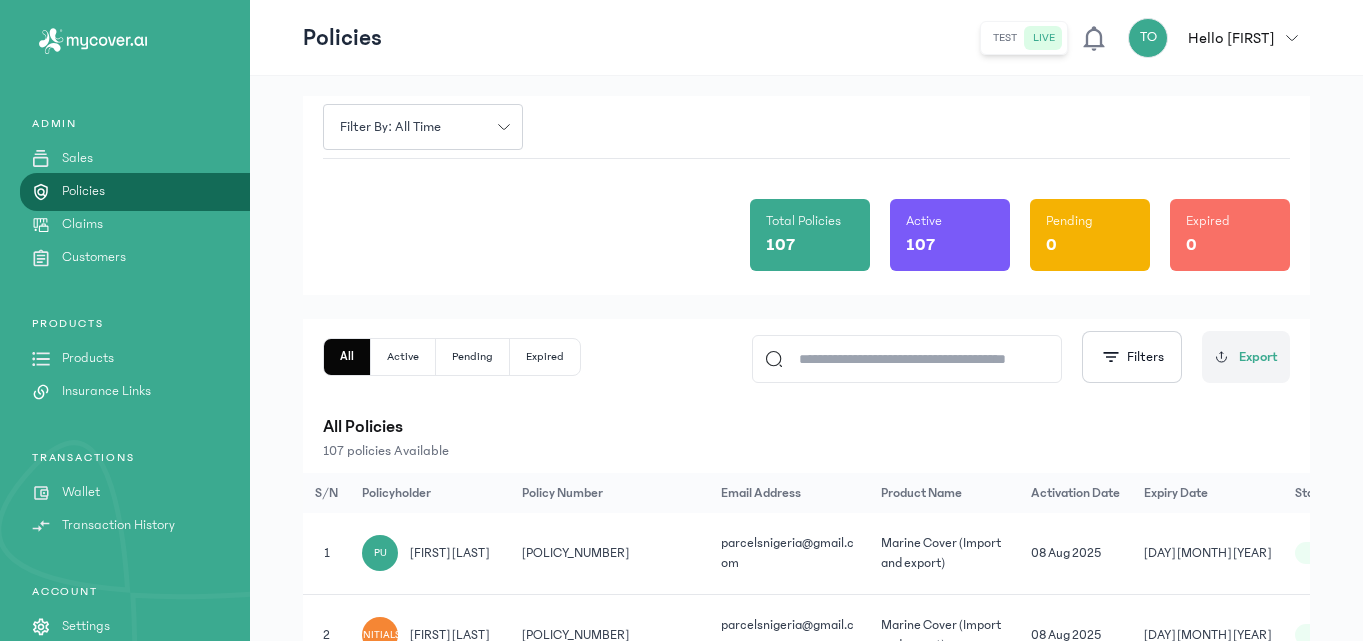 scroll, scrollTop: 80, scrollLeft: 0, axis: vertical 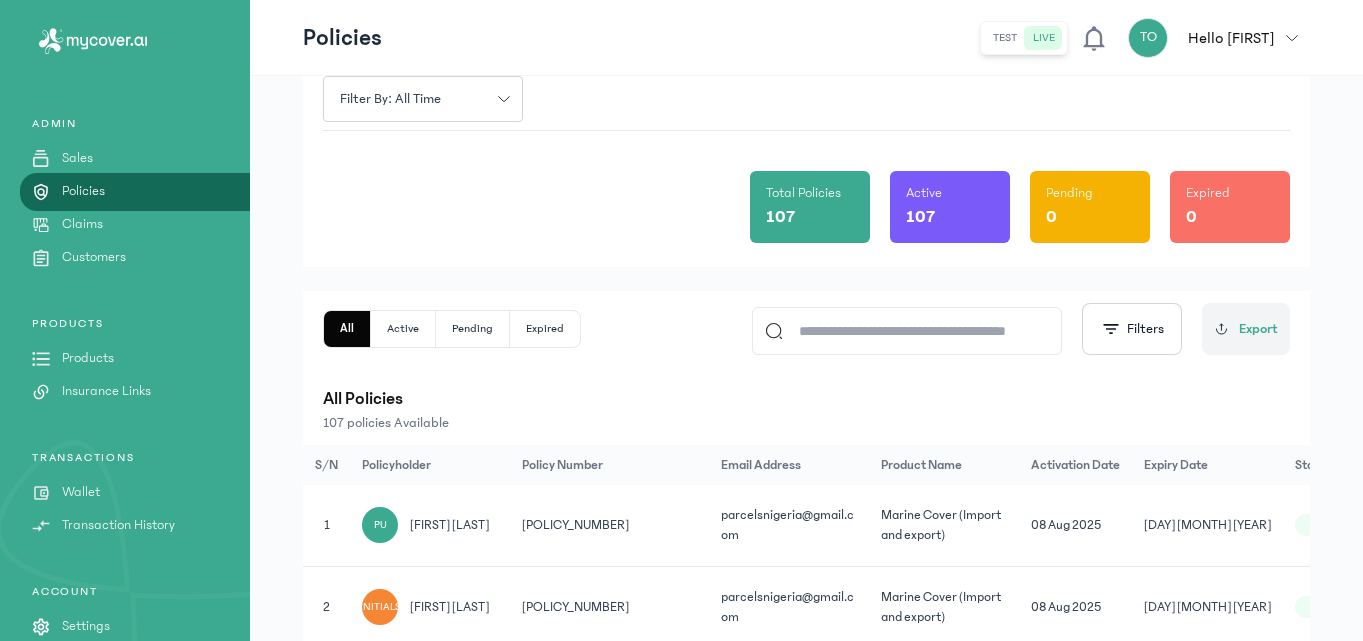 click on "Products" 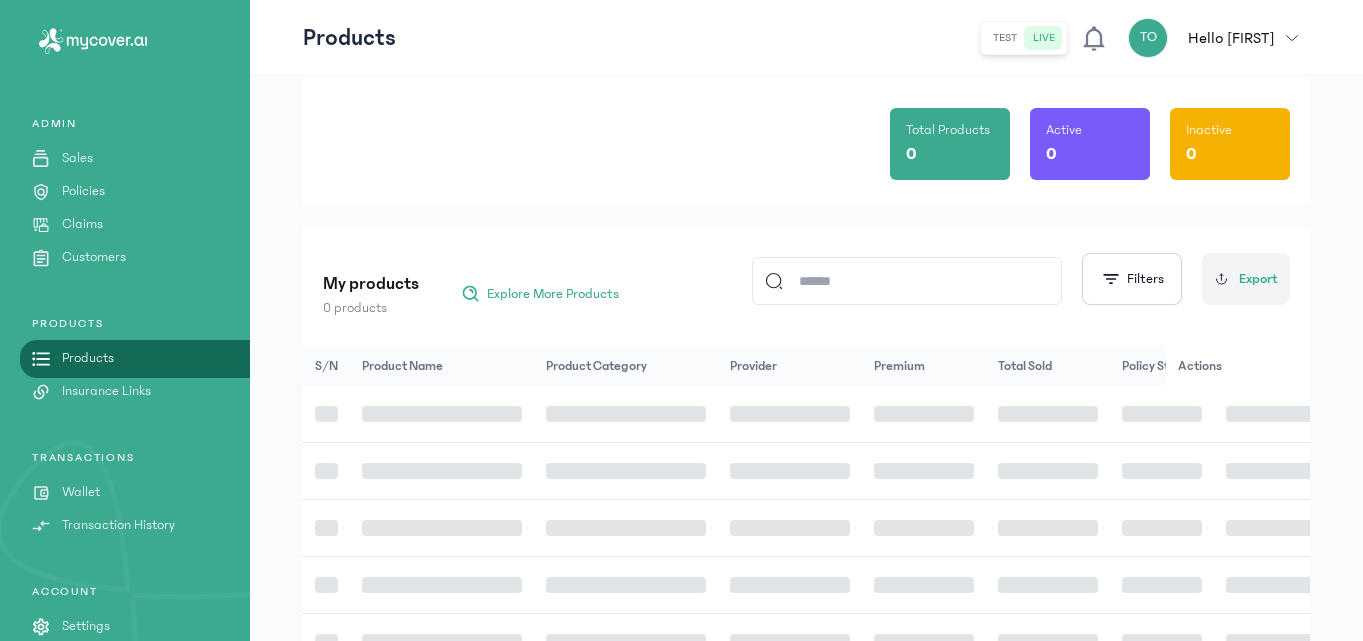 click on "Products" 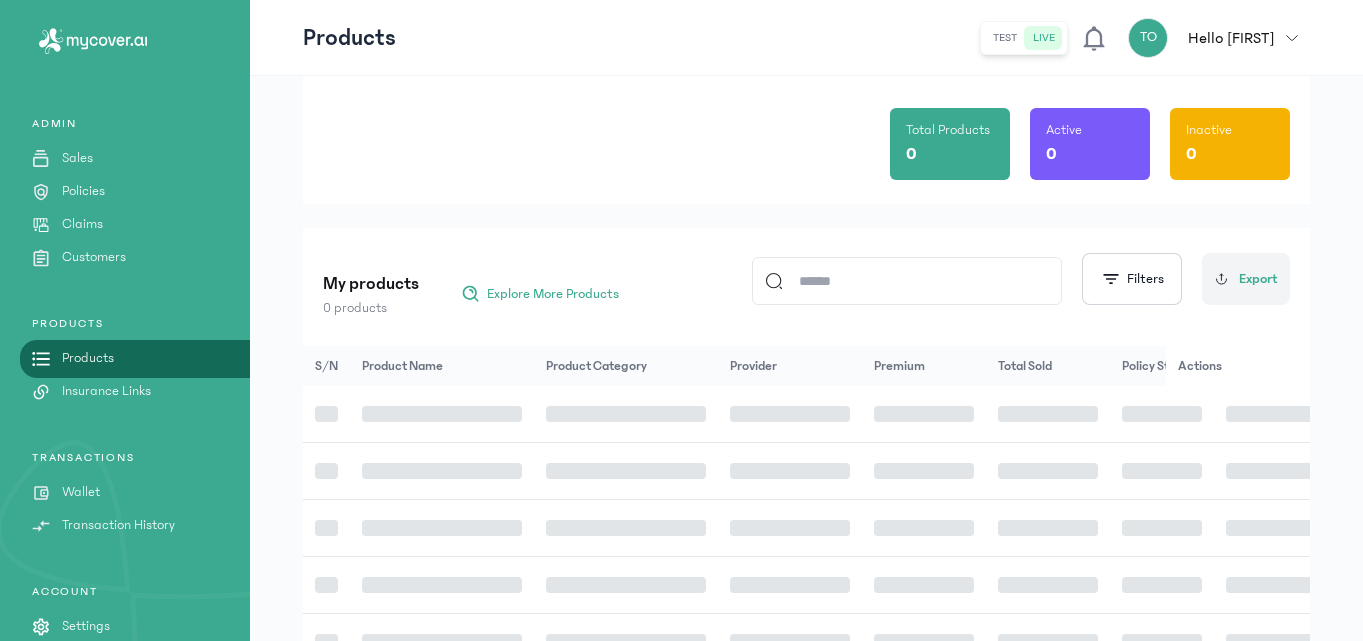 scroll, scrollTop: 0, scrollLeft: 0, axis: both 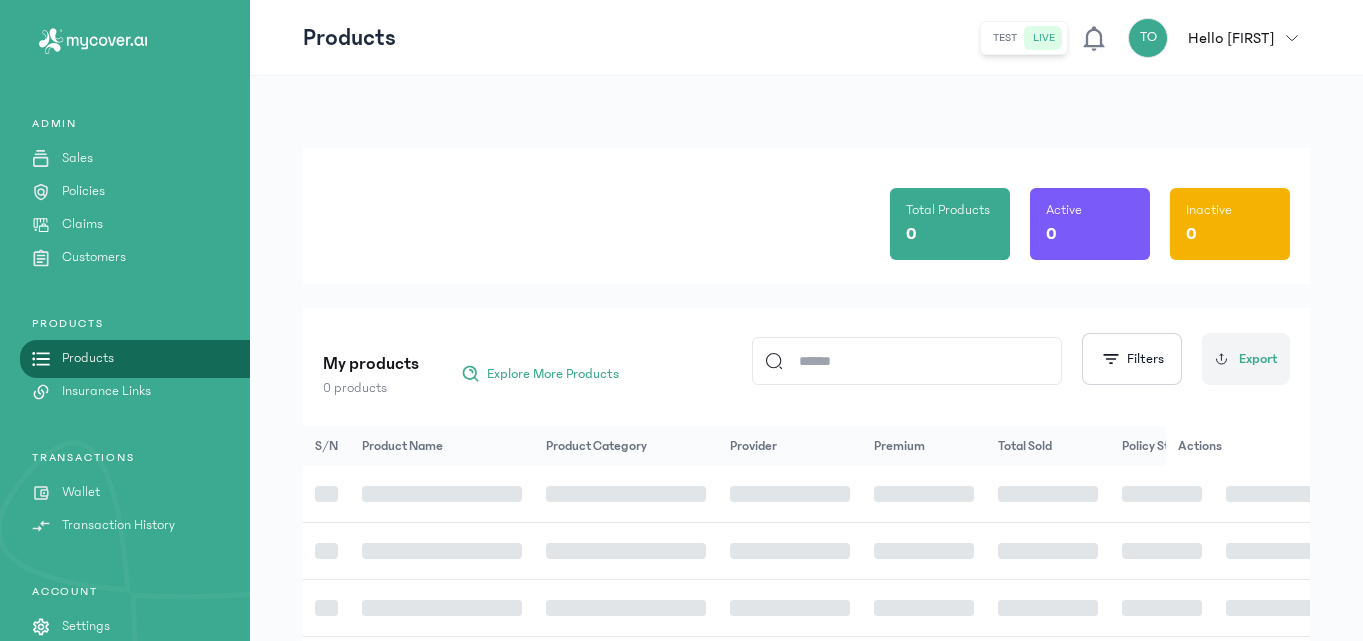 click on "My products 0 products Explore More Products
Filters
Export S/N Product Name Product Category Provider Premium Total Sold Policy Status Actions" at bounding box center [806, 678] 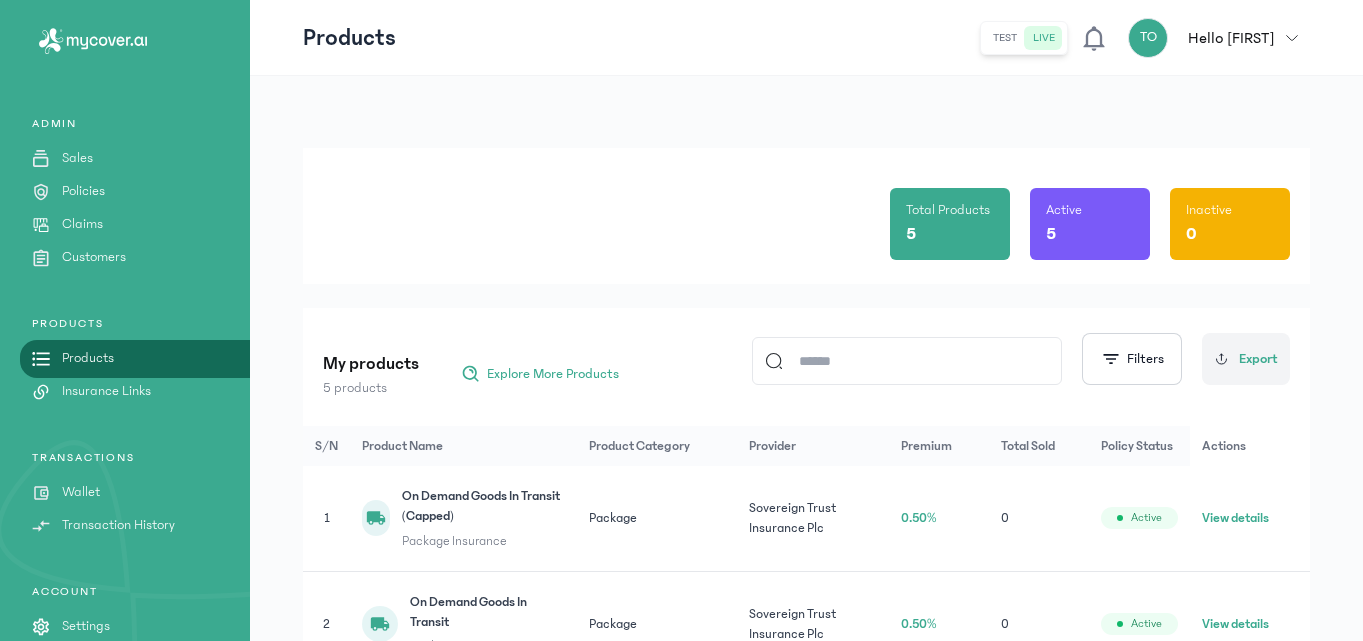 scroll, scrollTop: 40, scrollLeft: 0, axis: vertical 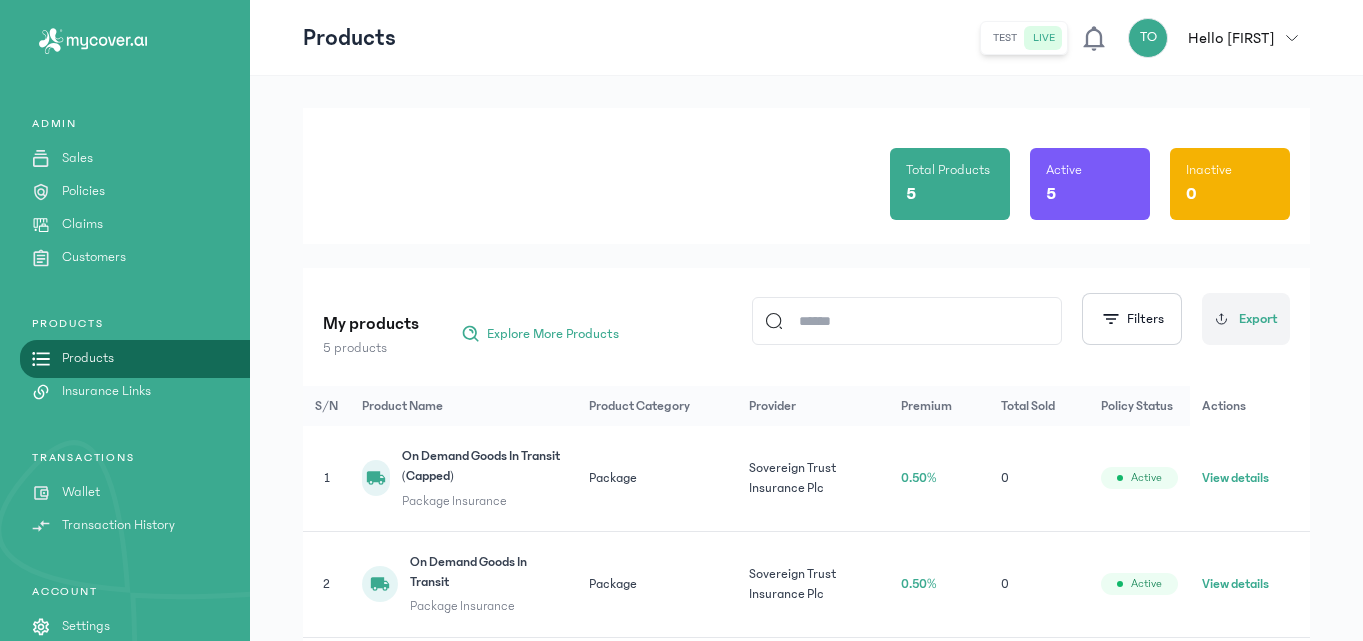 click on "Total Products 5 Active 5 Inactive 0" 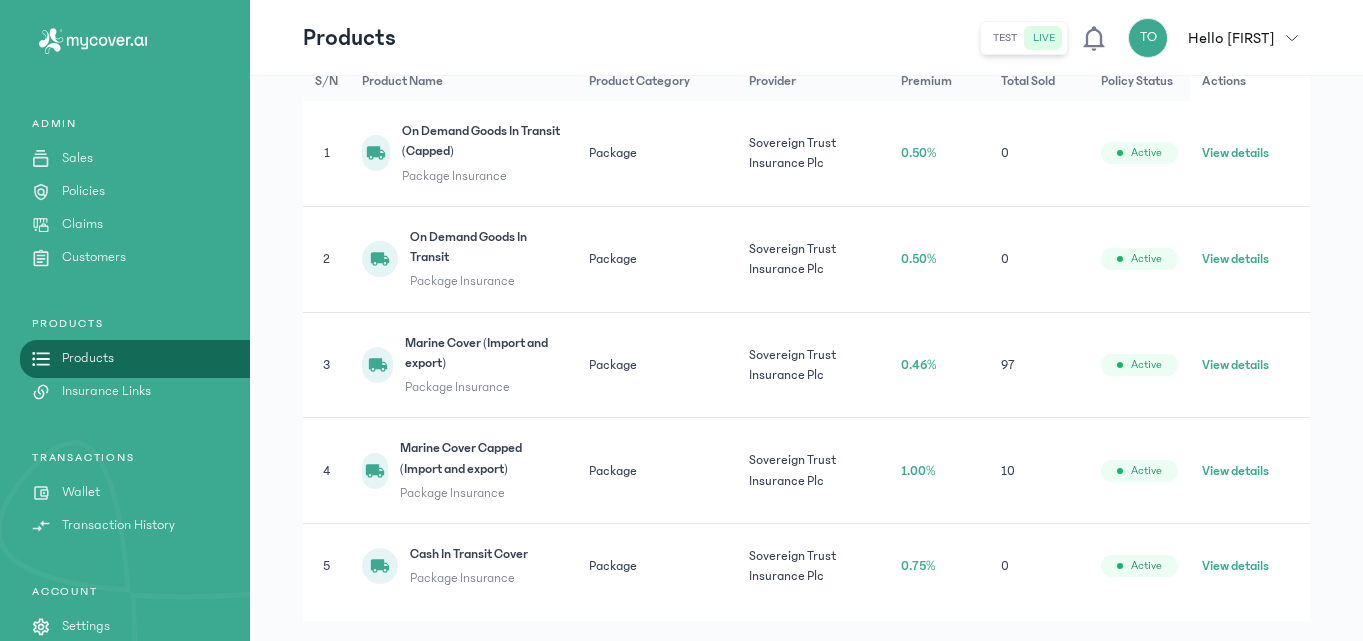 scroll, scrollTop: 400, scrollLeft: 0, axis: vertical 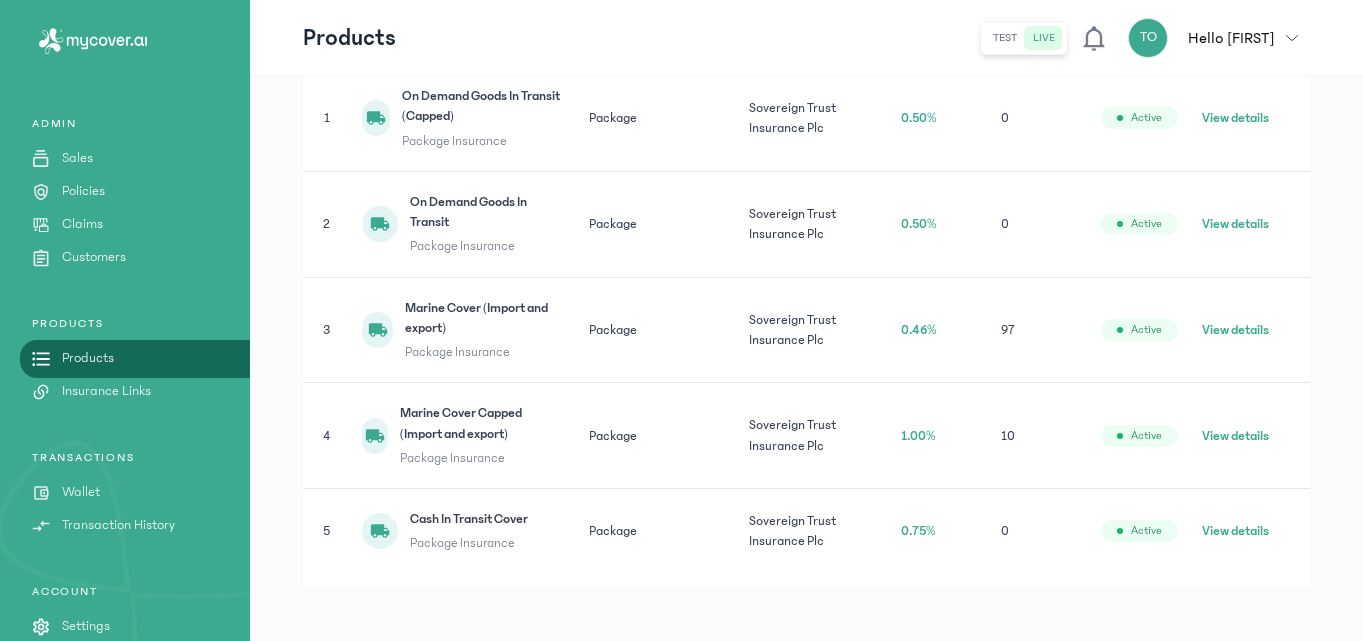 click on "View details" 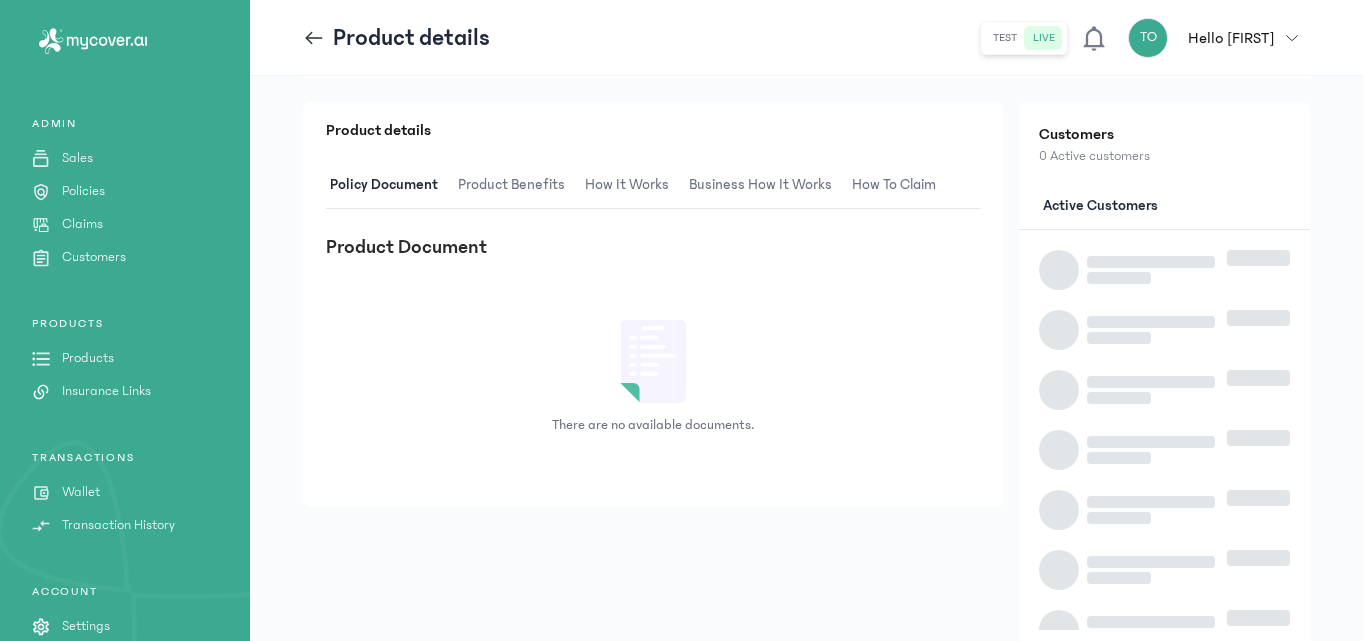 scroll, scrollTop: 0, scrollLeft: 0, axis: both 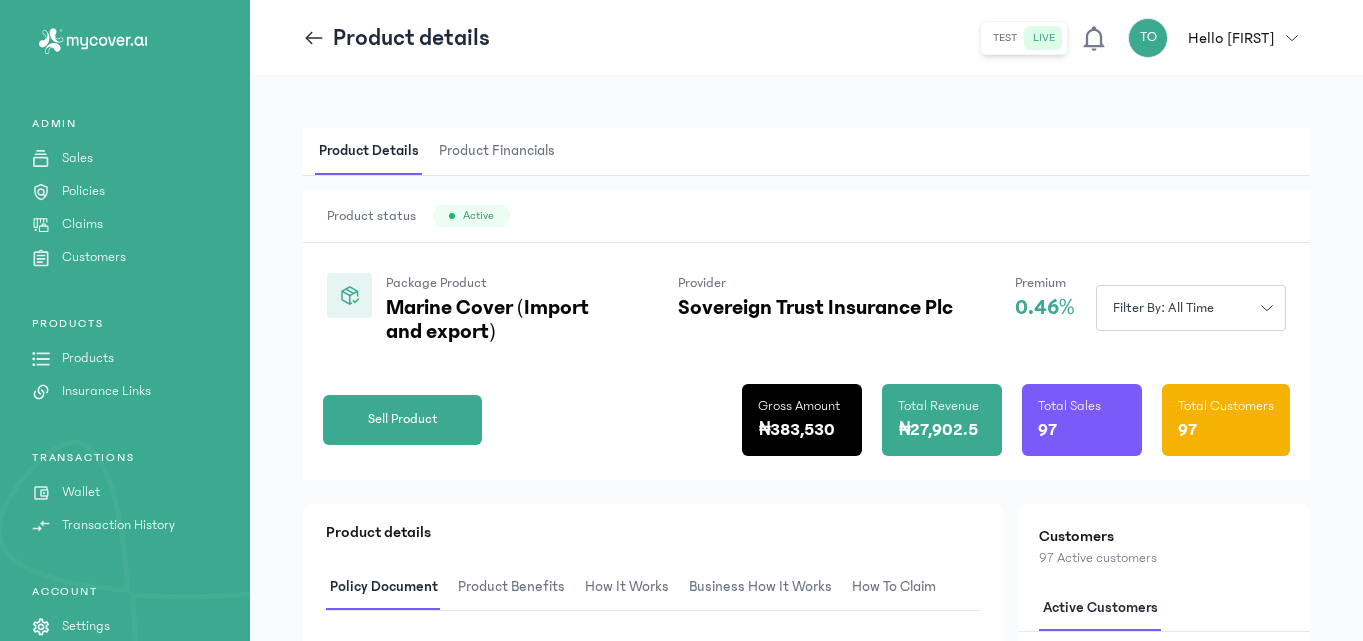 click on "Product Details Product Financials" at bounding box center (806, 152) 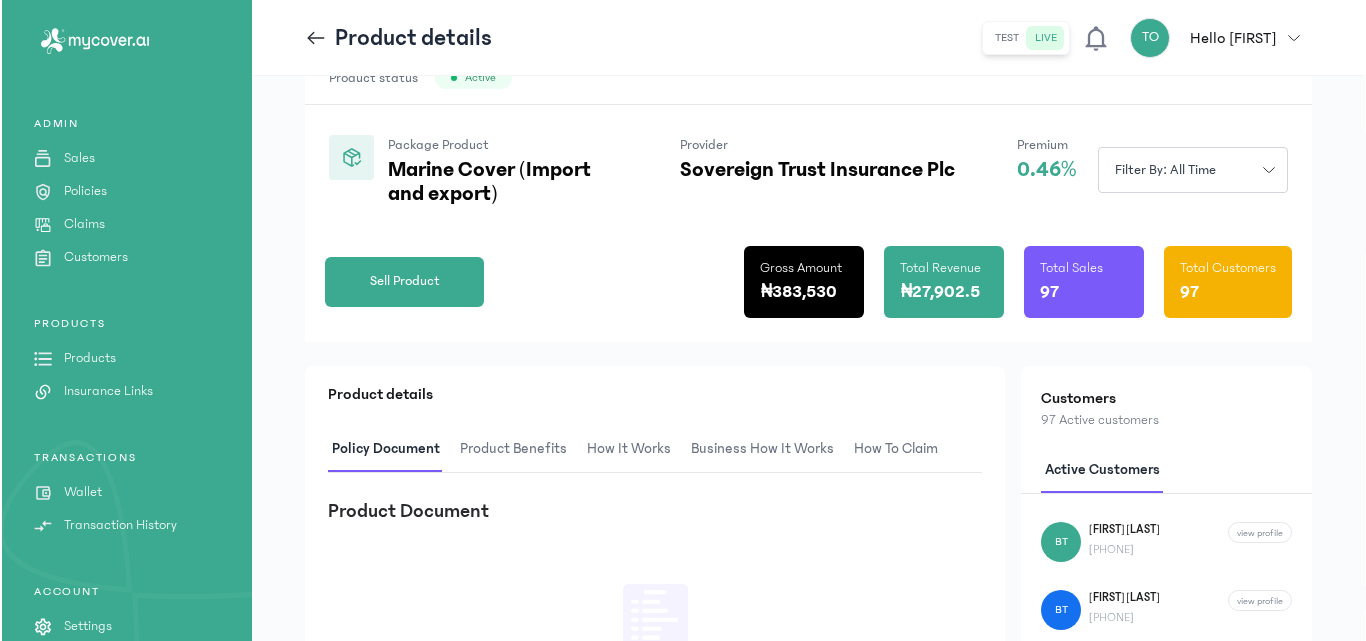 scroll, scrollTop: 115, scrollLeft: 0, axis: vertical 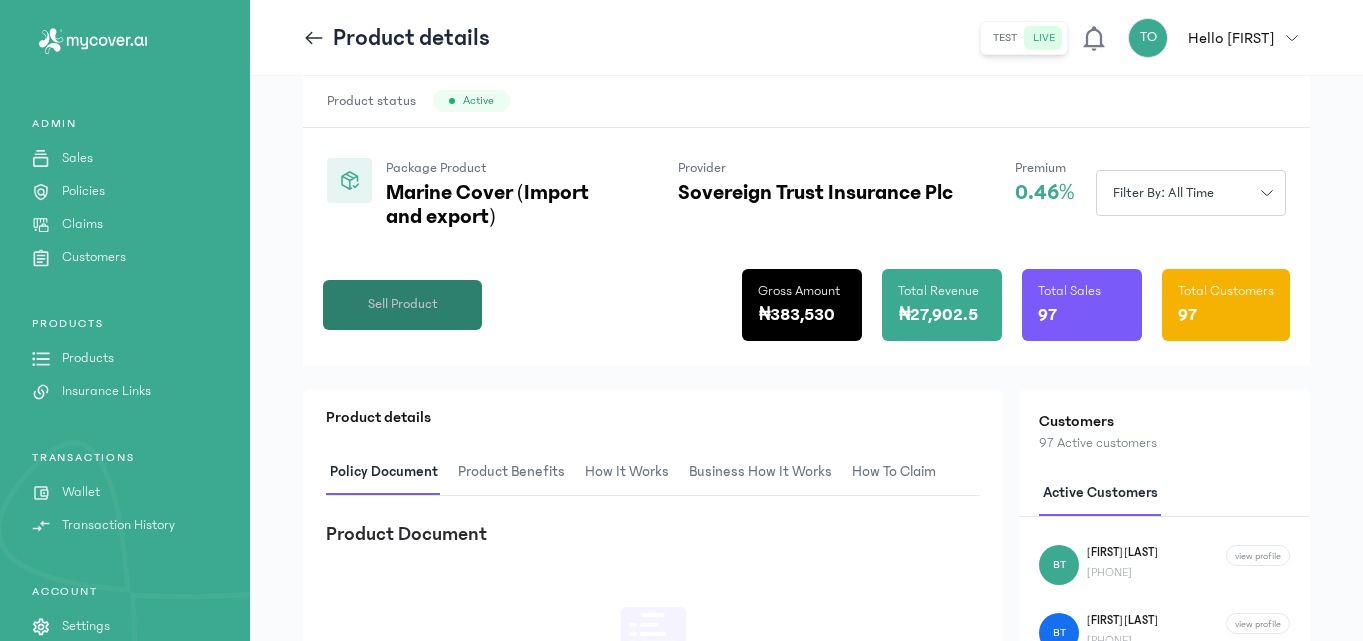 click on "Sell Product" 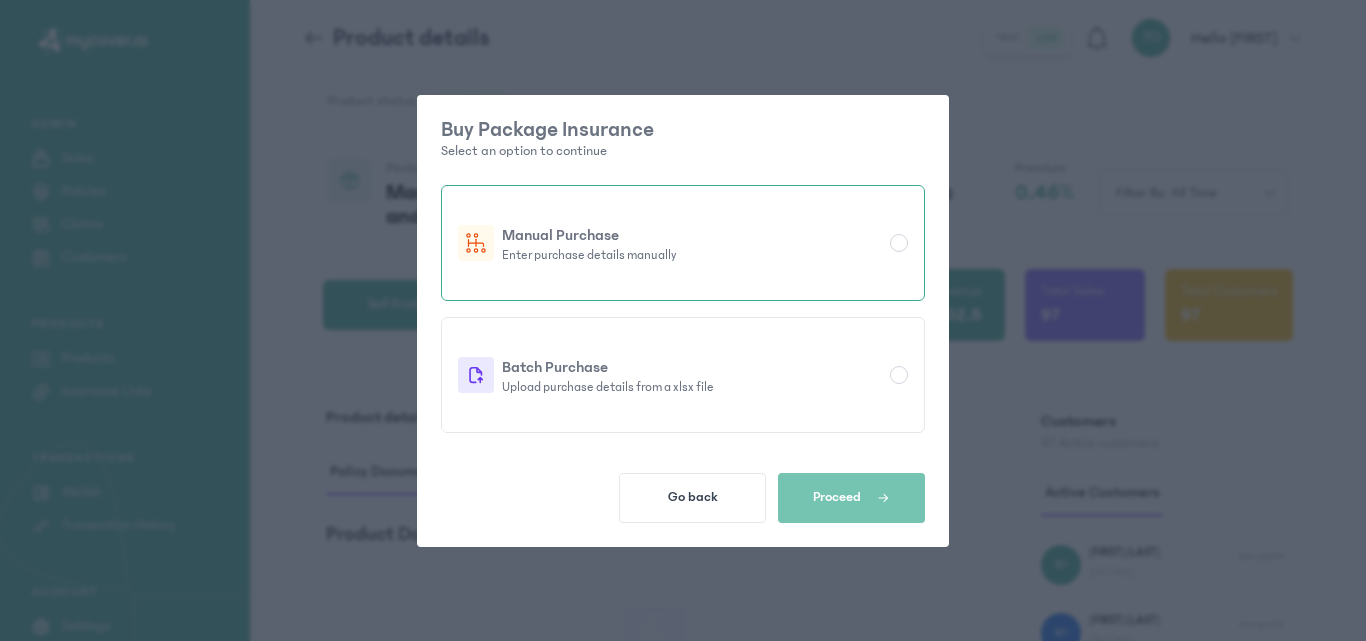 click at bounding box center [899, 243] 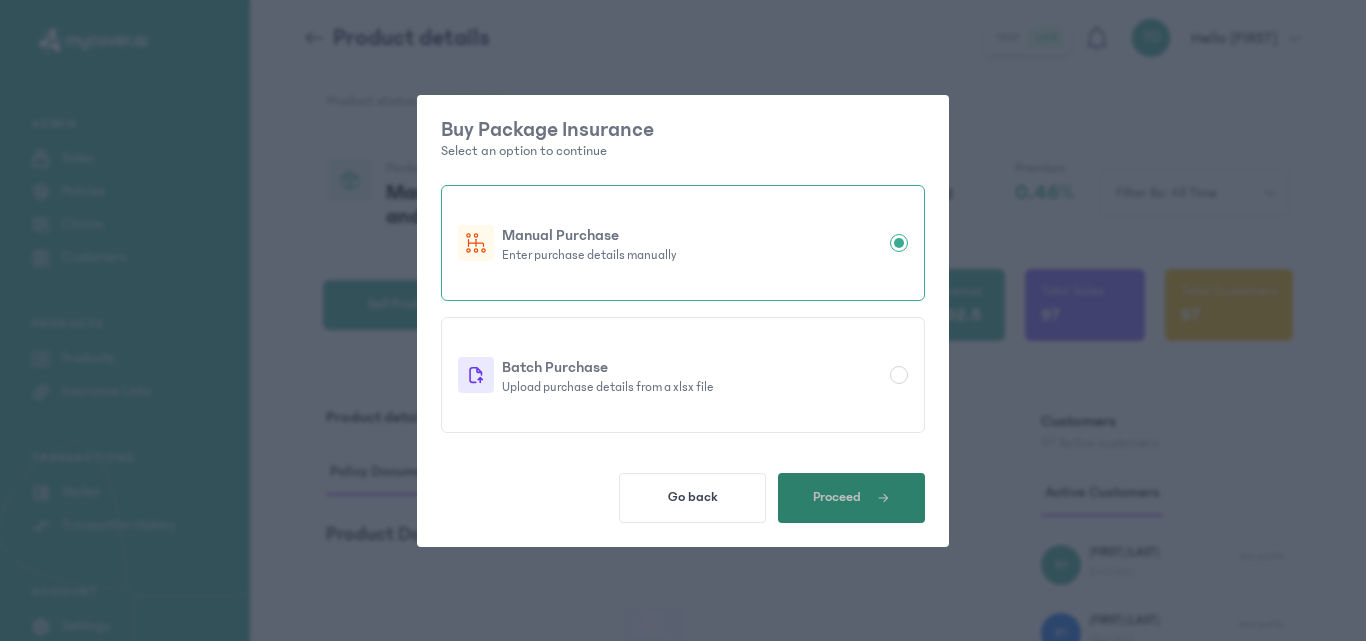 click on "Proceed" at bounding box center [851, 498] 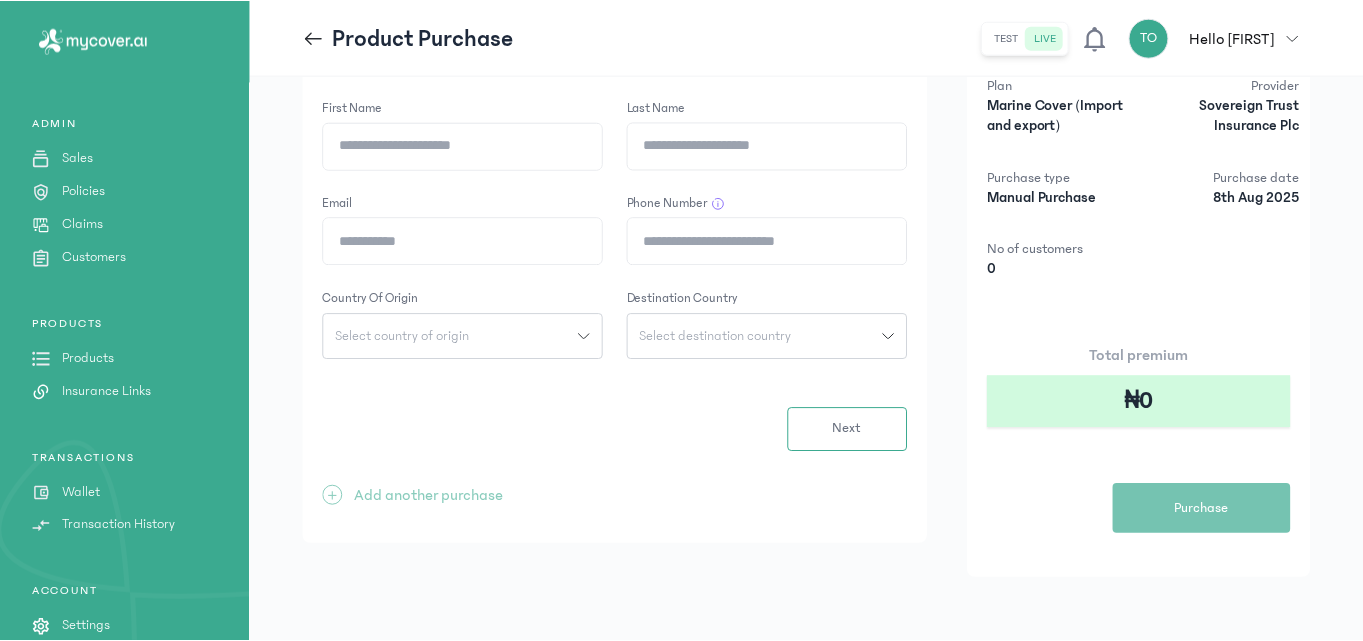 scroll, scrollTop: 0, scrollLeft: 0, axis: both 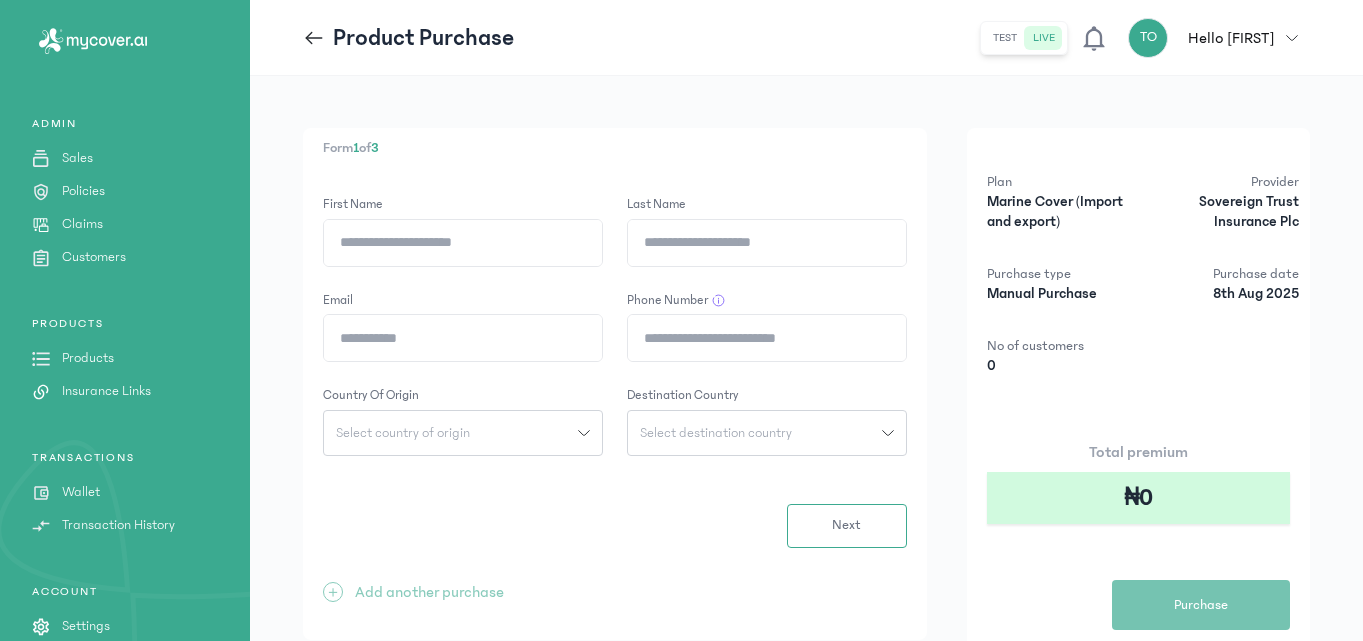click on "First Name" 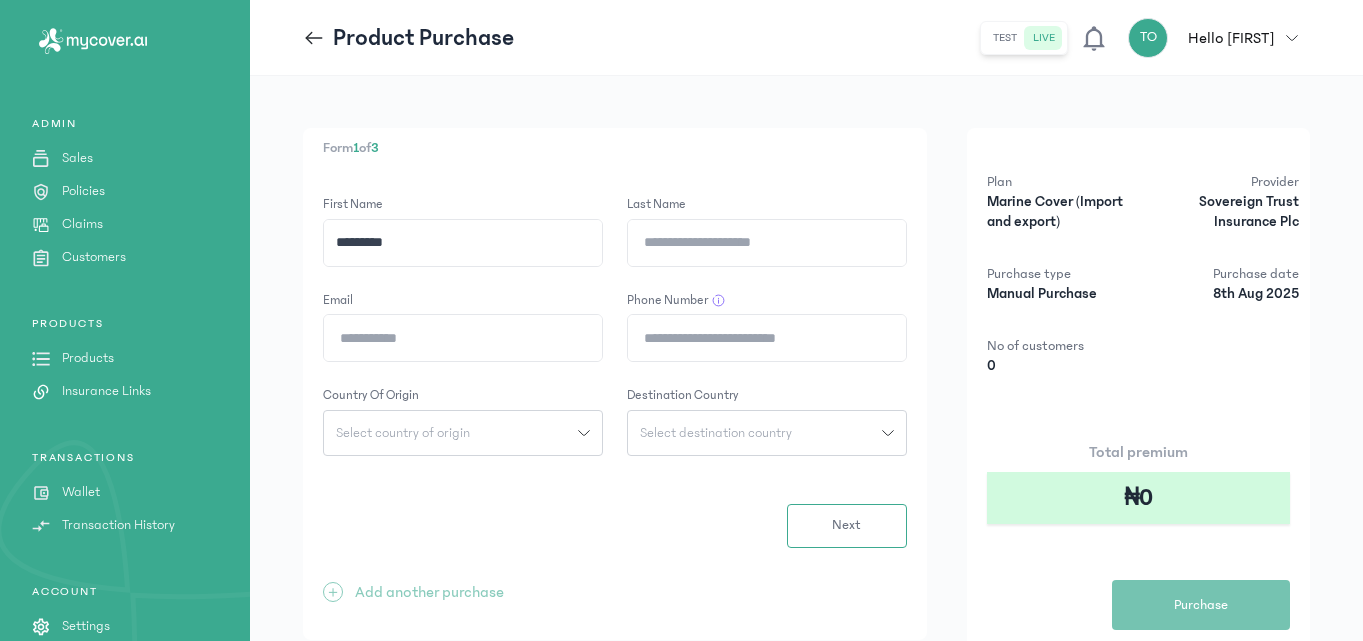 type on "********" 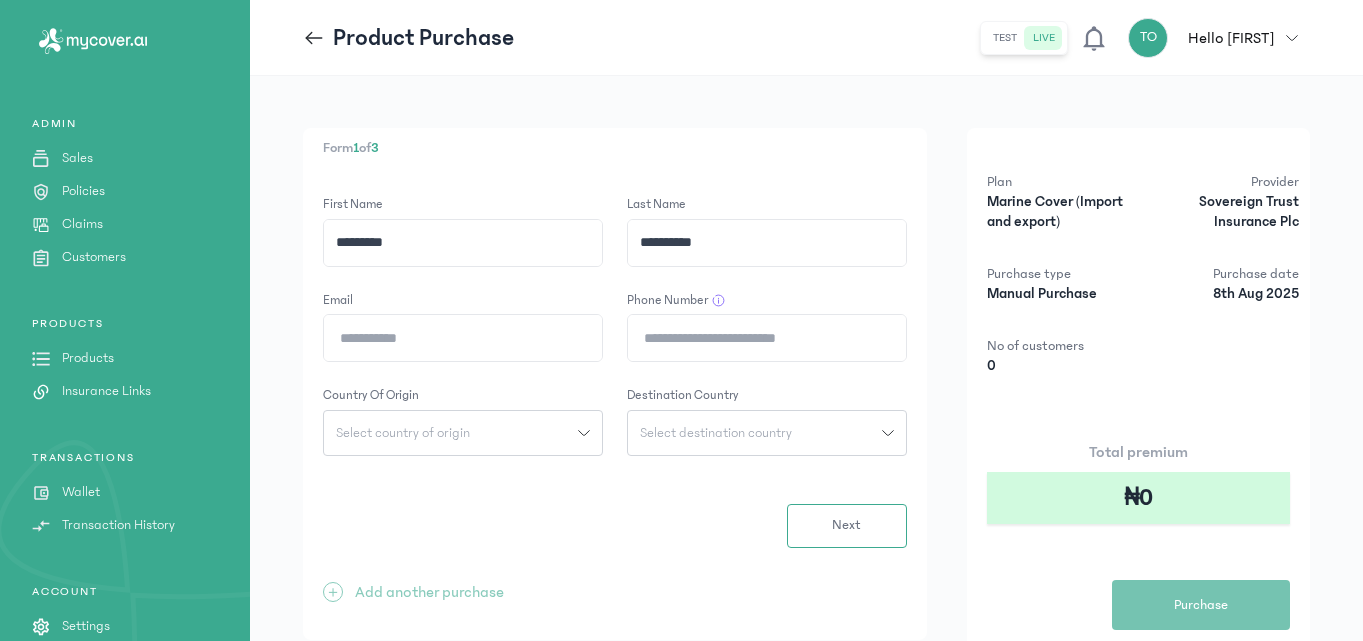 type on "**********" 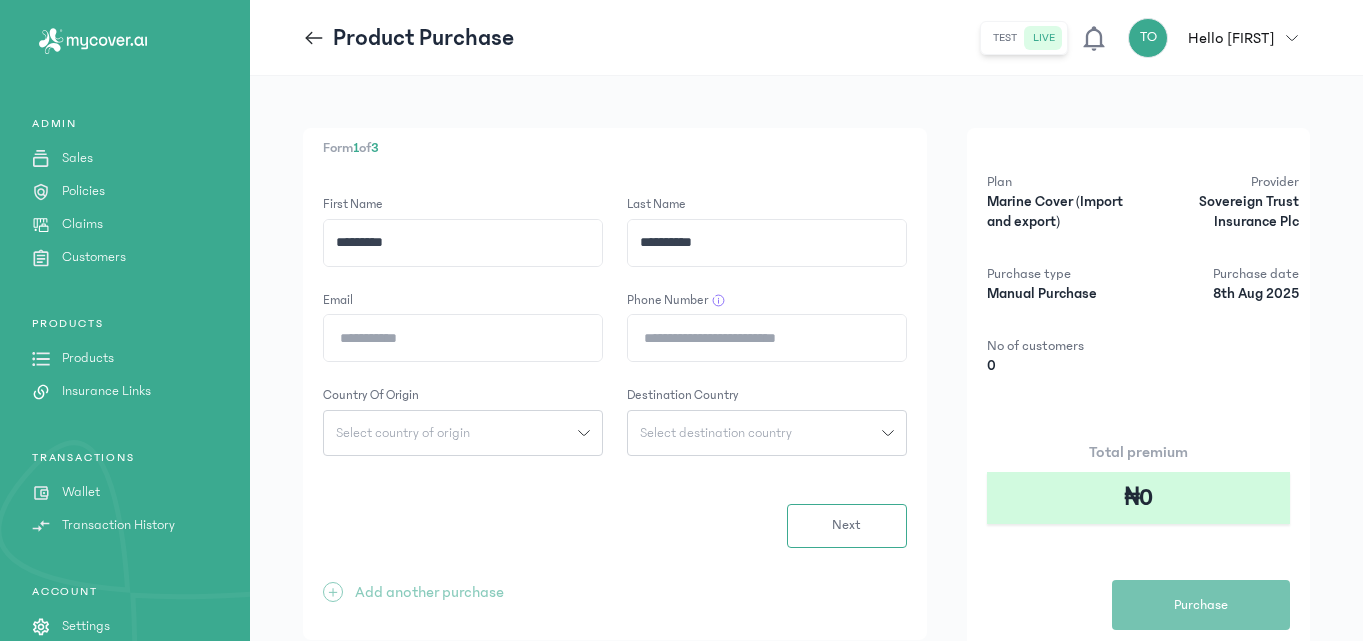 type on "**********" 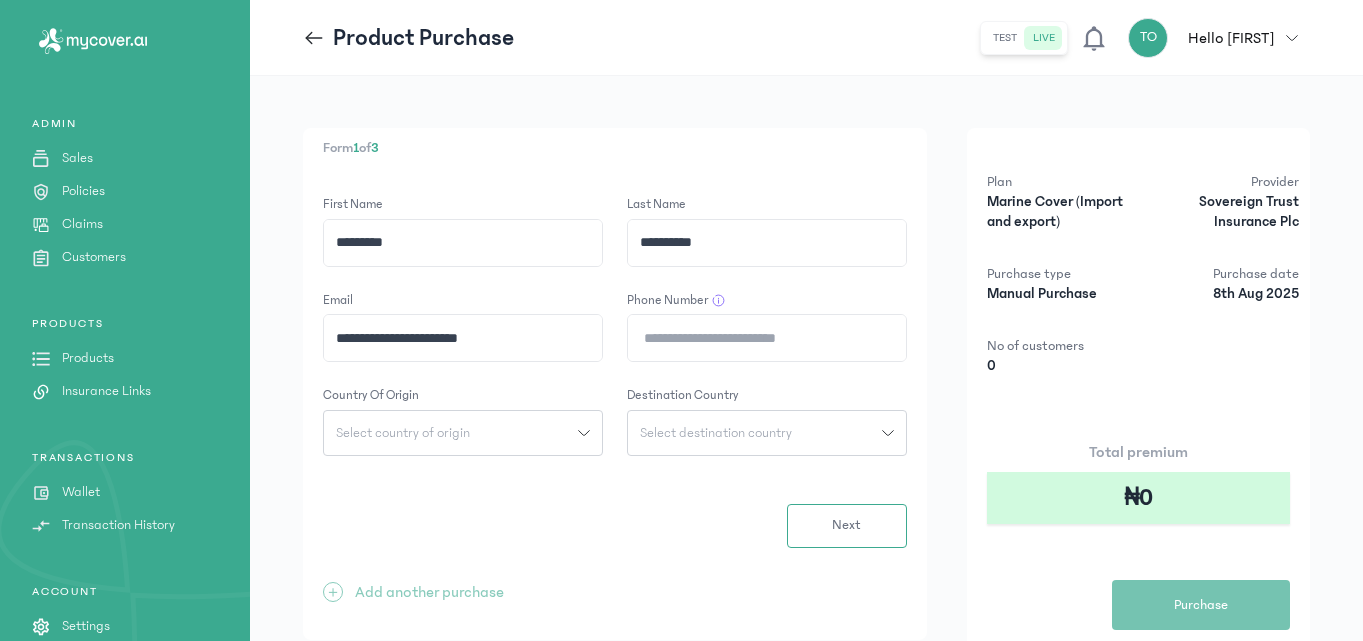 click on "Phone Number" 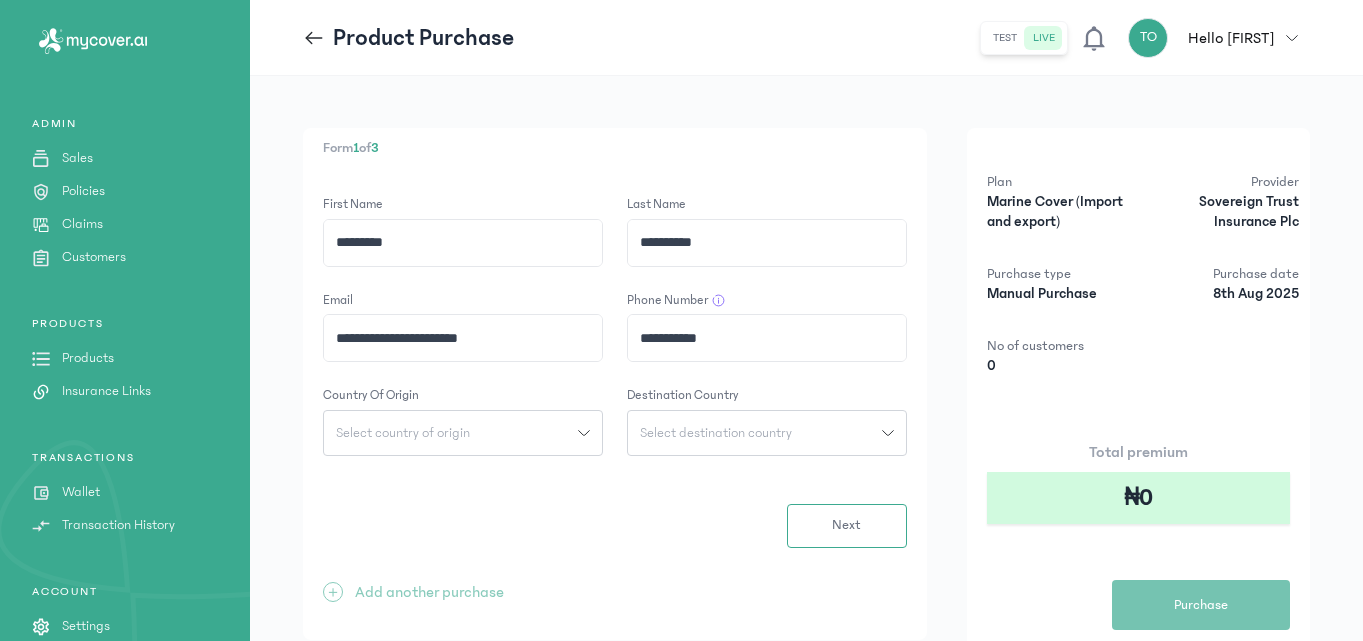 type on "**********" 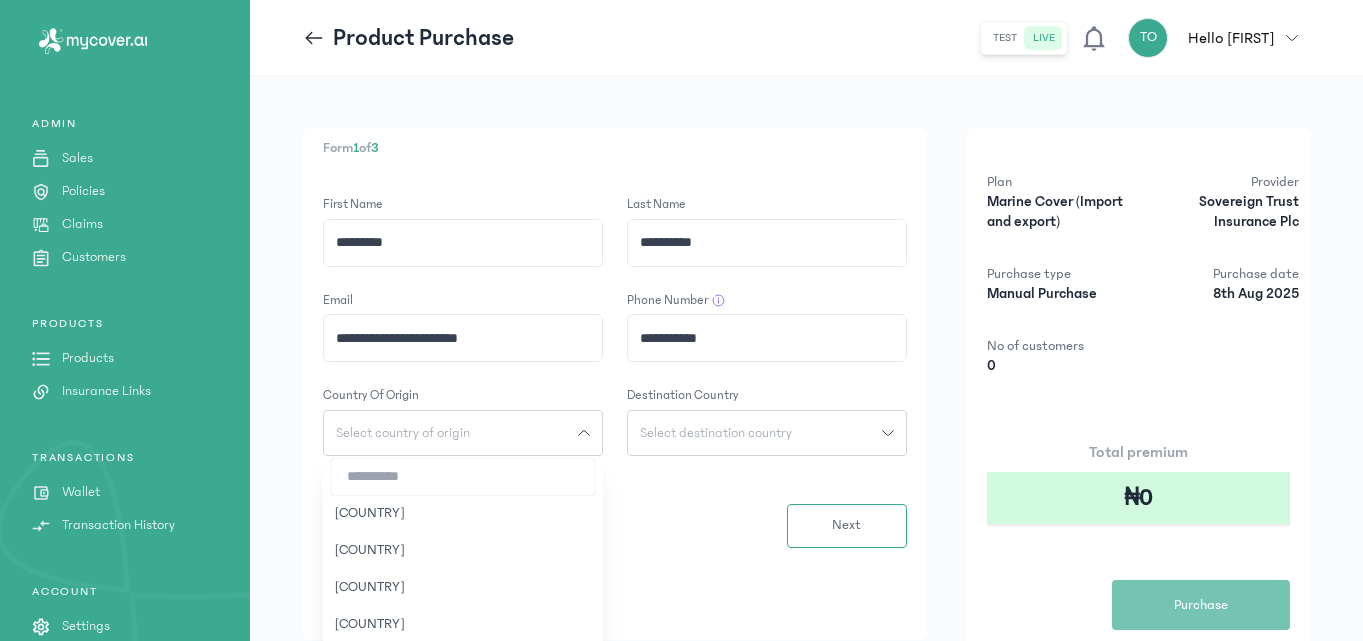 click at bounding box center (463, 477) 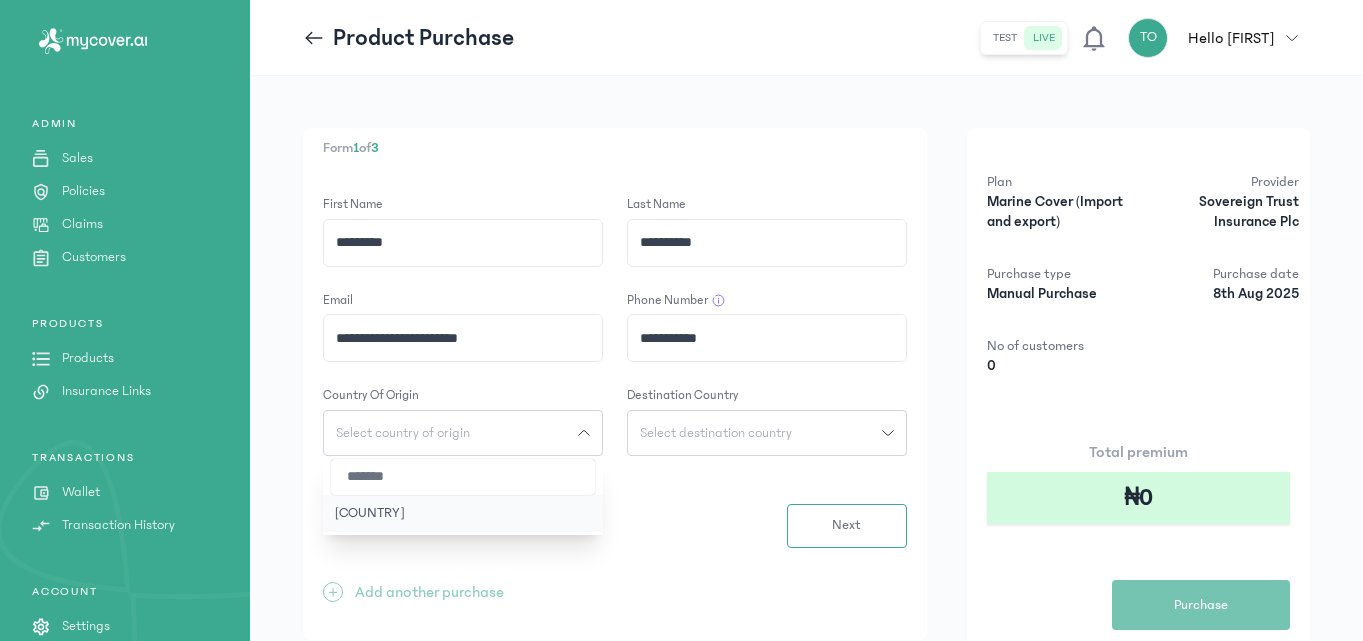 type on "*******" 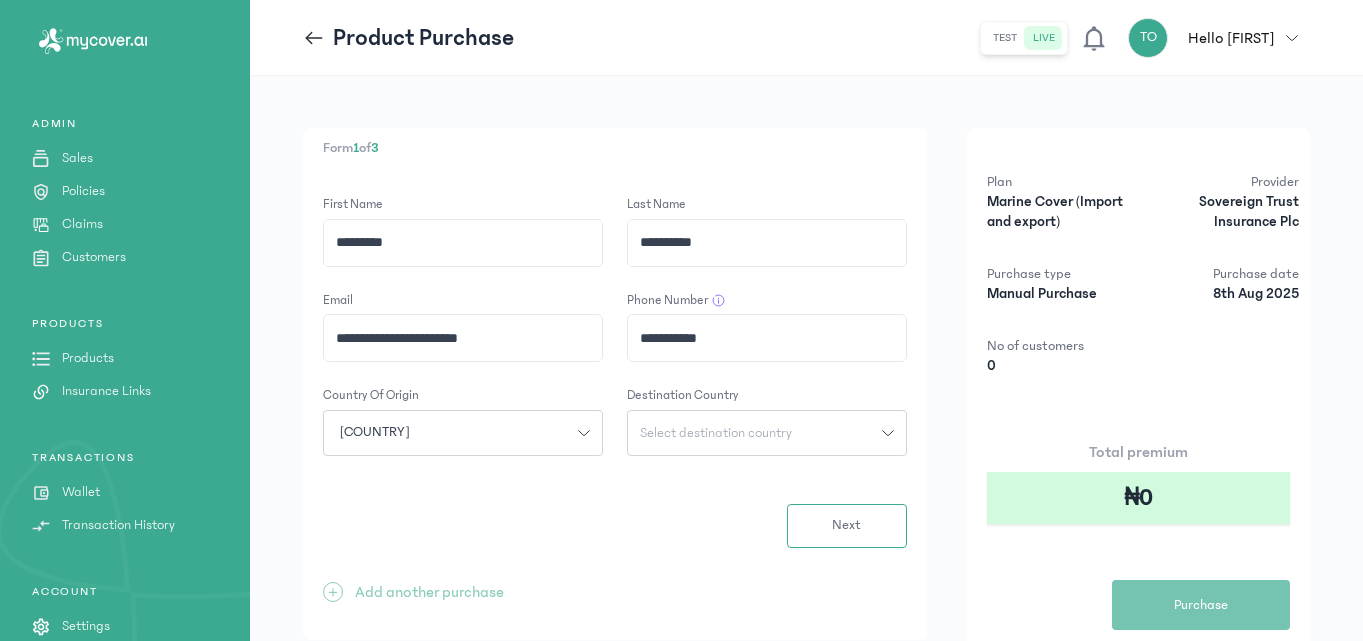 click on "Select destination country" 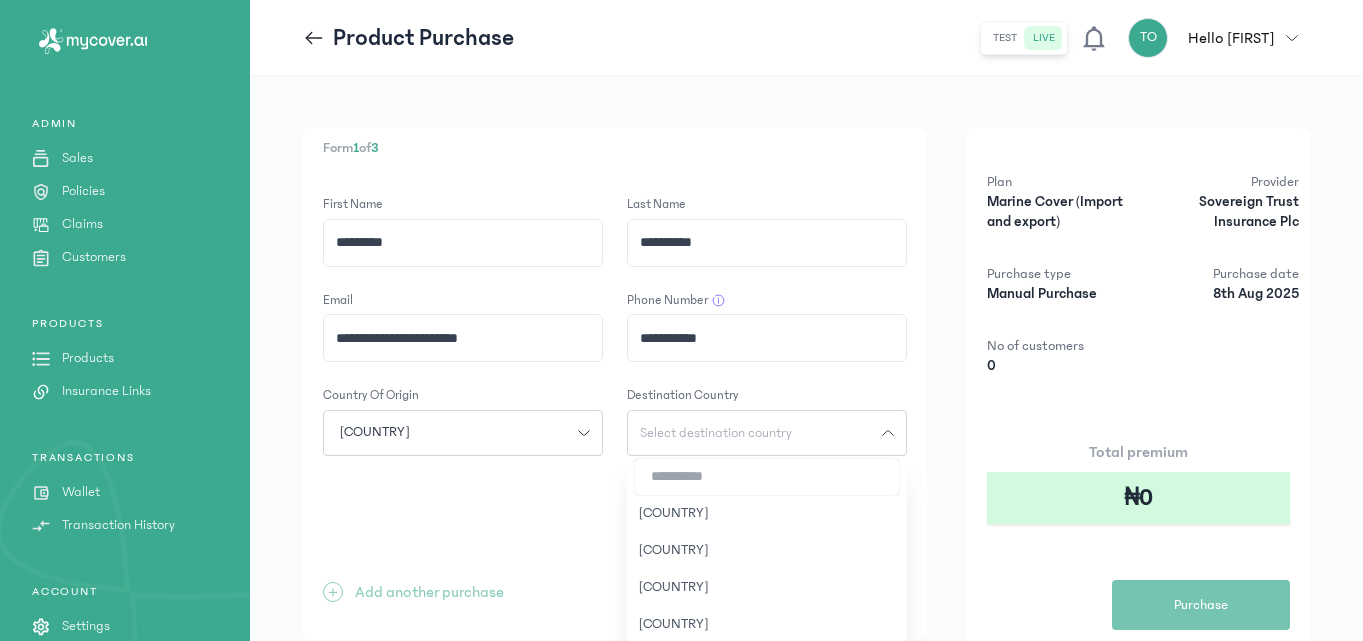 click at bounding box center [767, 477] 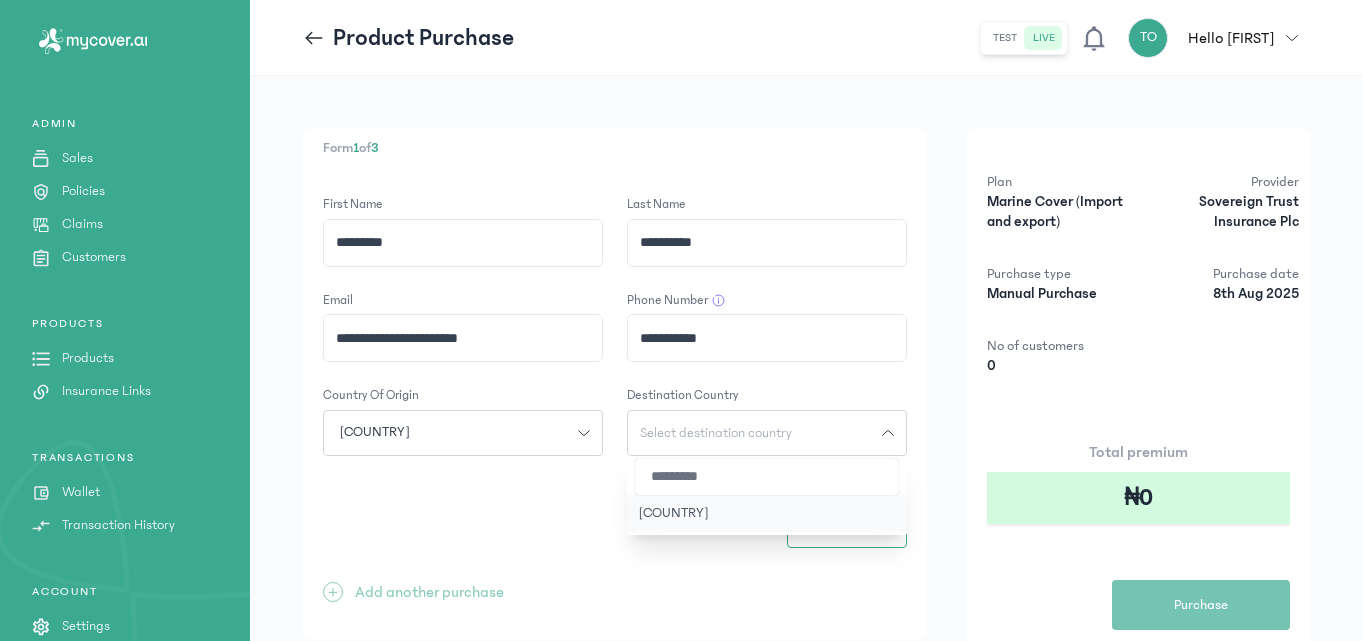 type on "*********" 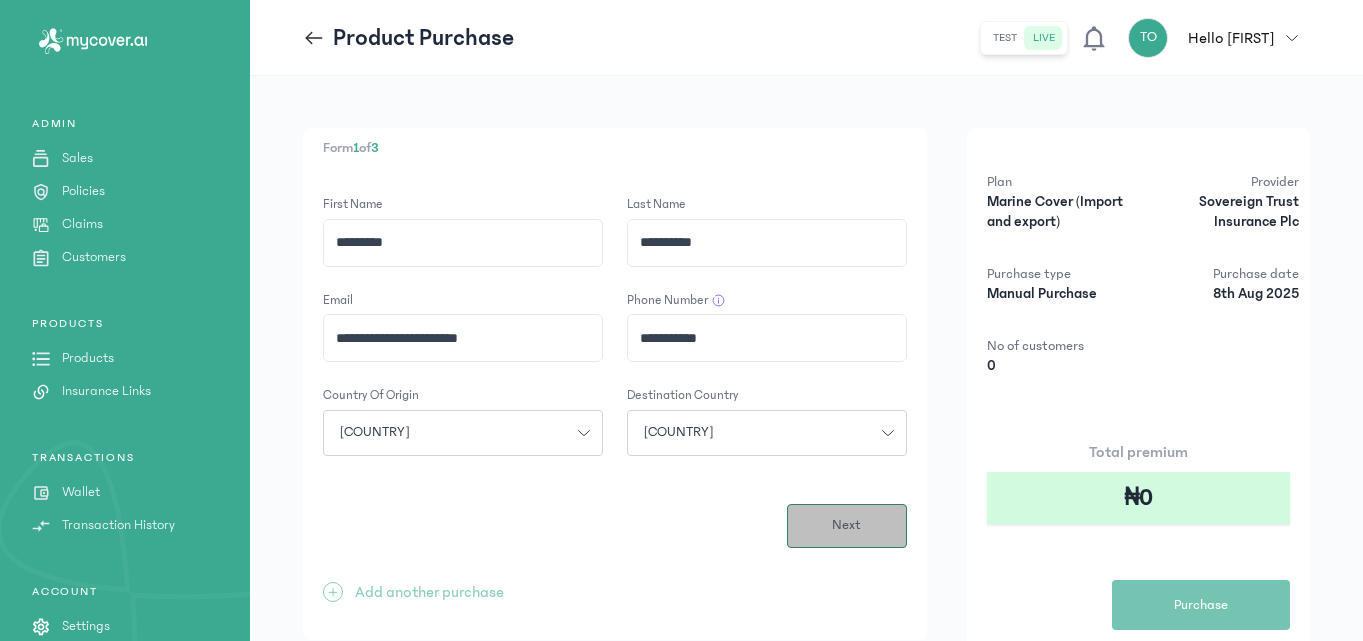 click on "Next" at bounding box center [847, 526] 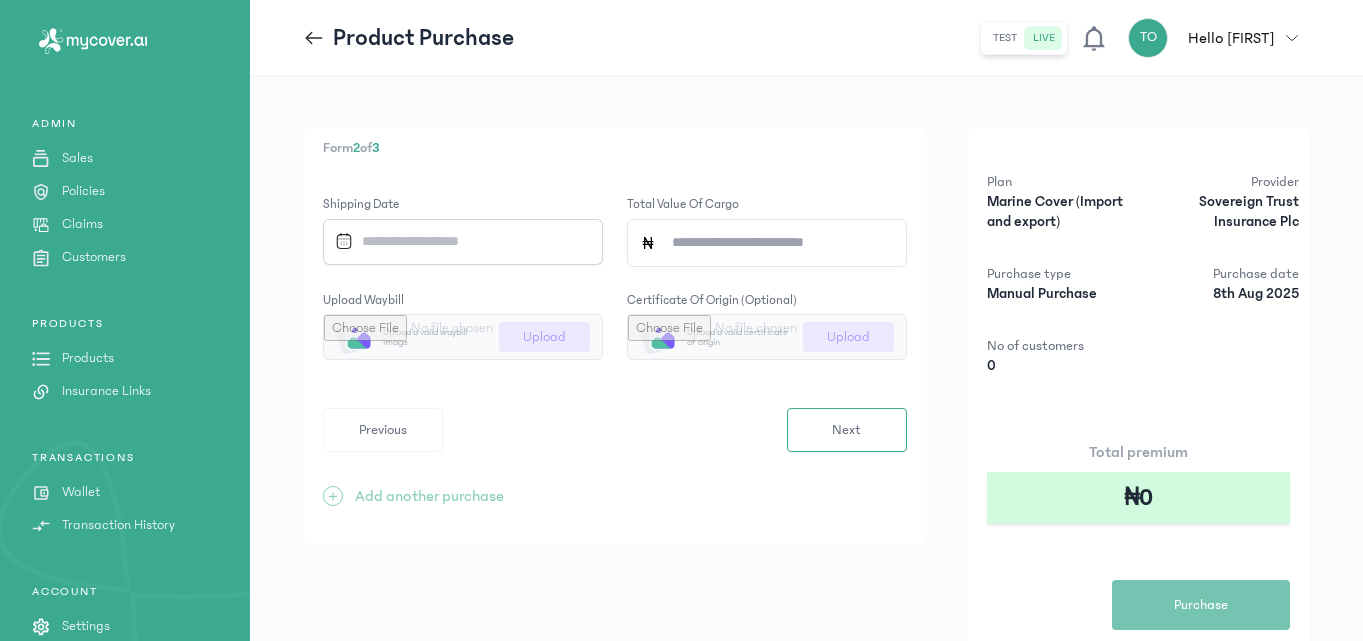 click at bounding box center [456, 241] 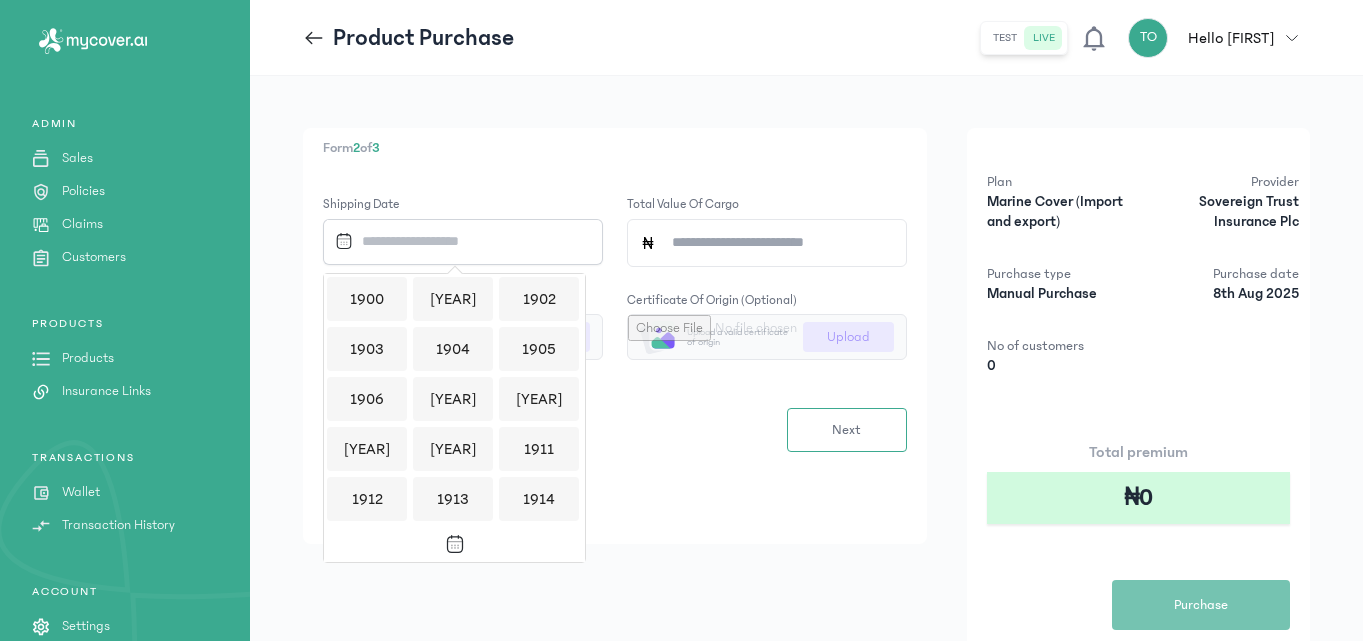 scroll, scrollTop: 1939, scrollLeft: 0, axis: vertical 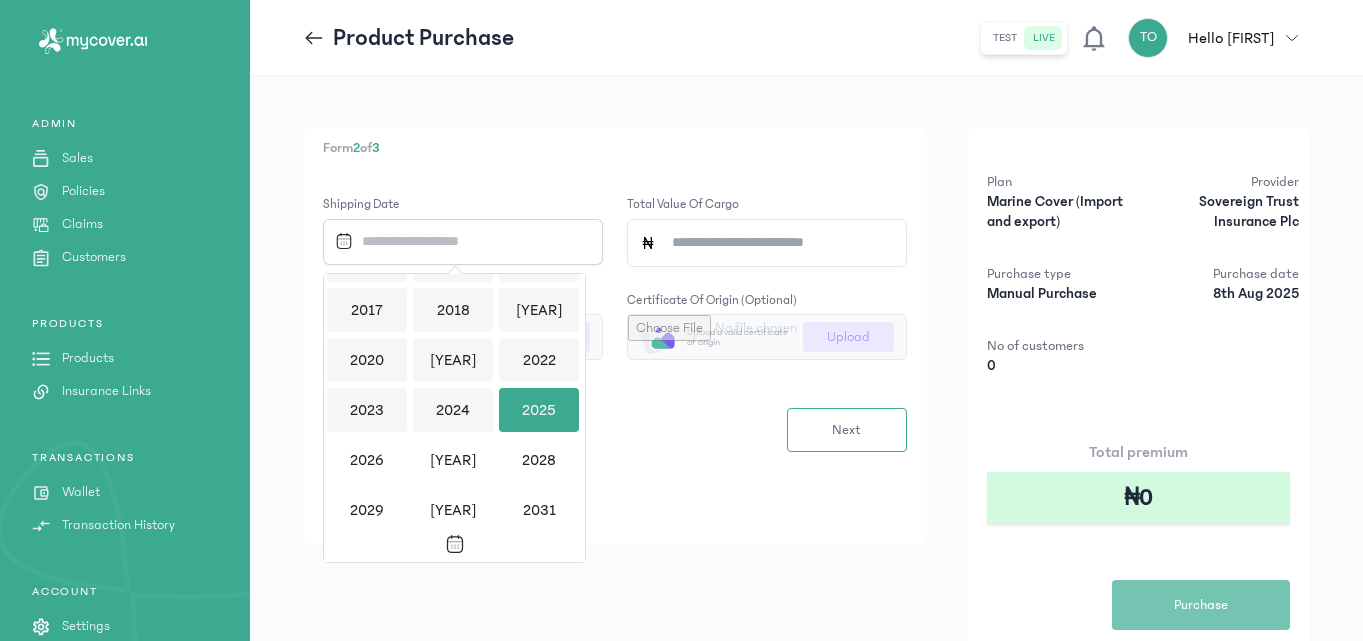 click on "2025" at bounding box center (539, 410) 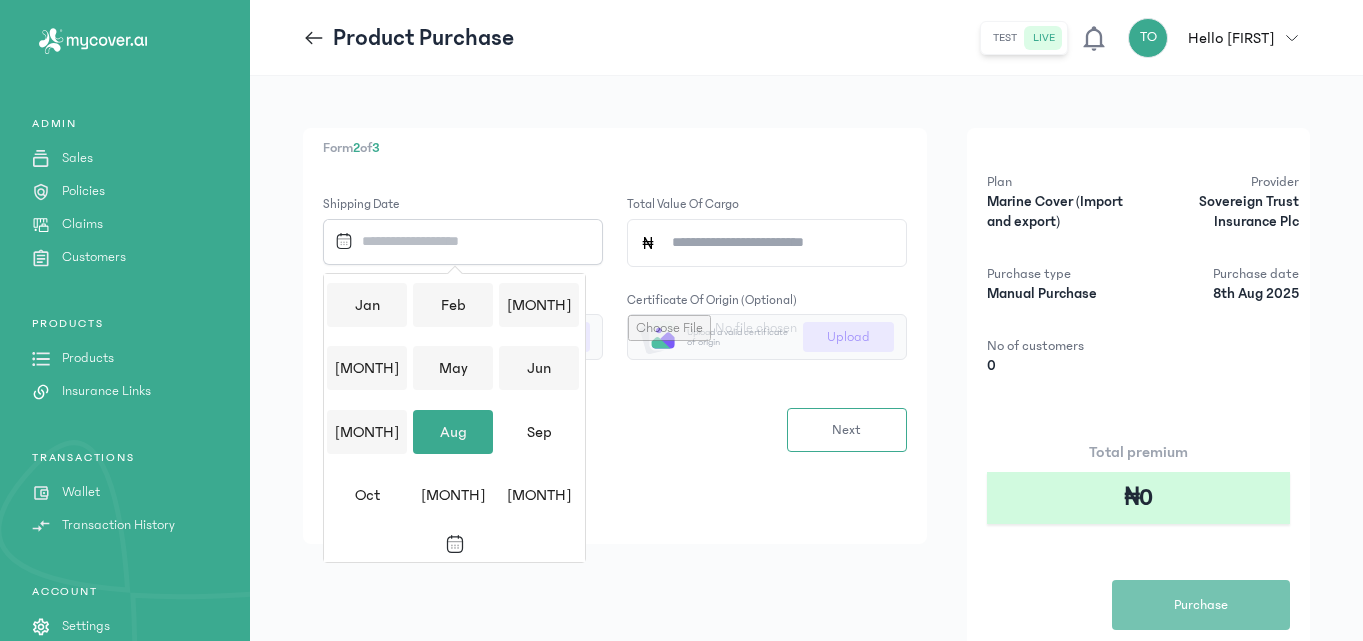 click on "Aug" at bounding box center (453, 432) 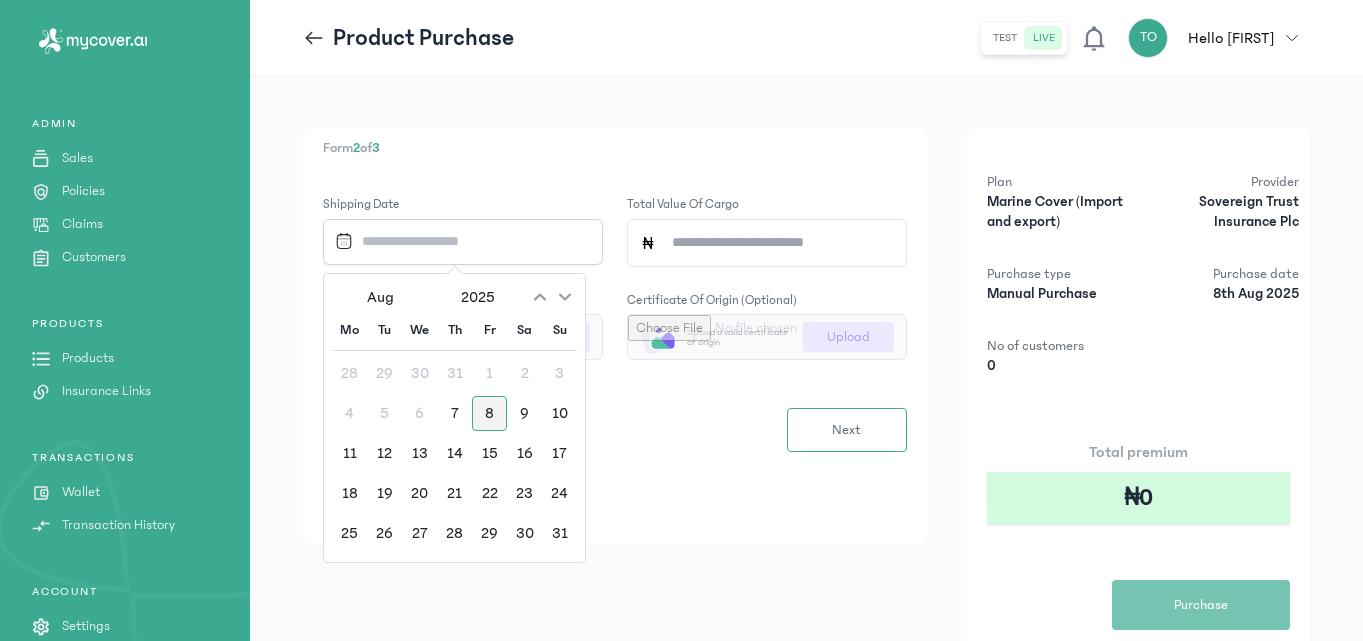click on "8" at bounding box center [489, 413] 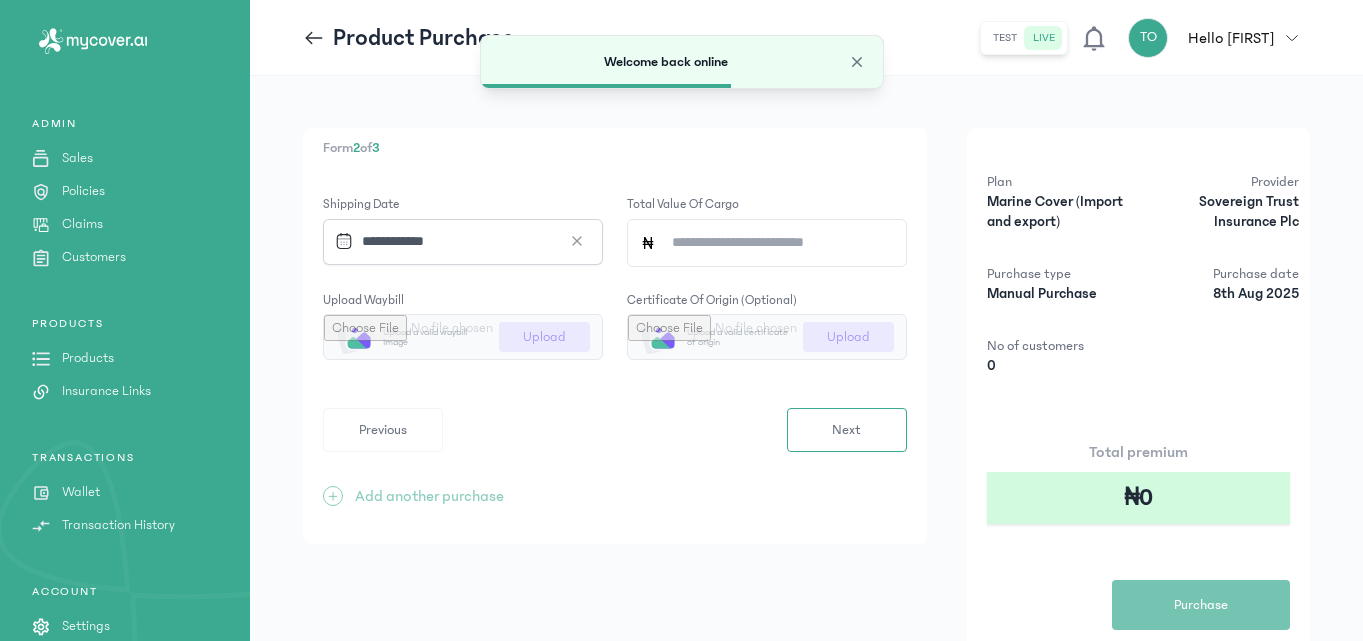 click on "Form  2  of  3 Shipping Date
Total value of cargo Upload waybill
Upload a valid waybill image Upload Certificate of origin (optional)
Upload a valid certificate of origin Upload  Previous  Next  +  Add another purchase" at bounding box center (615, 336) 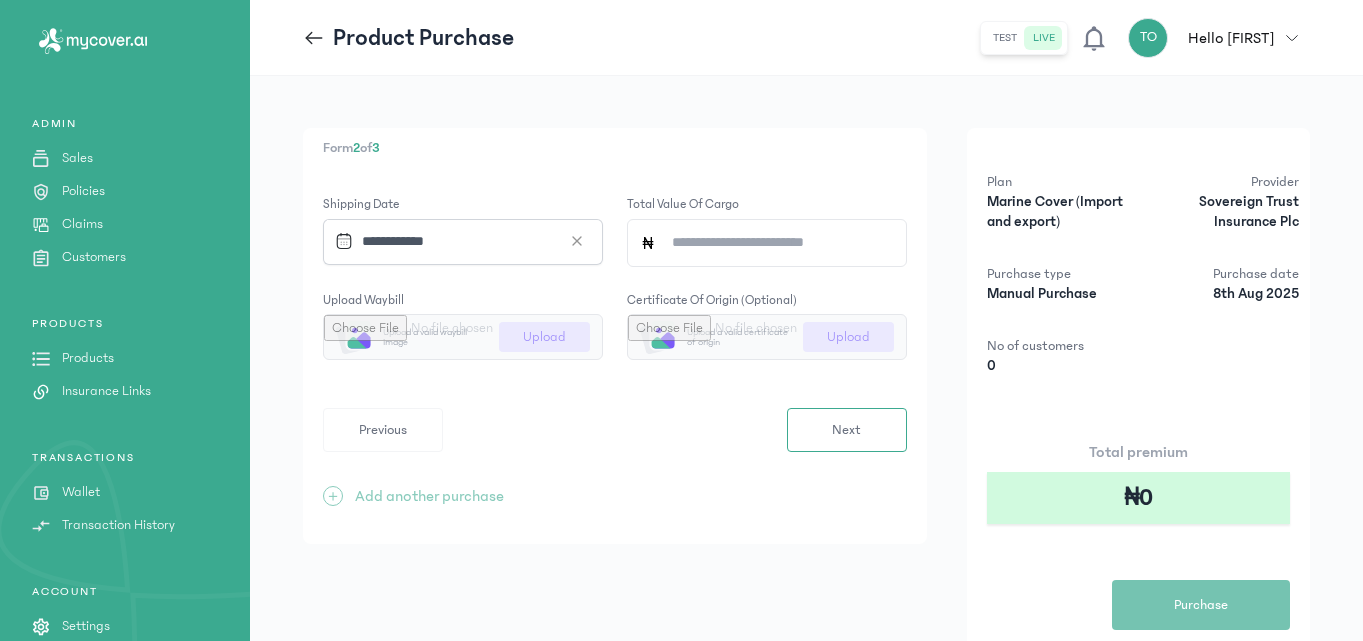 click at bounding box center (463, 337) 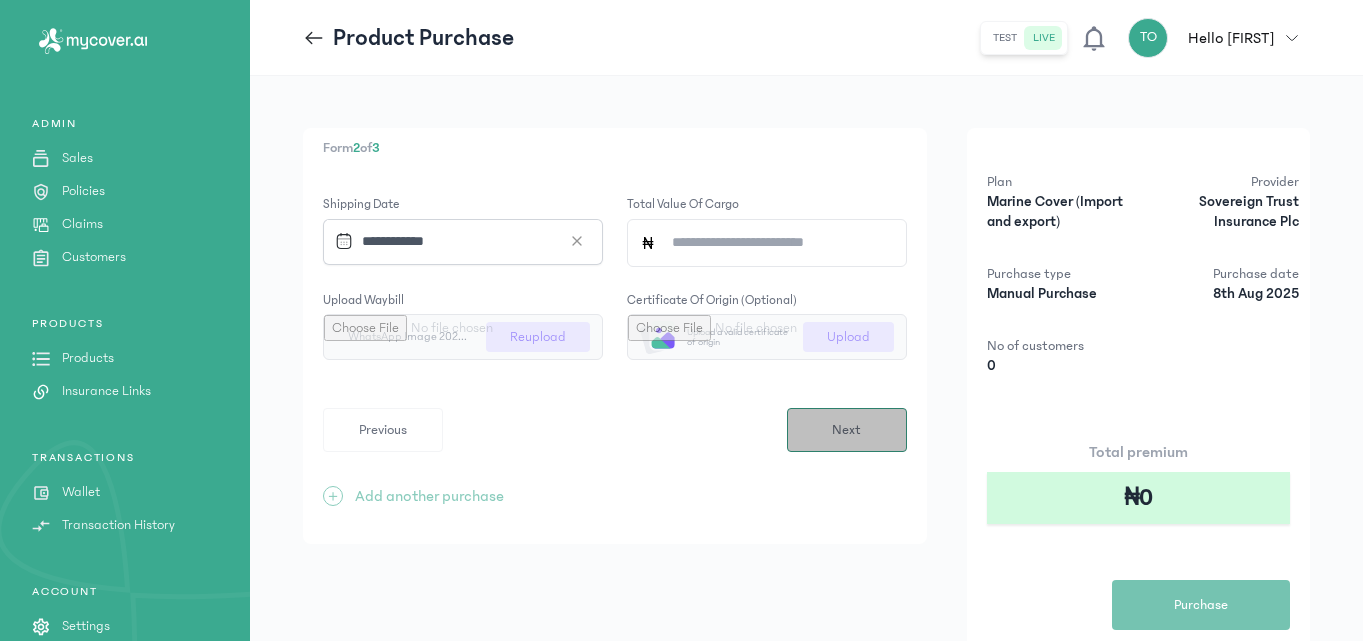 click on "Next" at bounding box center (847, 430) 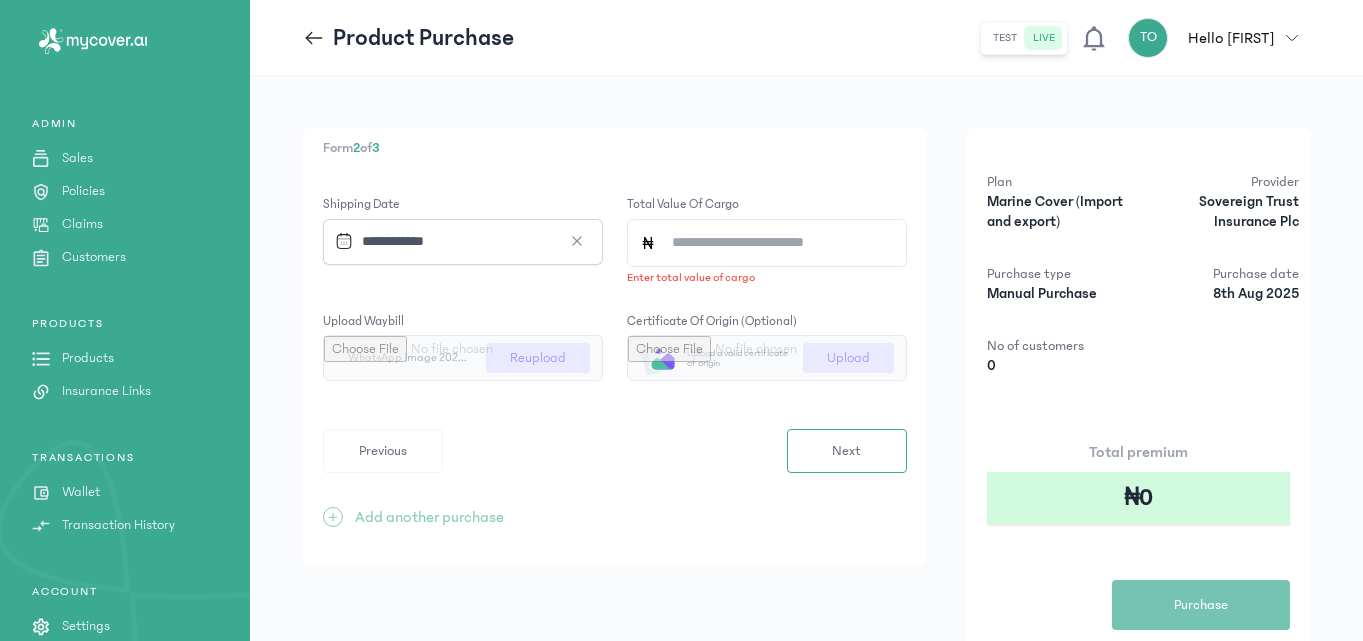 click on "Total value of cargo" 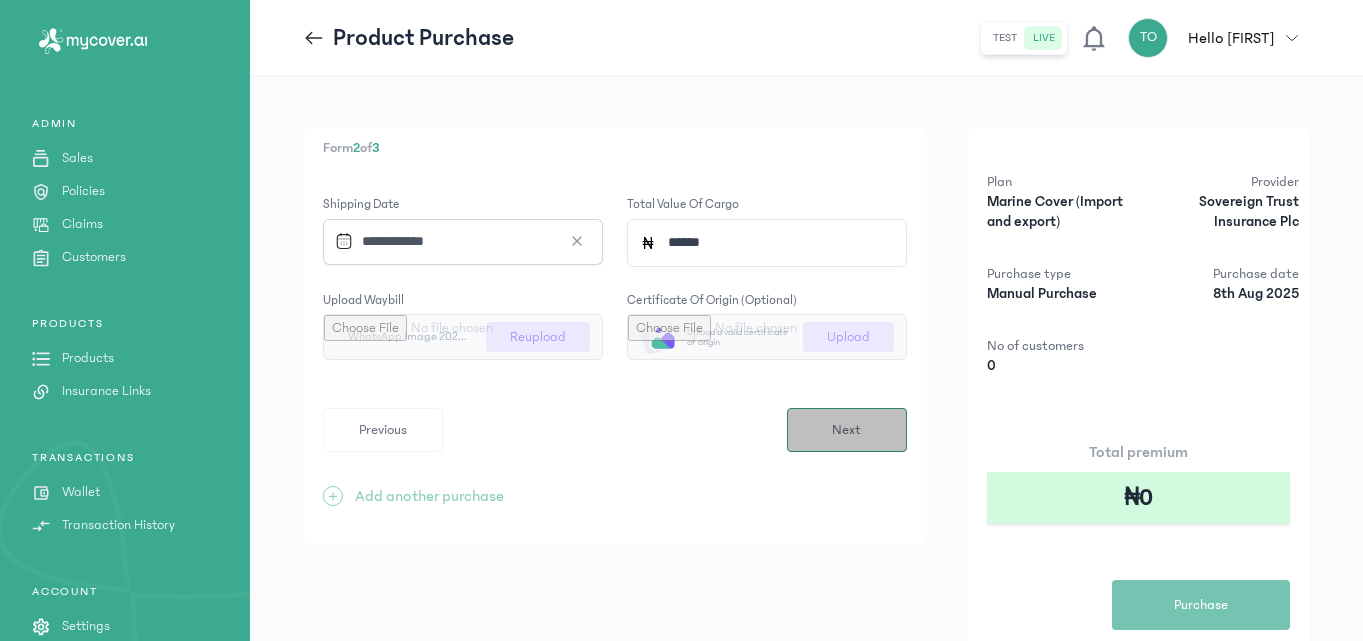 type on "*******" 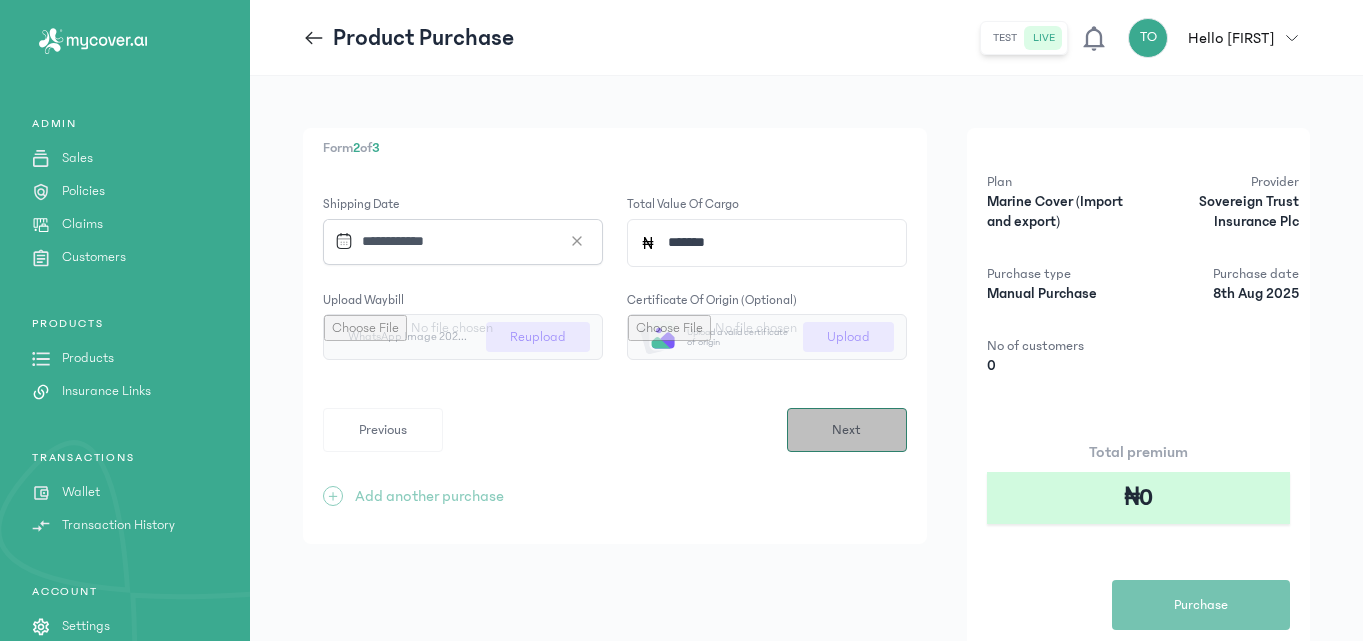 click on "Next" at bounding box center (847, 430) 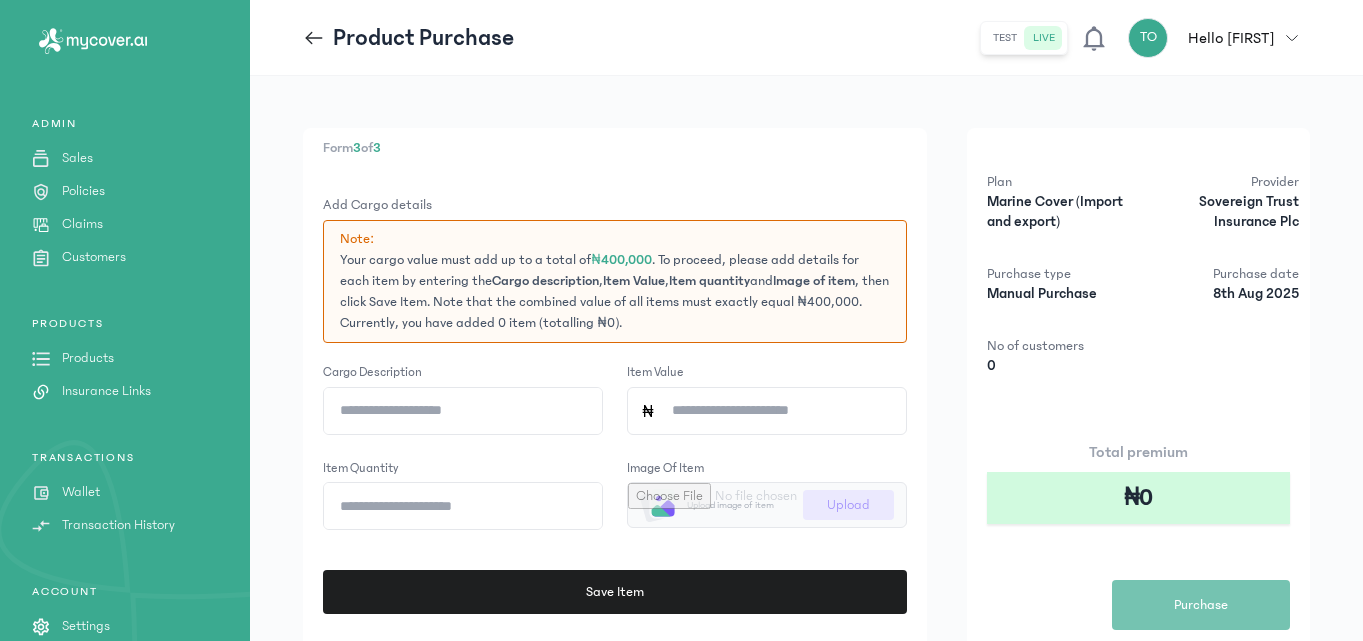 click on "Form 3 of 3 Add Cargo details Note: Your cargo value must add up to a total of ₦400,000 . To proceed, please add details for each item by entering the Cargo description , Item Value , Item quantity and Image of item , then click Save Item. Note that the combined value of all items must exactly equal ₦400,000. Currently, you have added 0 item (totalling ₦0). Cargo description Item Value Item quantity Image of item
Upload image of item Upload Save Item Previous Save + Add another purchase Plan Marine Cover (Import and export) Provider Sovereign Trust Insurance Plc Purchase type Manual Purchase Purchase date 8th Aug 2025 No of customers 0 Total premium ₦0 Purchase" 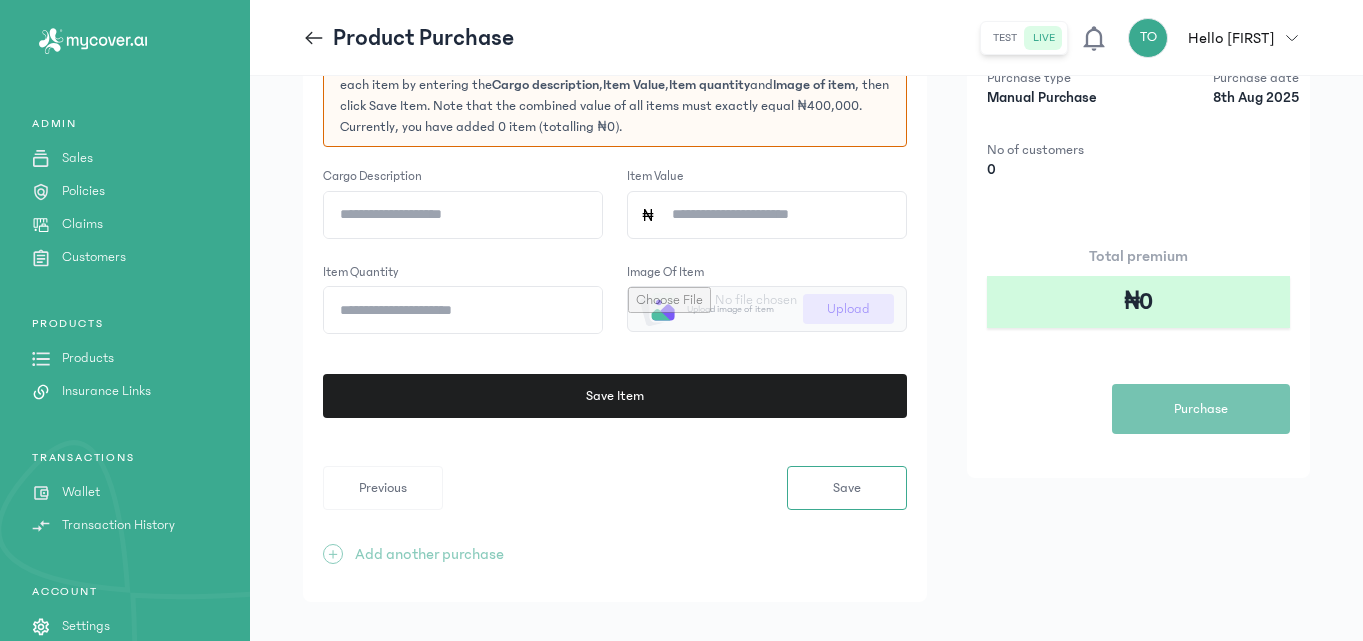 scroll, scrollTop: 200, scrollLeft: 0, axis: vertical 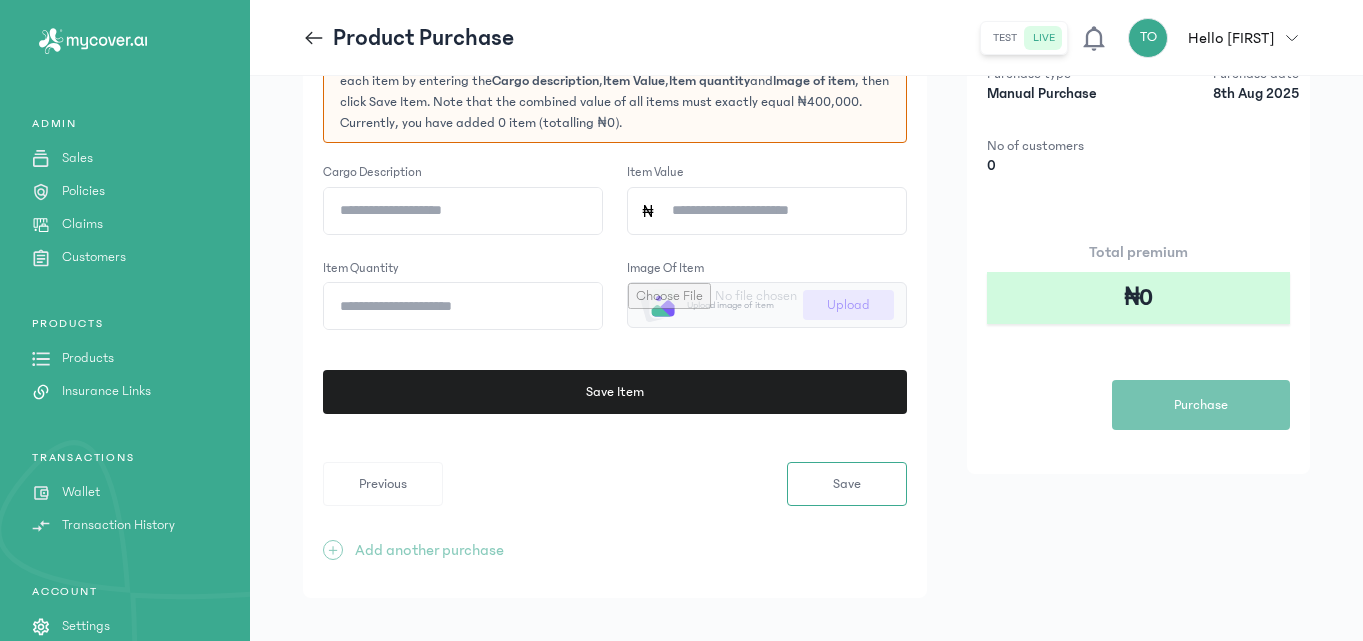 click on "Cargo description" 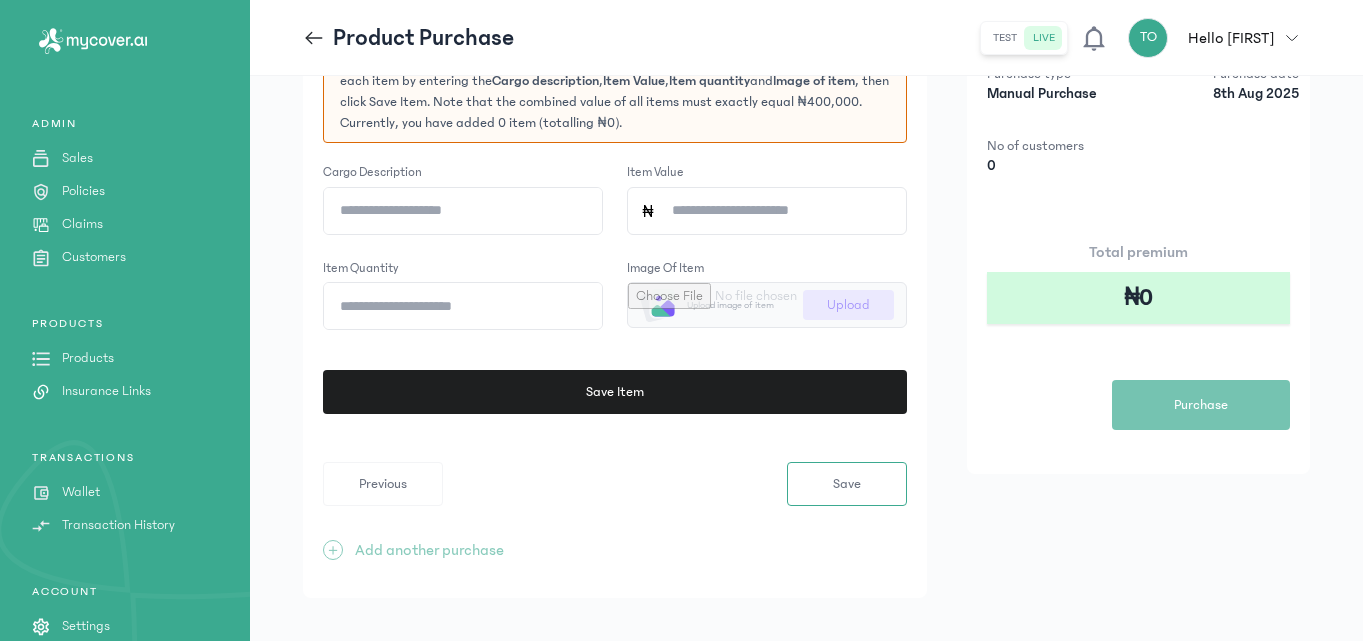 type on "*" 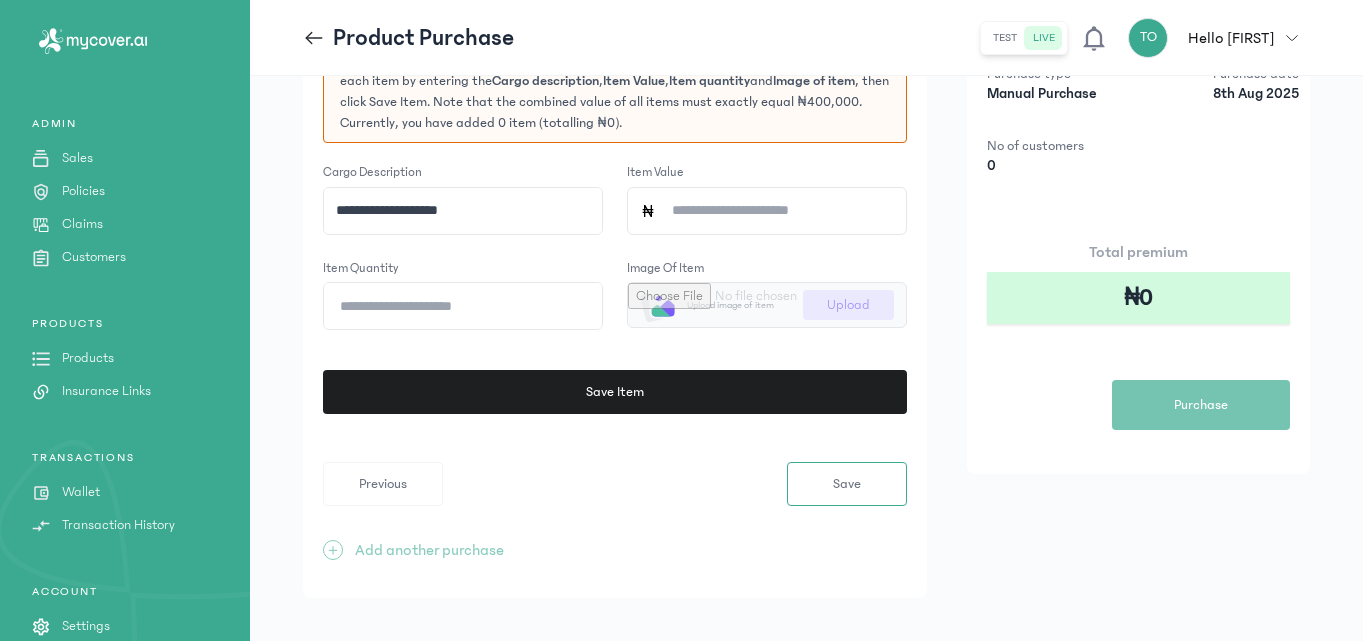 type on "**********" 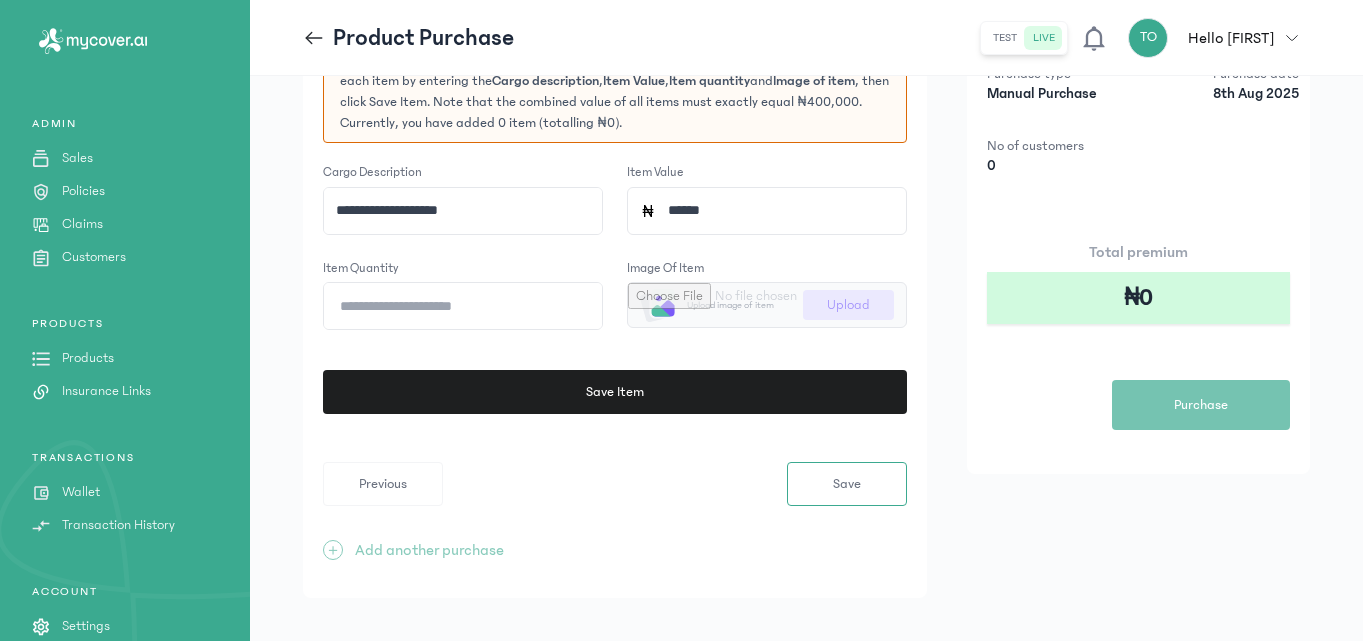 type on "*******" 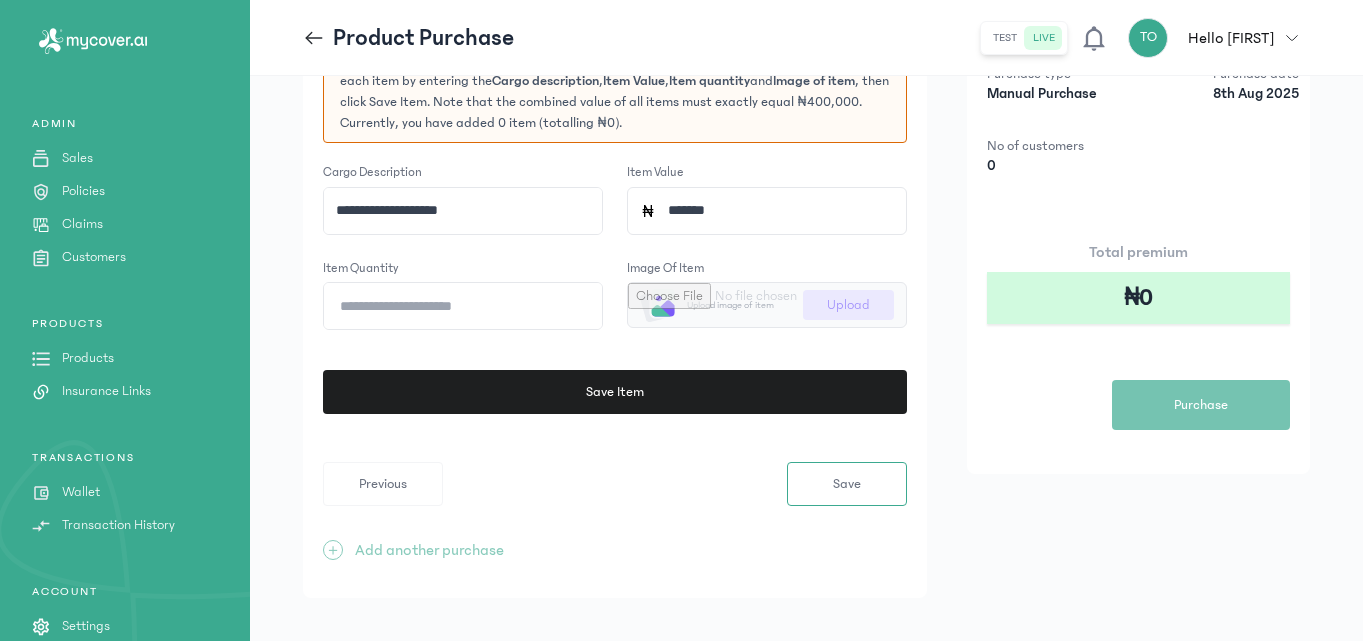 click on "*" 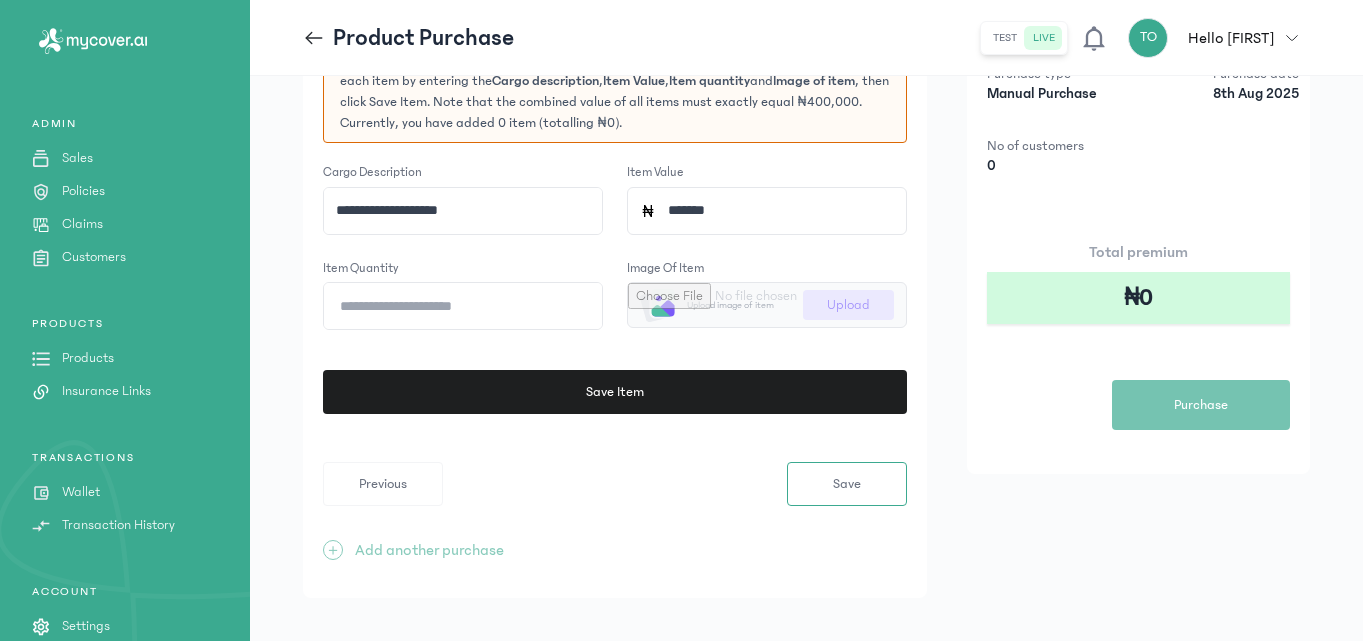 type on "*" 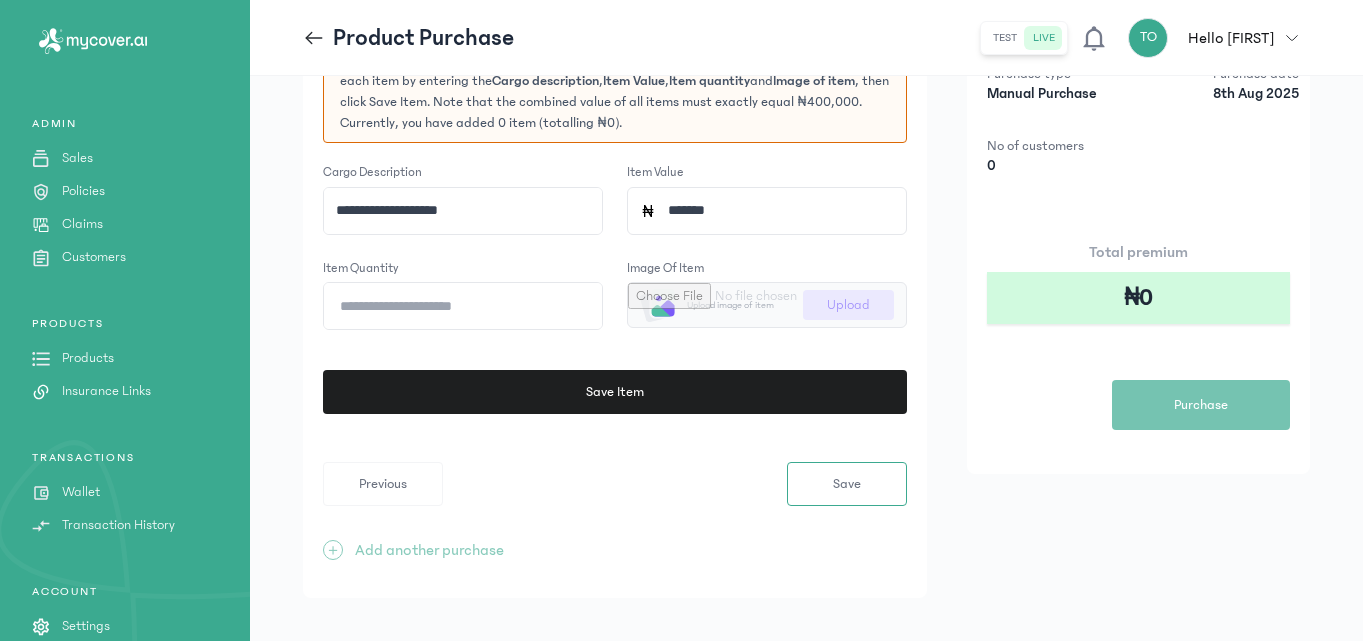 click at bounding box center (767, 305) 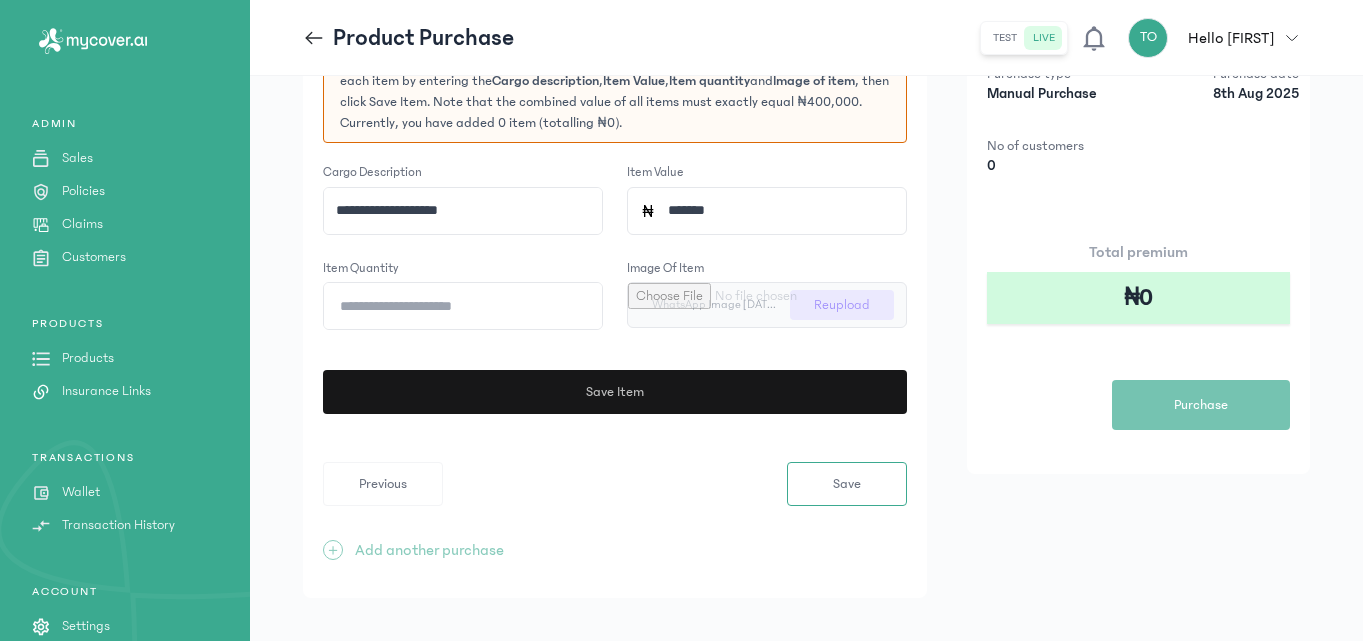click on "Save Item" at bounding box center (615, 392) 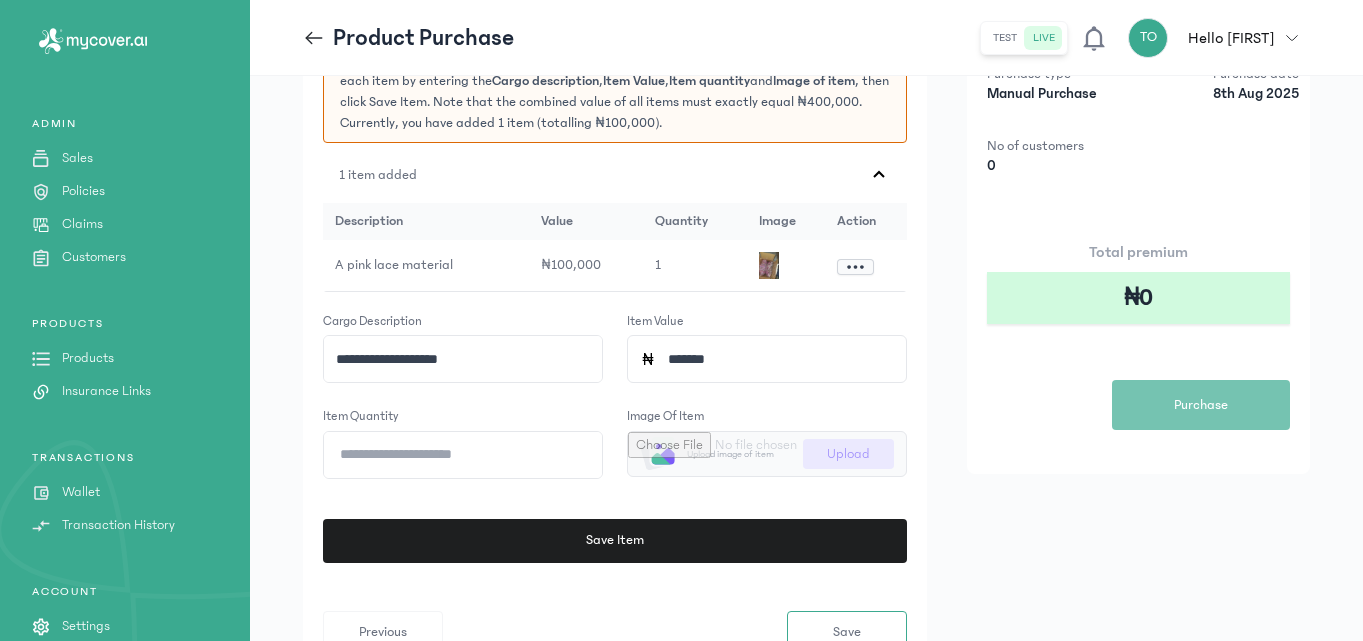 click on "**********" 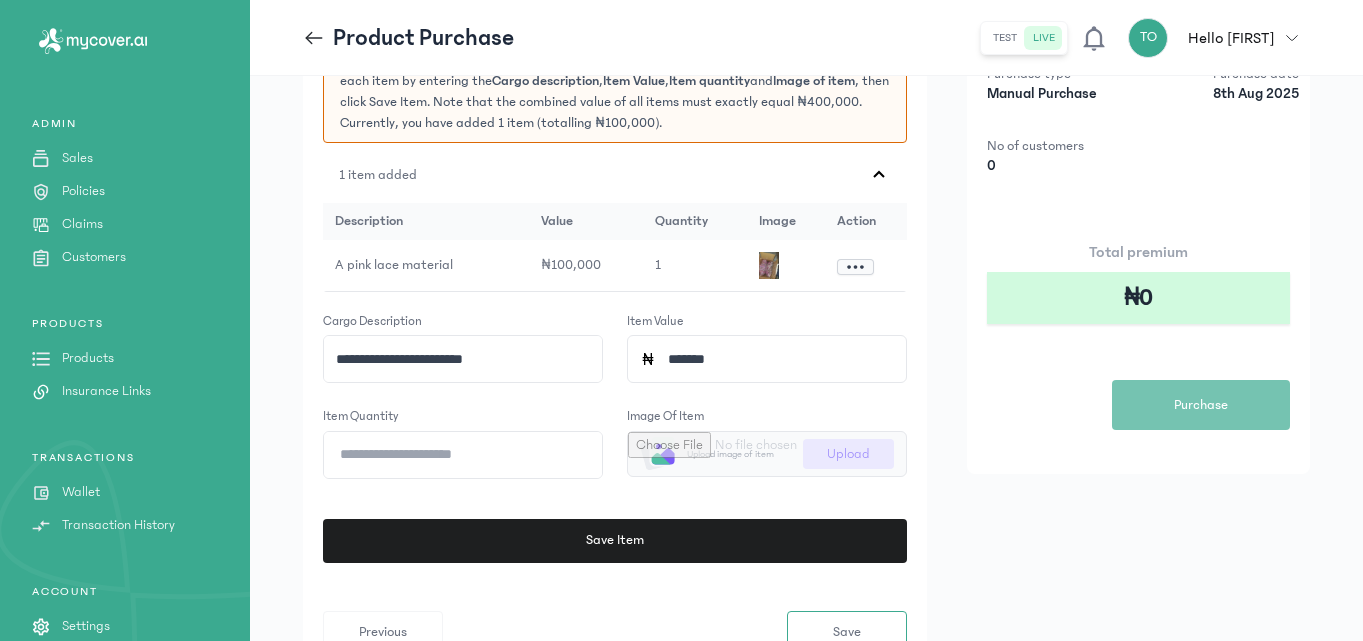 type on "**********" 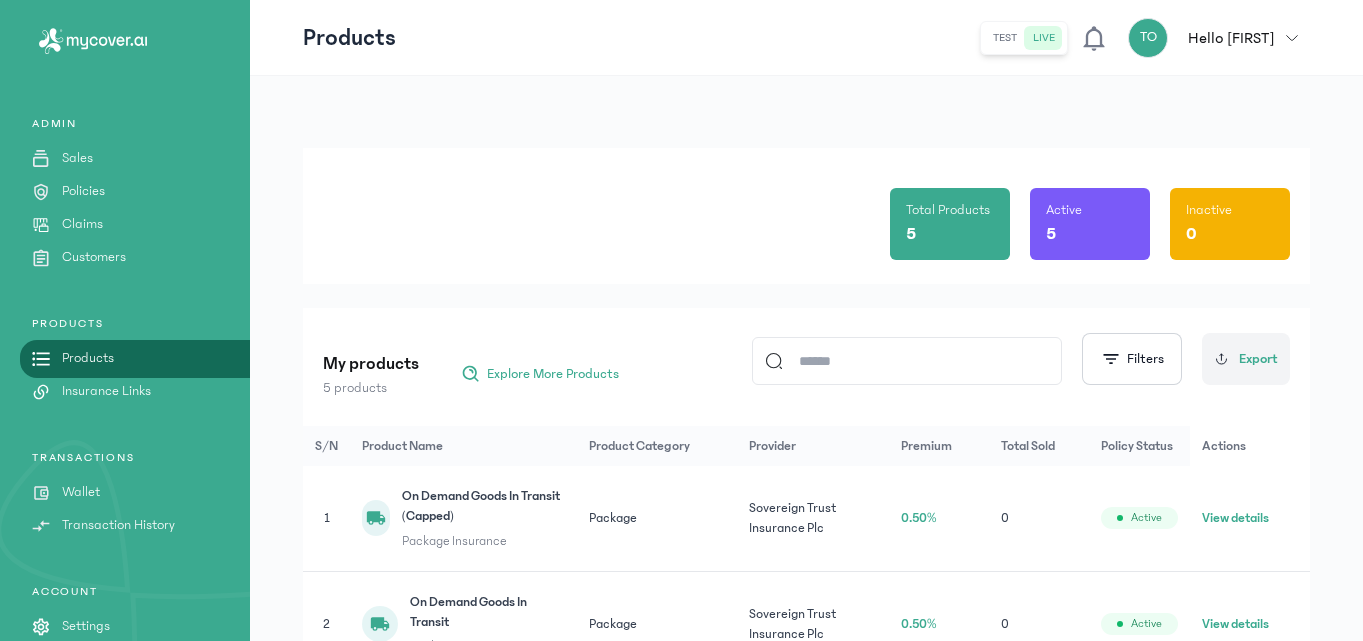 click on "Total Products 5 Active 5 Inactive 0" 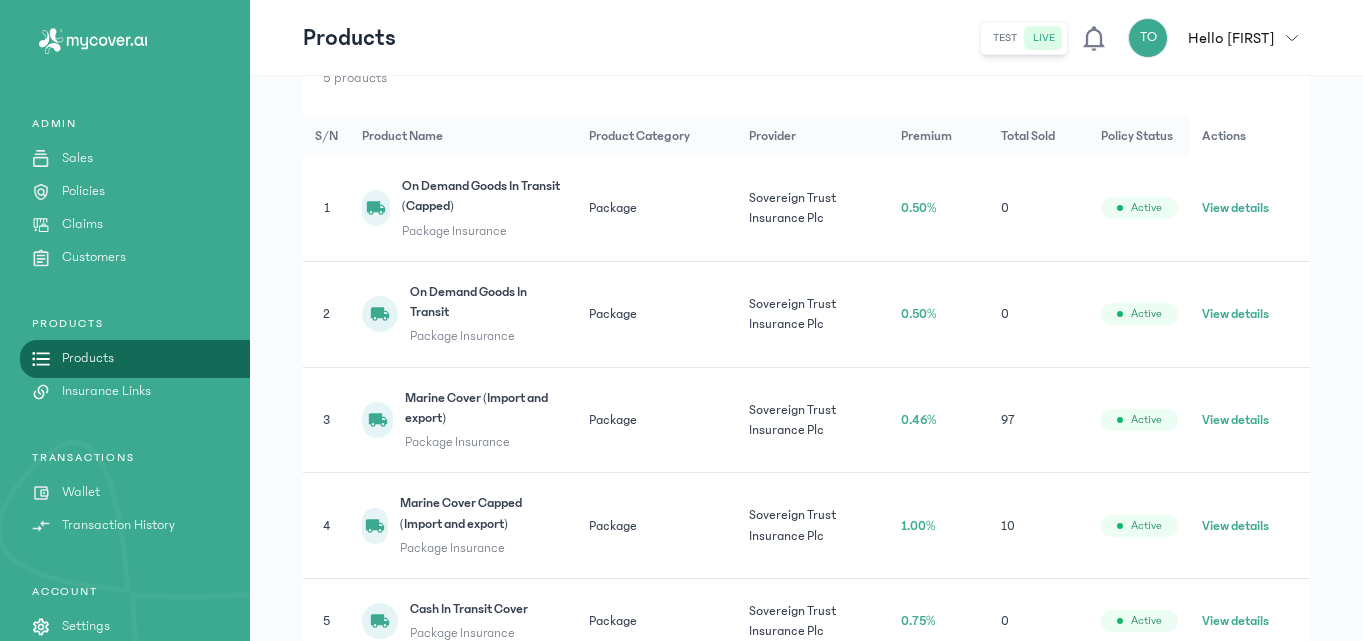 scroll, scrollTop: 320, scrollLeft: 0, axis: vertical 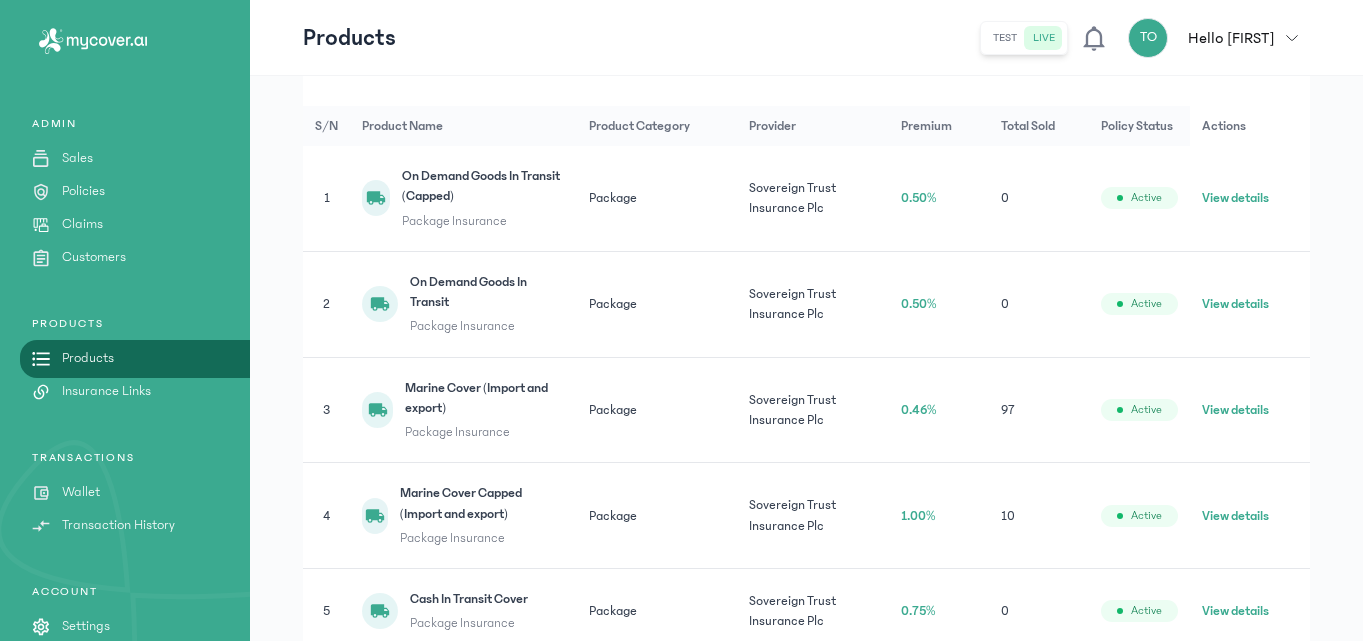 click on "View details" 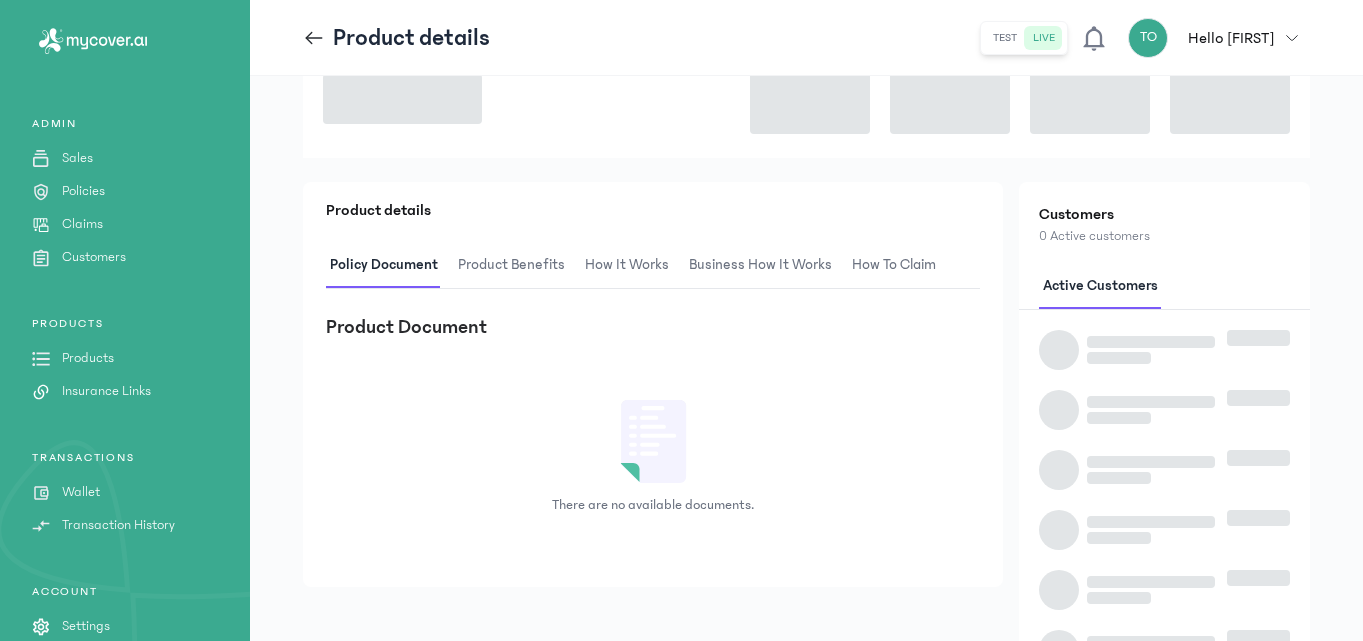 scroll, scrollTop: 0, scrollLeft: 0, axis: both 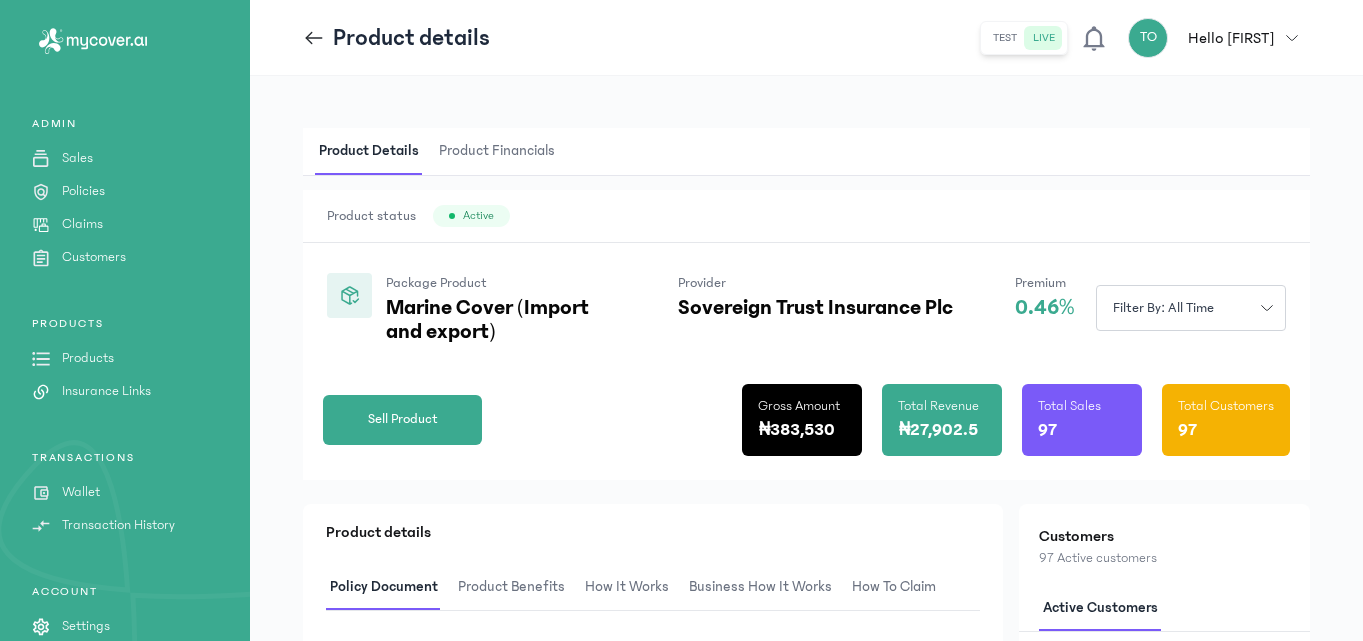 click on "Product status Active" at bounding box center (806, 216) 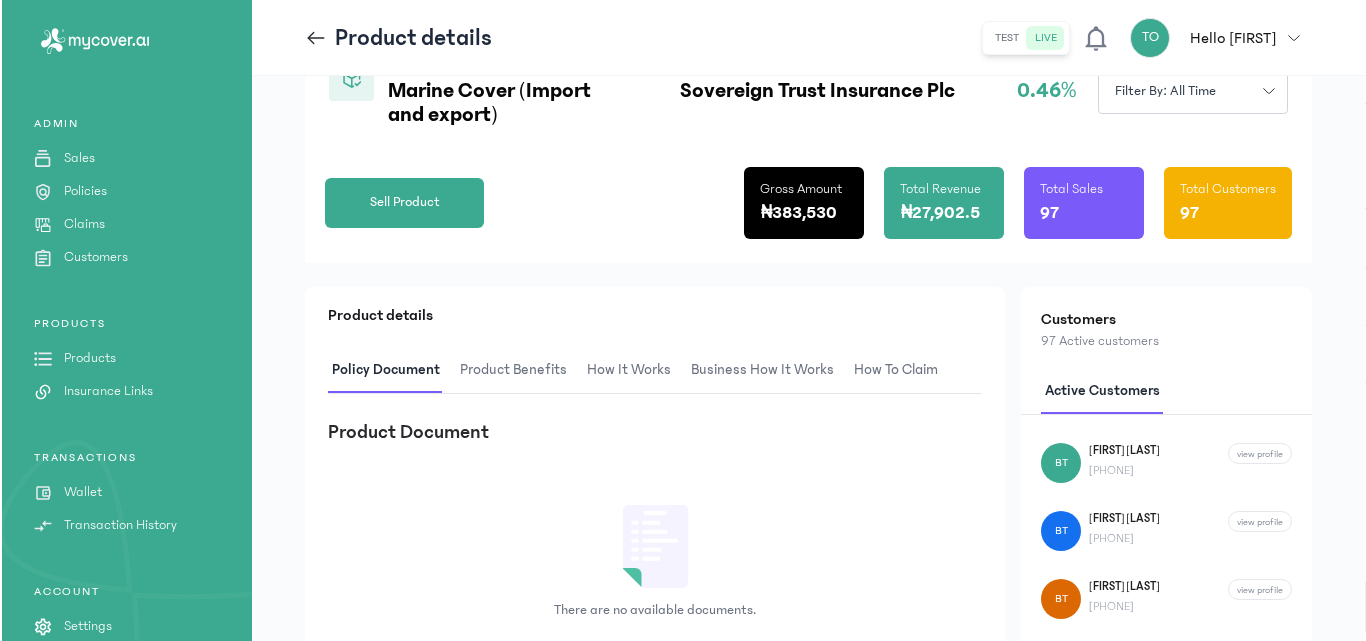 scroll, scrollTop: 240, scrollLeft: 0, axis: vertical 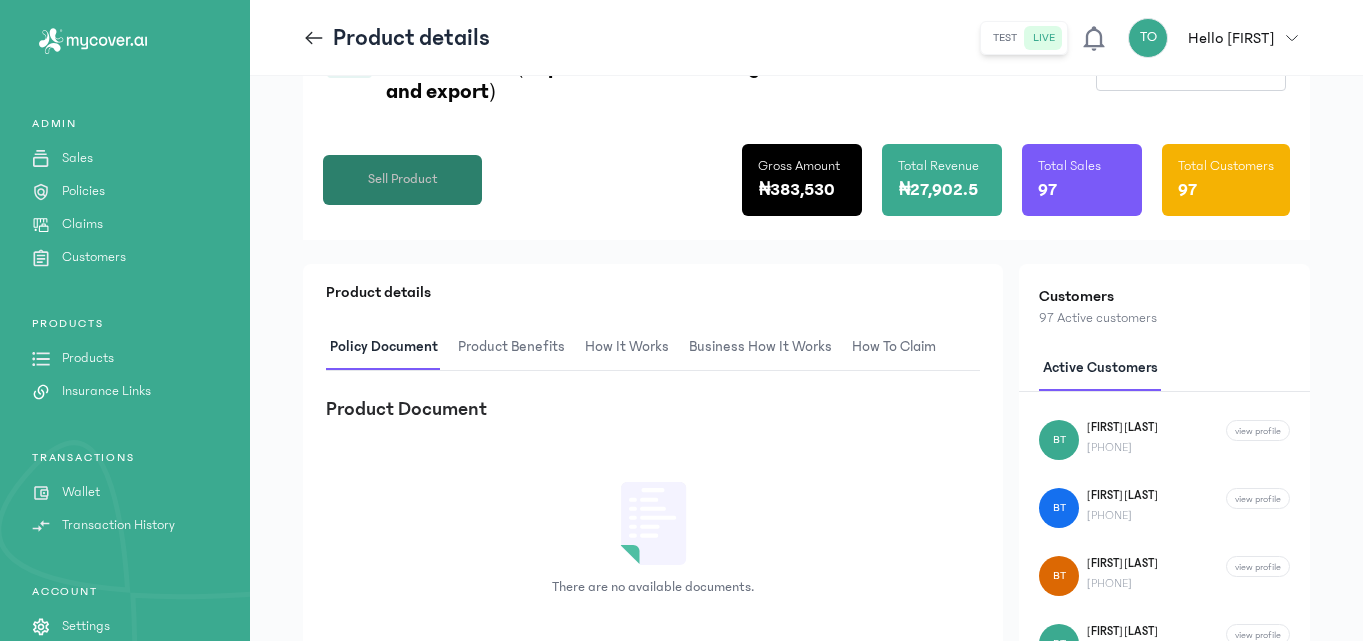 click on "Sell Product" at bounding box center (403, 179) 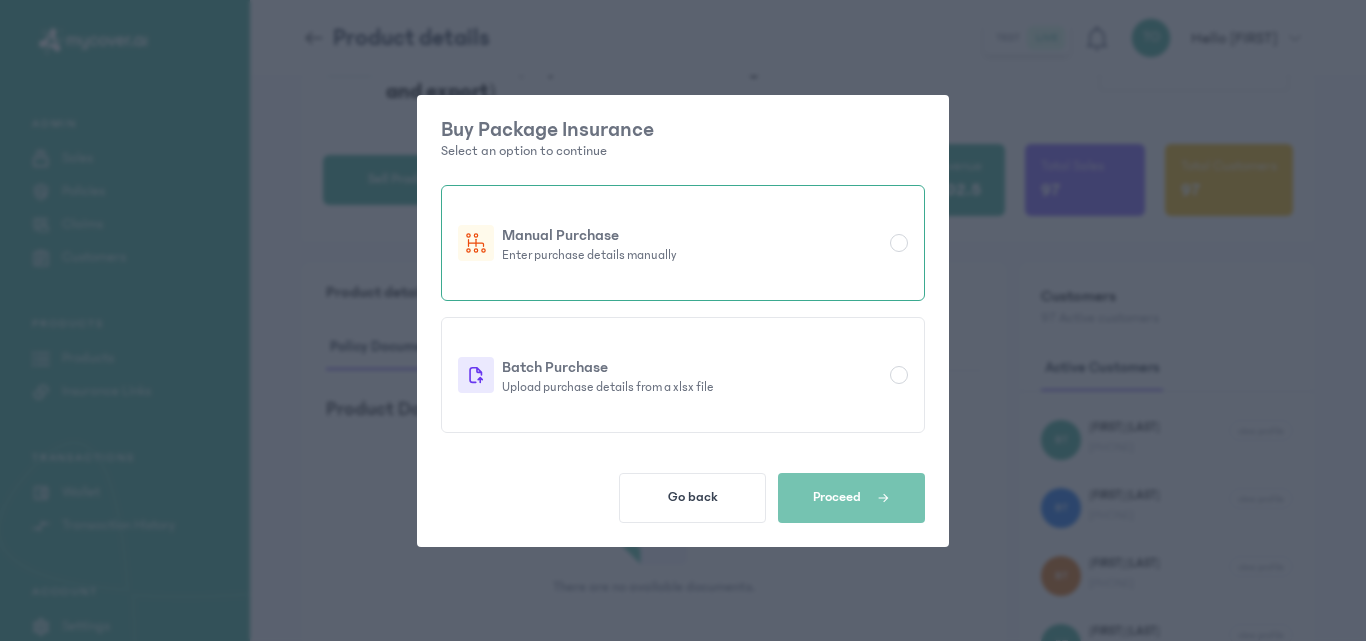 click at bounding box center [899, 243] 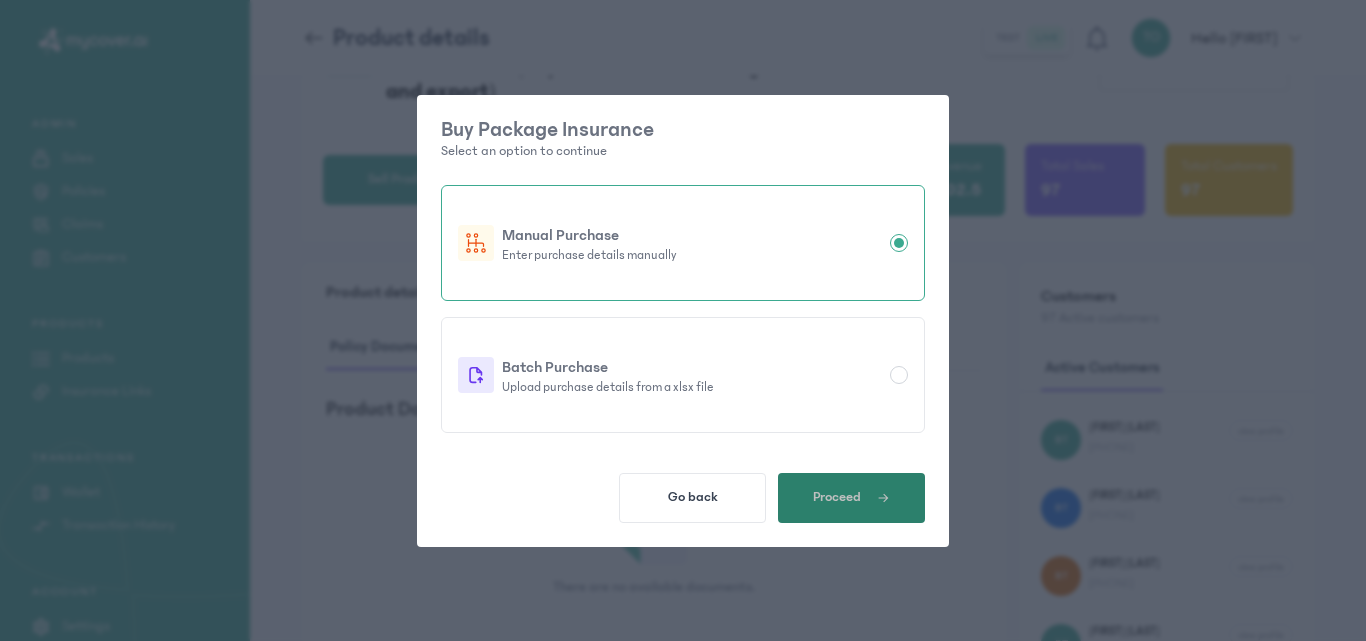 click on "Proceed" at bounding box center [851, 498] 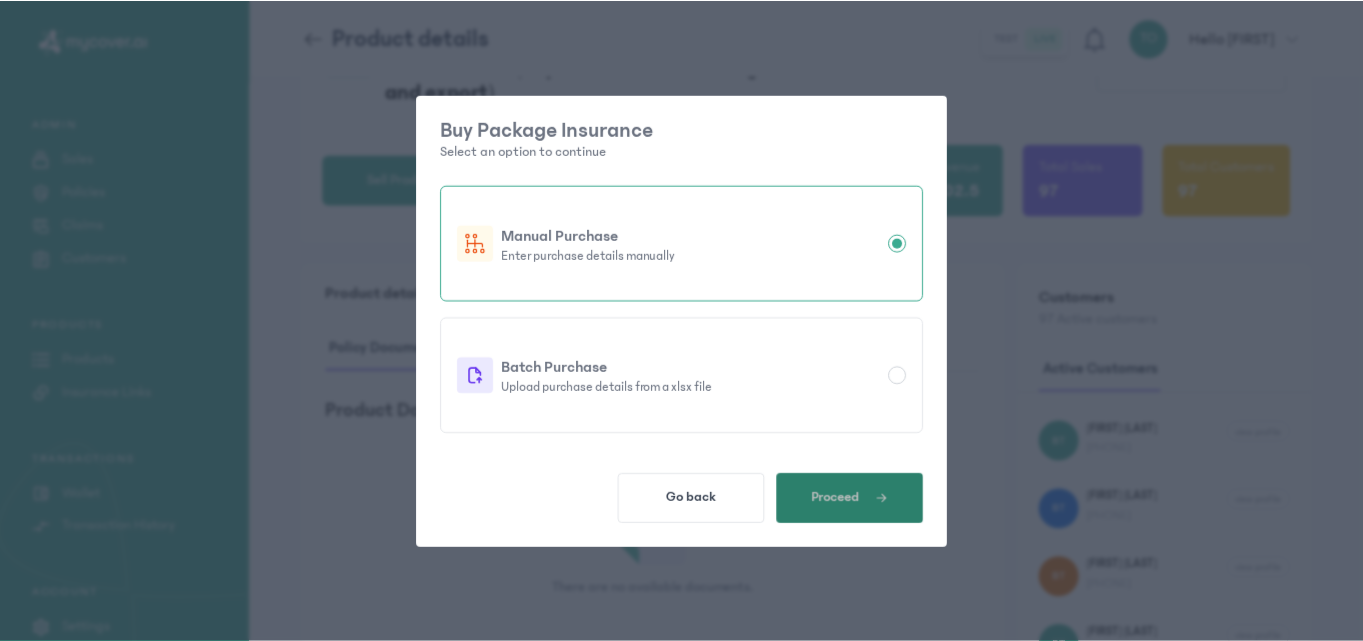 scroll, scrollTop: 0, scrollLeft: 0, axis: both 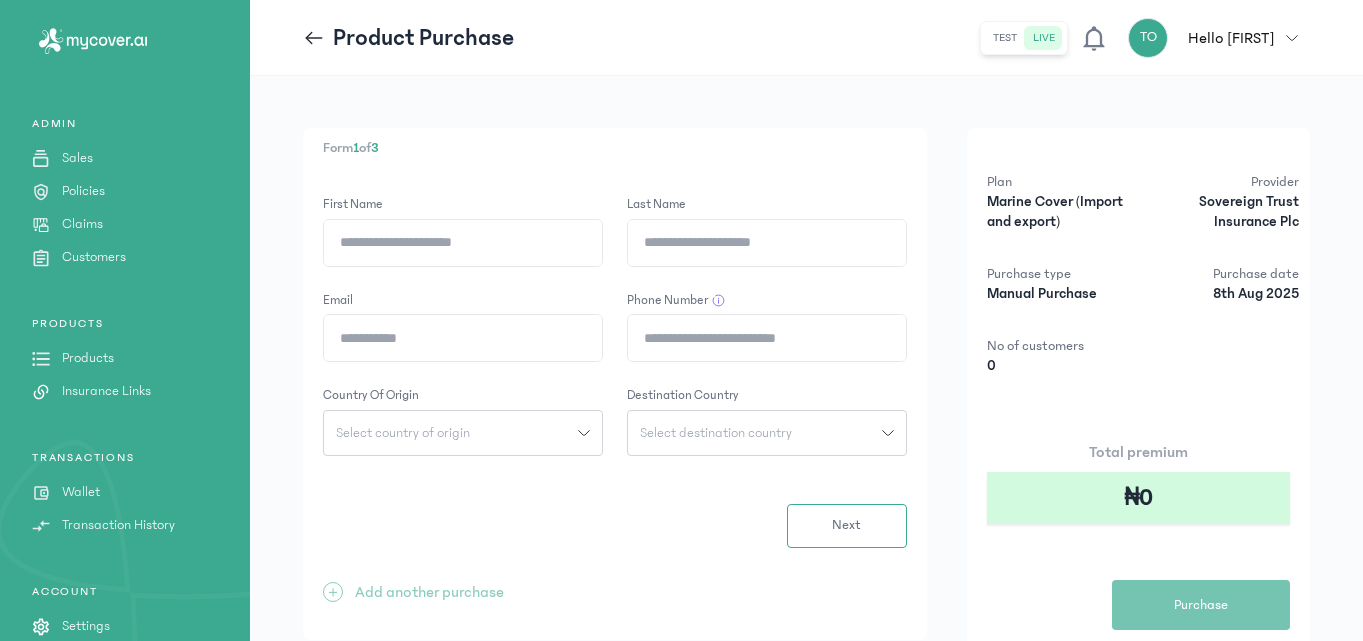 click on "First Name" 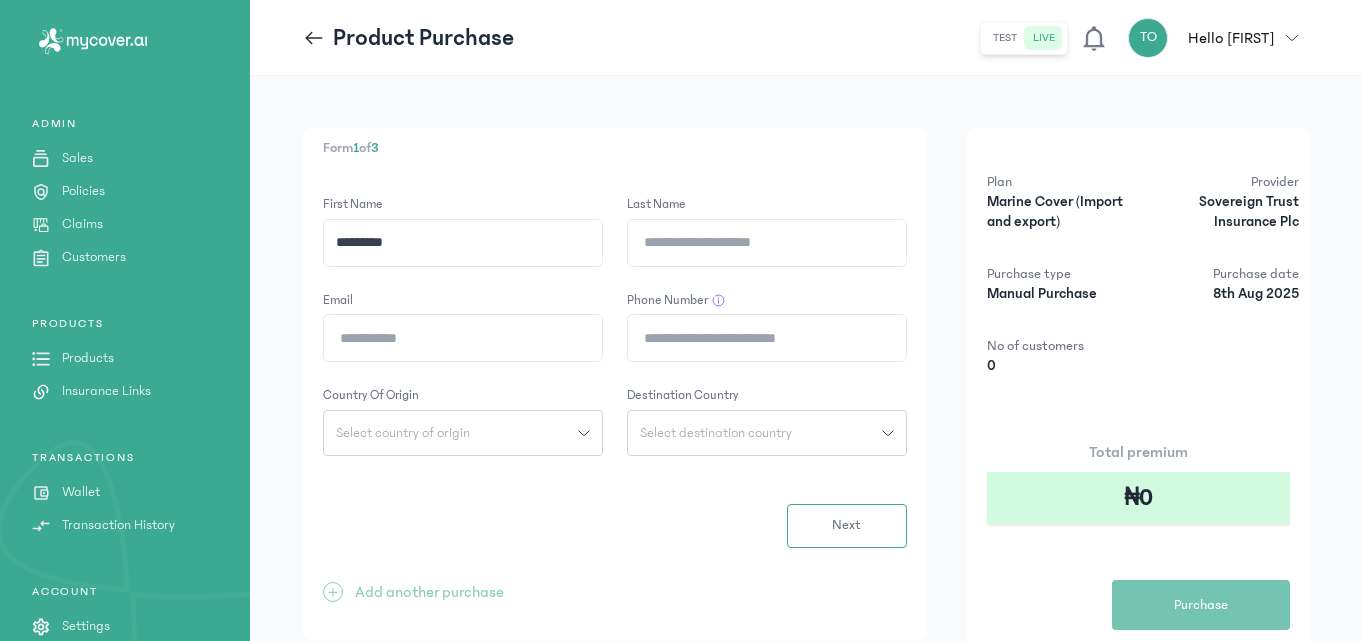type on "********" 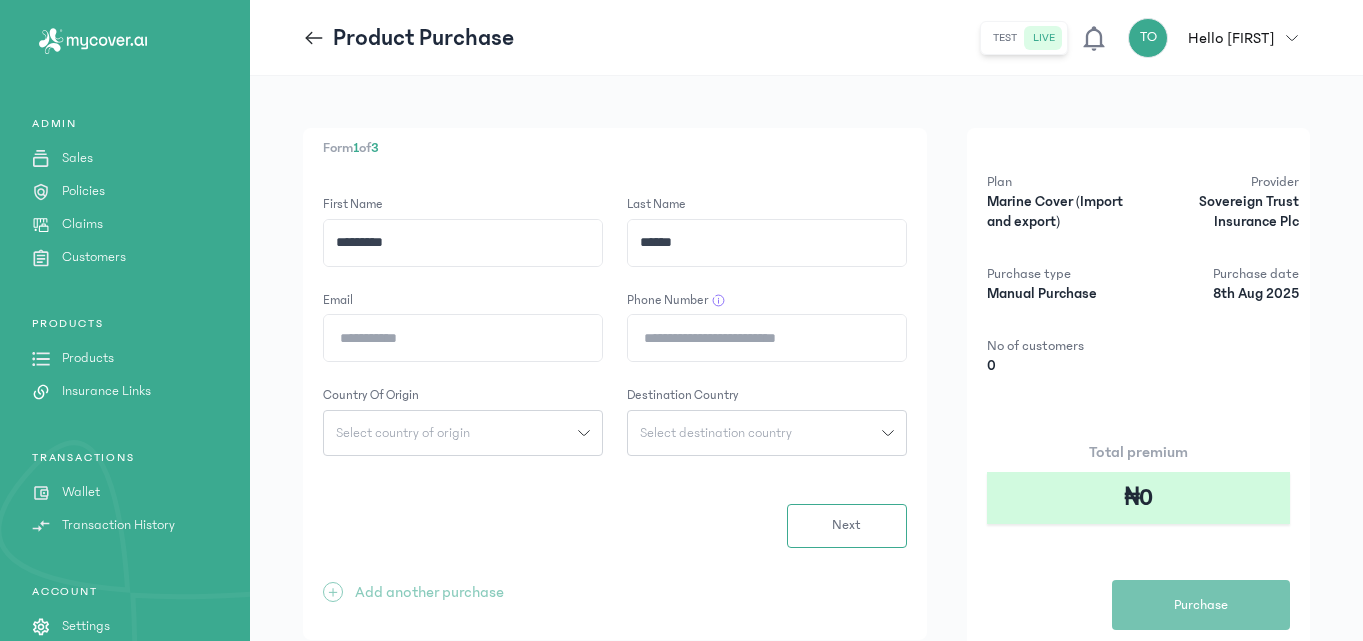 type on "**********" 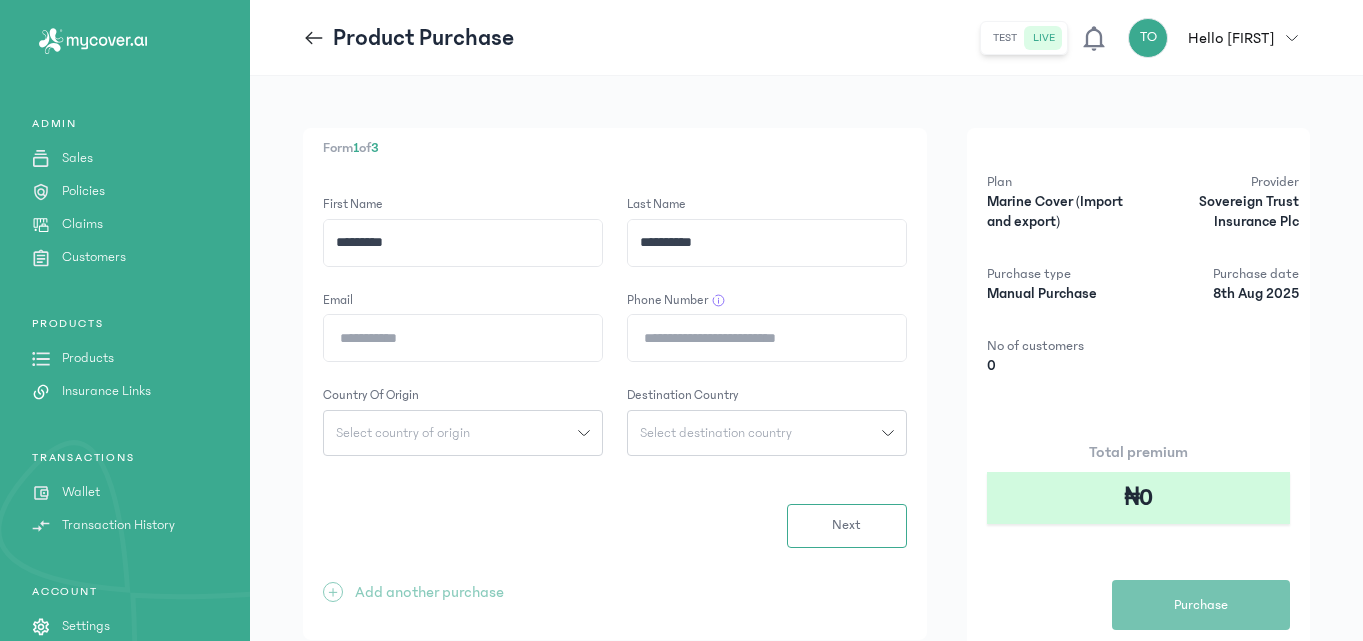 click on "Email" 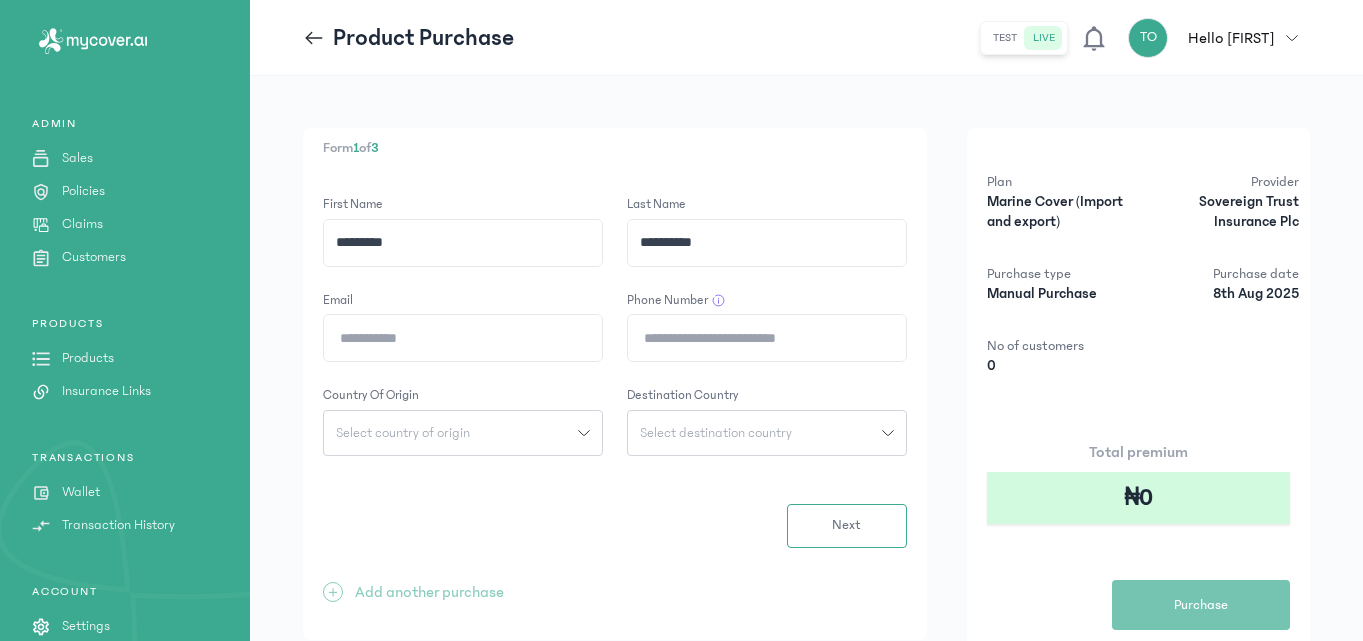 type on "**********" 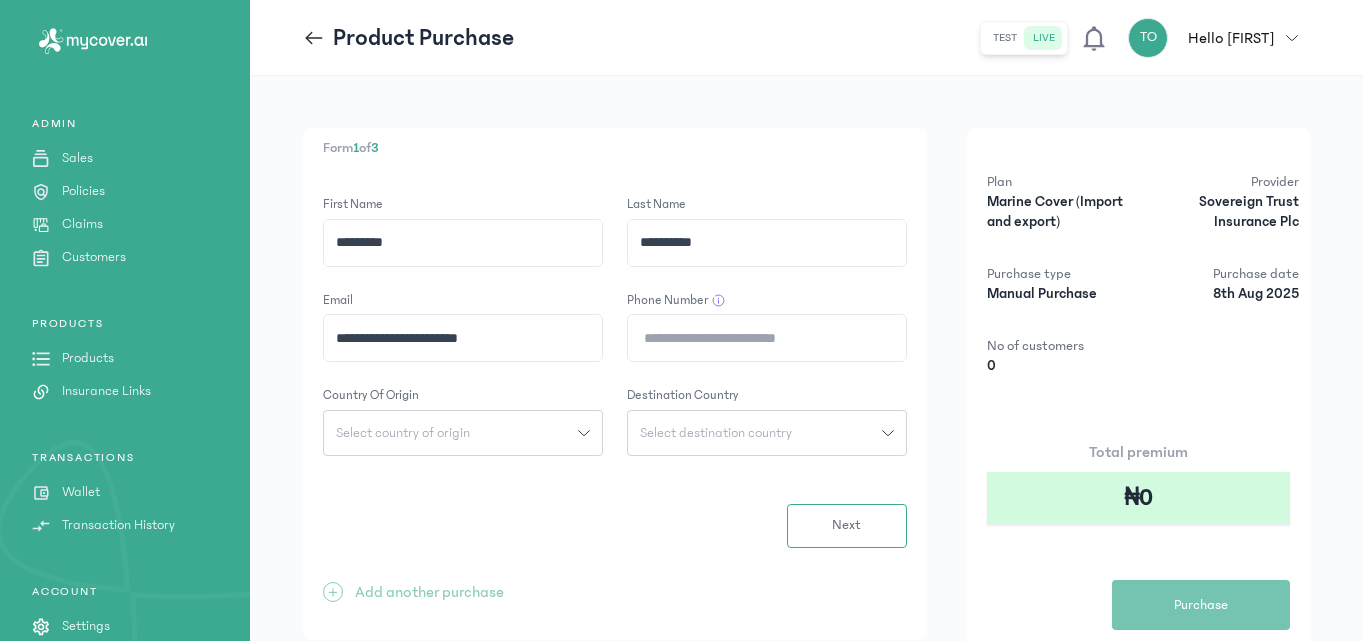 click on "Phone Number" 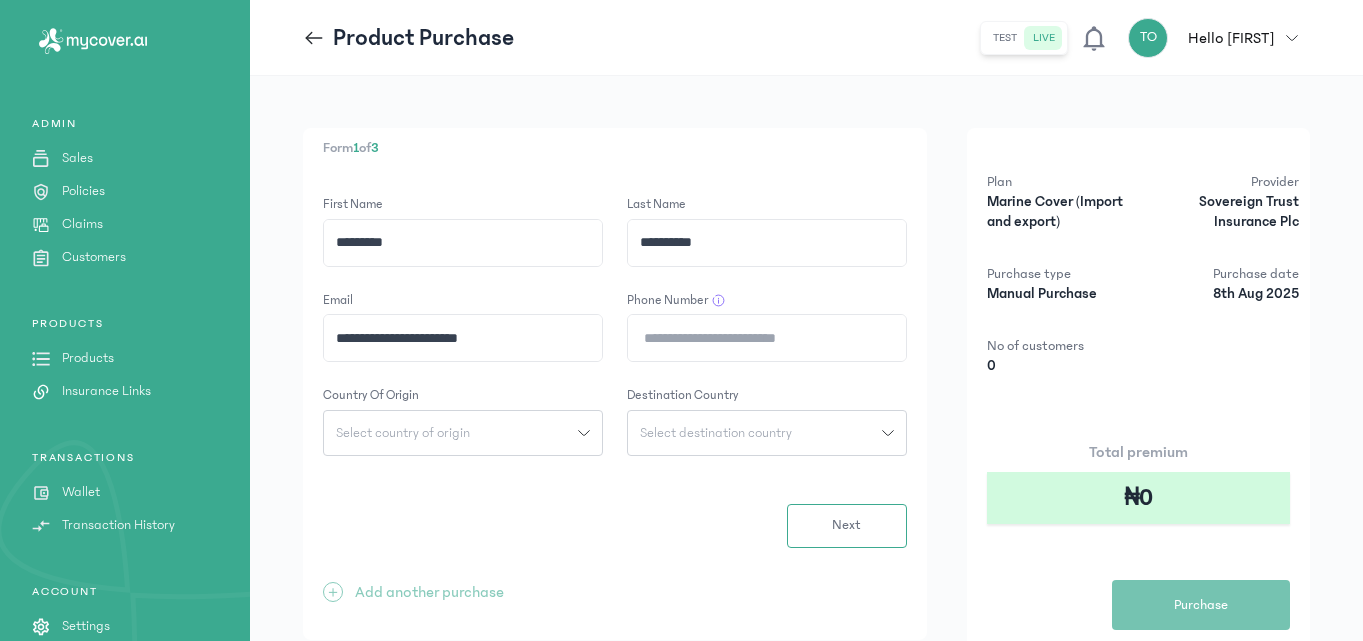 type on "**********" 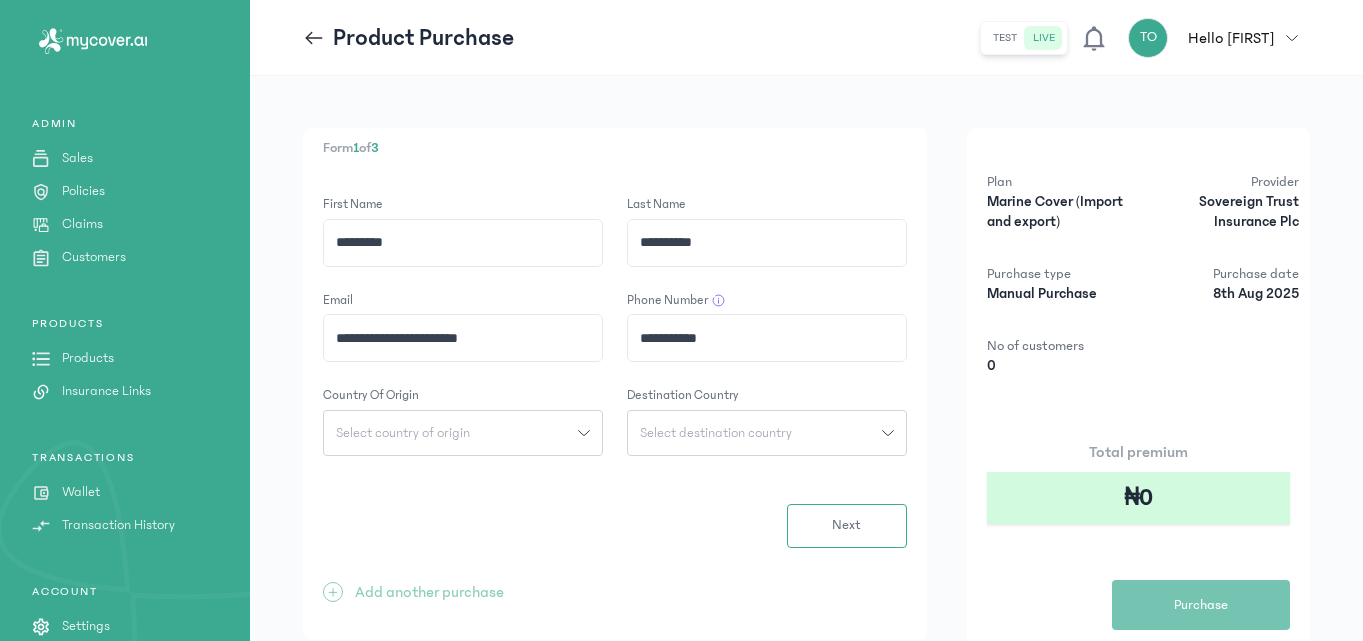 click on "Select country of origin" 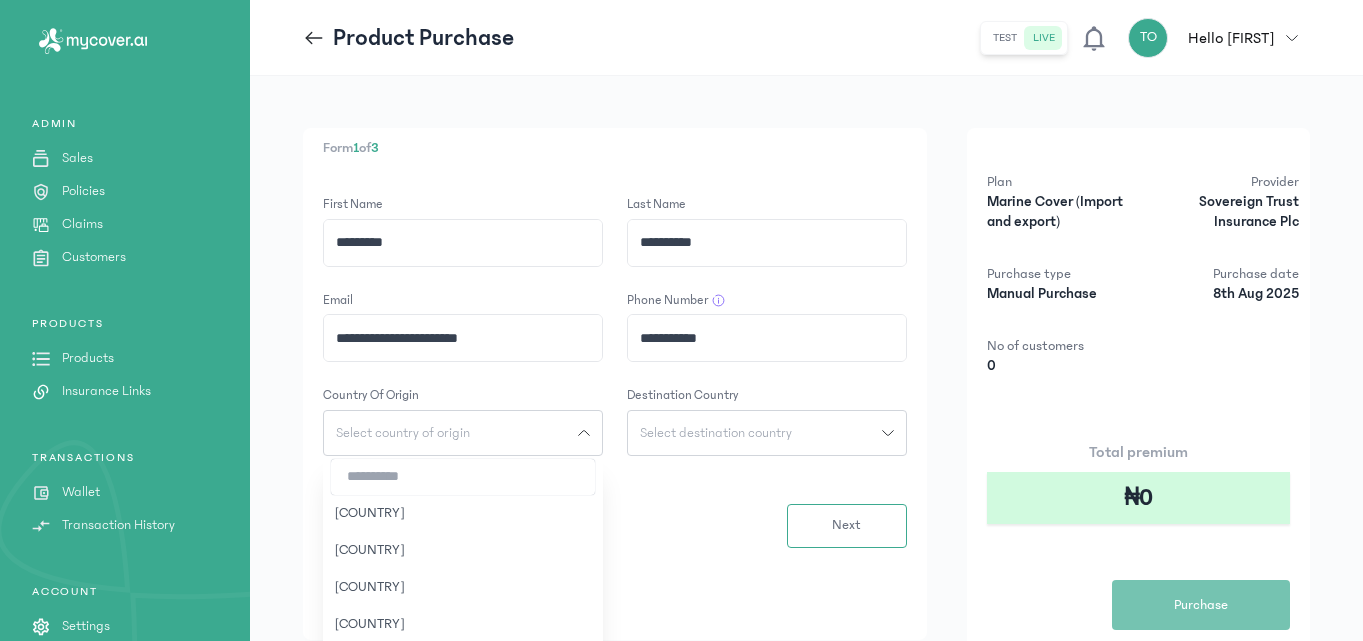 click at bounding box center [463, 477] 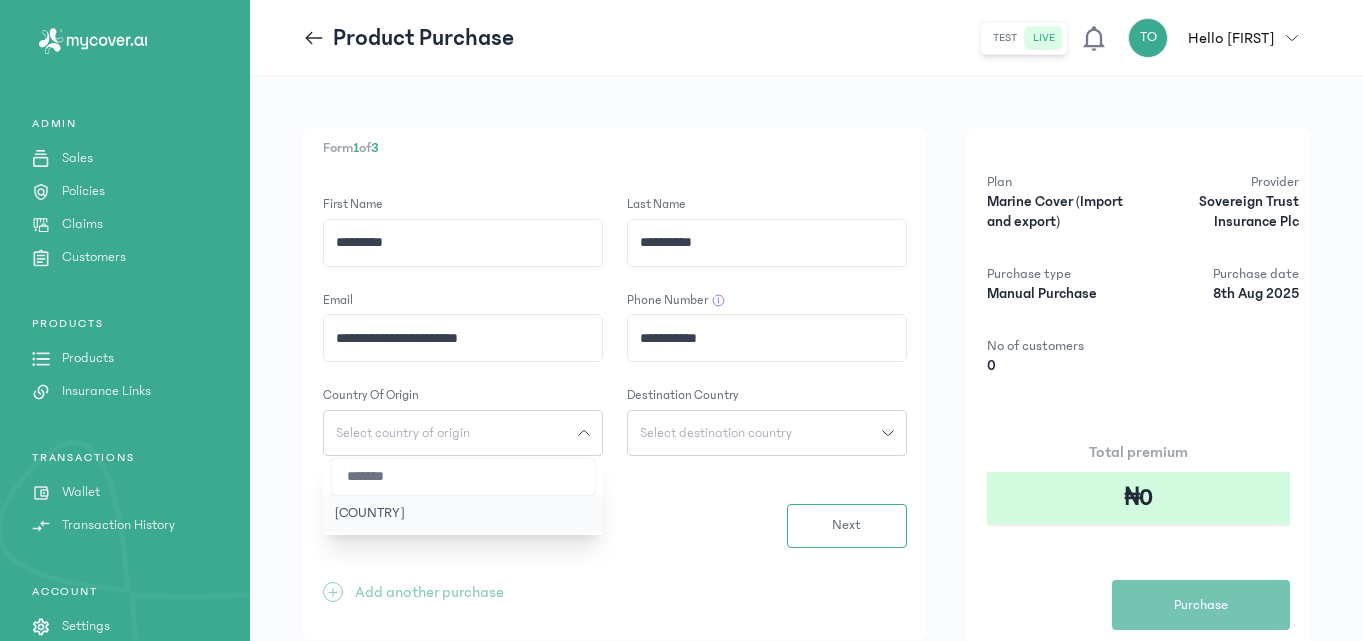 type on "*******" 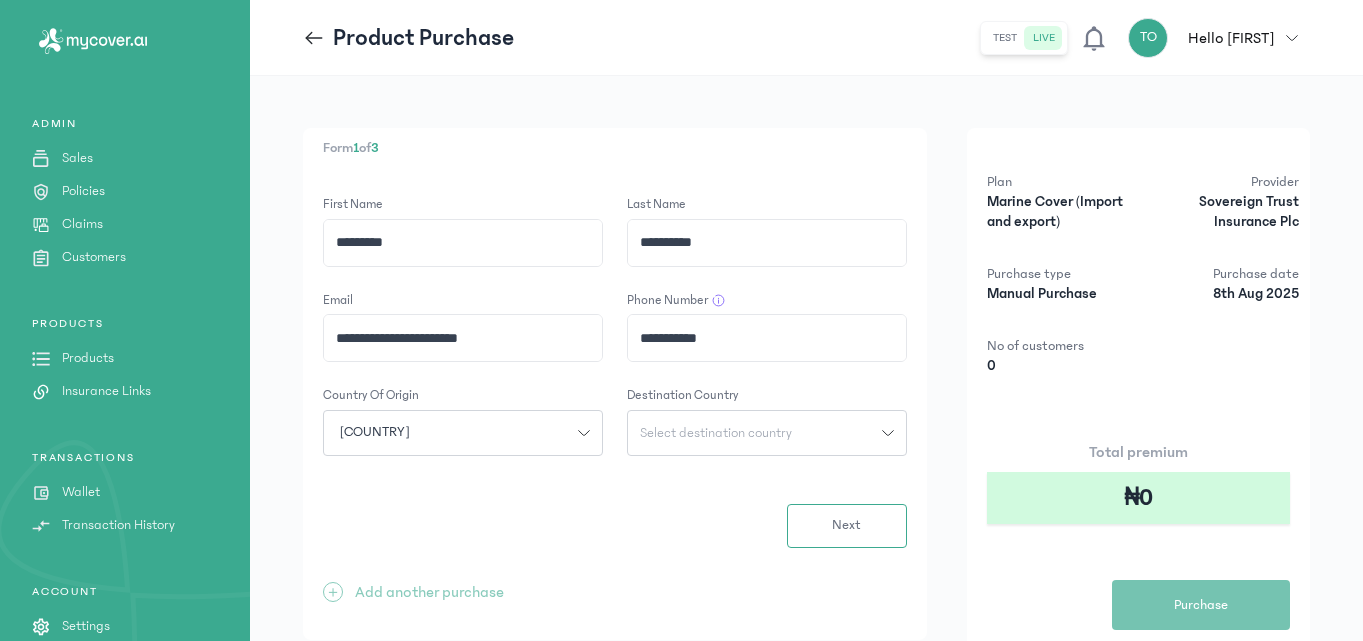 click on "Select destination country" at bounding box center (716, 433) 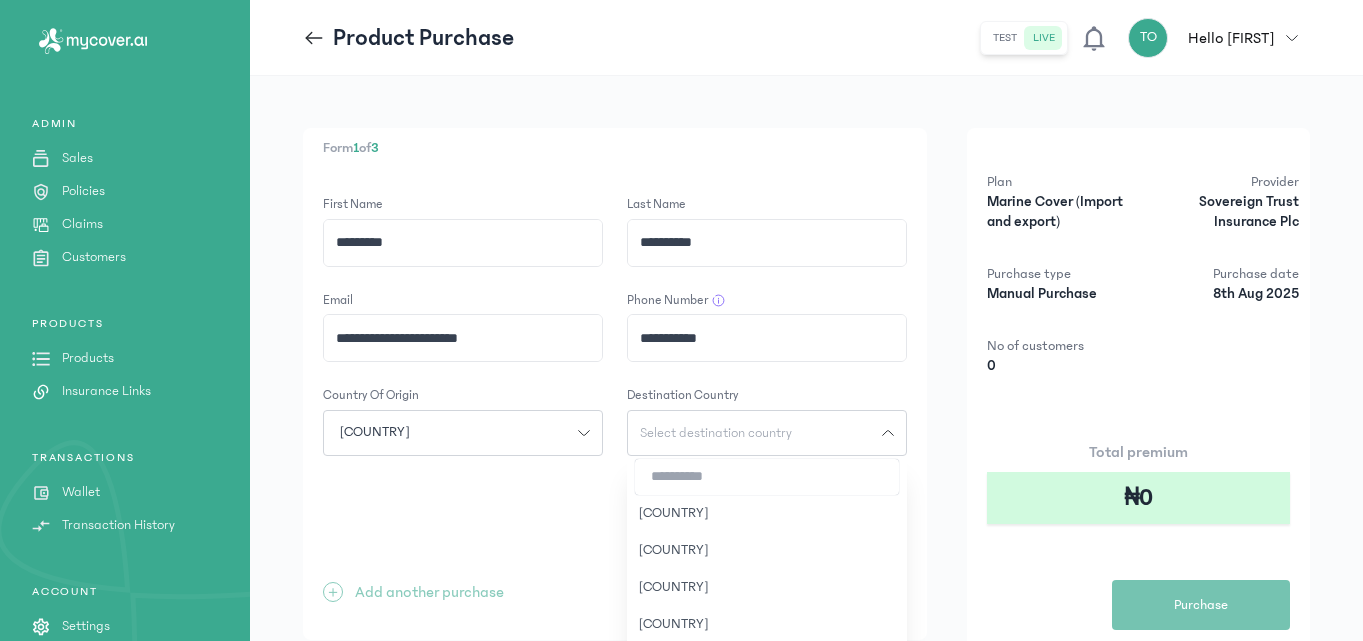 click at bounding box center (767, 477) 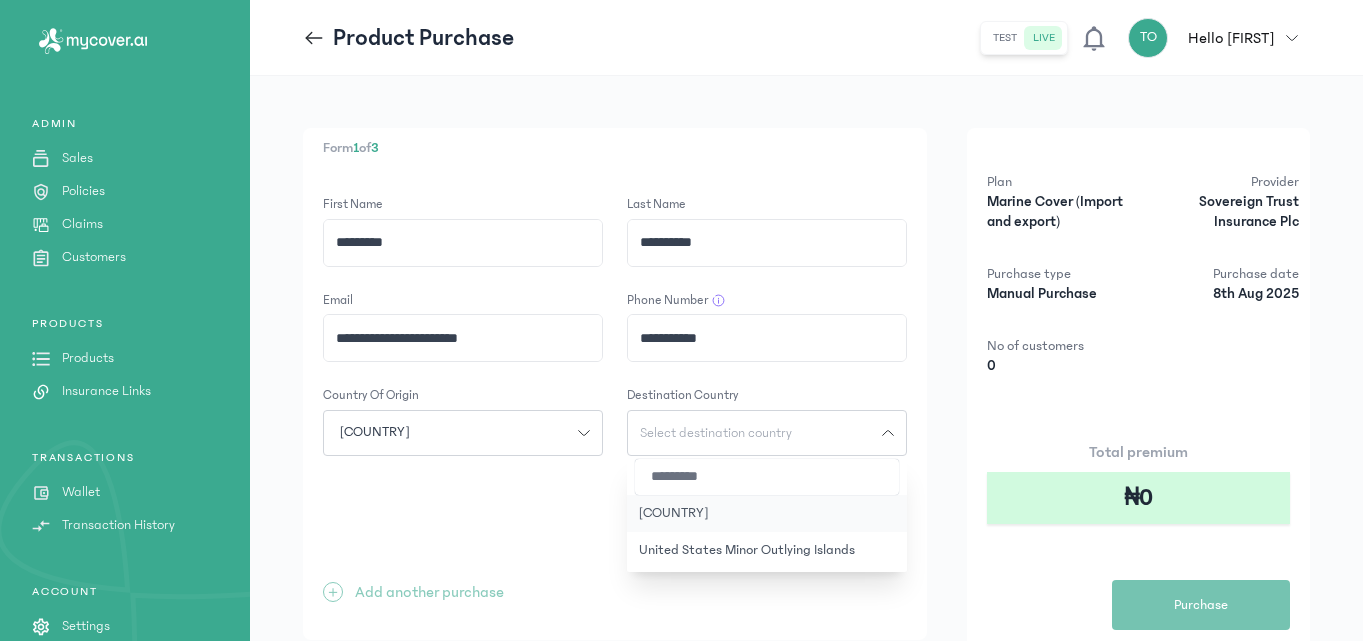 type on "*********" 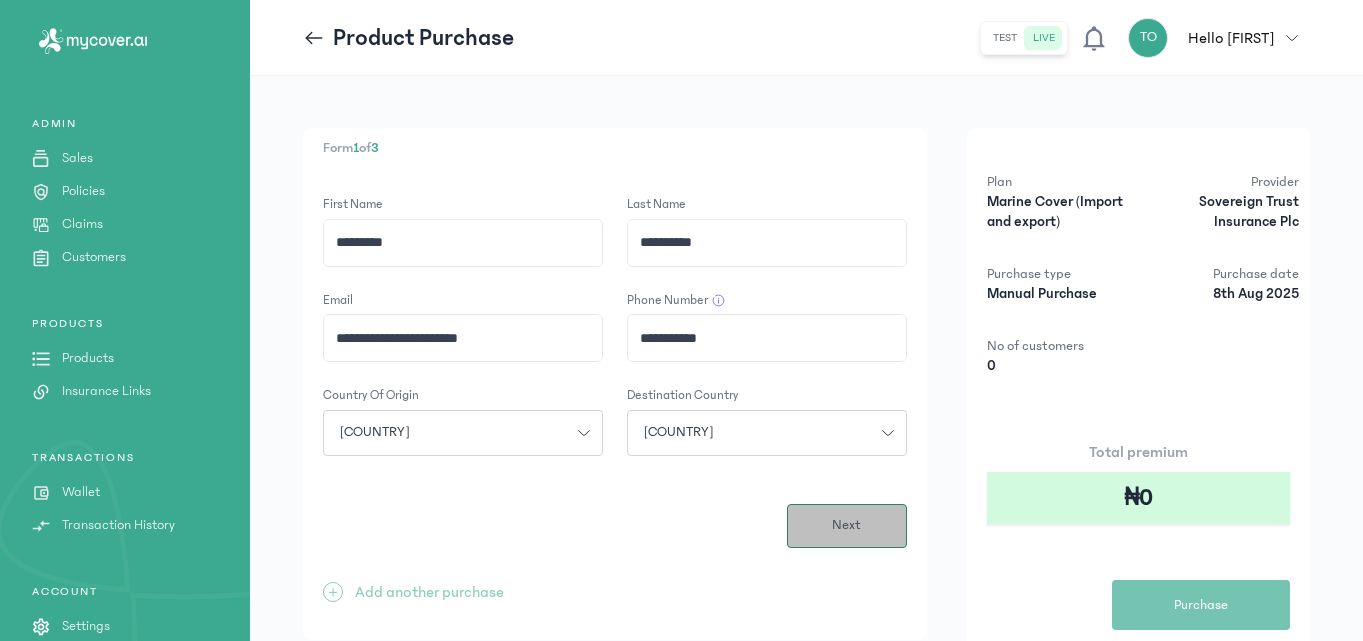 click on "Next" at bounding box center (847, 526) 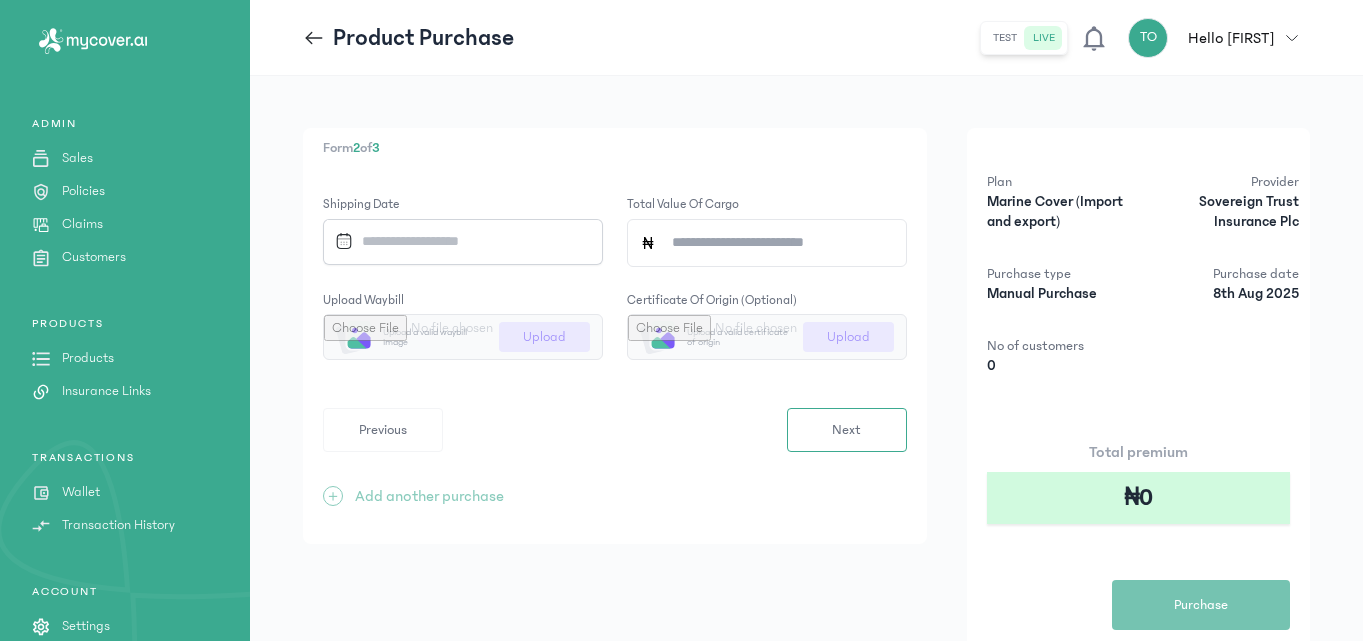 click at bounding box center (456, 241) 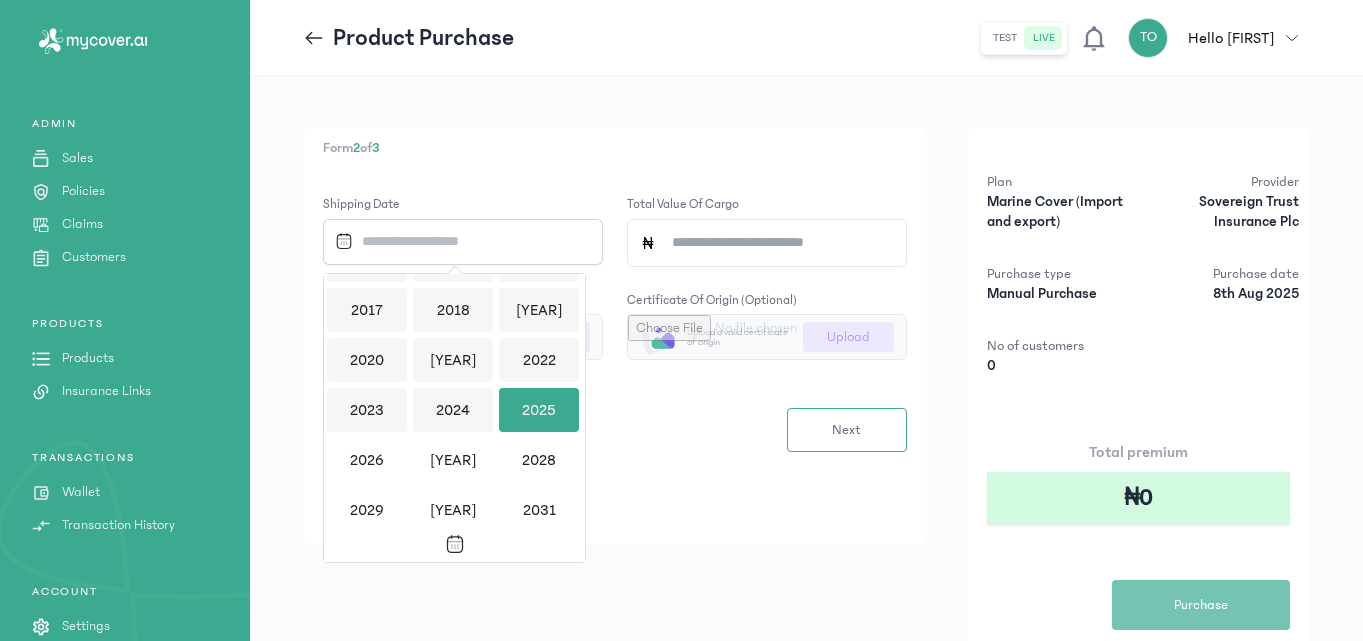 click on "2025" at bounding box center (539, 410) 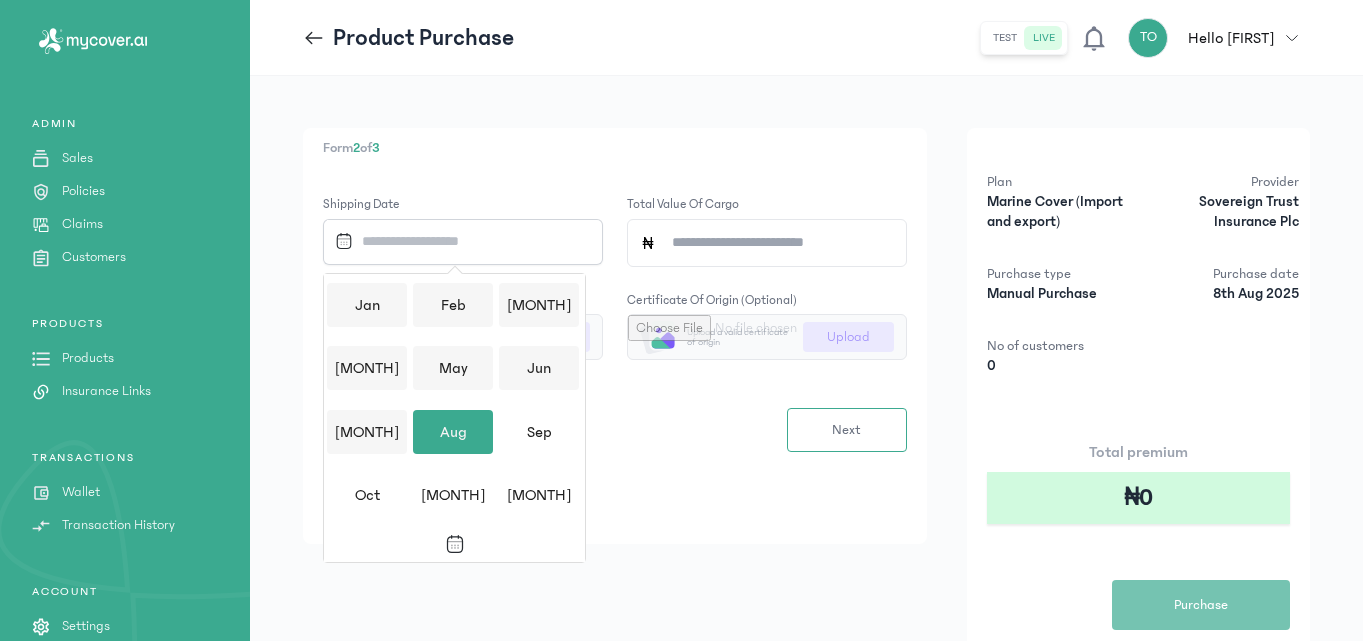 click on "Aug" at bounding box center [453, 432] 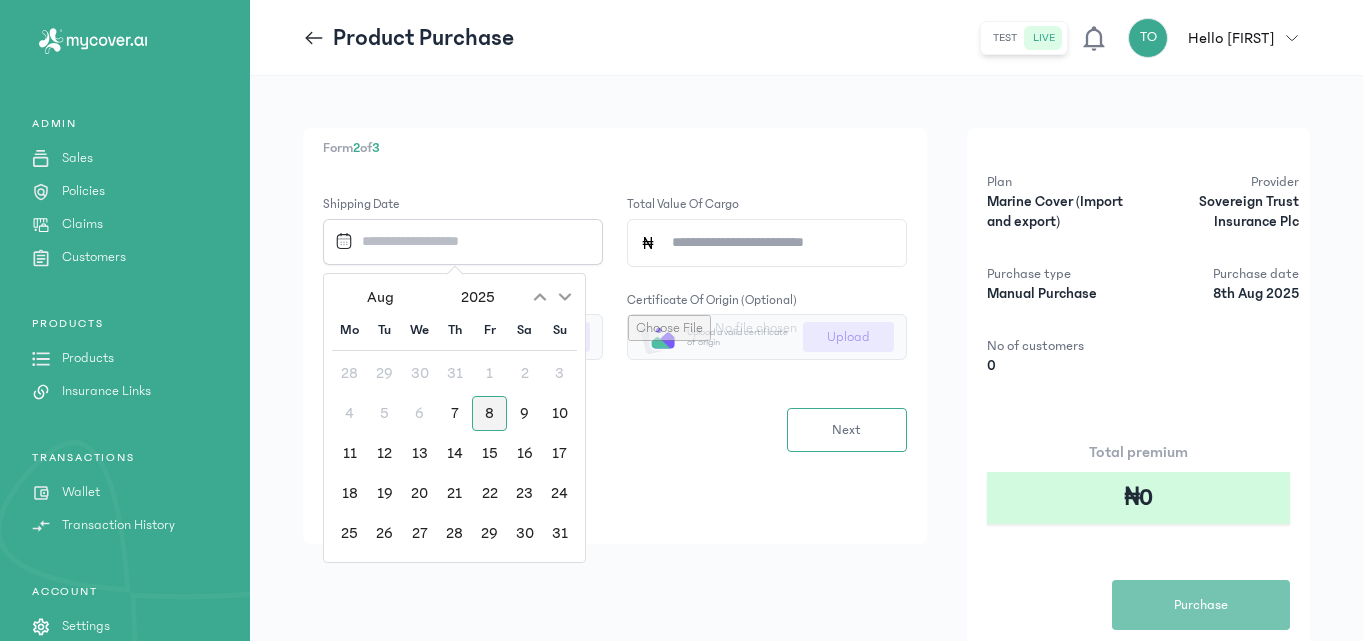 click on "8" at bounding box center [489, 413] 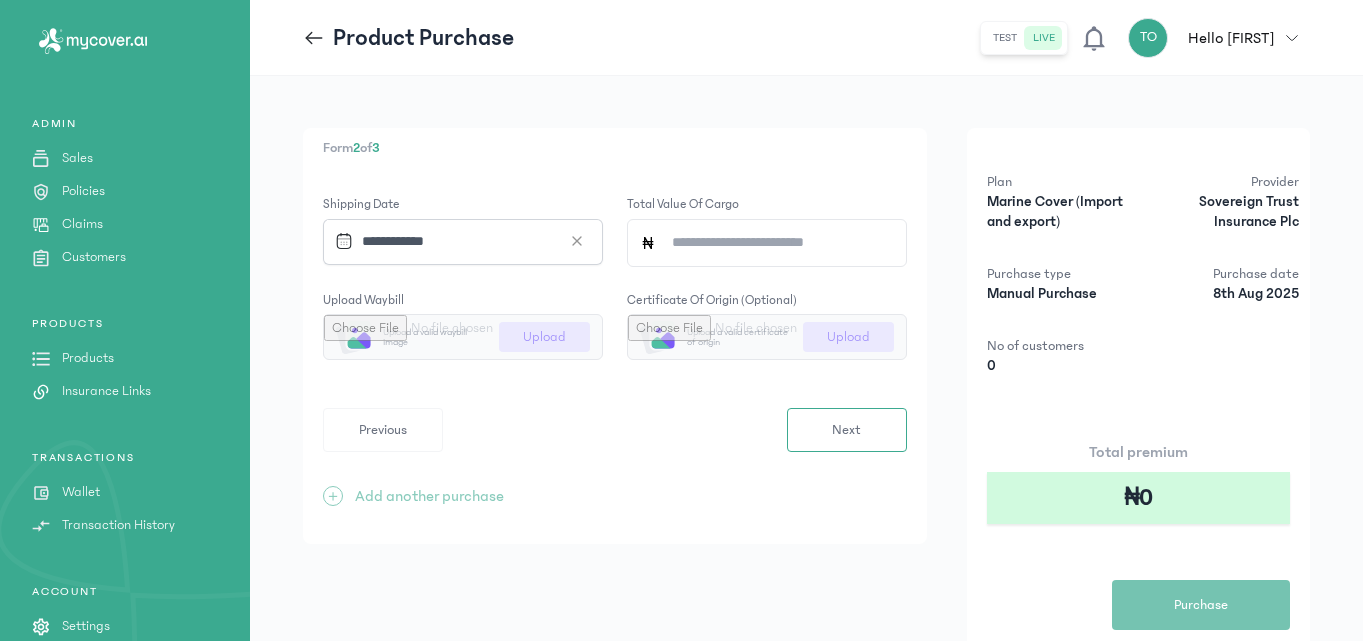 click on "Total value of cargo" 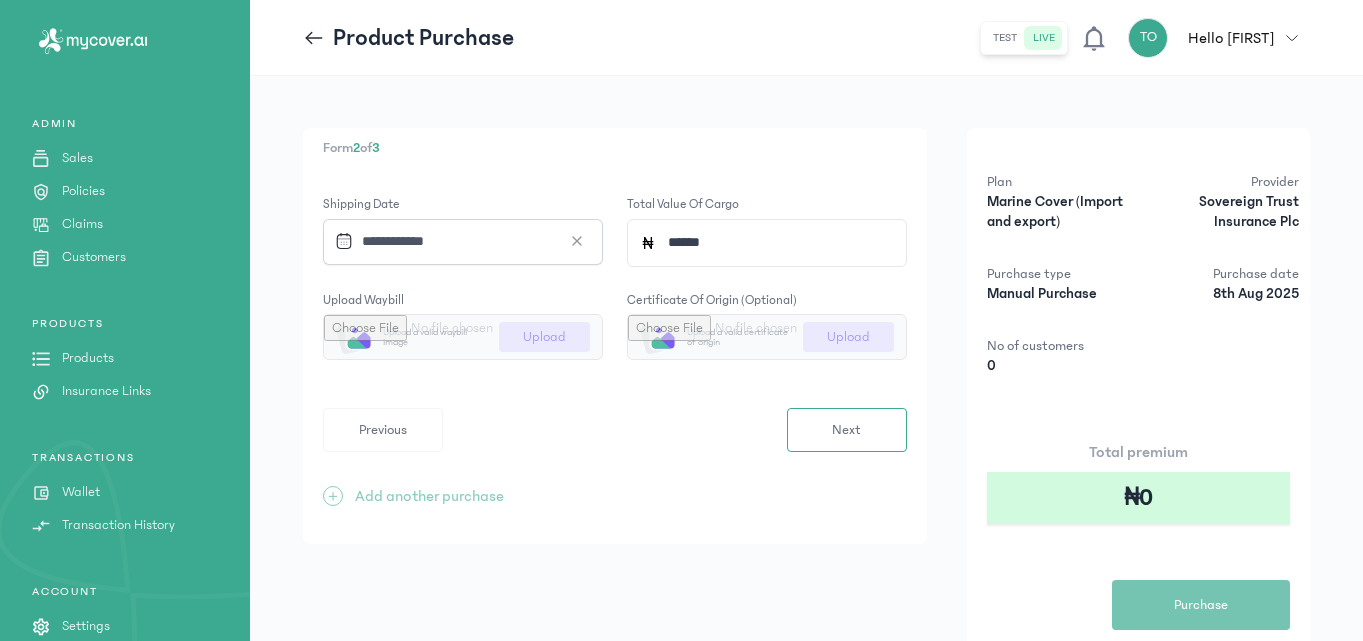 type on "*******" 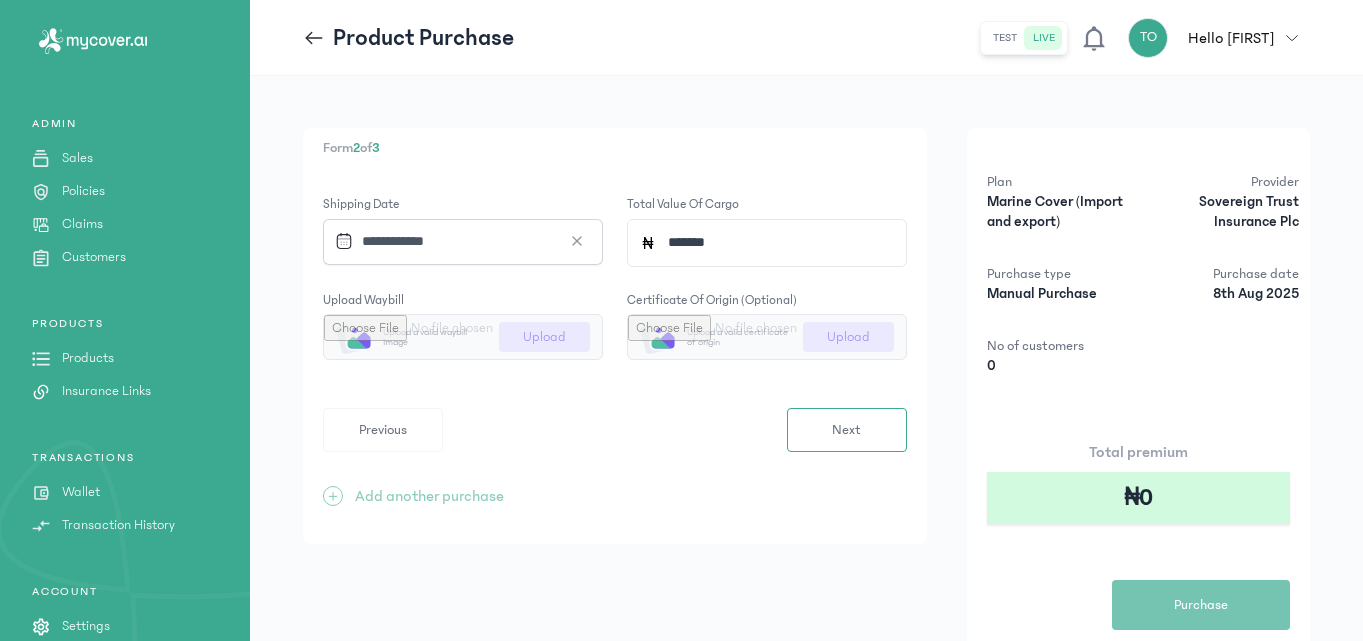 click at bounding box center [463, 337] 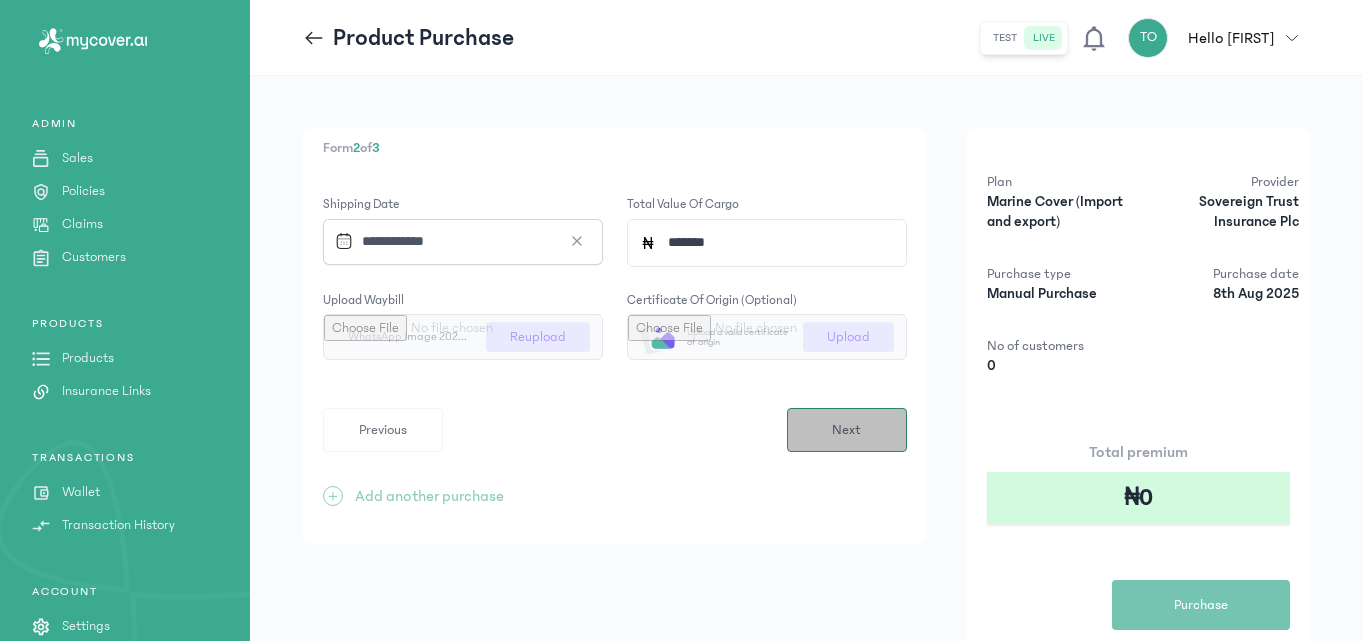 click on "Next" at bounding box center [847, 430] 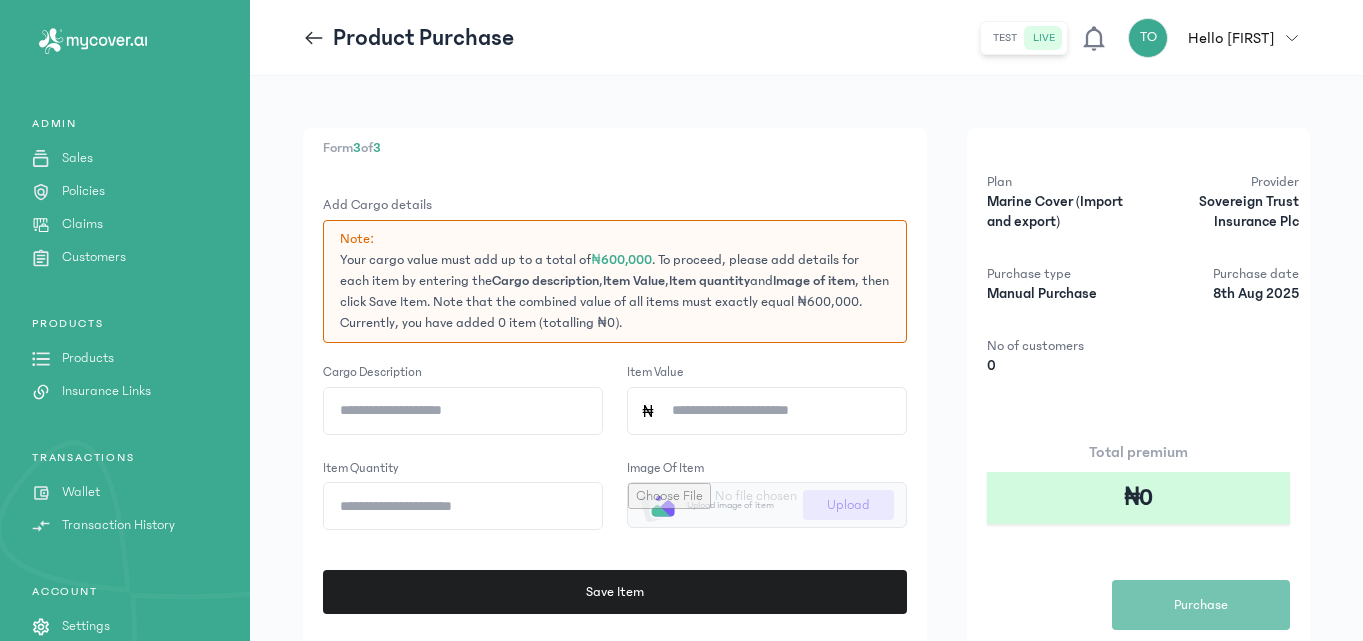 click on "Cargo description" 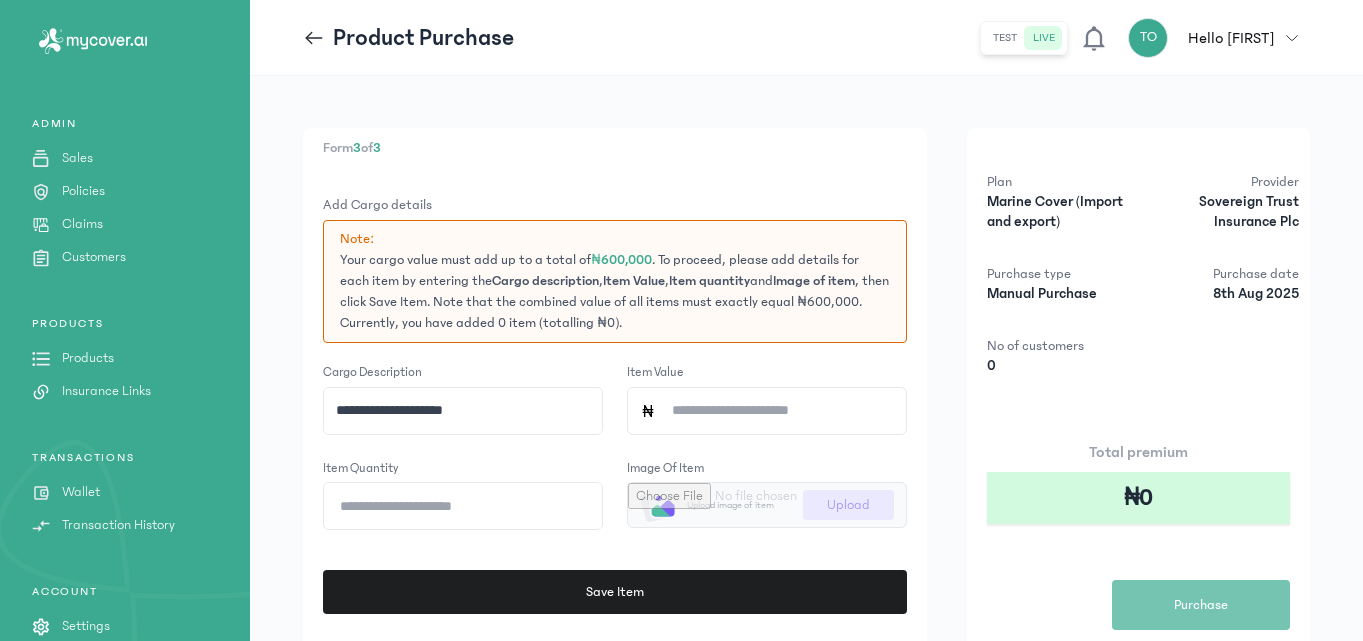 type on "**********" 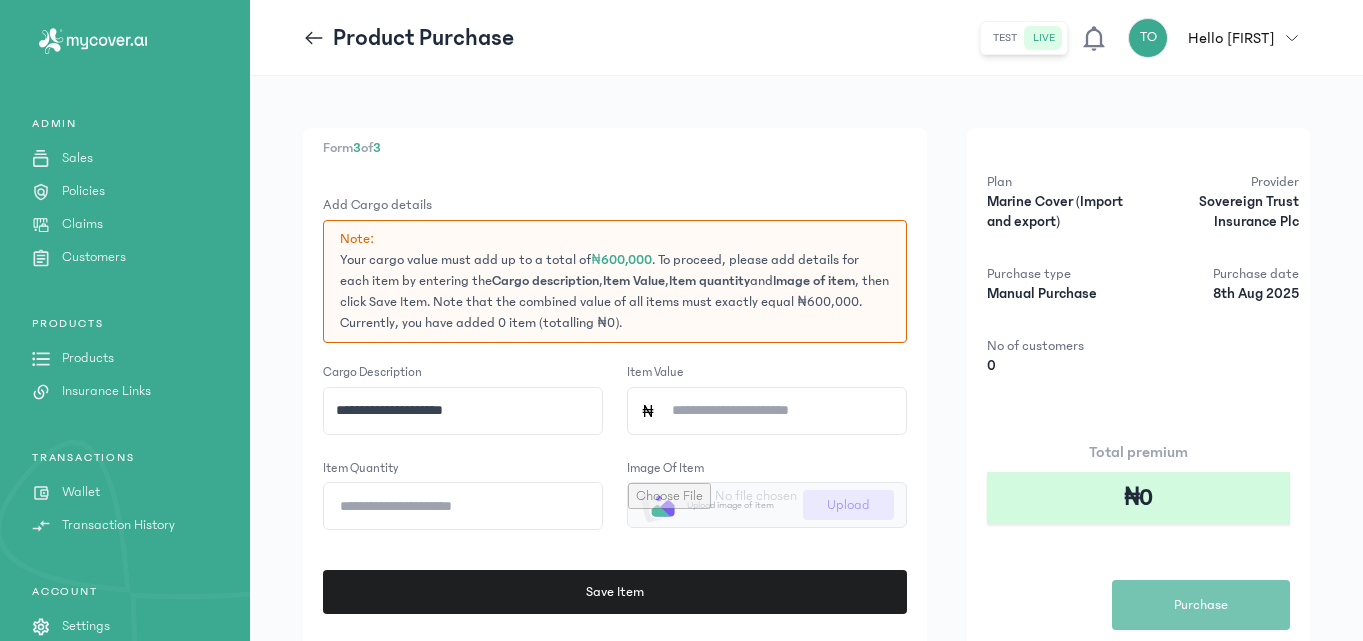 click on "Item Value" 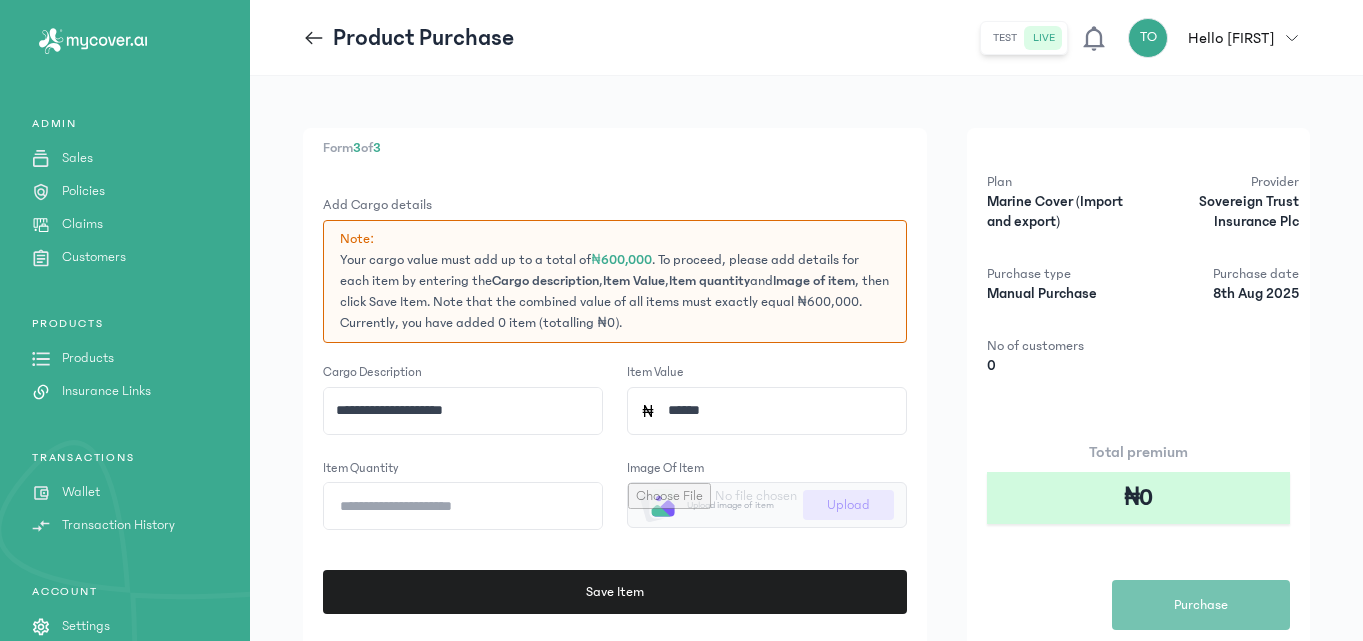 type on "*******" 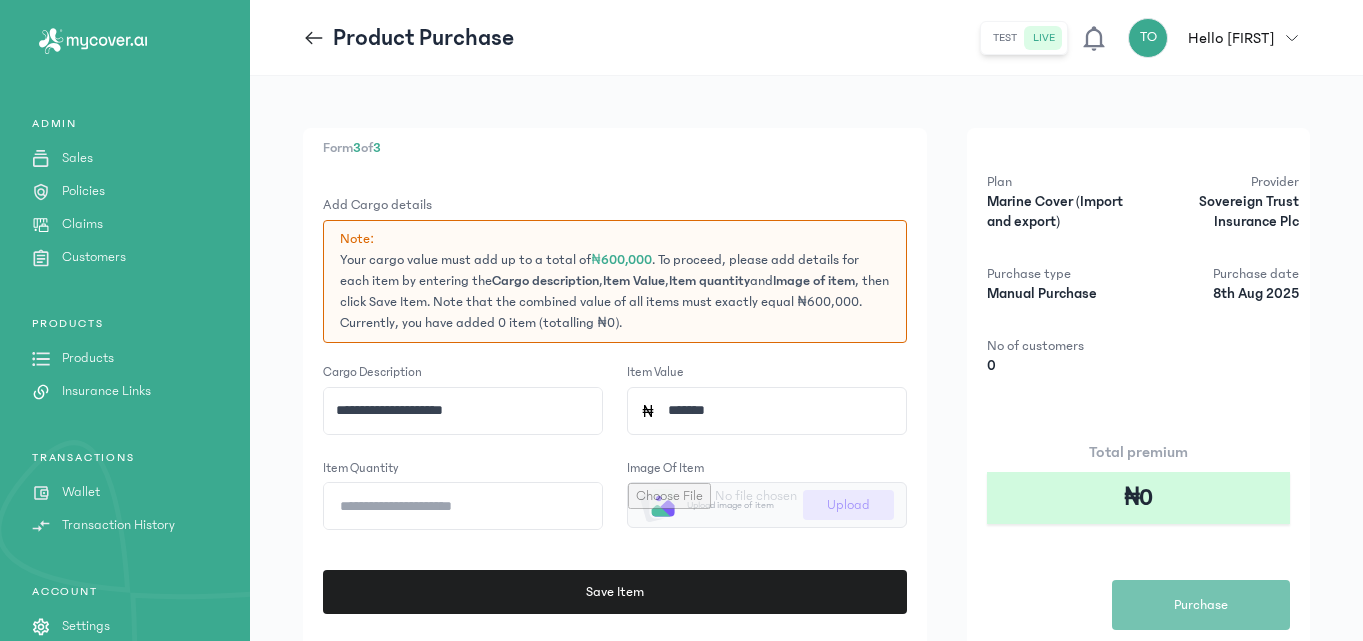click on "*" 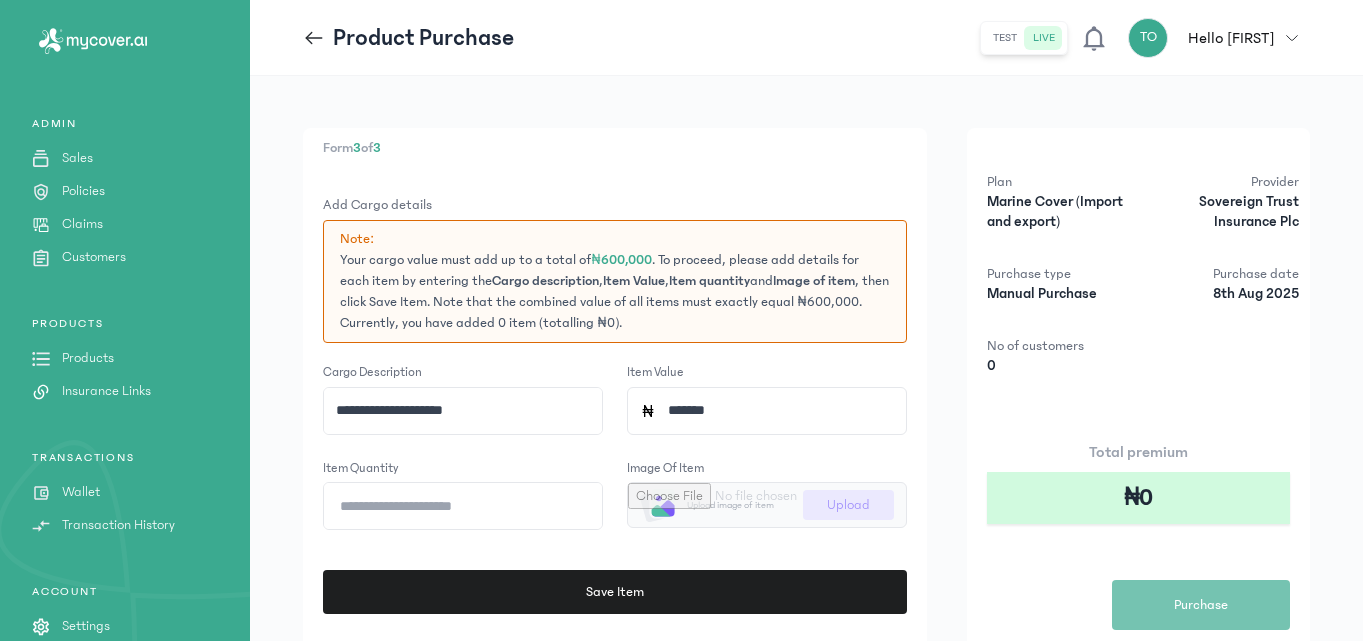 type on "*" 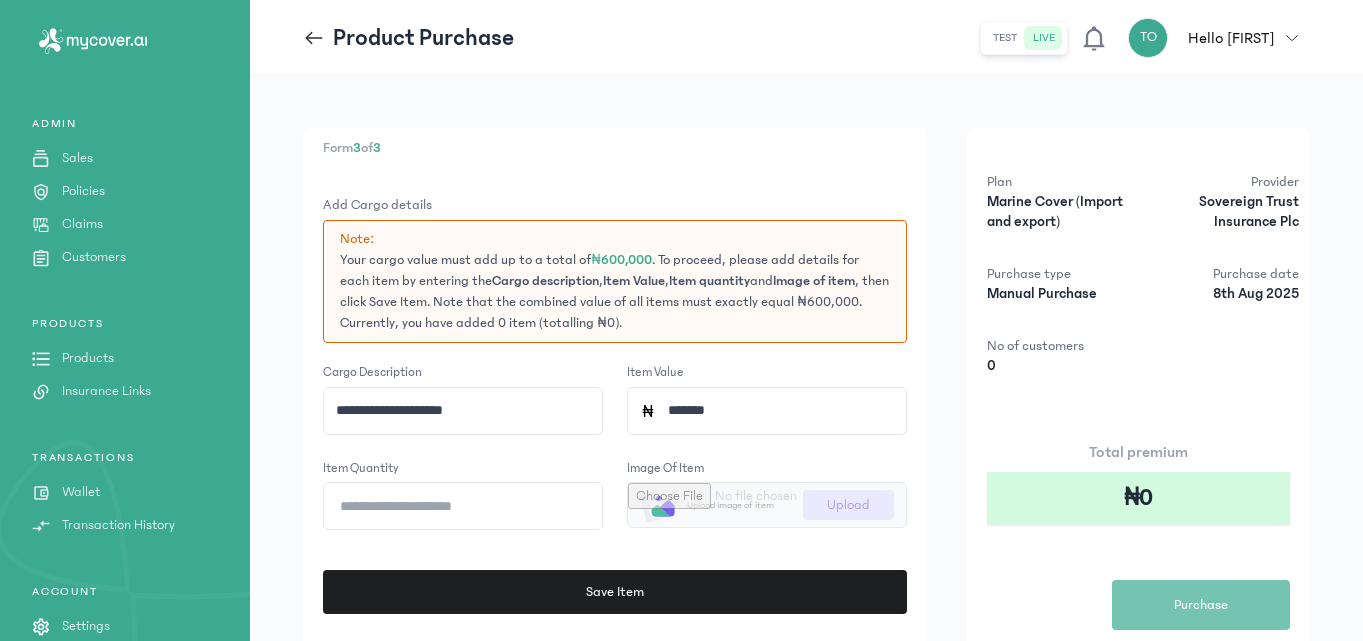 click at bounding box center (767, 505) 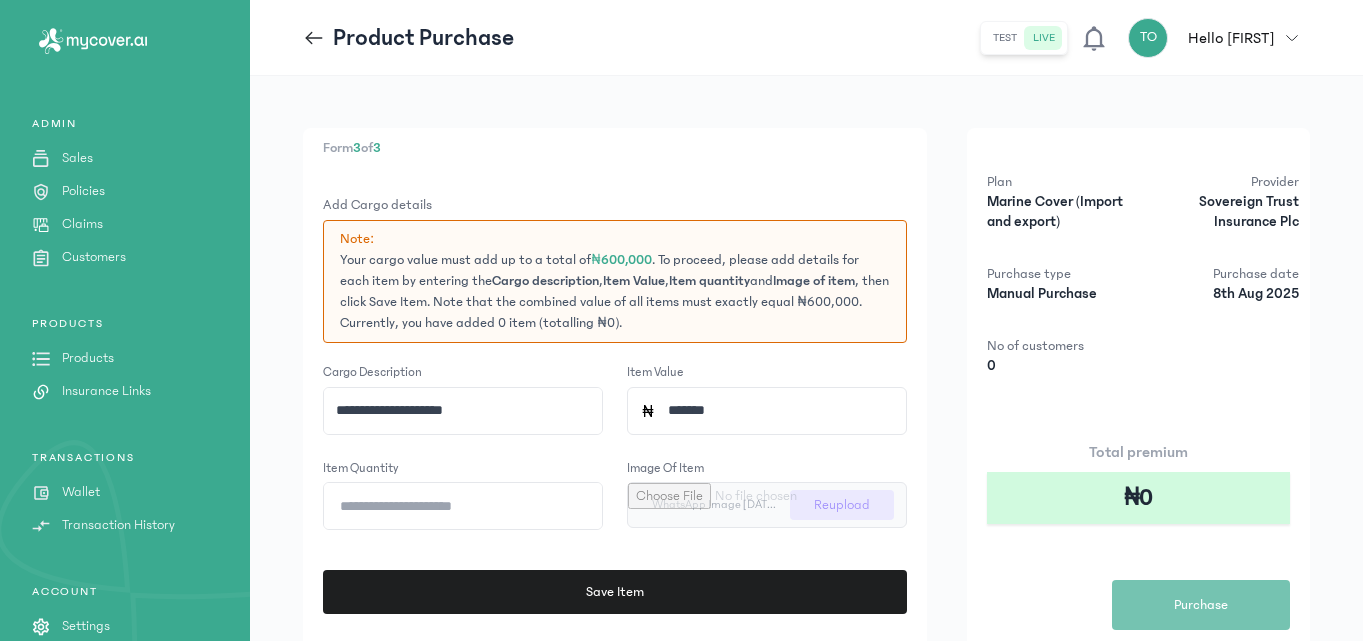 click on "**********" 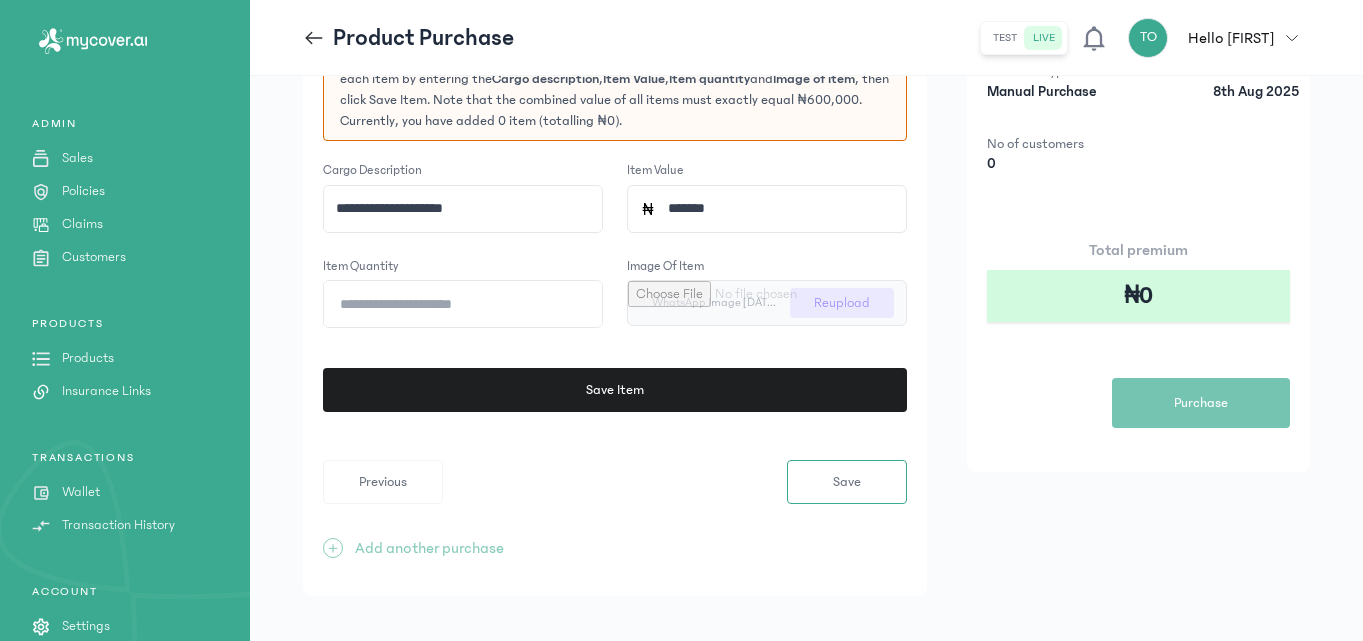 scroll, scrollTop: 221, scrollLeft: 0, axis: vertical 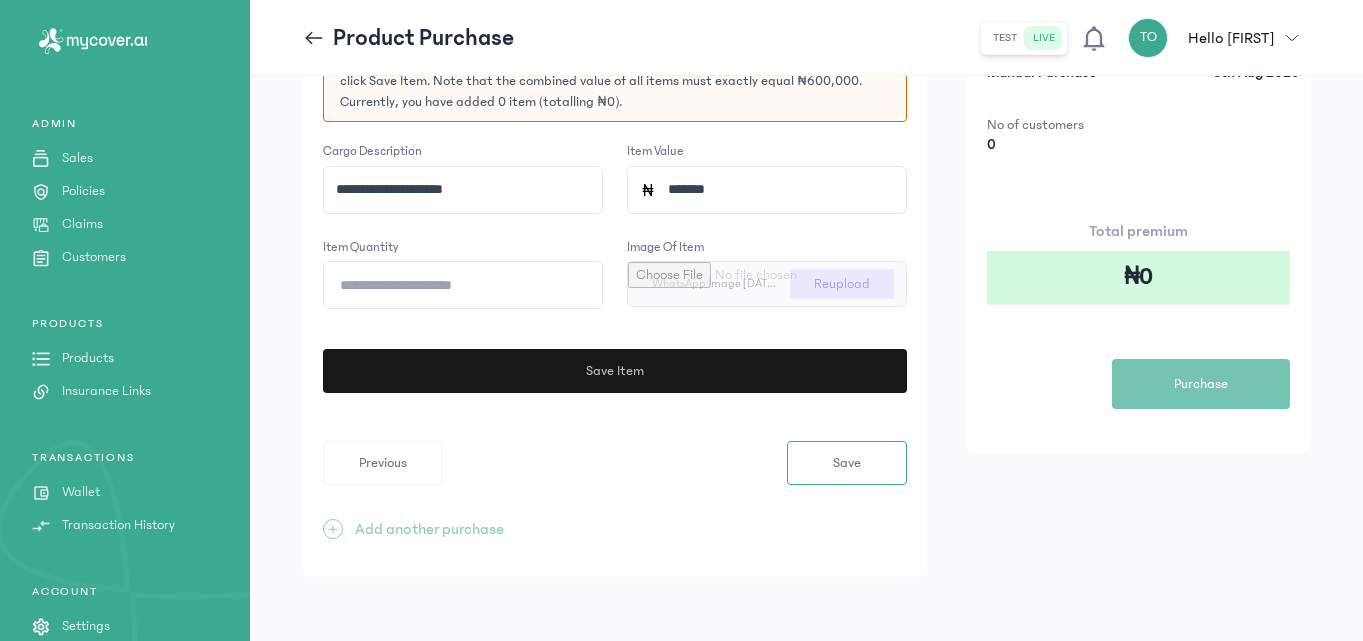 click on "Save Item" at bounding box center (615, 371) 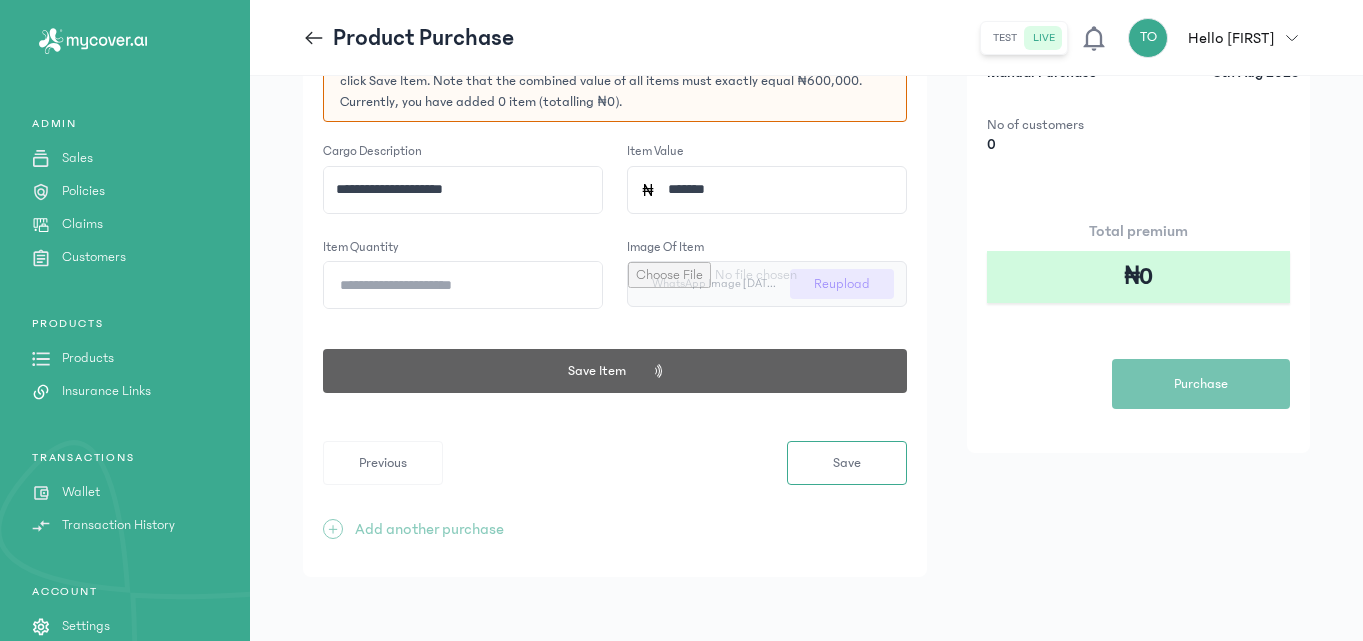 click on "**********" 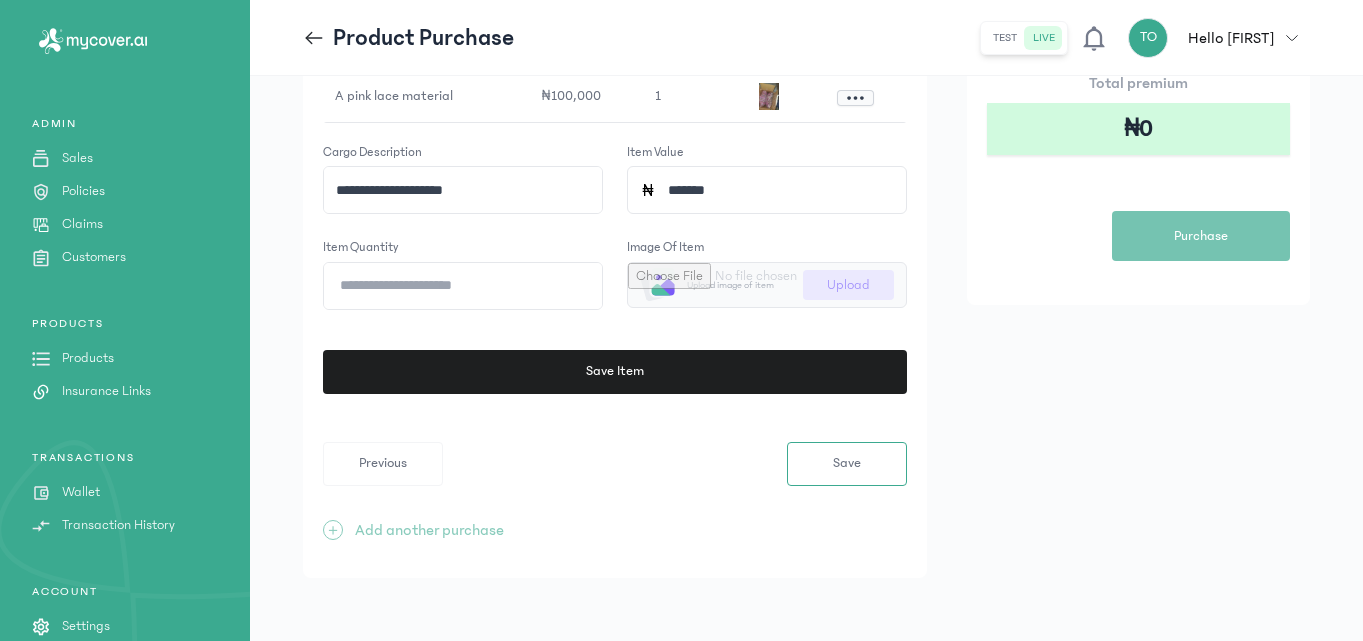 scroll, scrollTop: 370, scrollLeft: 0, axis: vertical 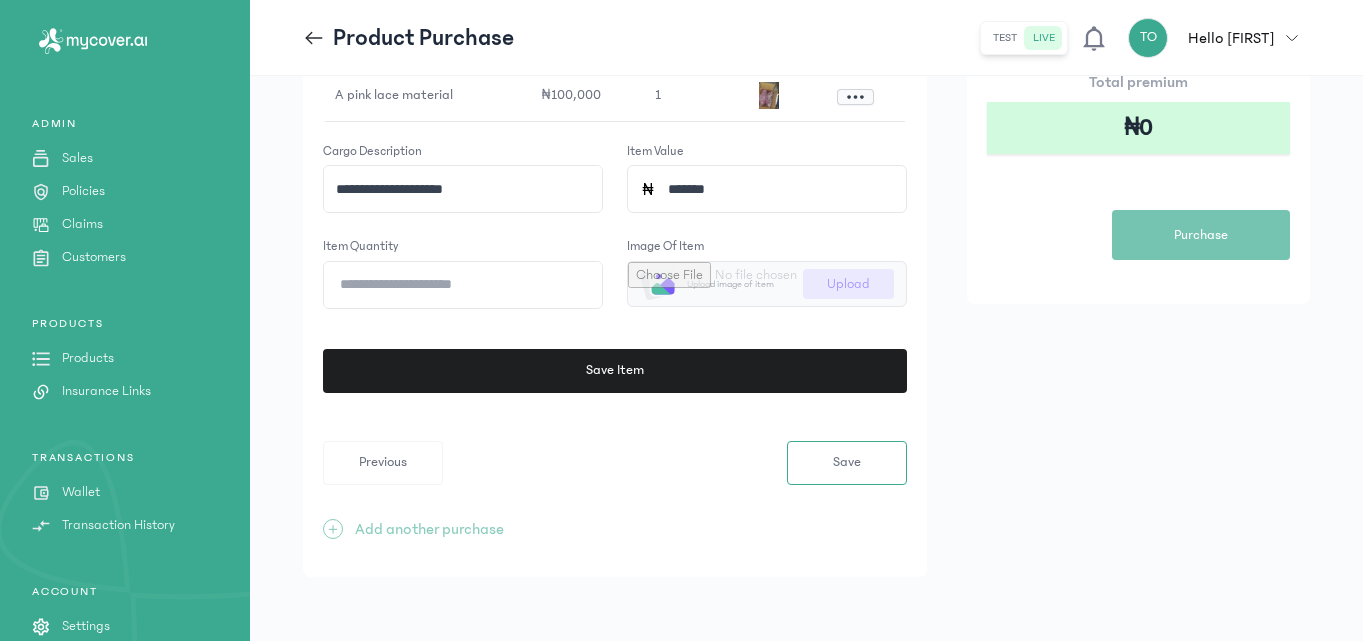 click on "**********" 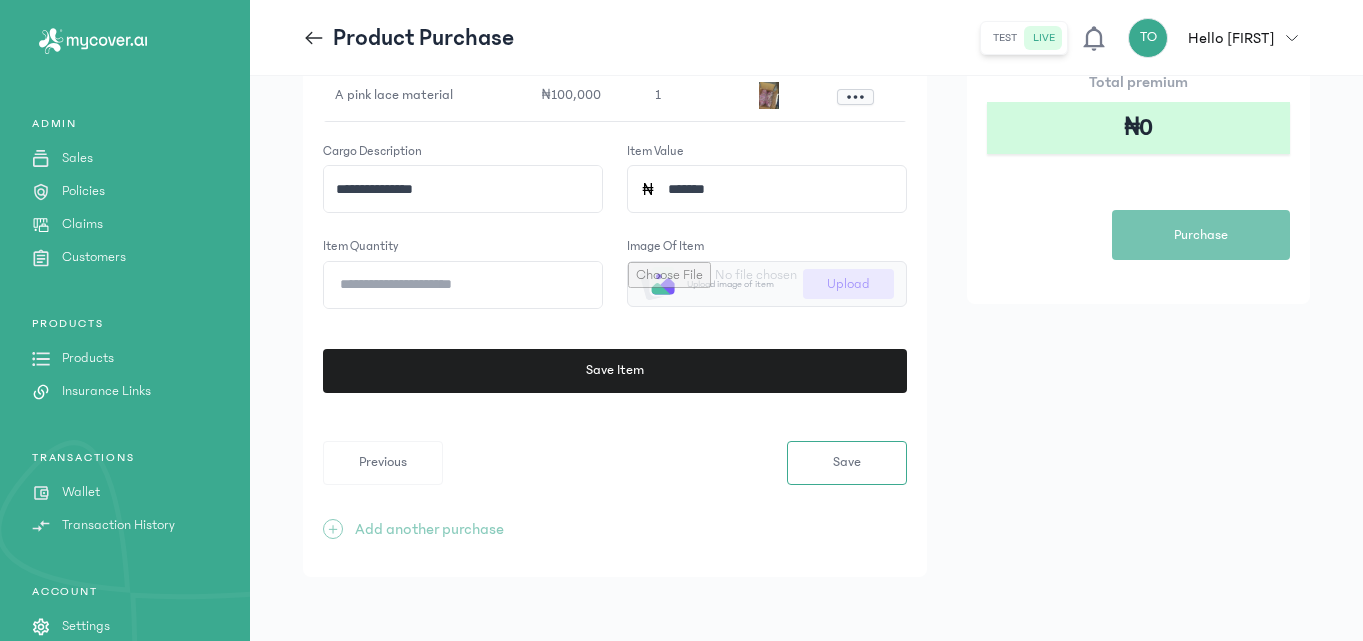 click on "*******" 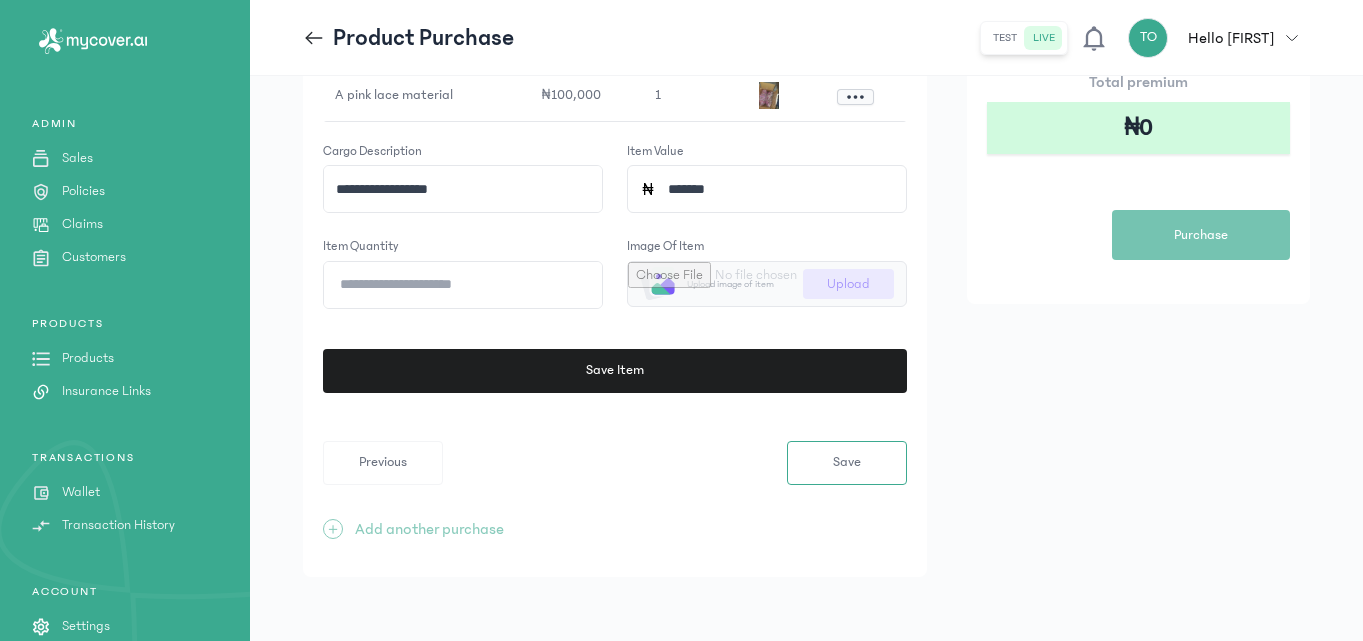 click on "**********" 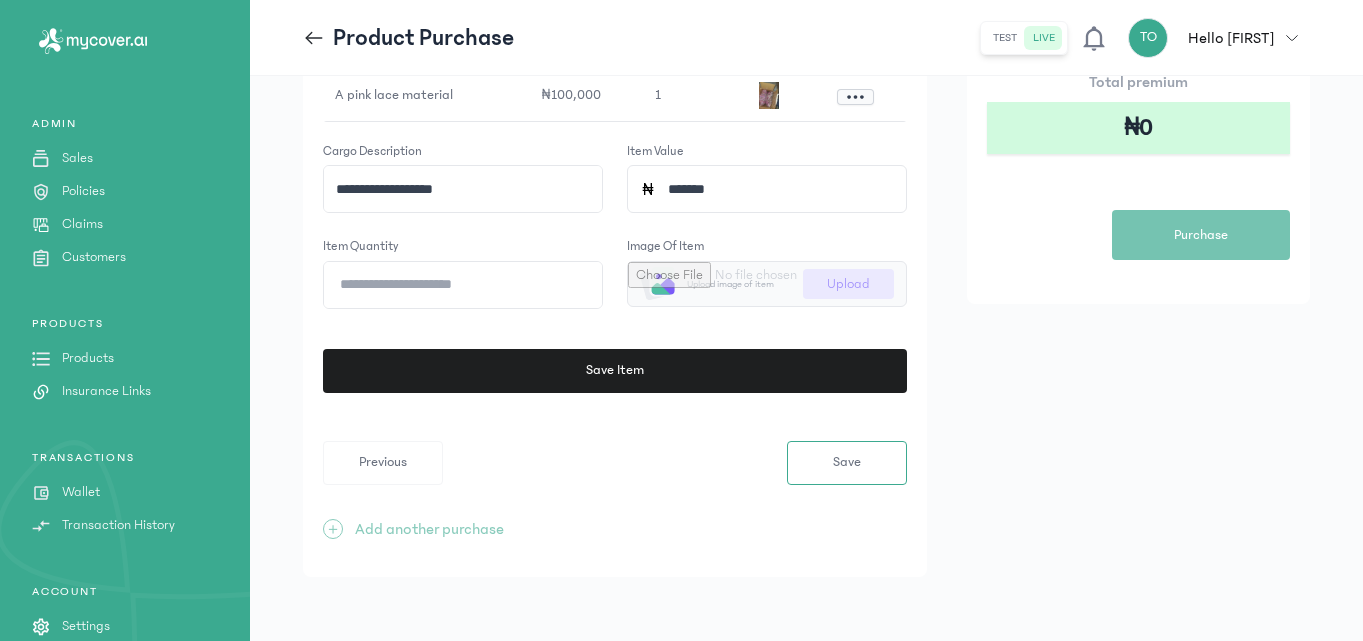 type on "**********" 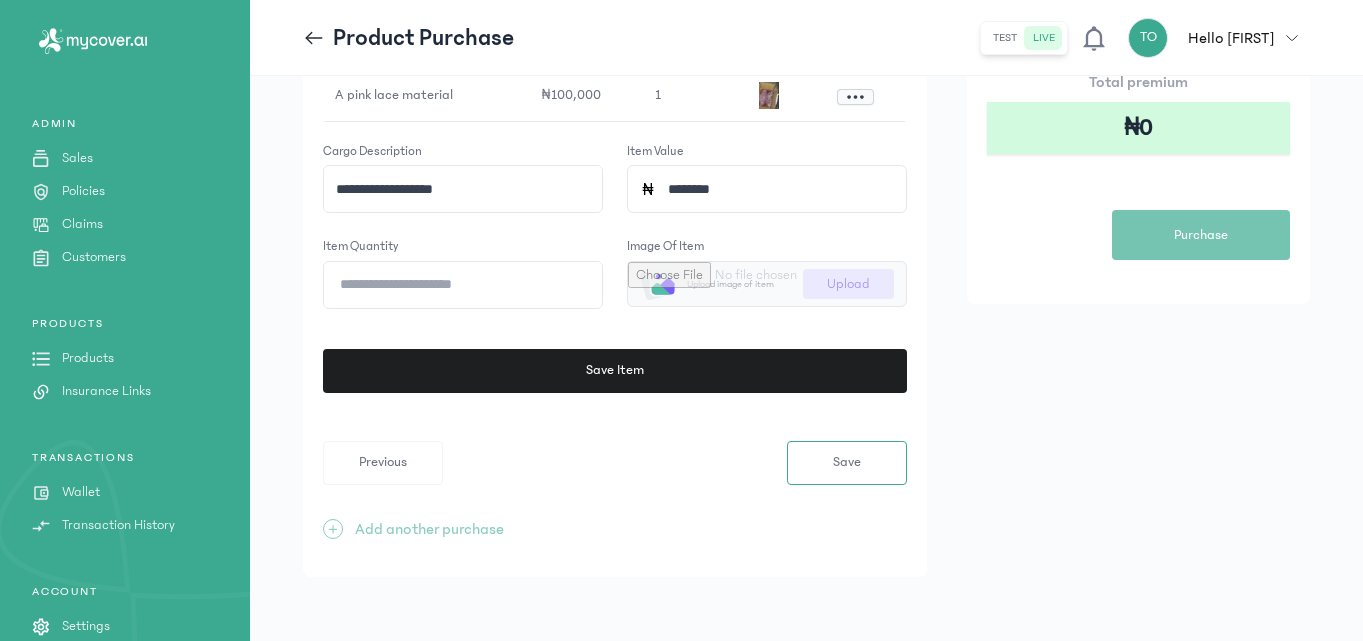 type on "*******" 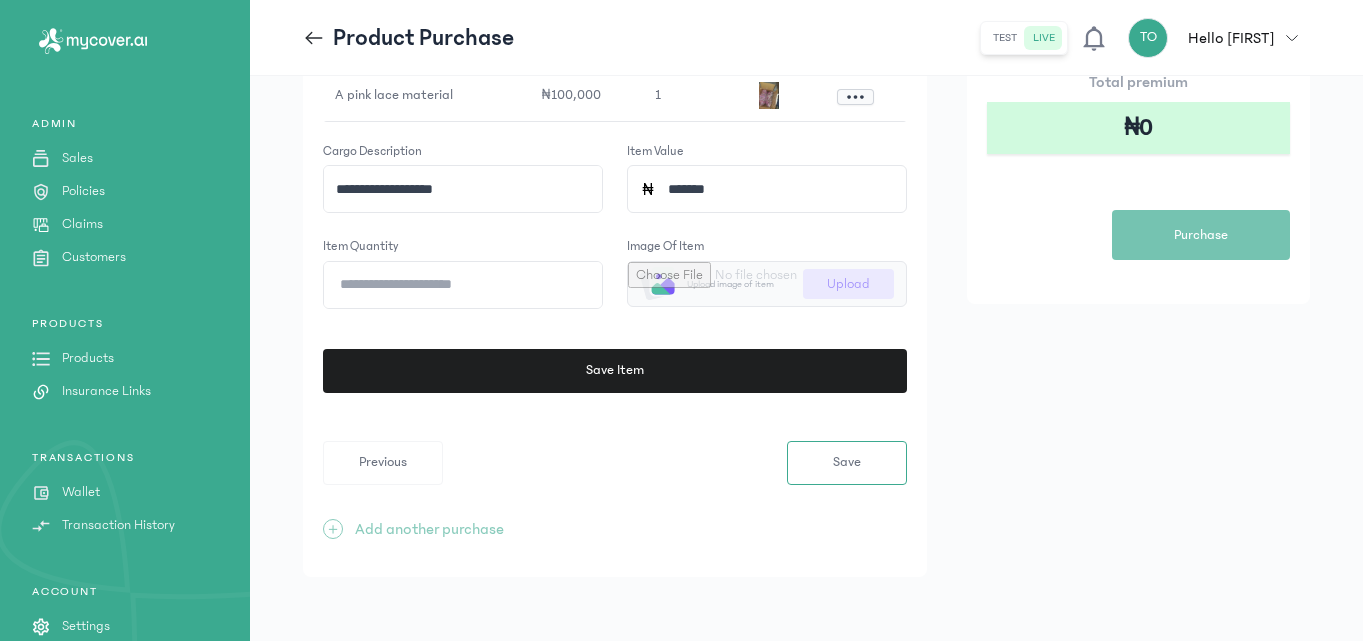 click on "*" 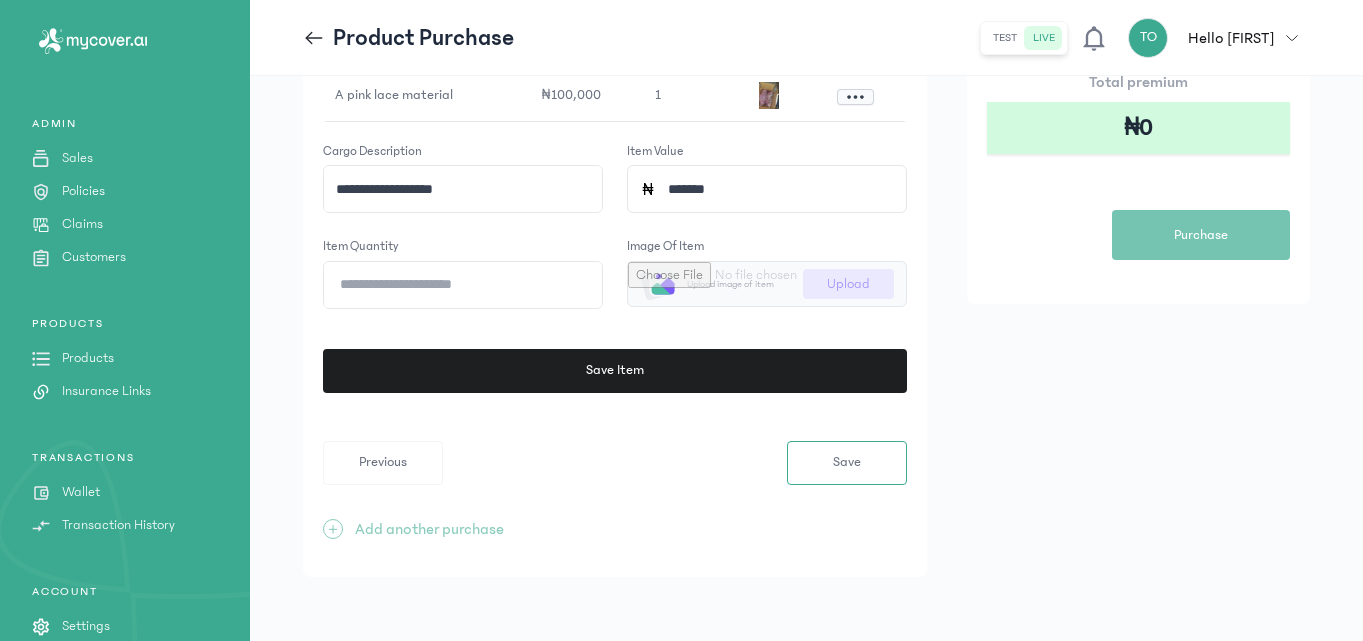 type on "*" 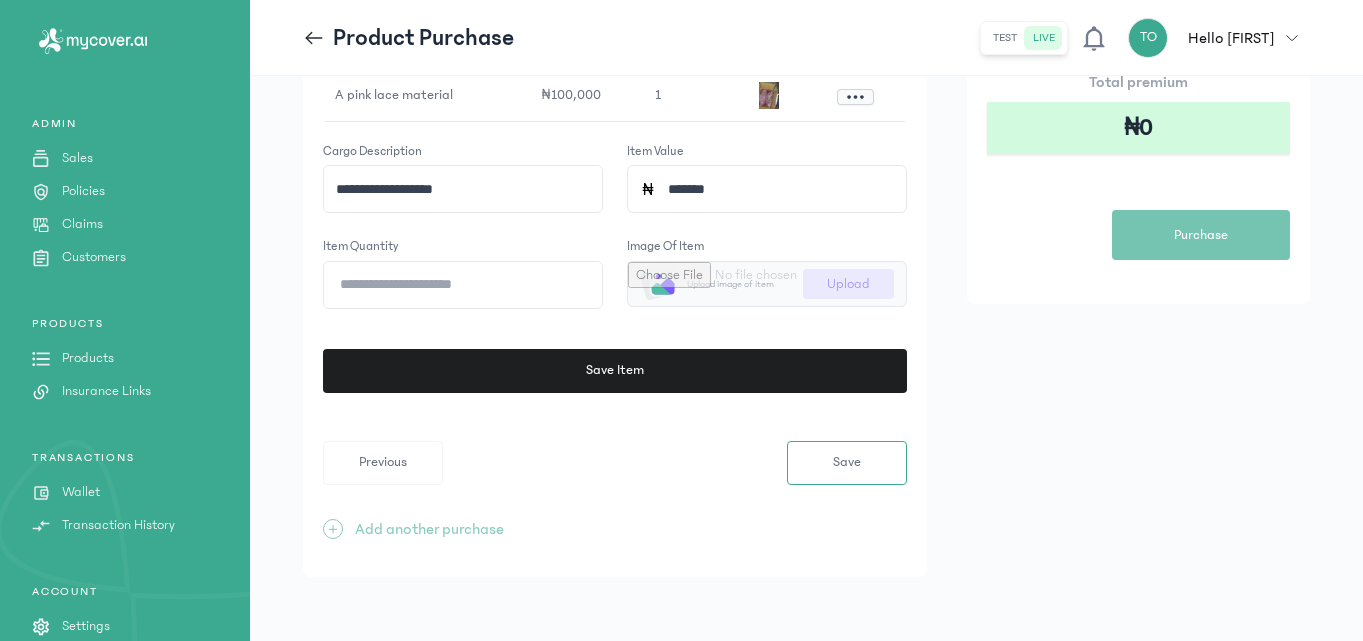 click at bounding box center (767, 284) 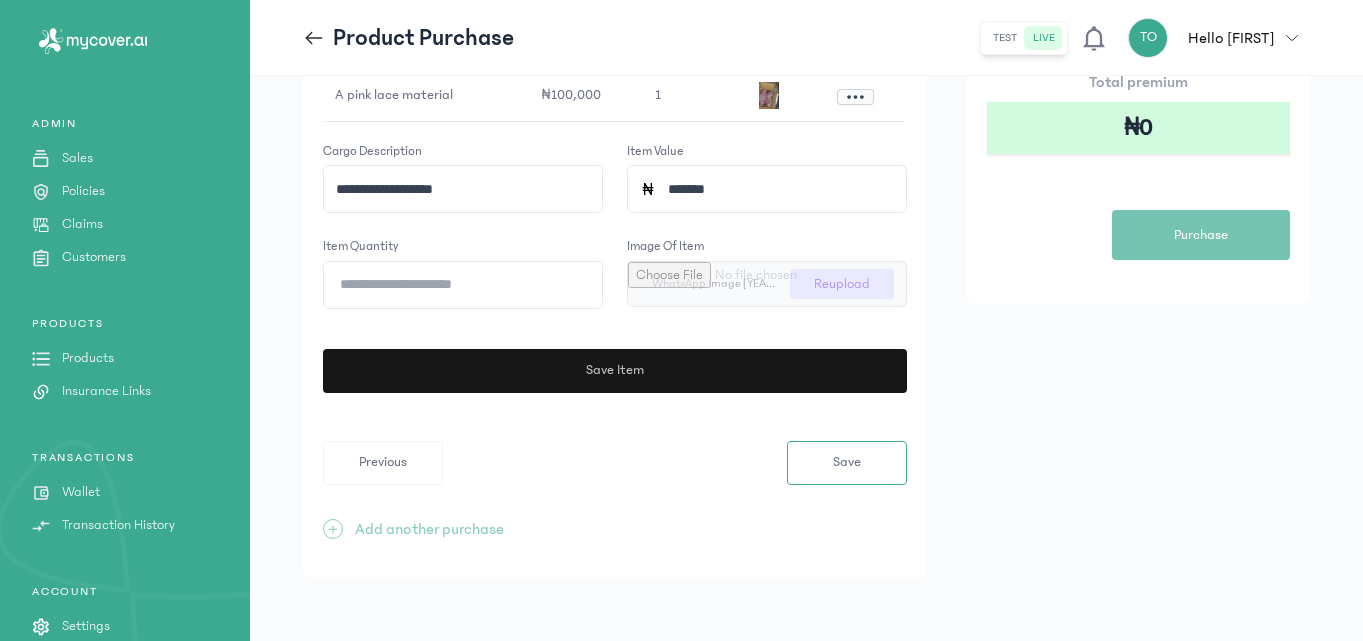 click on "Save Item" at bounding box center [615, 371] 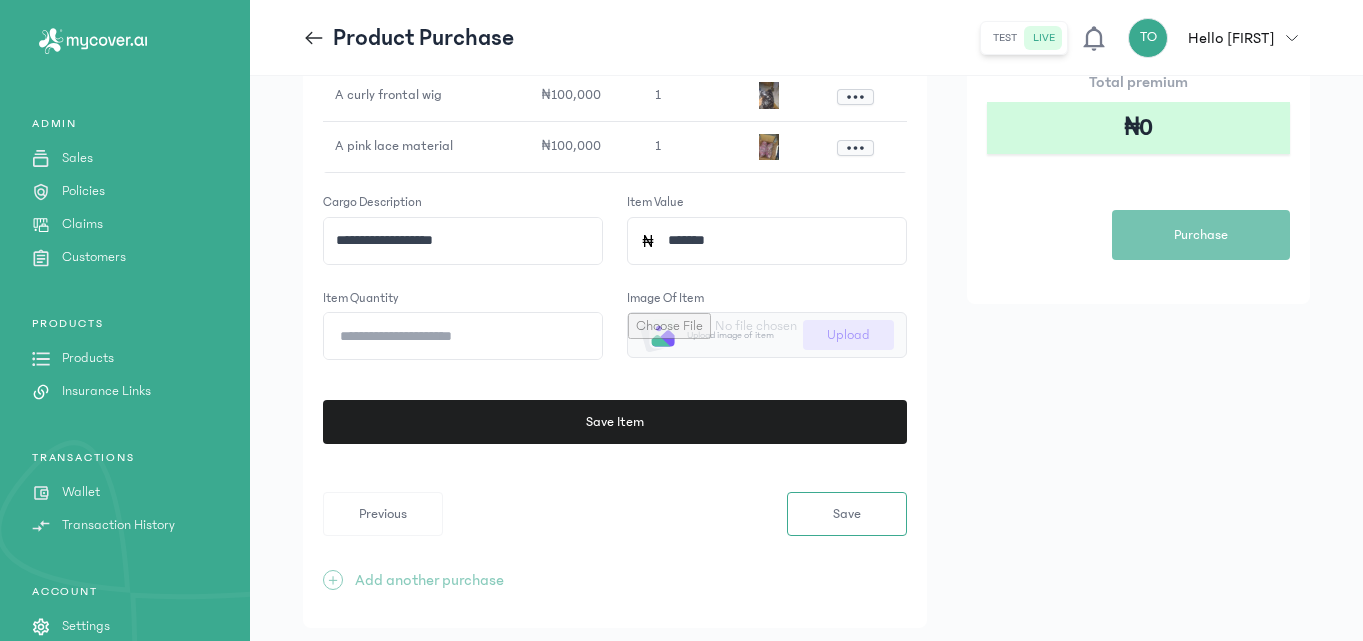 click on "**********" 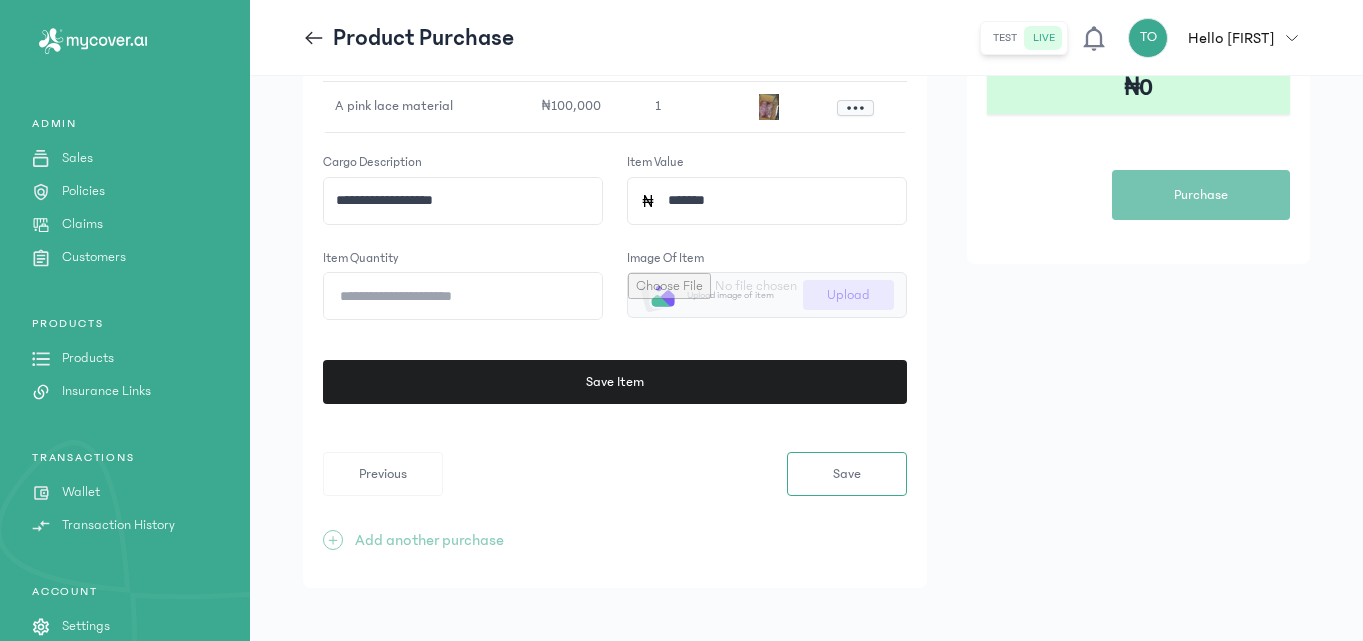 click on "**********" 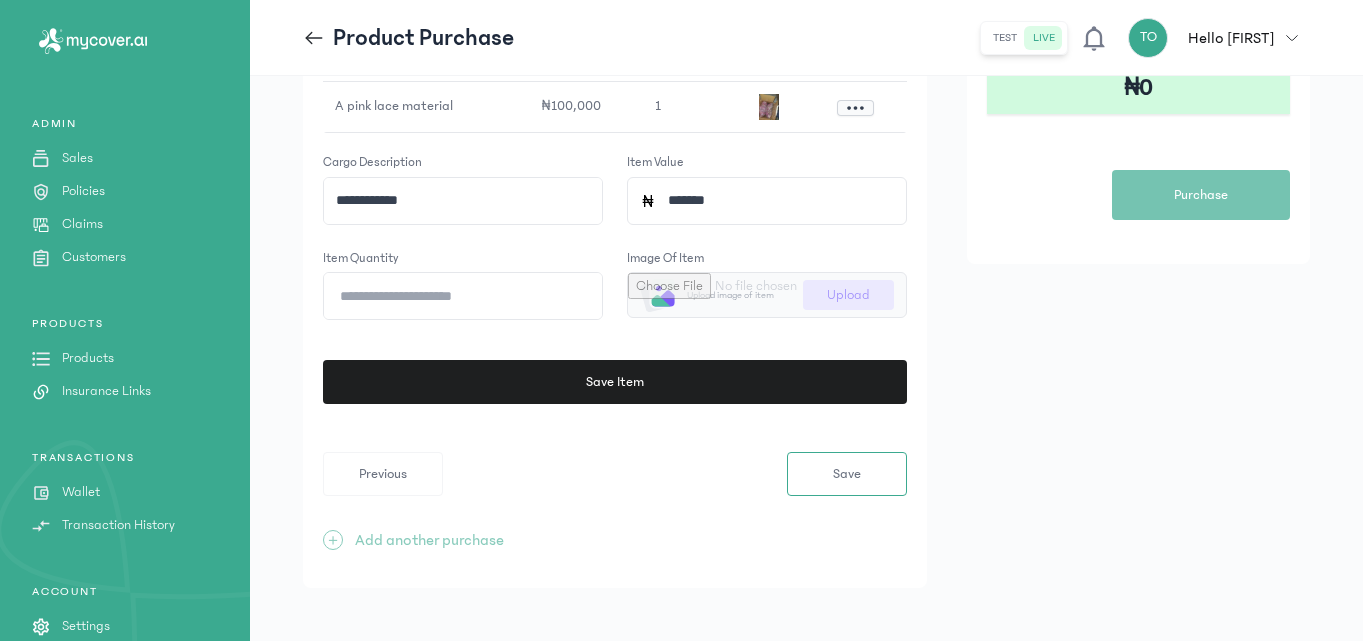type on "**********" 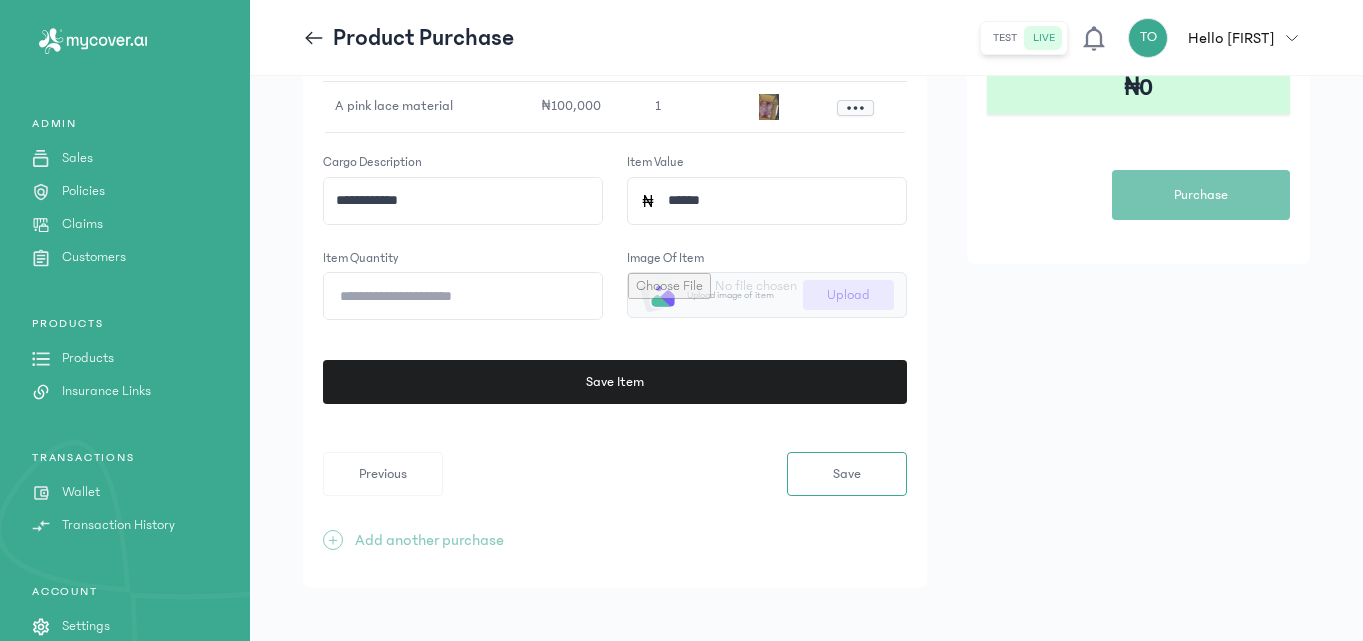 type on "*******" 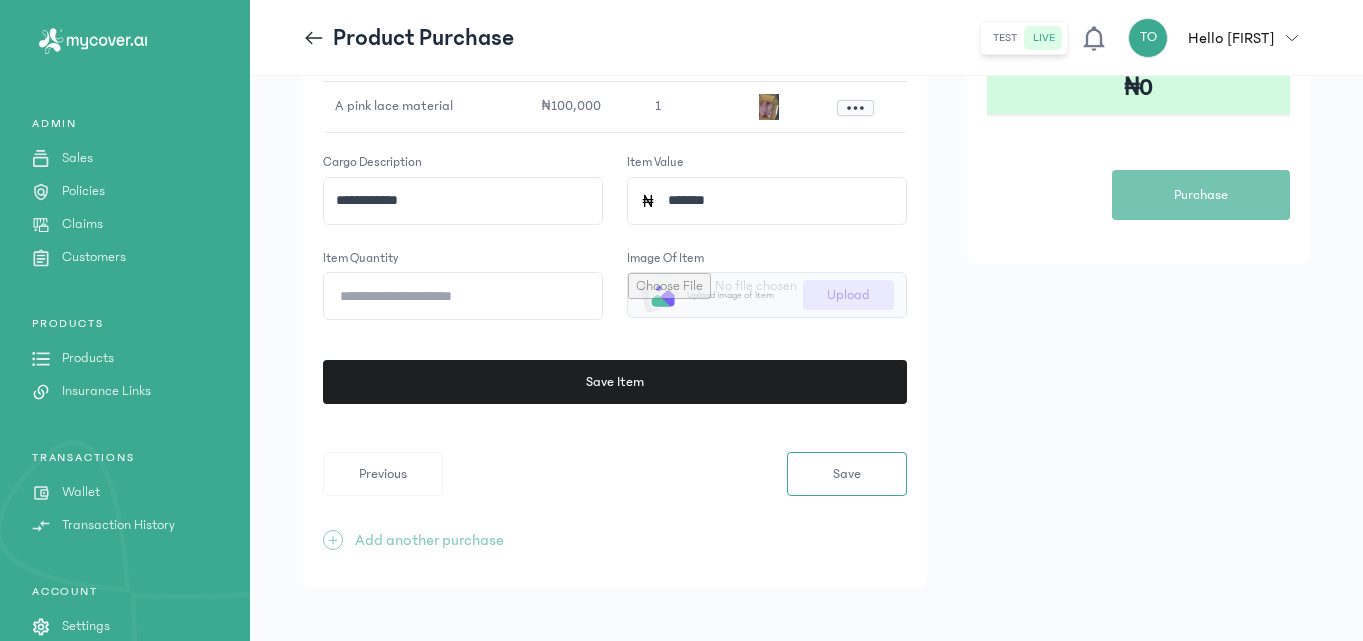 click on "*" 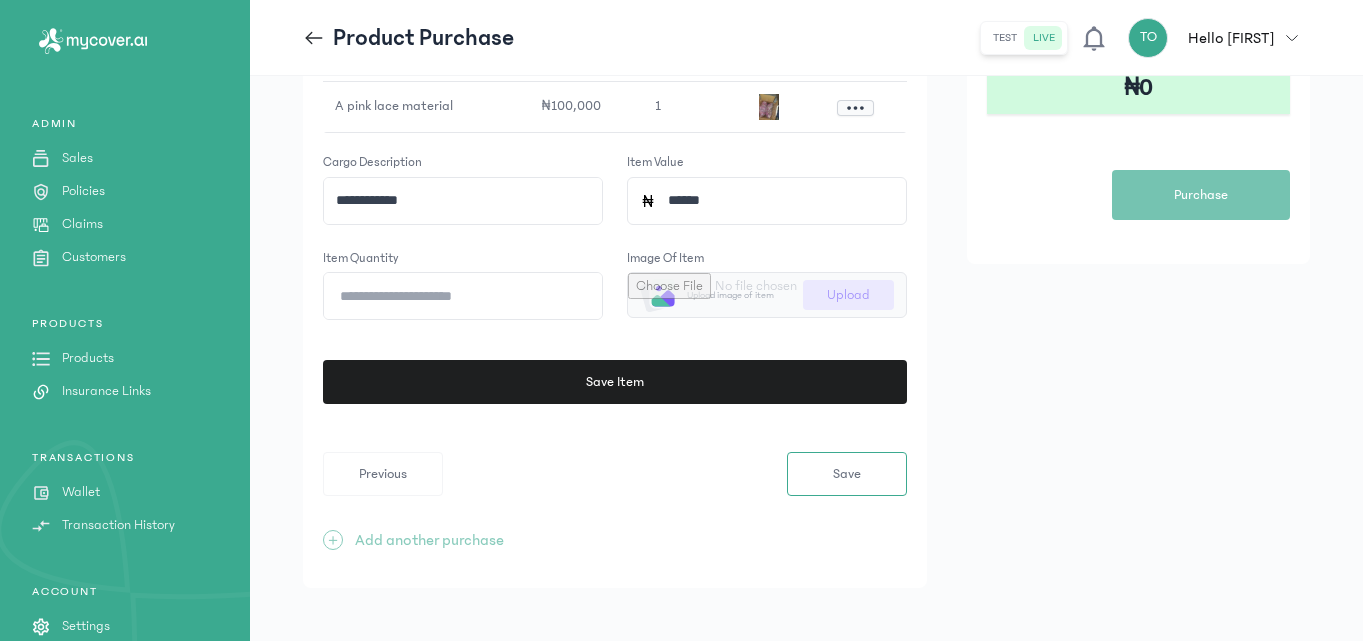type on "******" 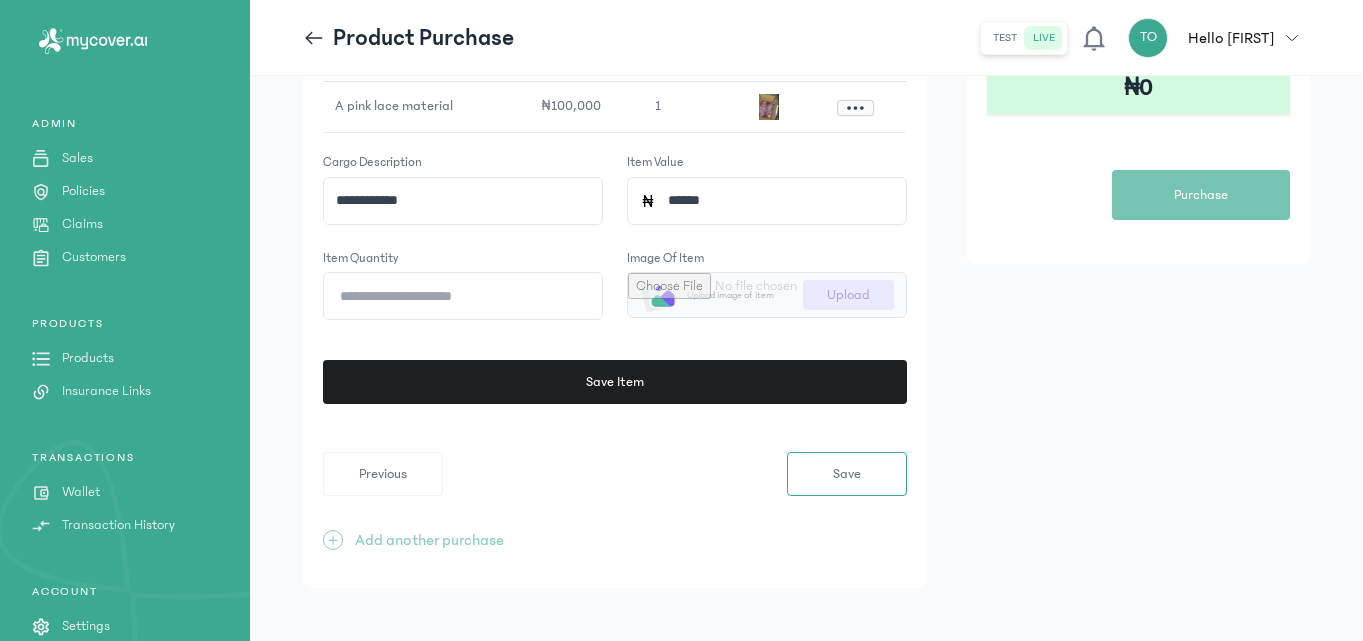 click at bounding box center [767, 295] 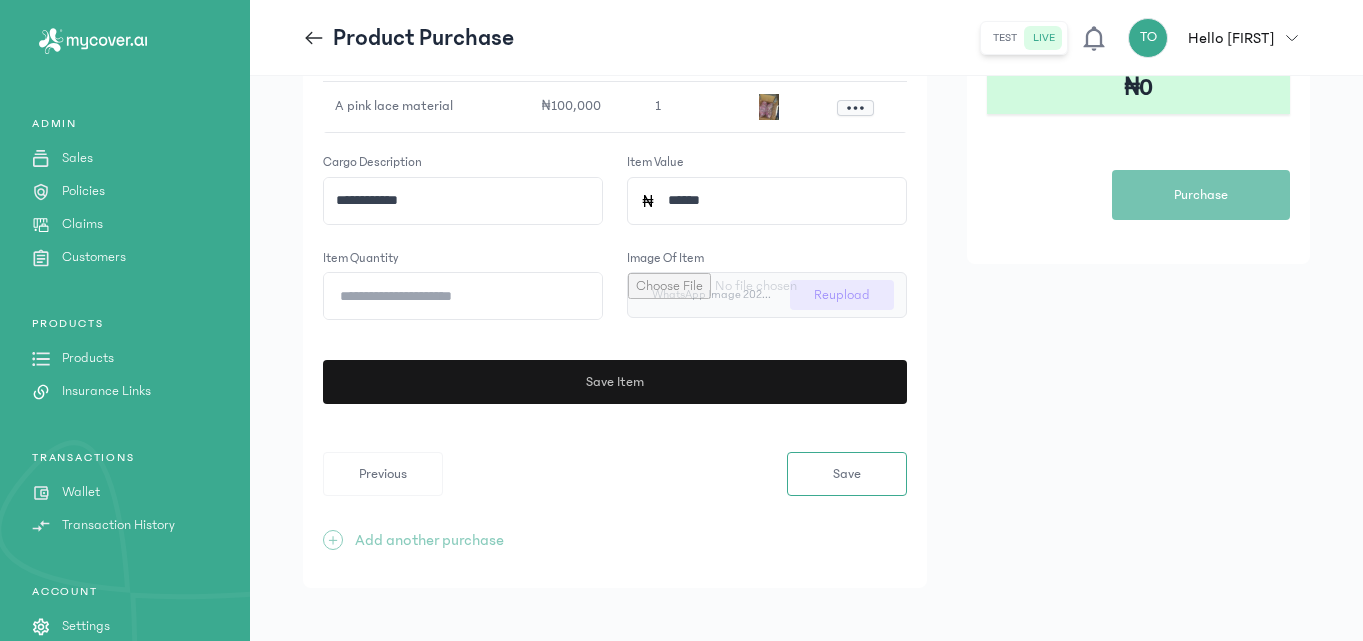 click on "Save Item" at bounding box center [615, 382] 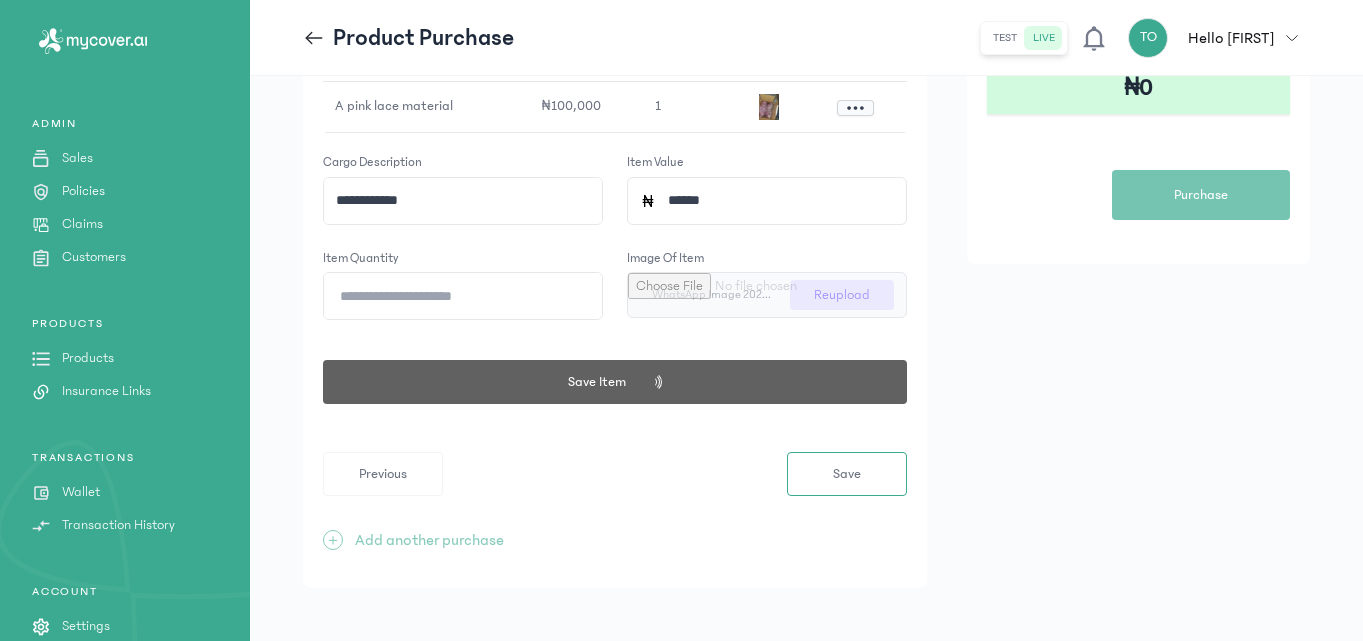 click on "**********" 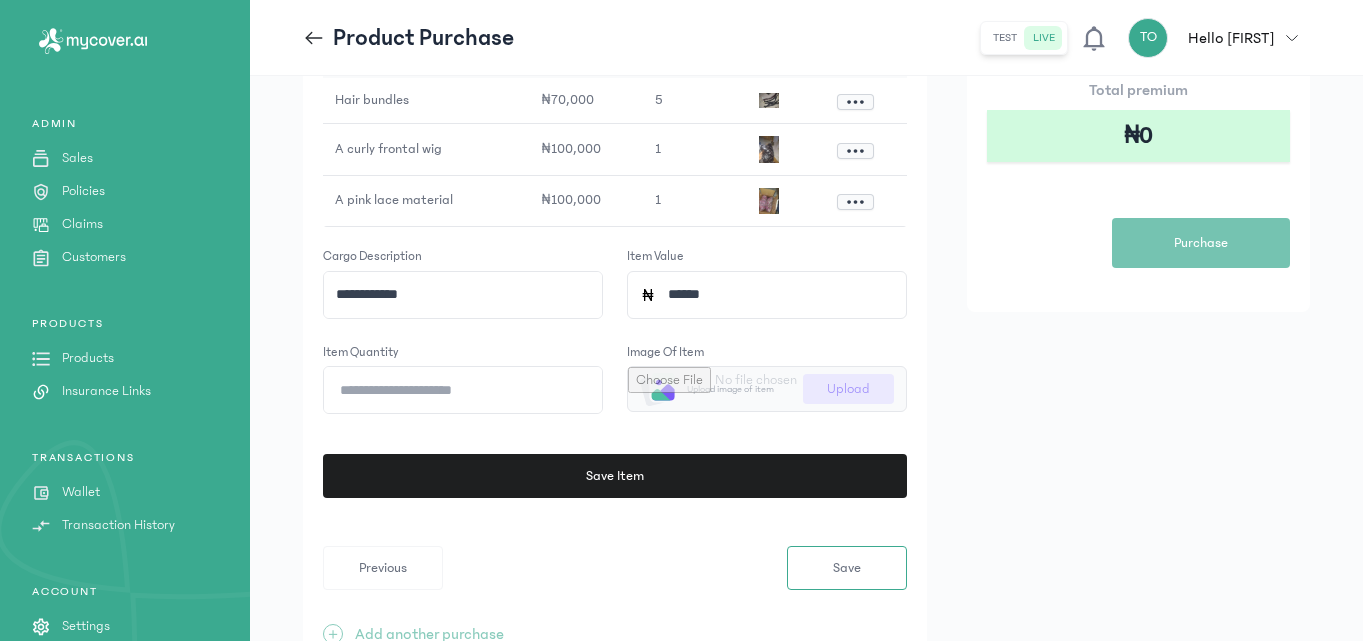 scroll, scrollTop: 370, scrollLeft: 0, axis: vertical 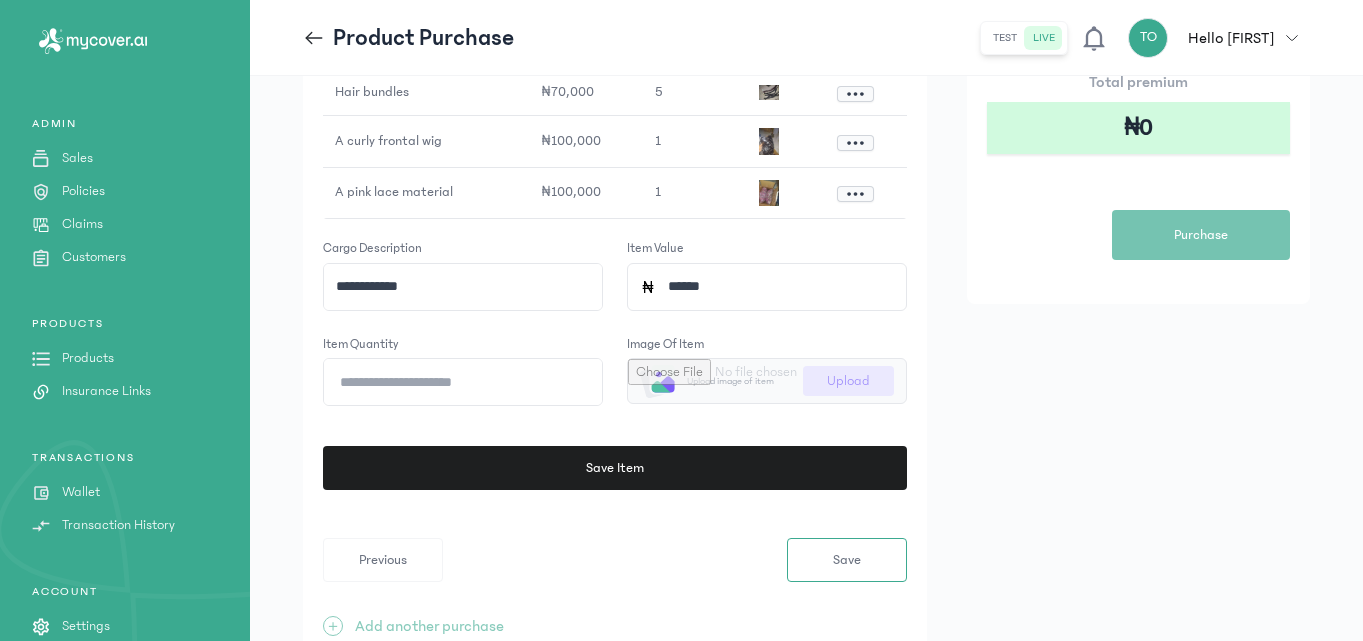 click on "**********" 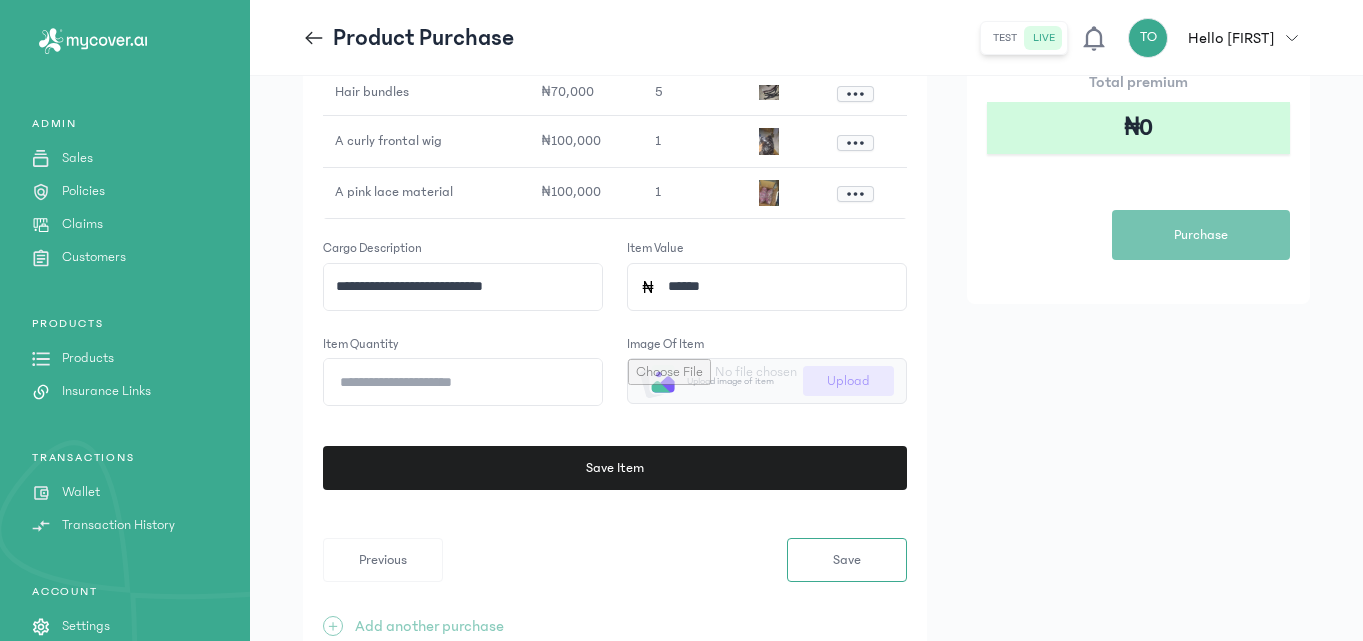 type on "**********" 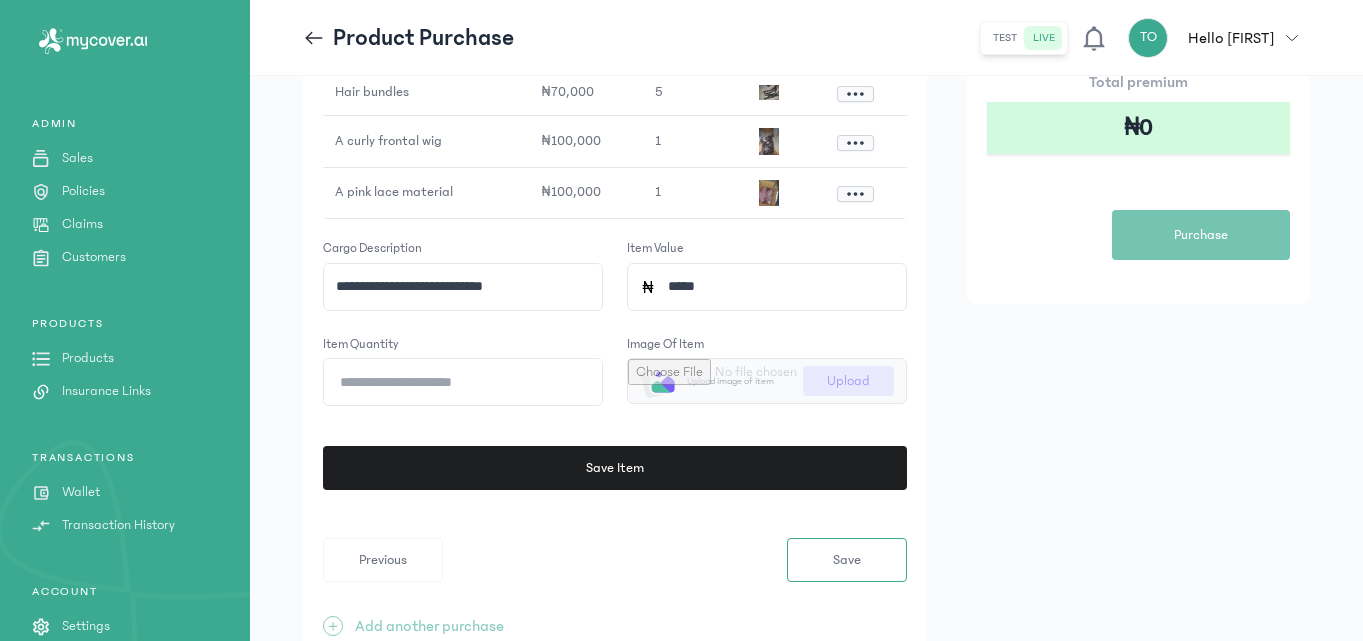 type on "******" 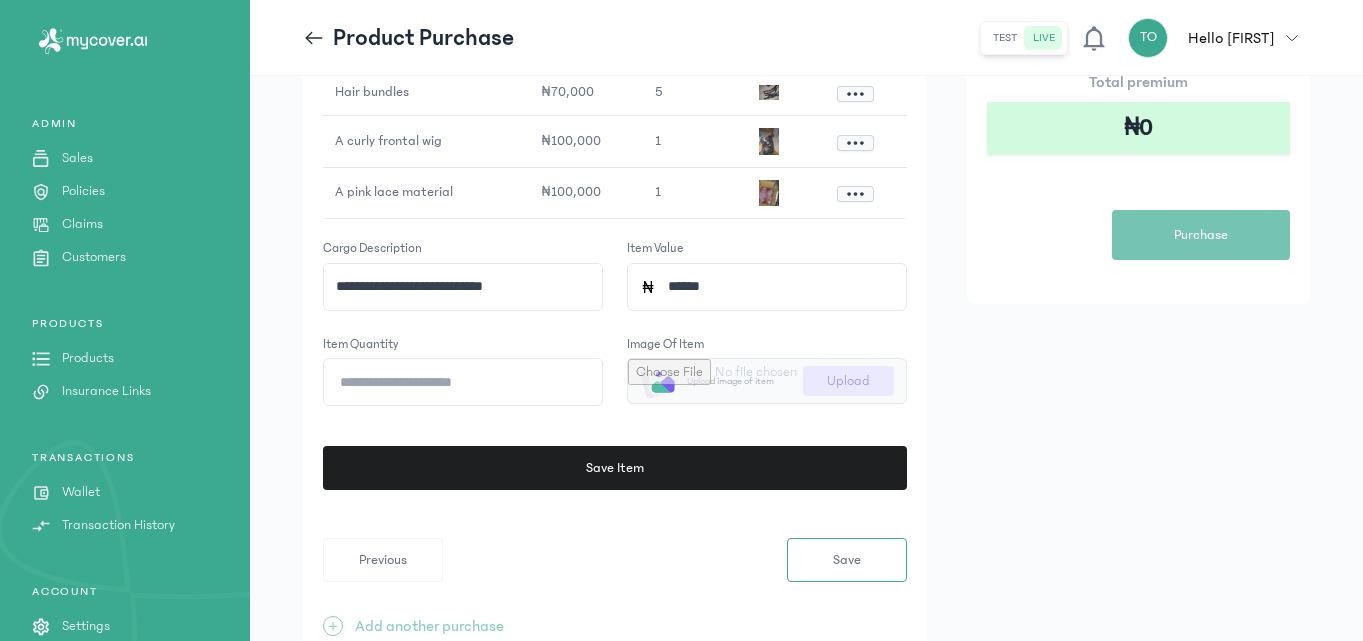 click at bounding box center (767, 381) 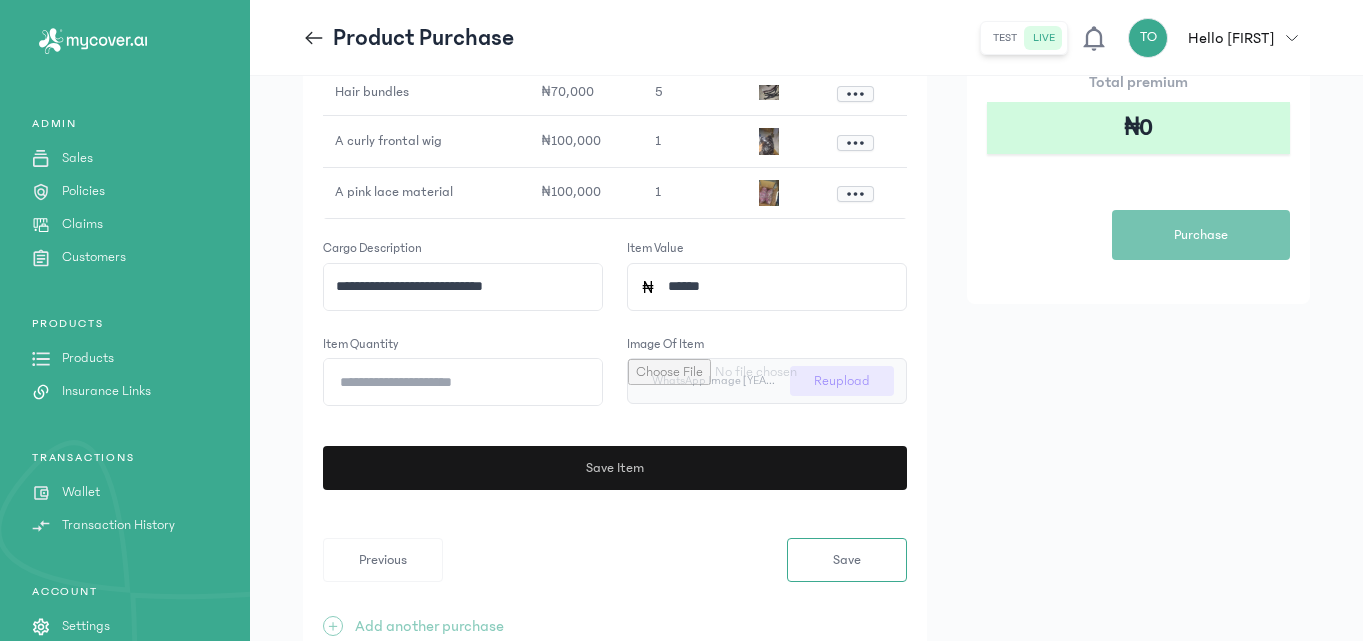 click on "Save Item" at bounding box center (615, 468) 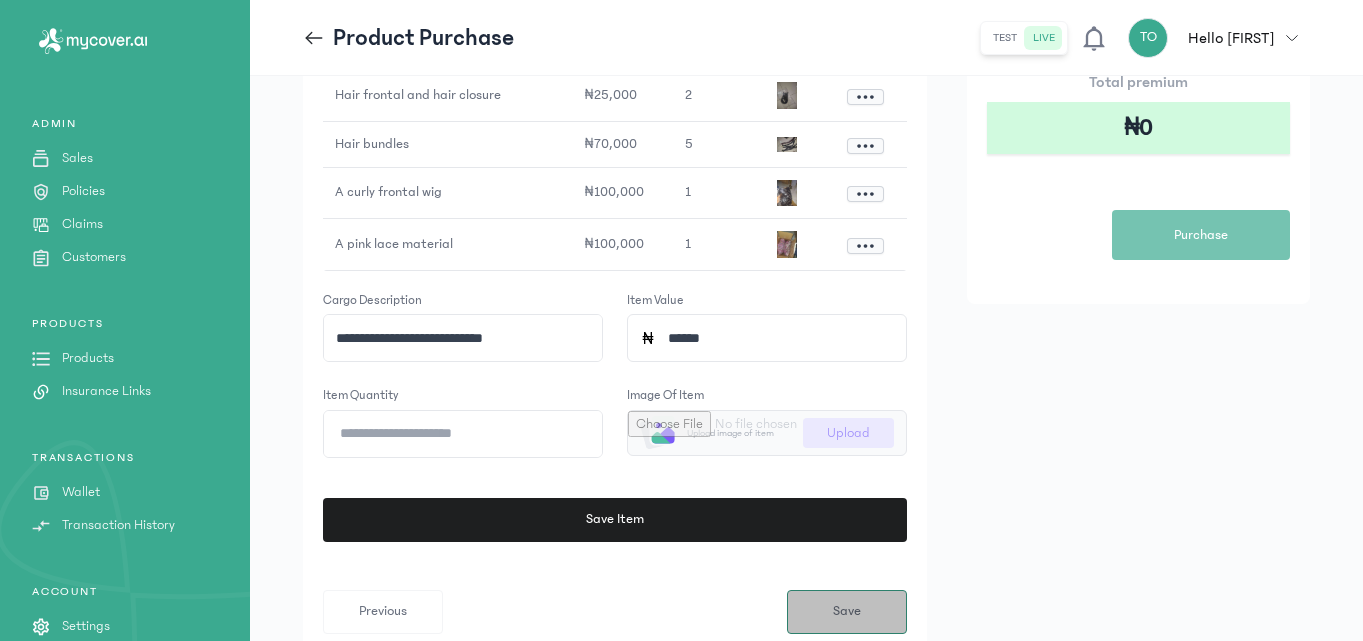 click on "Save" at bounding box center [847, 612] 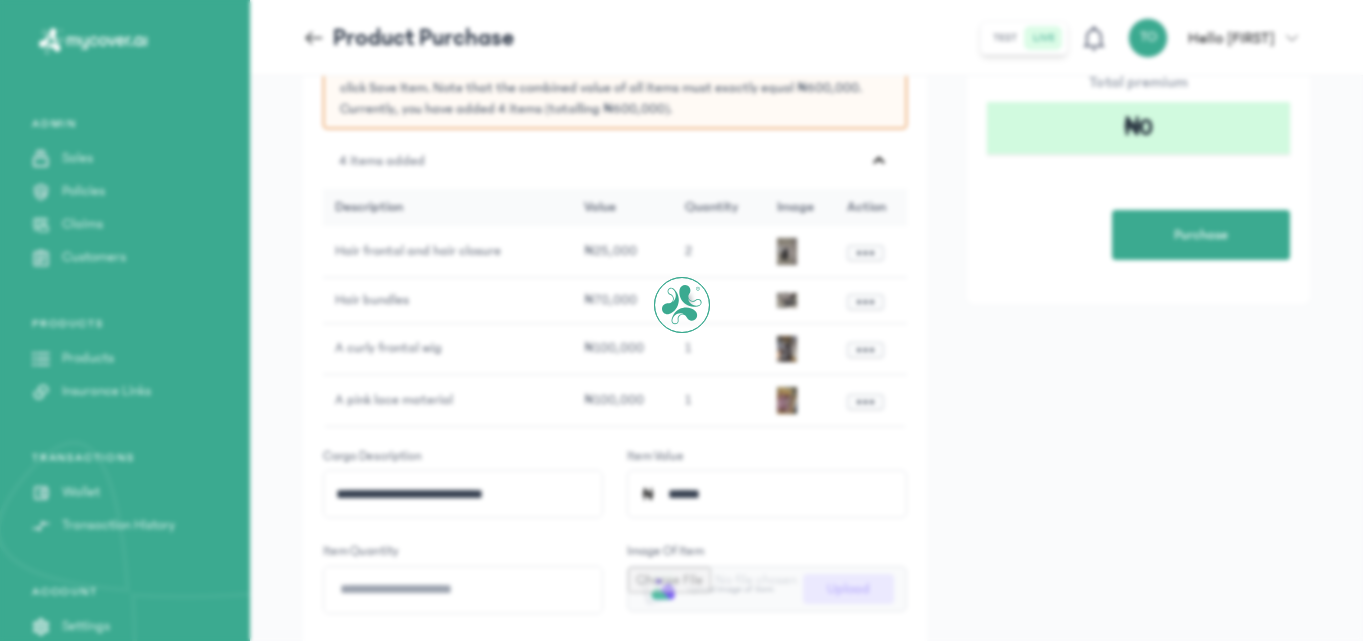 scroll, scrollTop: 0, scrollLeft: 0, axis: both 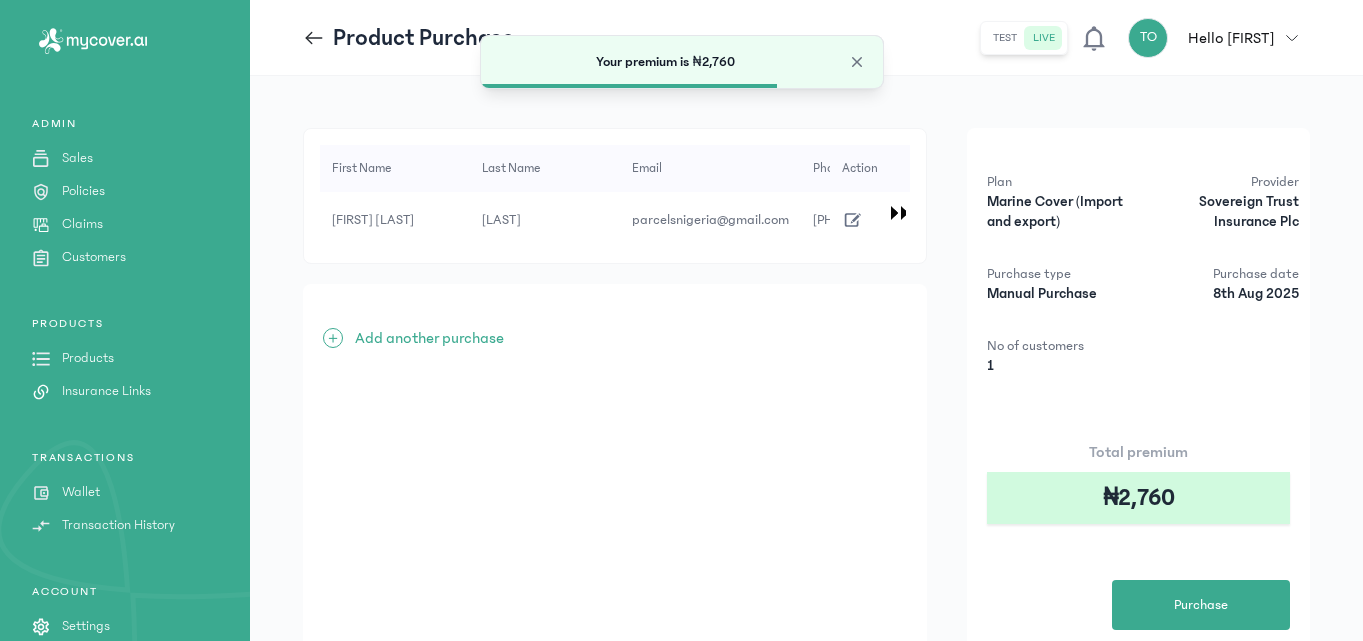 click on "First Name Last Name Email Phone Number Country of origin Destination country Shipping Date Total value of cargo Upload waybill Certificate of origin (optional) Cargo details Action Temitope Akinboyede [EMAIL] [PHONE] Nigeria United States 08 Aug 2025 ₦600,000 4
+ Add another purchase Plan Marine Cover (Import and export) Provider Sovereign Trust Insurance Plc Purchase type Manual Purchase Purchase date 8th Aug 2025 No of customers 1 Total premium ₦2,760 Purchase" 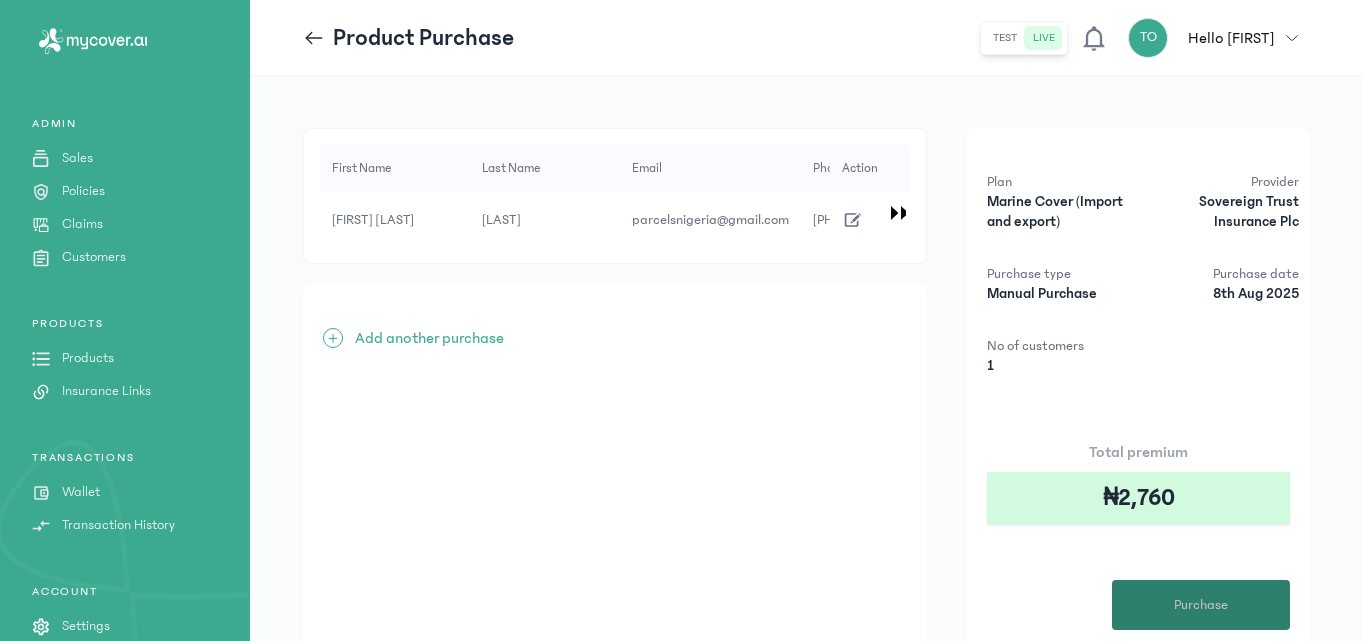 click on "Purchase" at bounding box center (1201, 605) 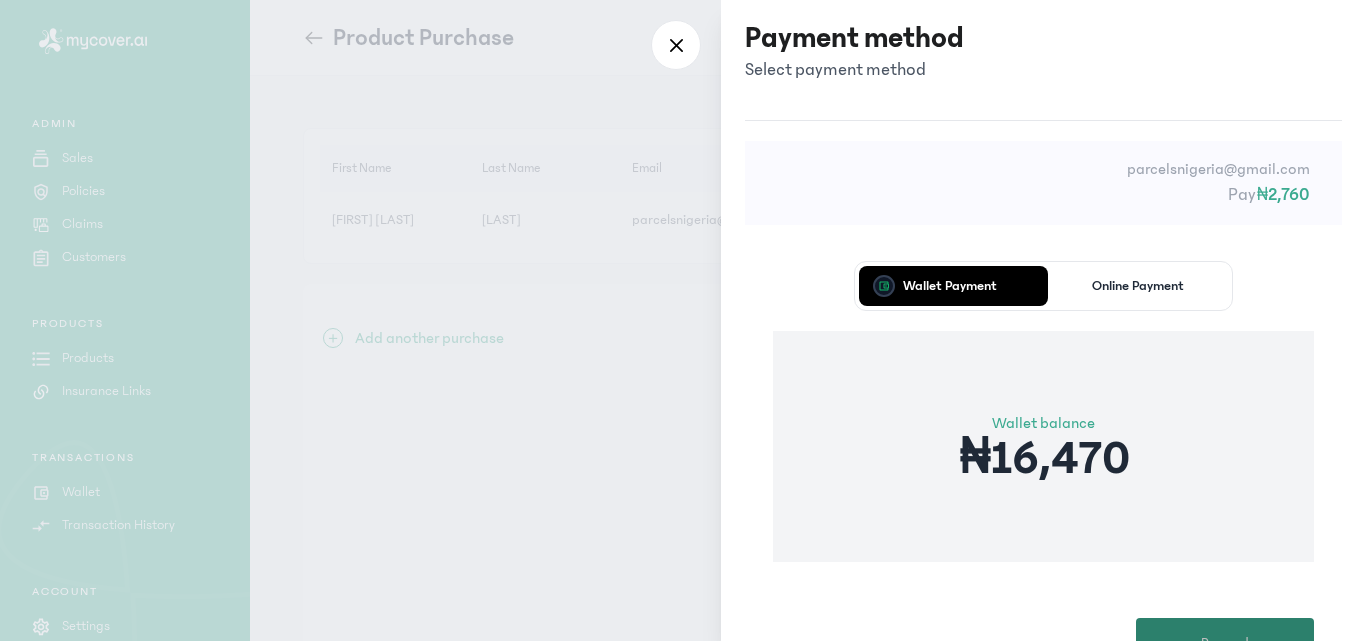 click on "Proceed" at bounding box center [1225, 643] 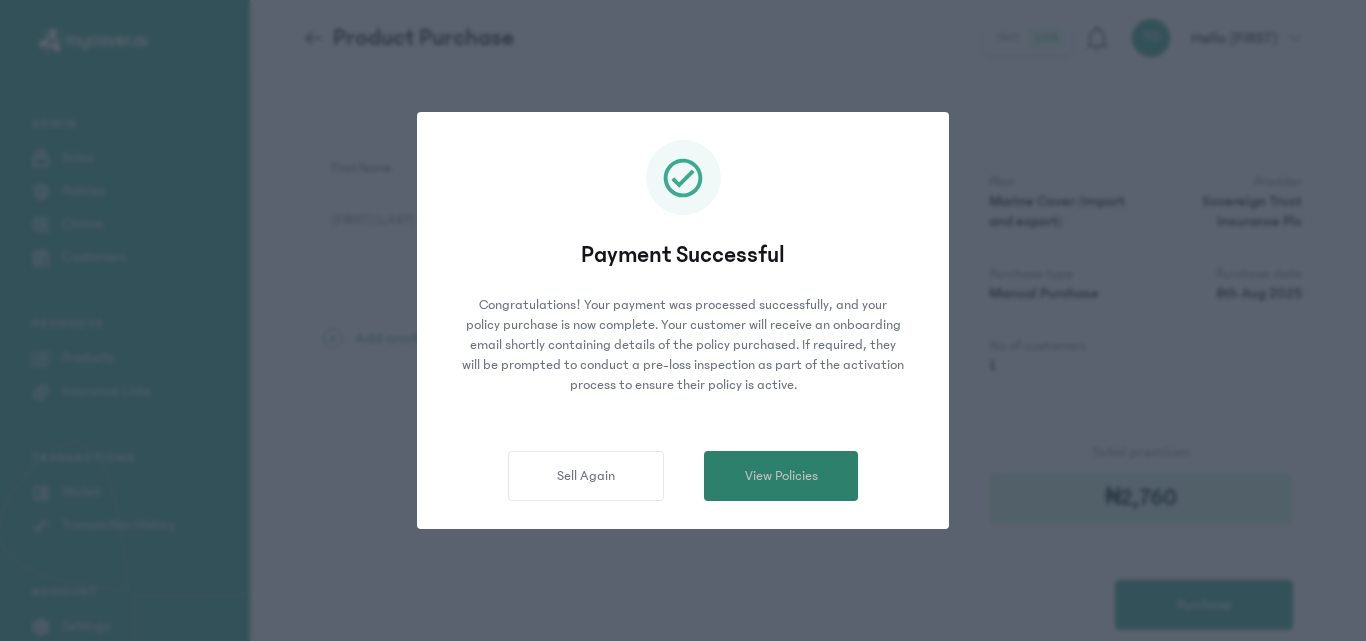 click on "View Policies" at bounding box center [781, 476] 